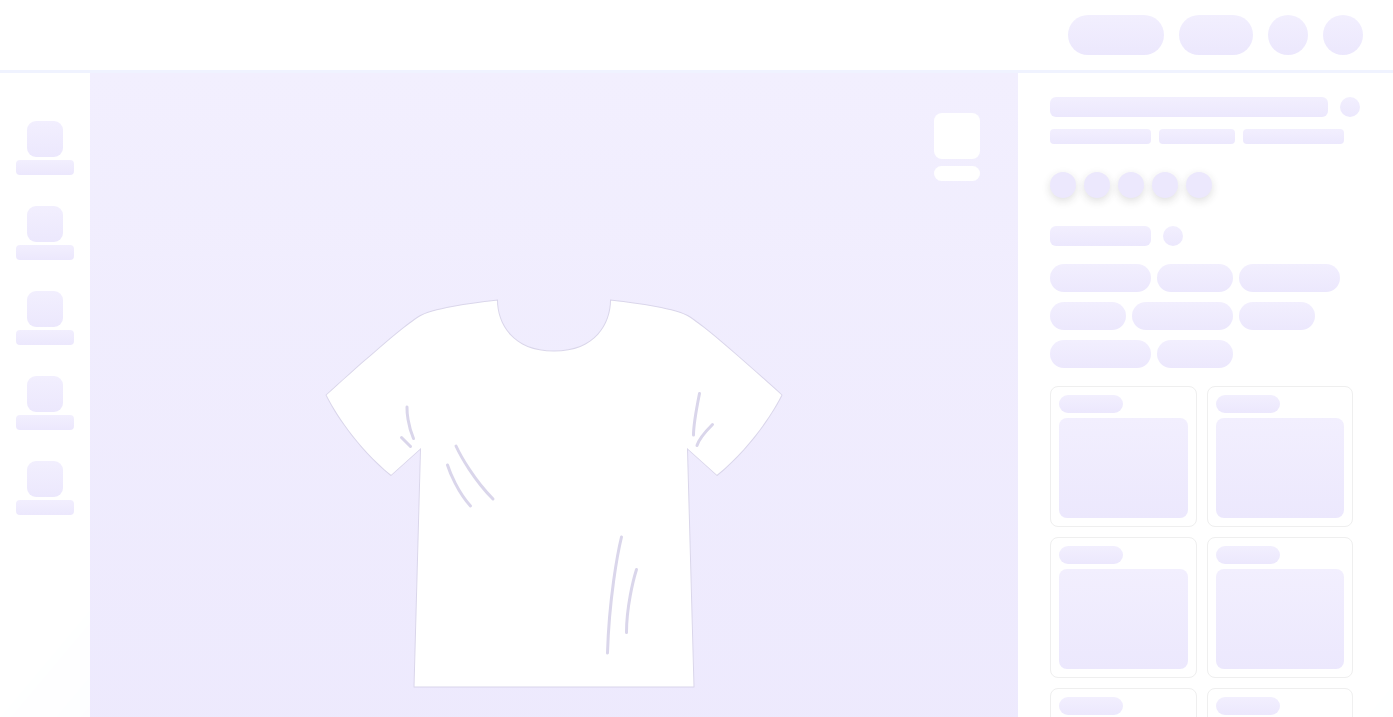 scroll, scrollTop: 0, scrollLeft: 0, axis: both 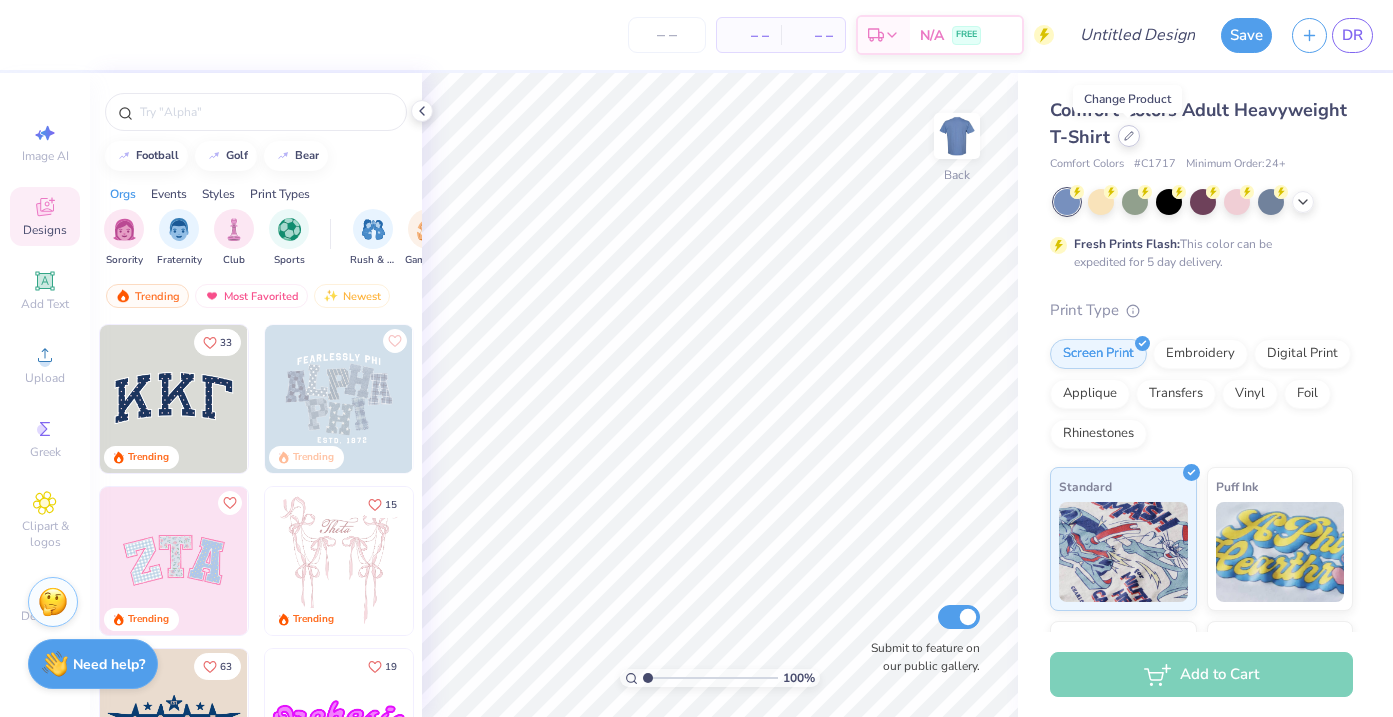 click 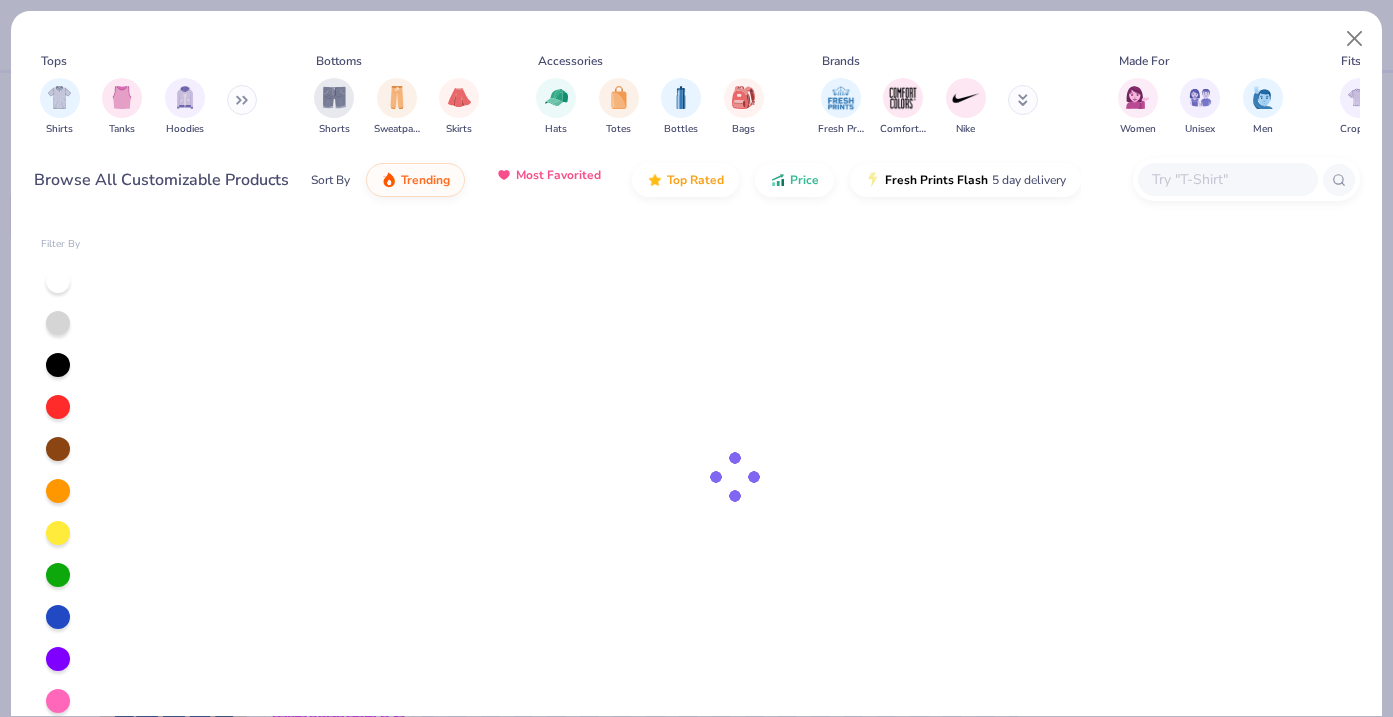 click on "Most Favorited" at bounding box center (558, 175) 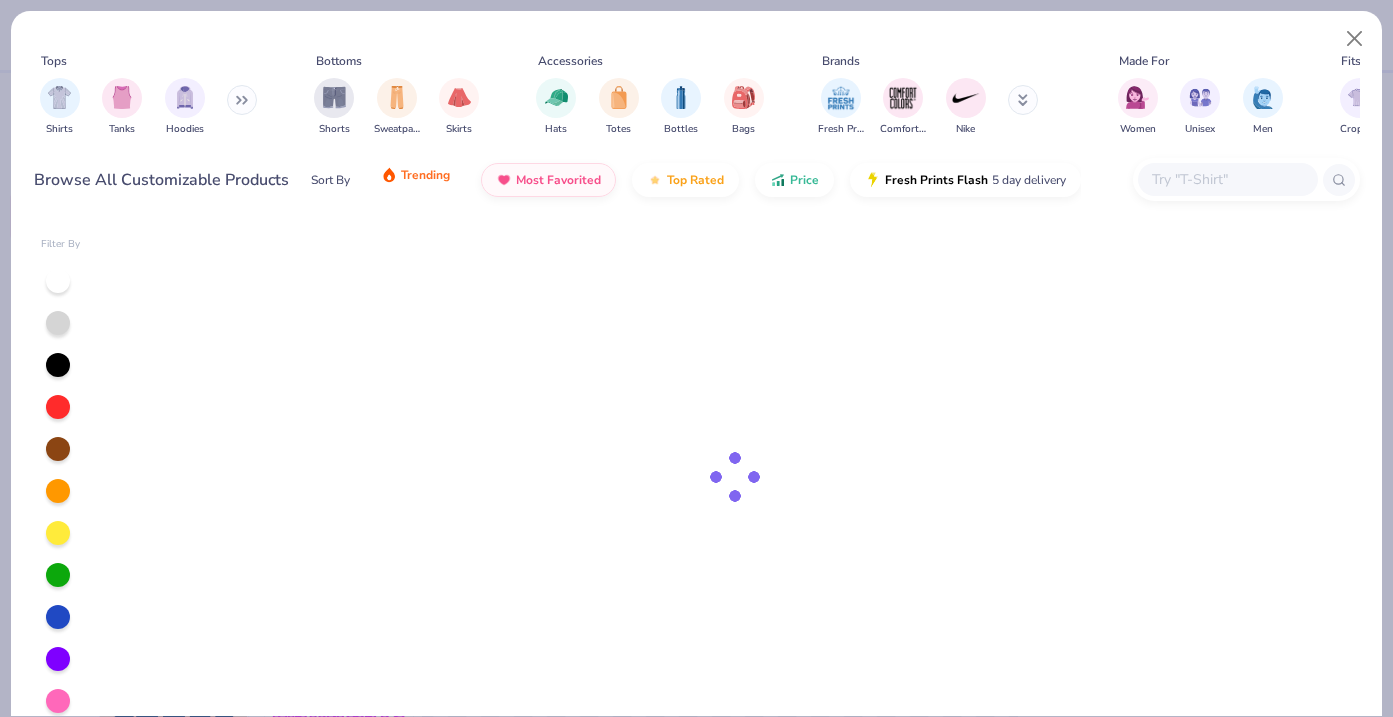 click on "Trending" at bounding box center (415, 175) 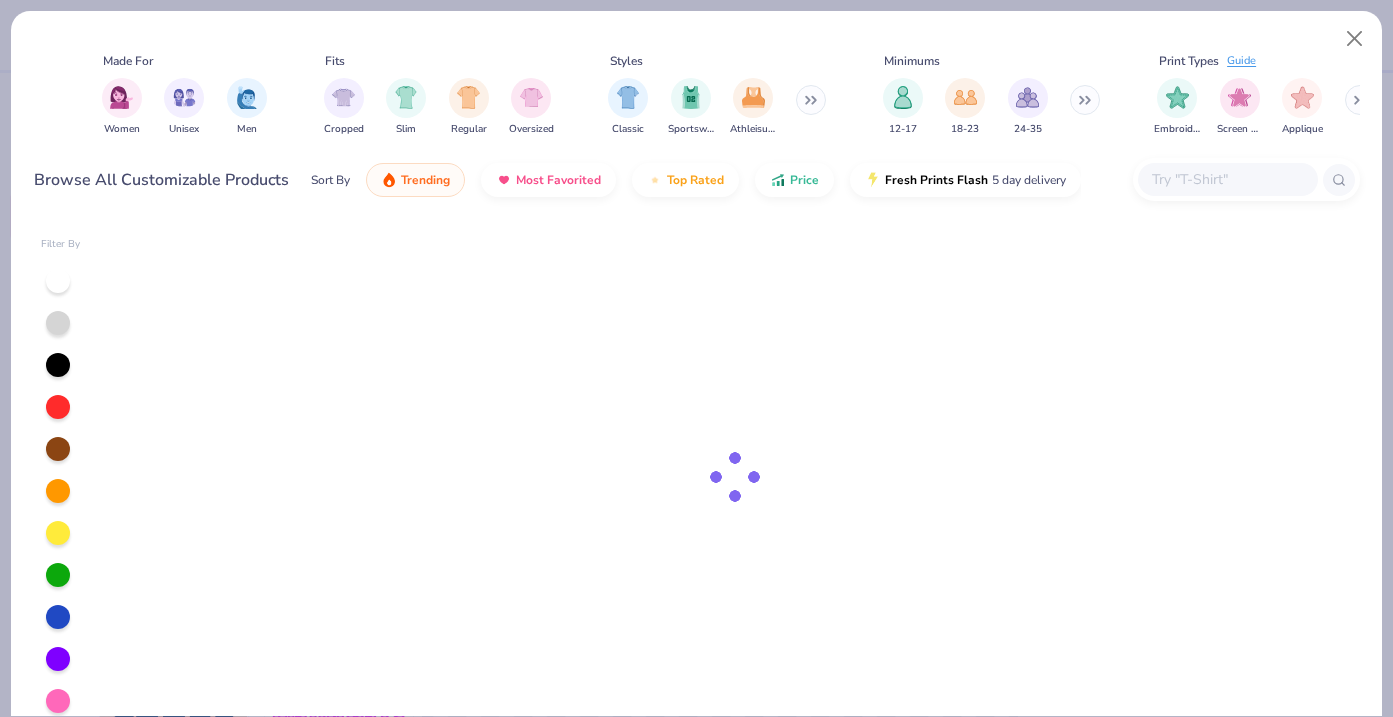 scroll, scrollTop: 0, scrollLeft: 1037, axis: horizontal 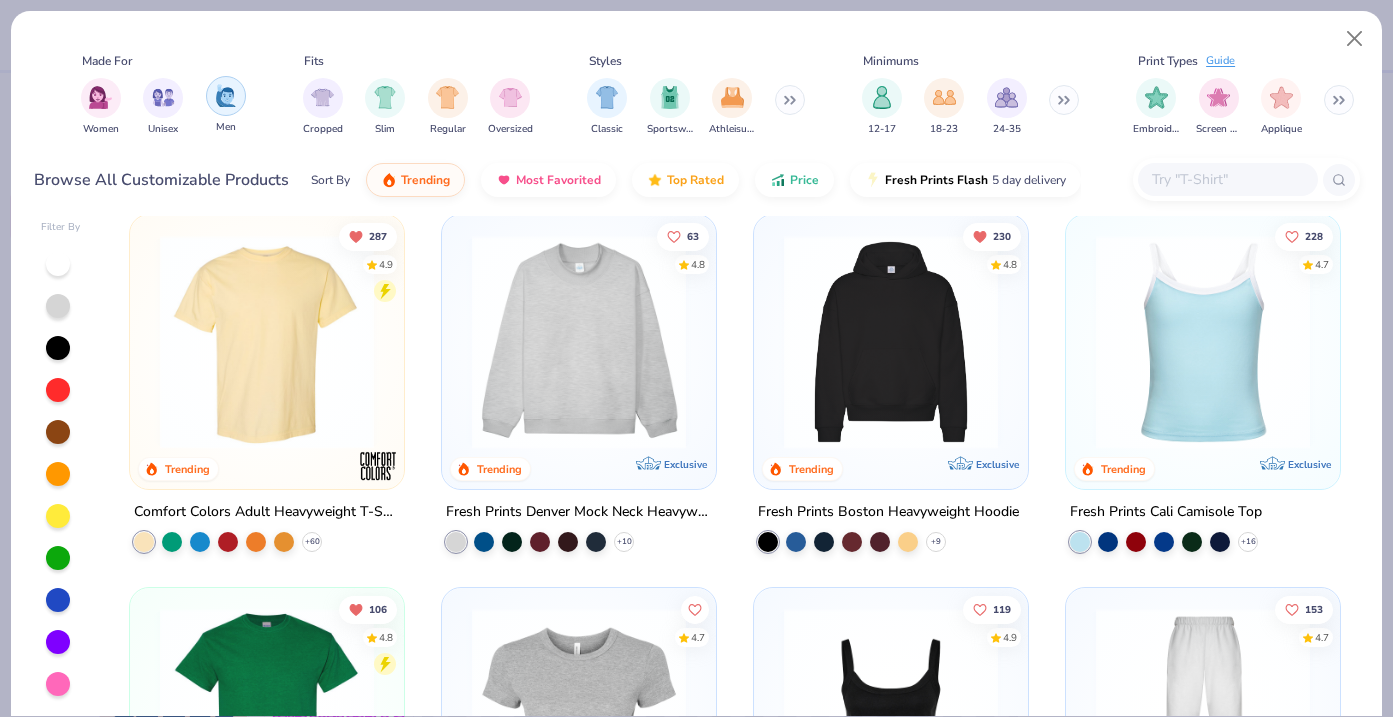 click at bounding box center (226, 95) 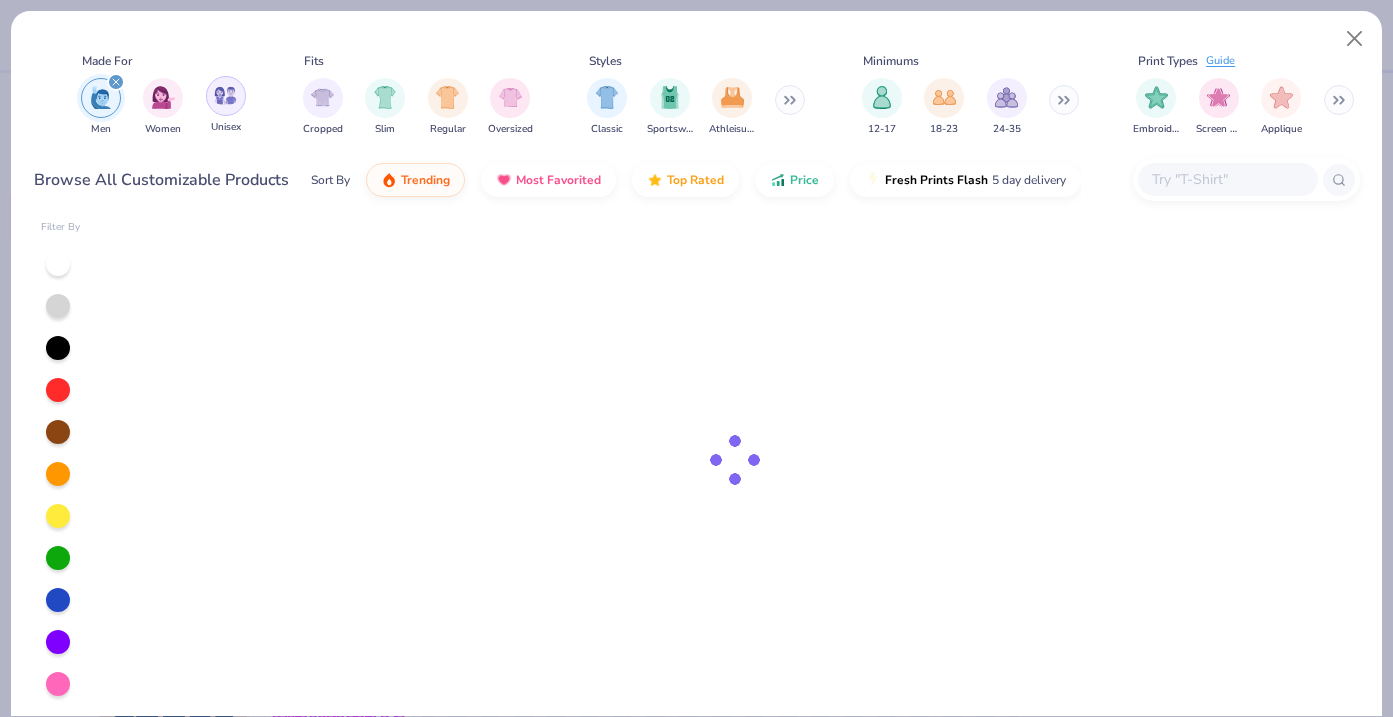 click at bounding box center (225, 95) 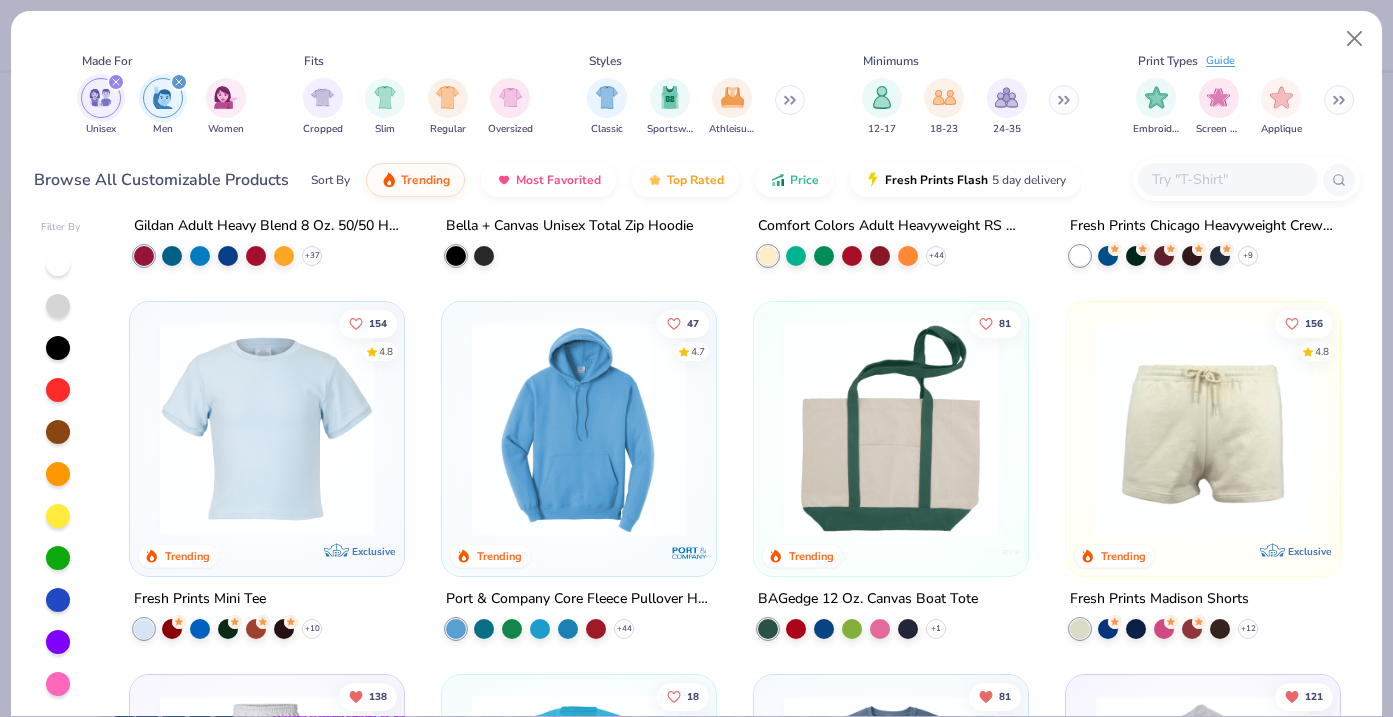 scroll, scrollTop: 710, scrollLeft: 0, axis: vertical 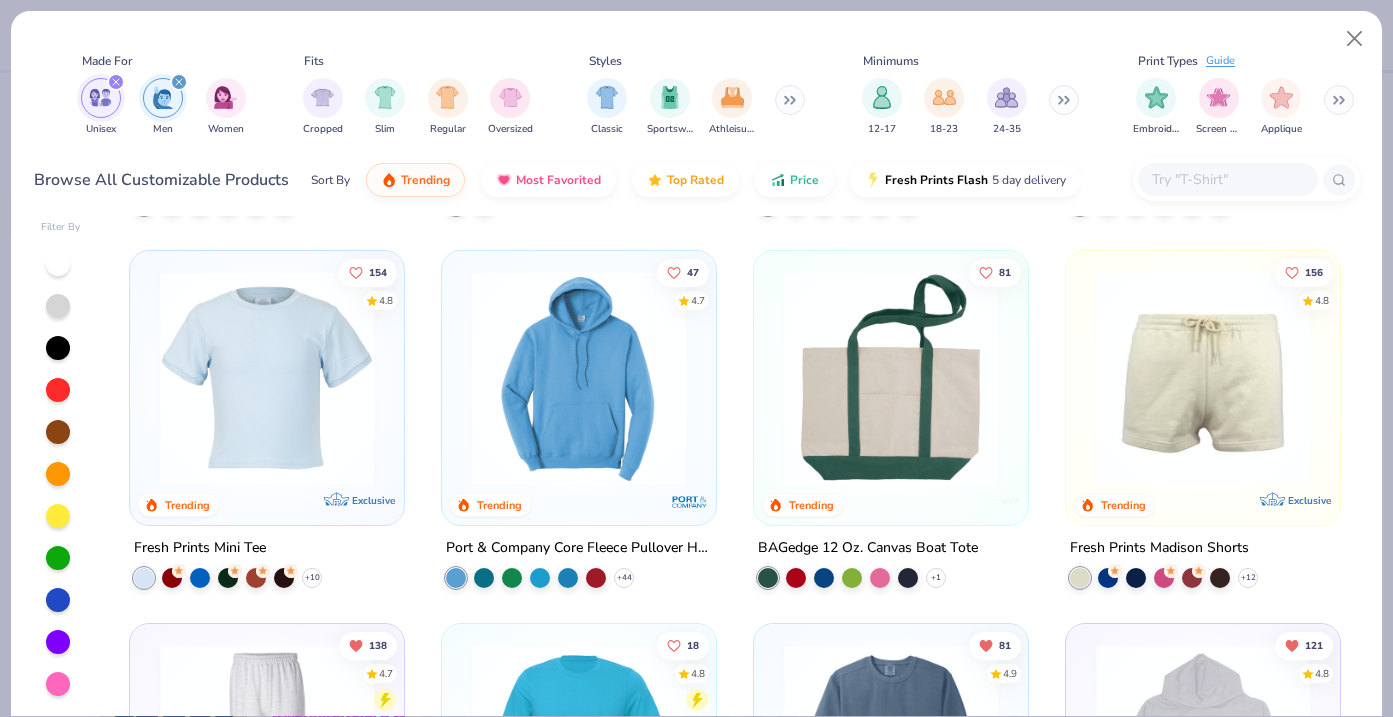 click at bounding box center [1227, 179] 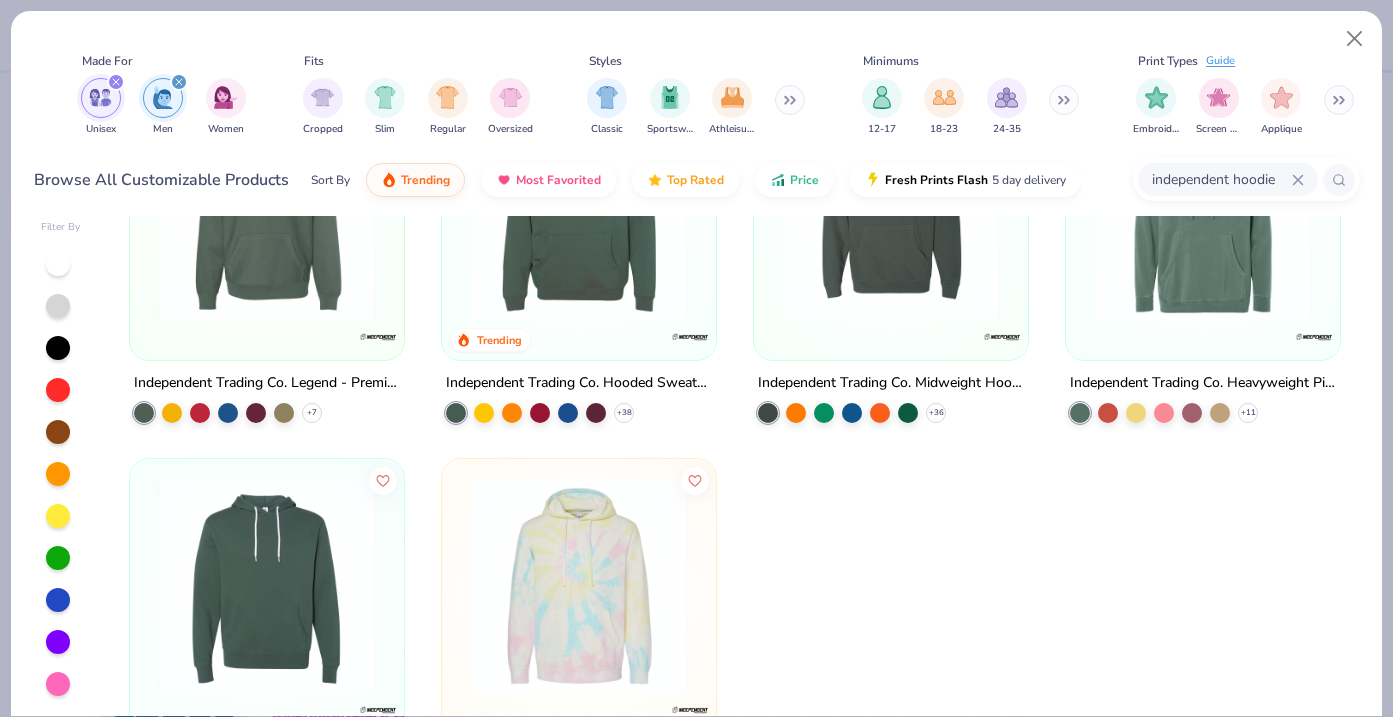 scroll, scrollTop: 0, scrollLeft: 0, axis: both 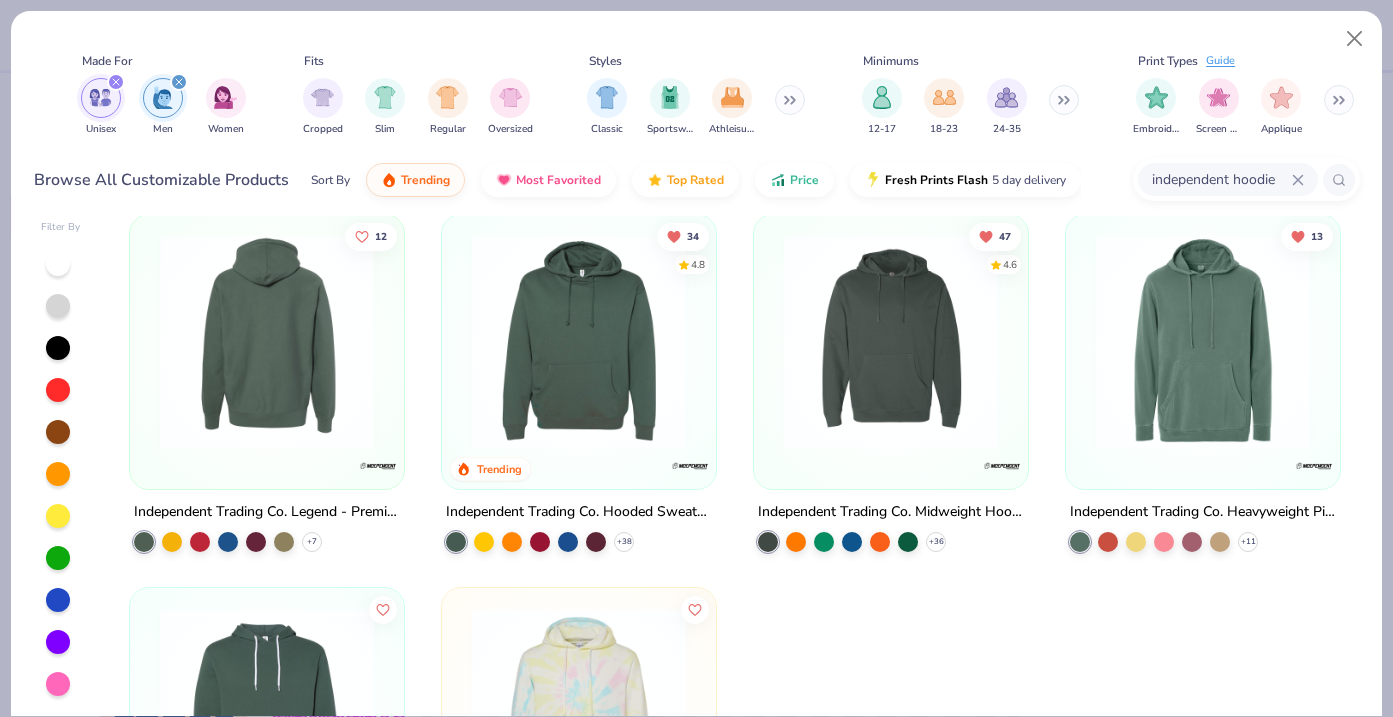click at bounding box center (267, 342) 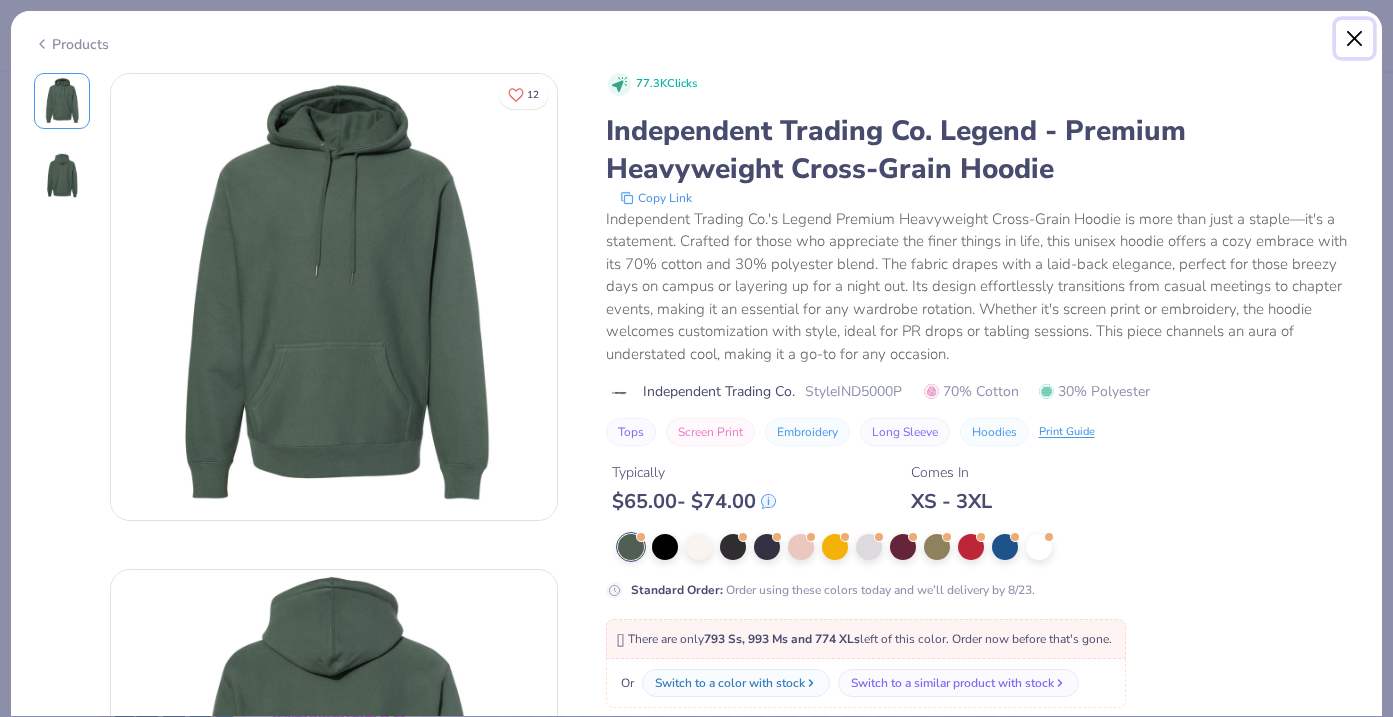 click at bounding box center (1355, 39) 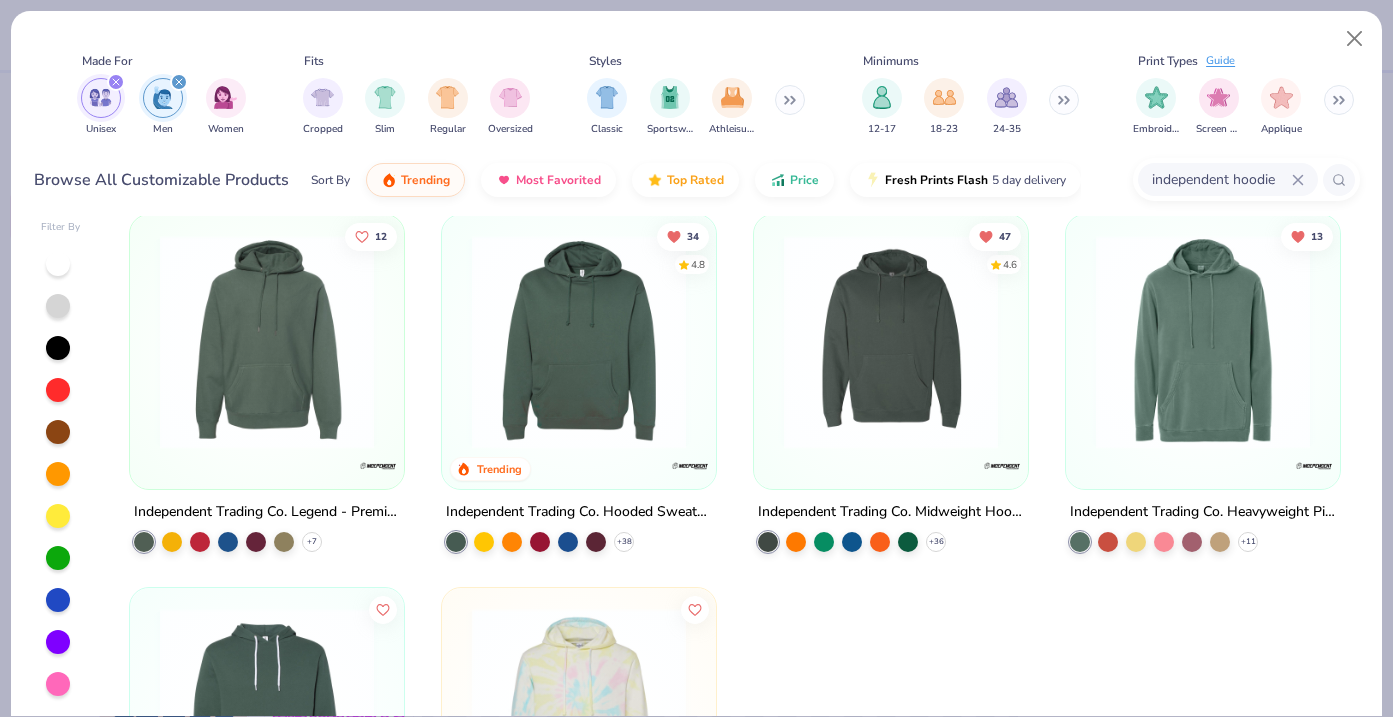 click at bounding box center [579, 342] 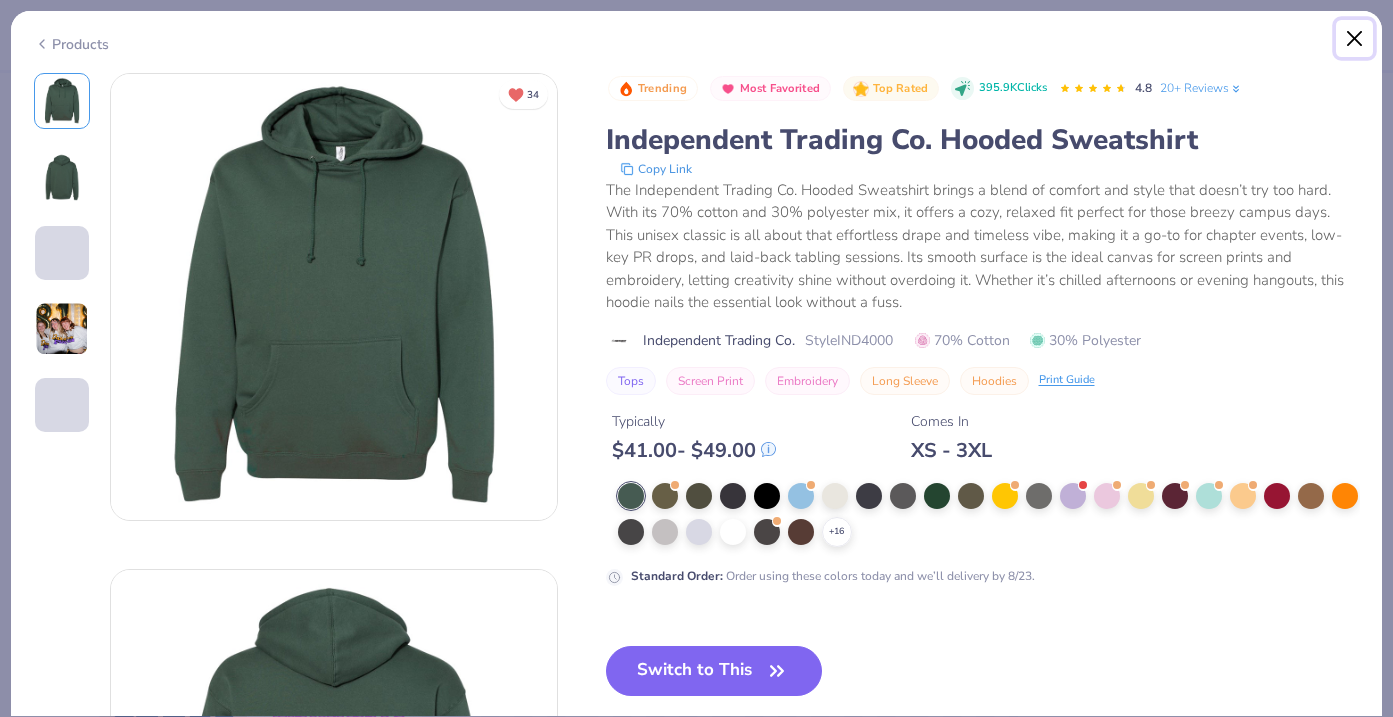 click at bounding box center (1355, 39) 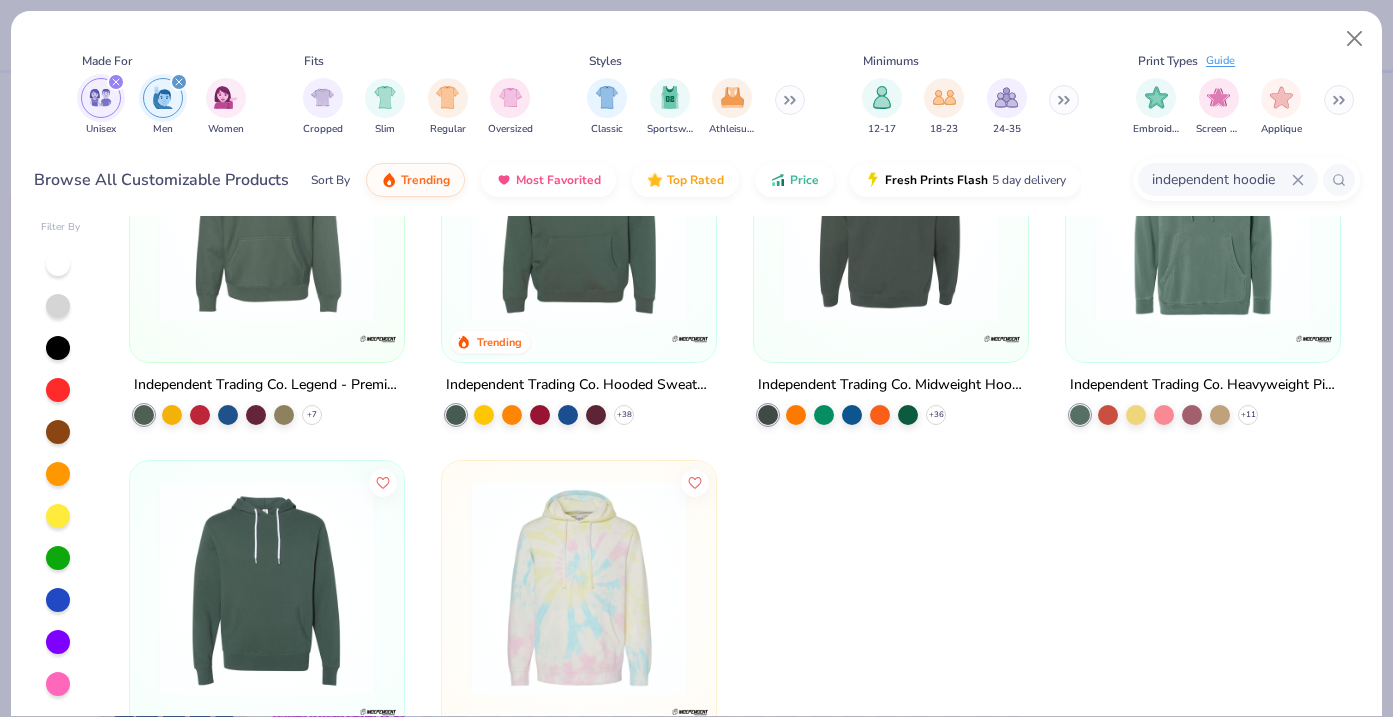 scroll, scrollTop: 131, scrollLeft: 0, axis: vertical 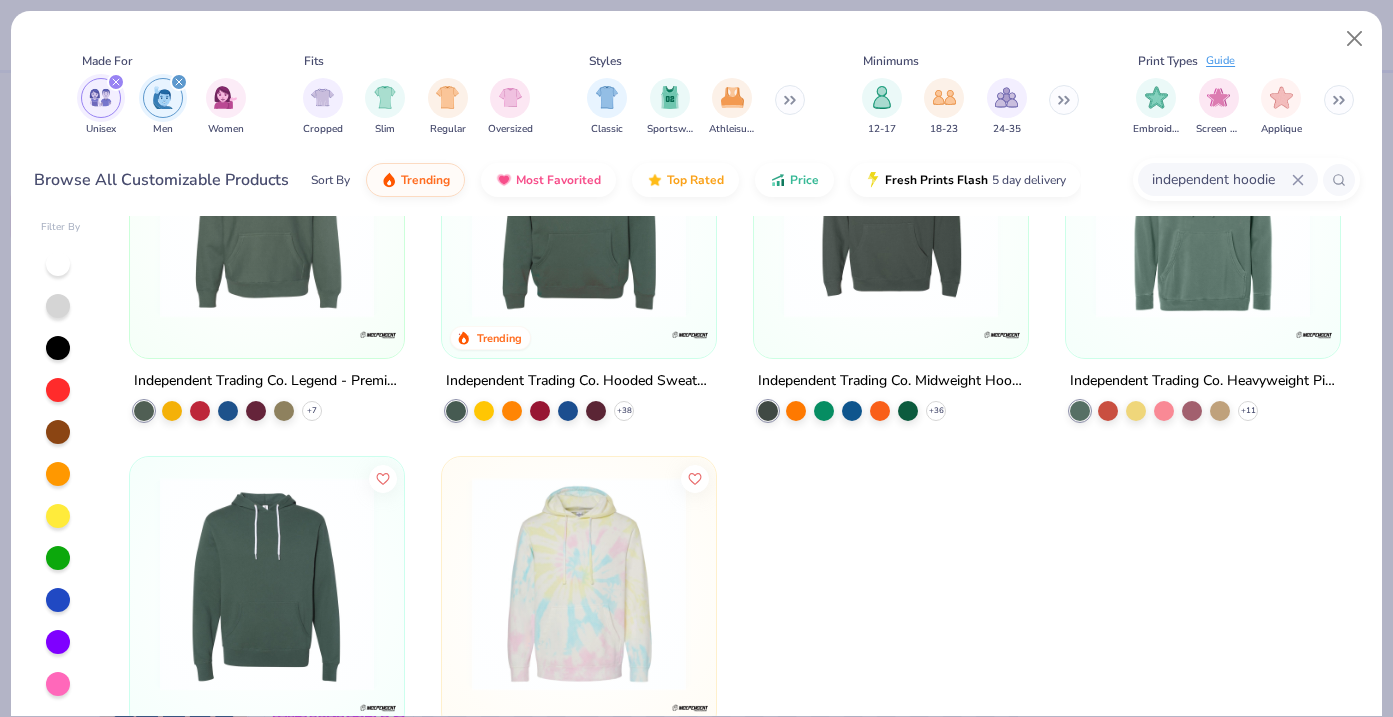 click at bounding box center [579, 211] 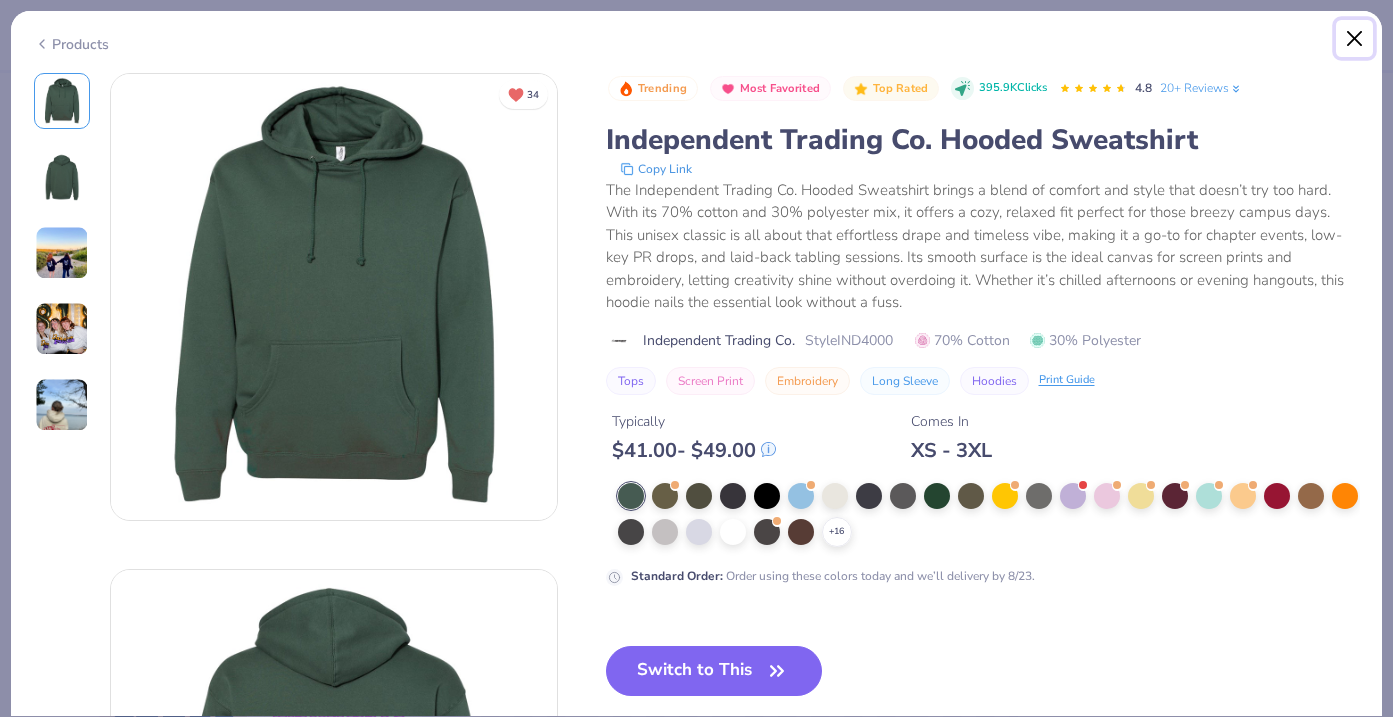 click at bounding box center [1355, 39] 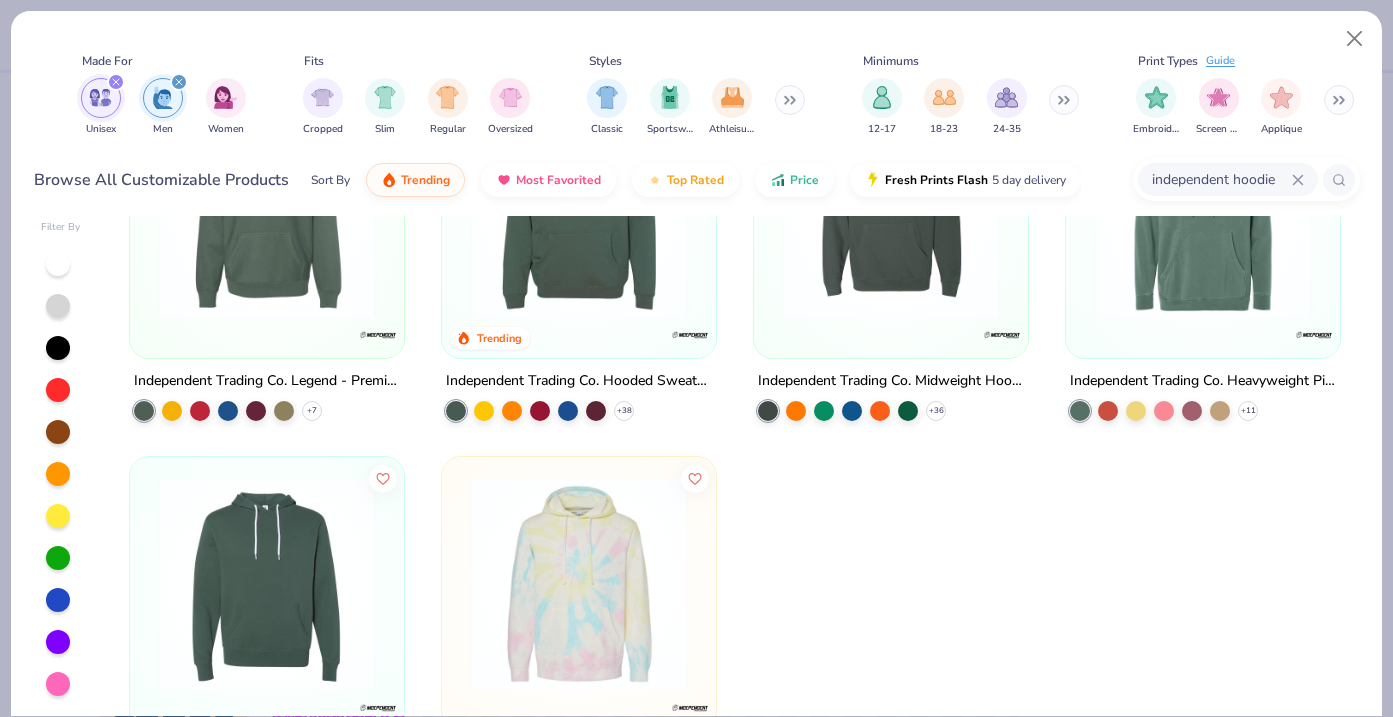 click at bounding box center (891, 211) 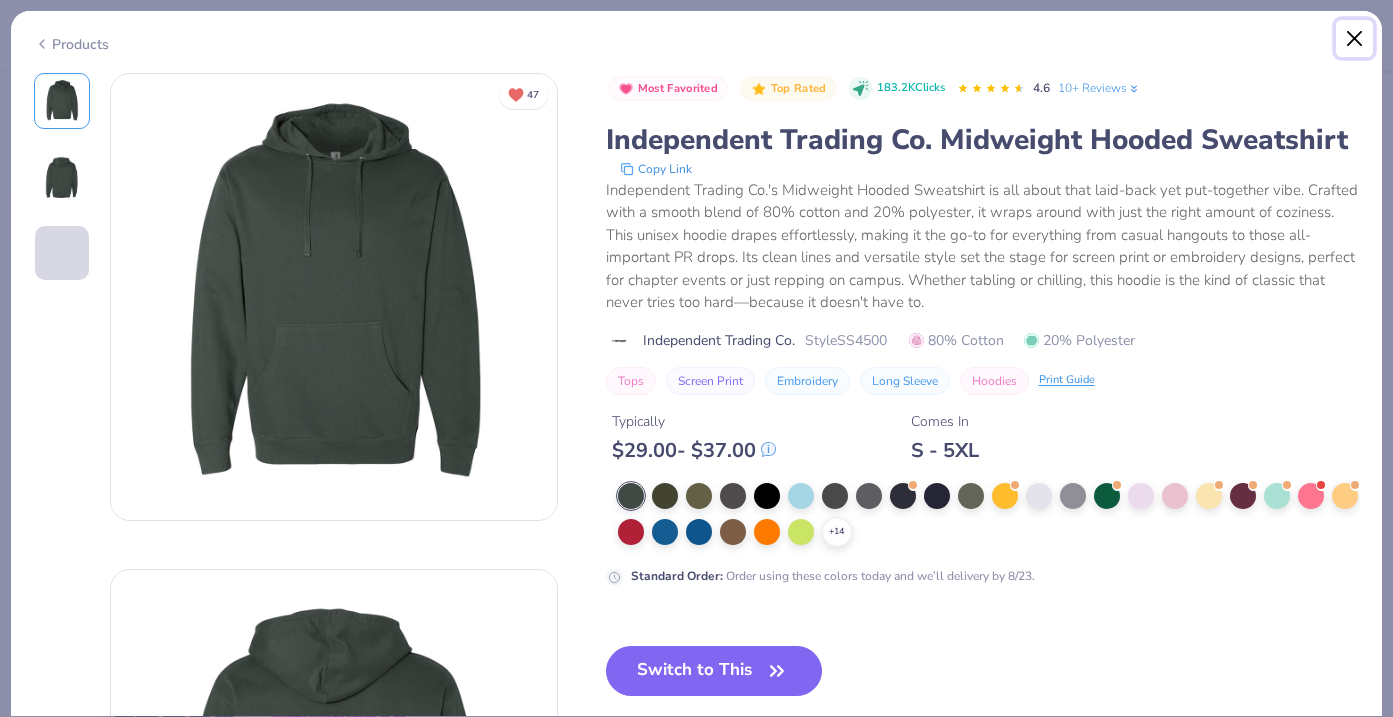 click at bounding box center (1355, 39) 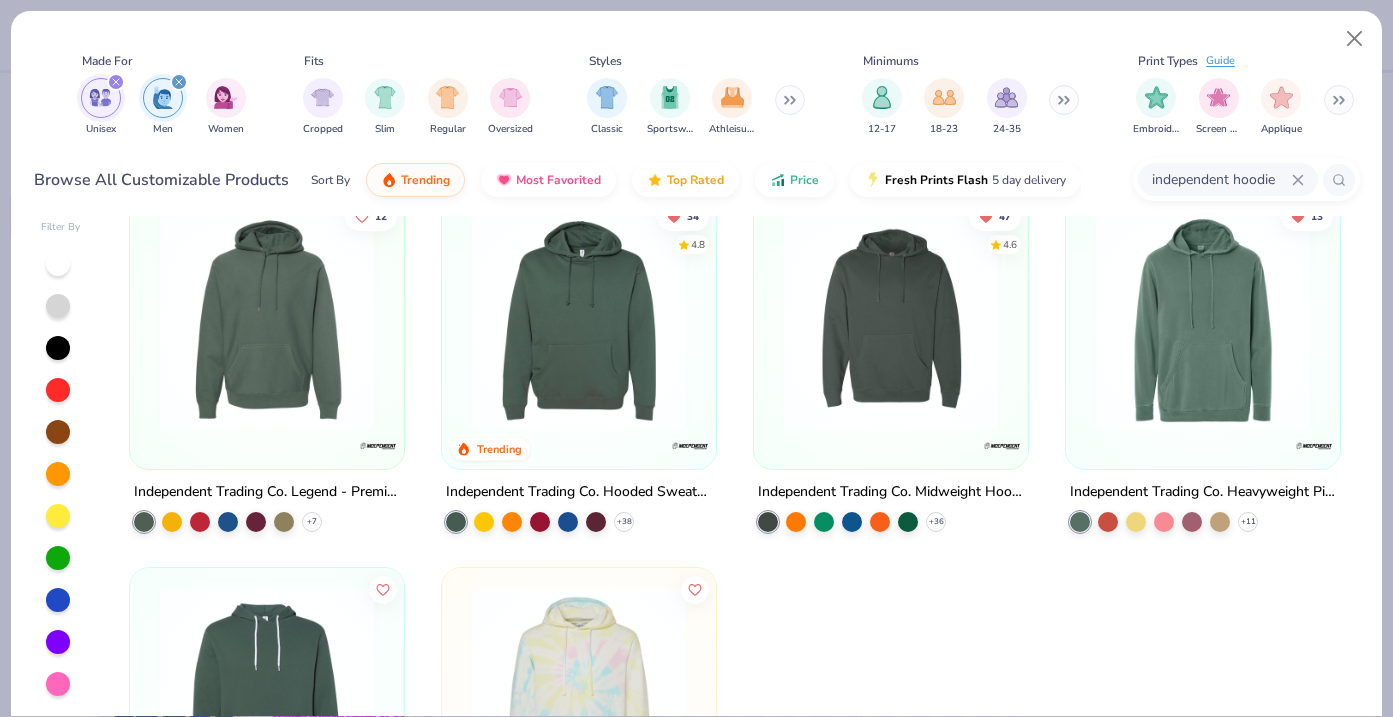 scroll, scrollTop: 8, scrollLeft: 0, axis: vertical 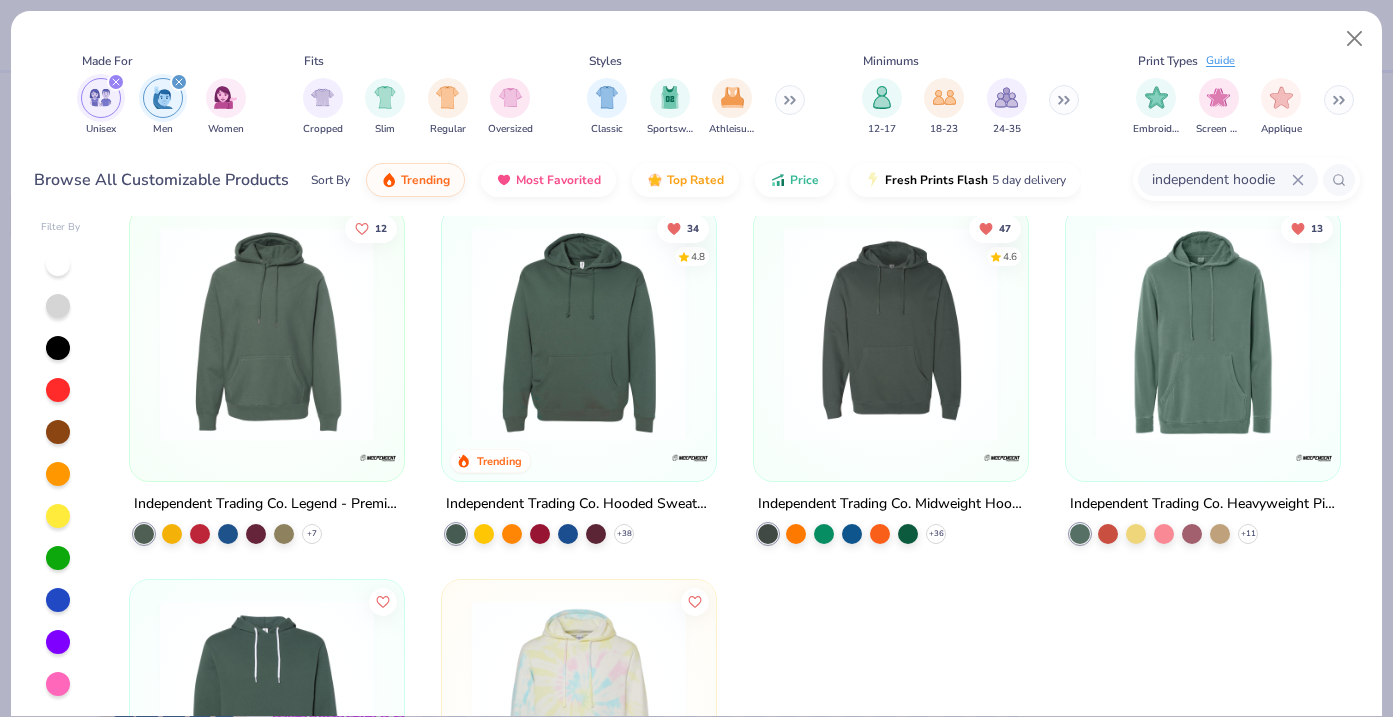 click at bounding box center [1203, 334] 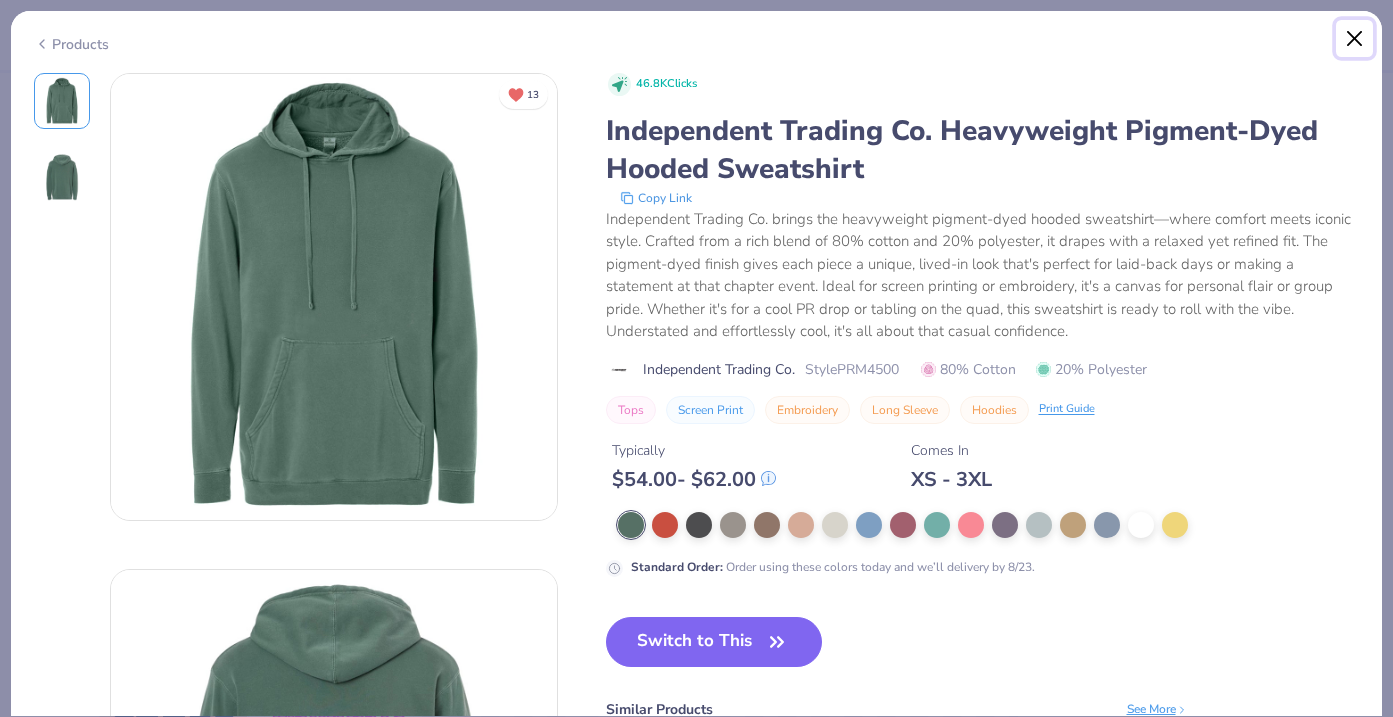 click at bounding box center [1355, 39] 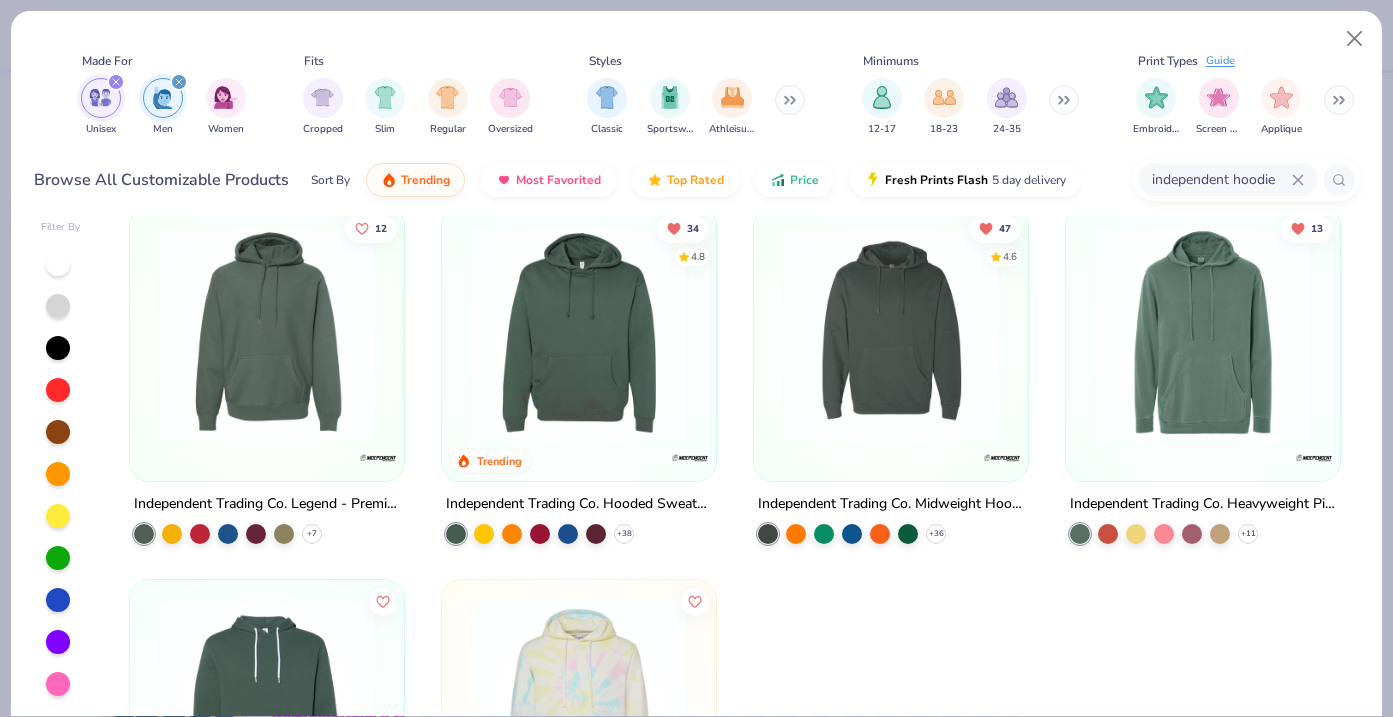 click on "independent hoodie" at bounding box center (1221, 179) 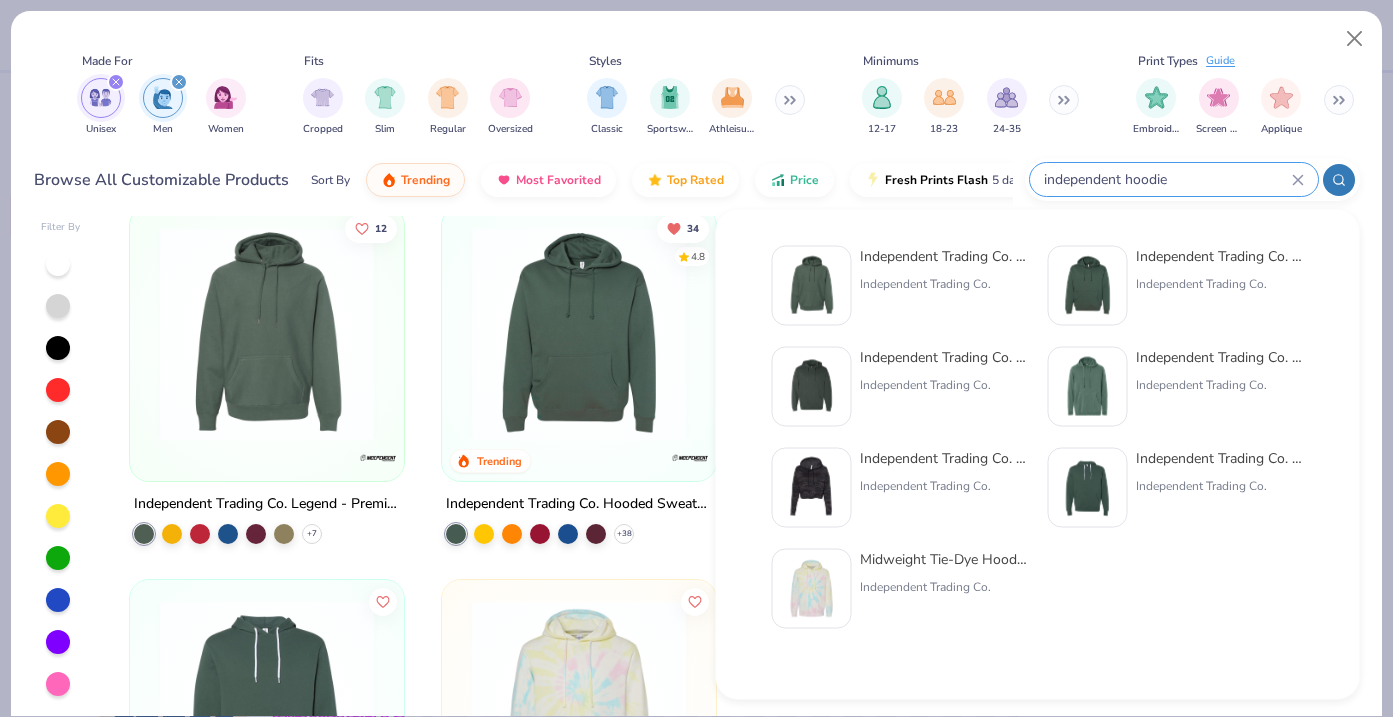 click on "independent hoodie" at bounding box center [1167, 179] 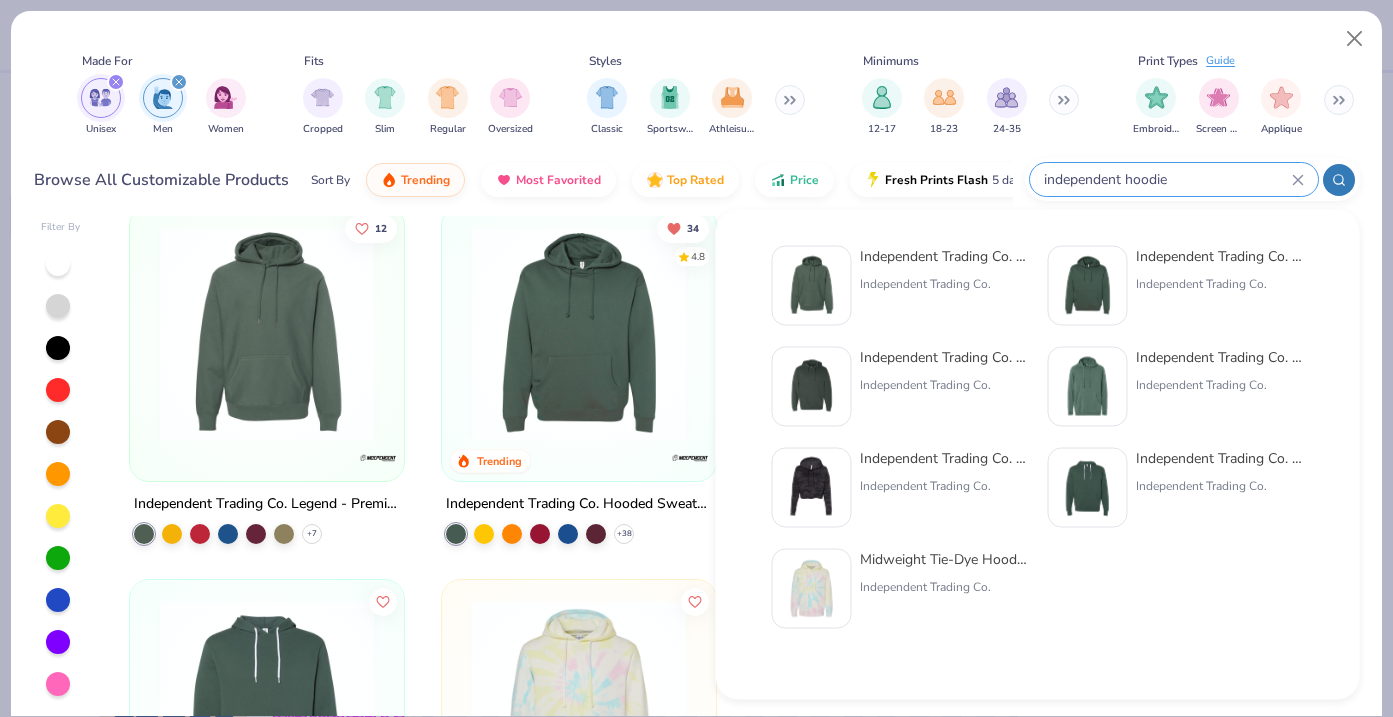 click on "independent hoodie" at bounding box center [1167, 179] 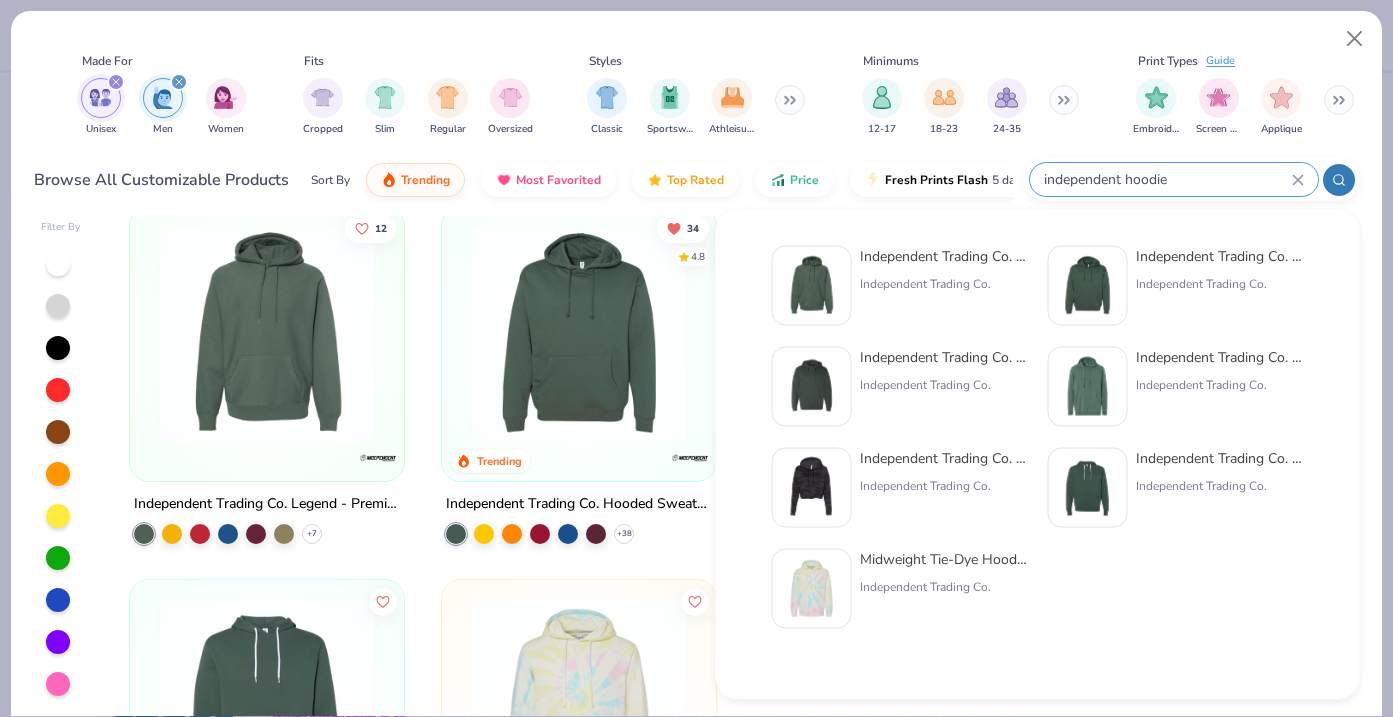 click on "independent hoodie" at bounding box center (1167, 179) 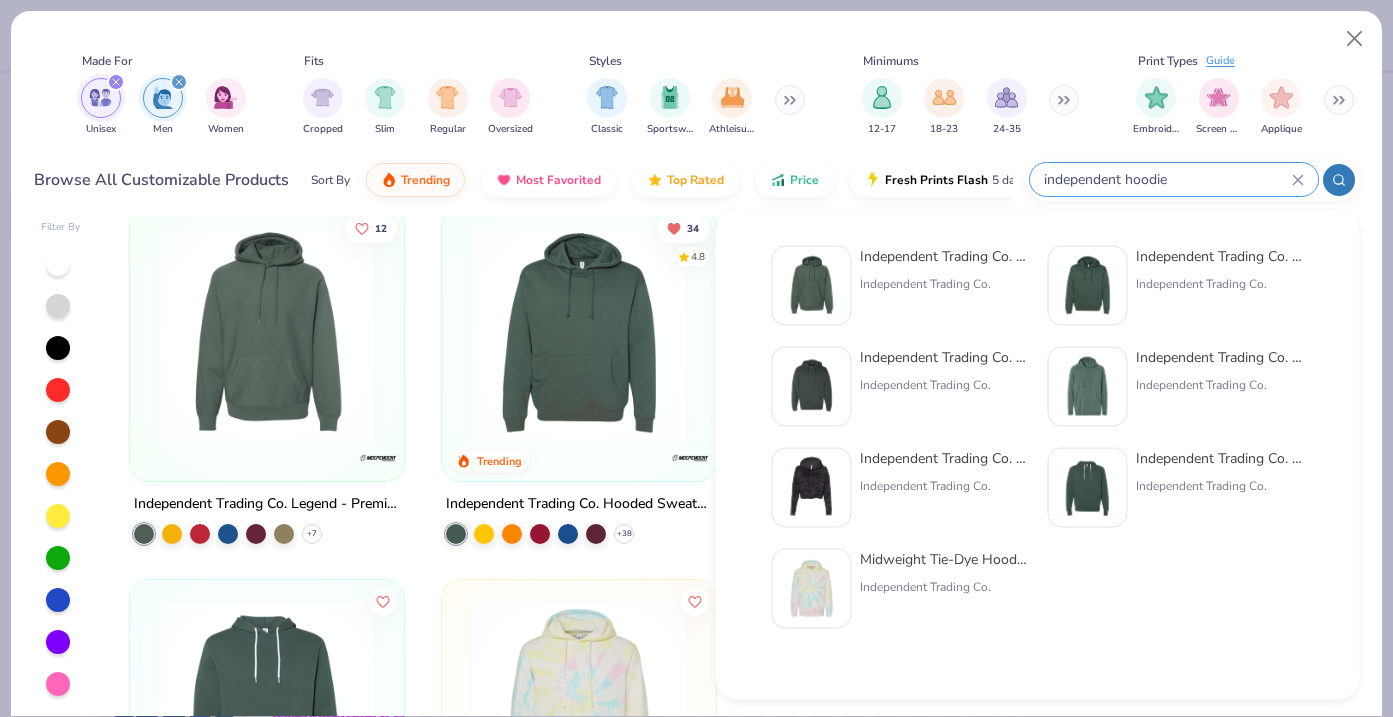 click on "independent hoodie" at bounding box center [1167, 179] 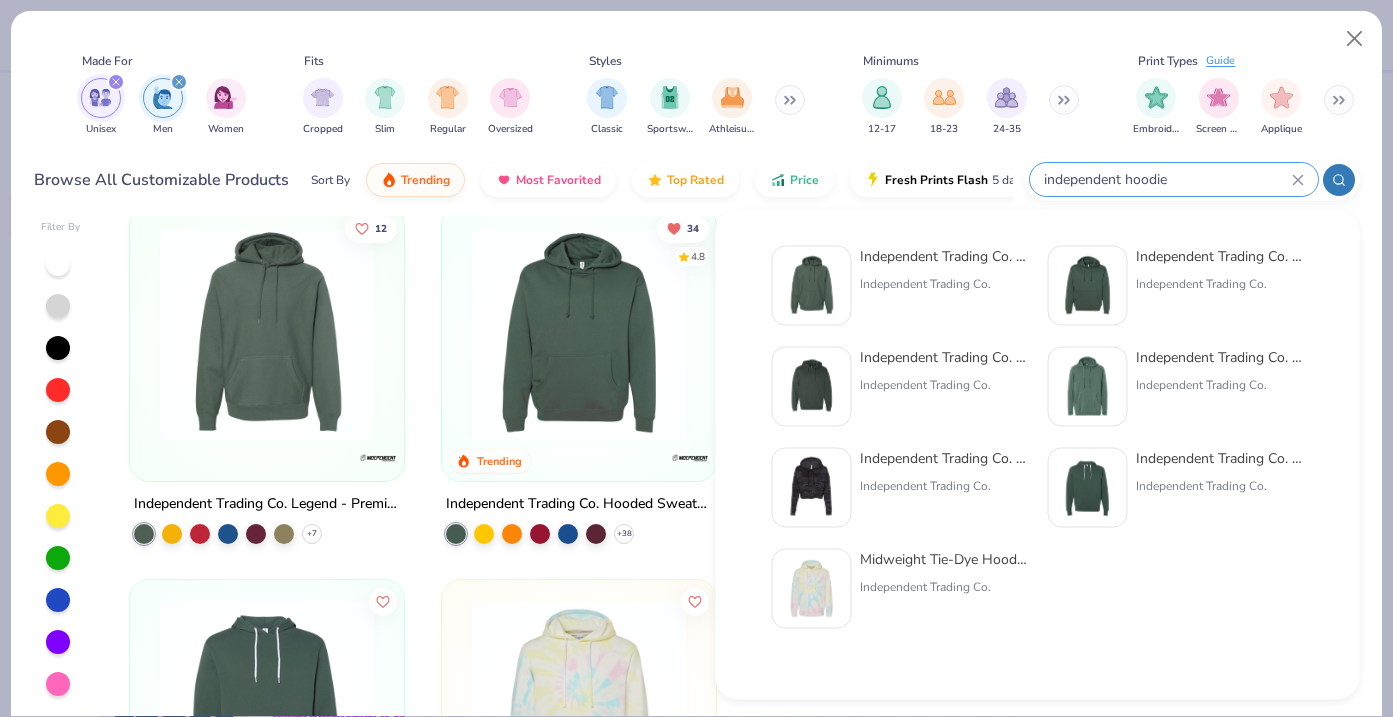 click on "independent hoodie" at bounding box center [1167, 179] 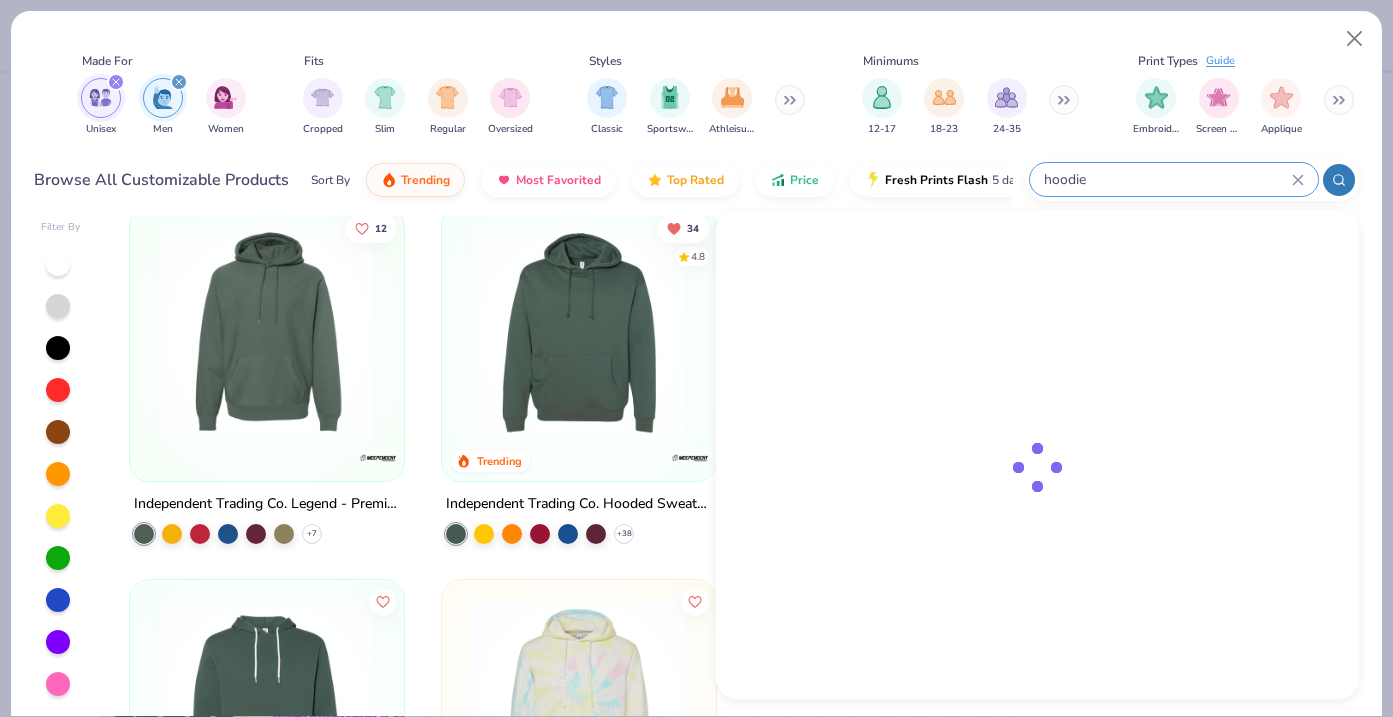 type on "hoodie" 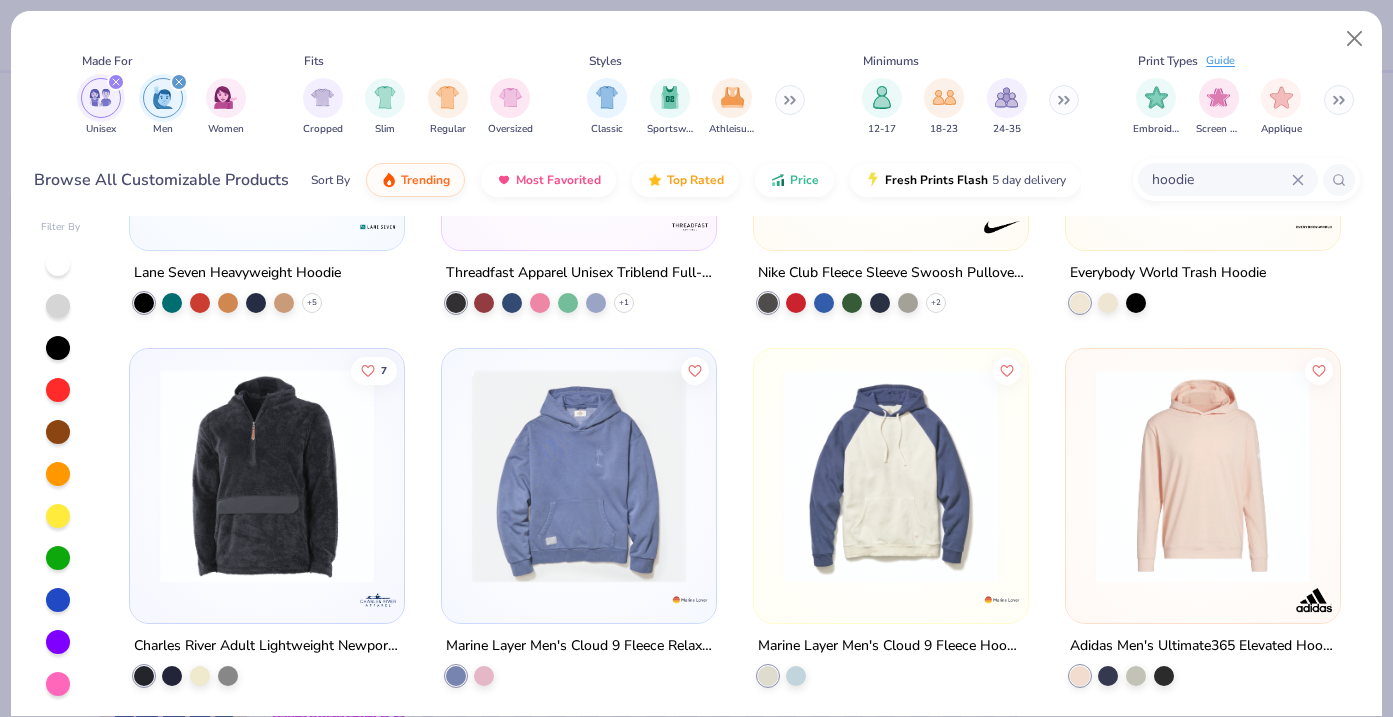 scroll, scrollTop: 998, scrollLeft: 0, axis: vertical 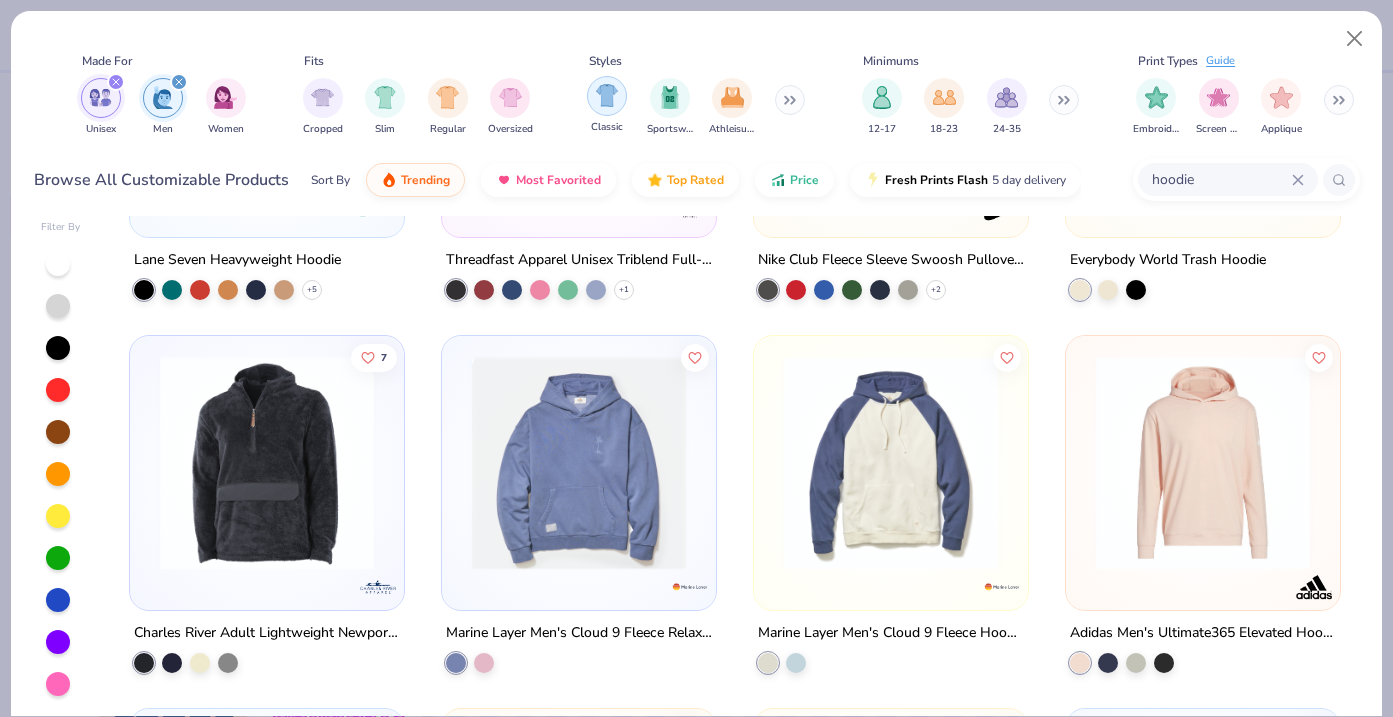 click at bounding box center [607, 95] 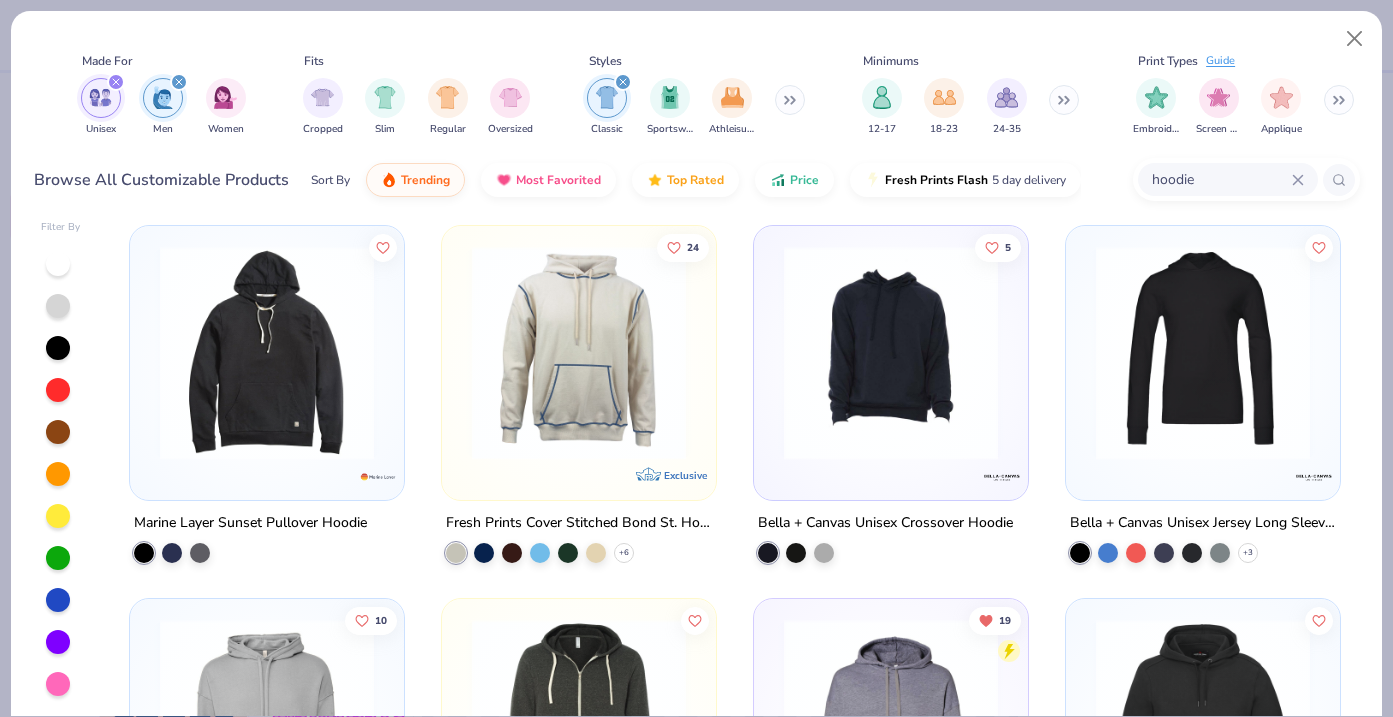scroll, scrollTop: 1485, scrollLeft: 0, axis: vertical 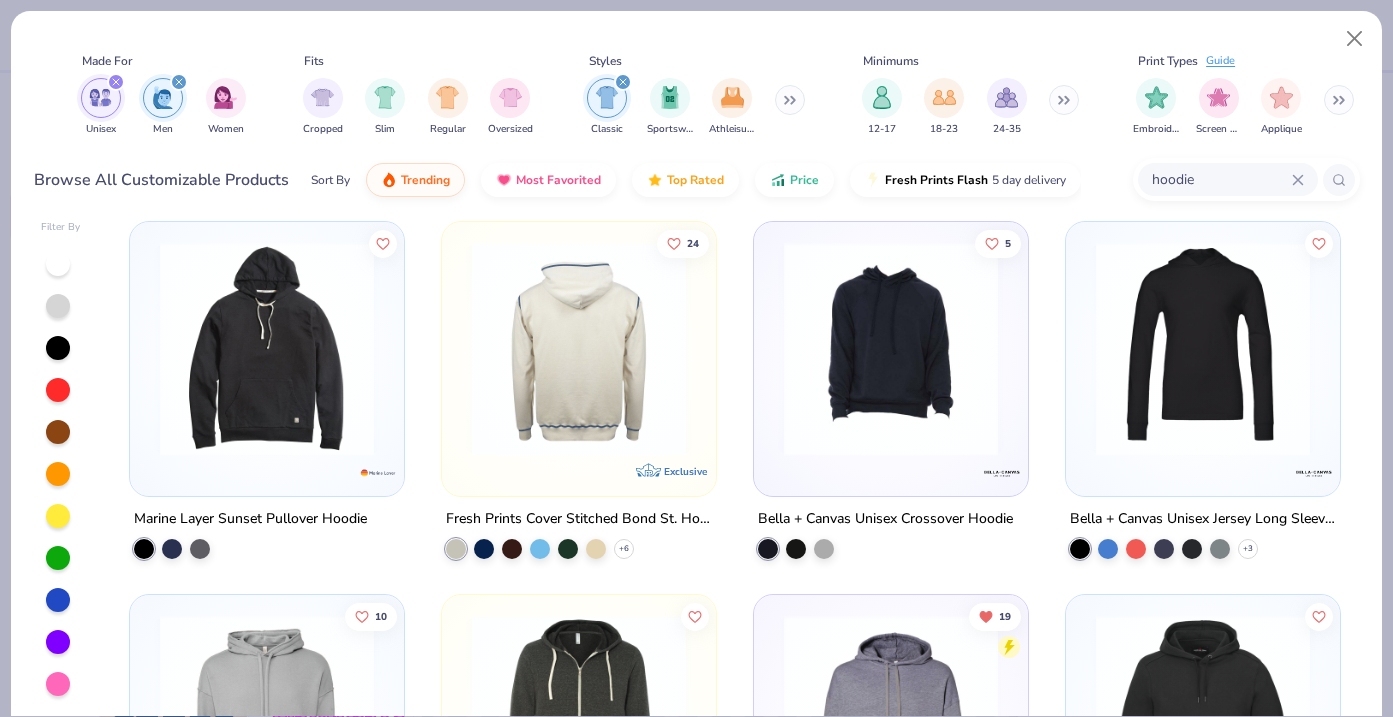 click at bounding box center [267, 349] 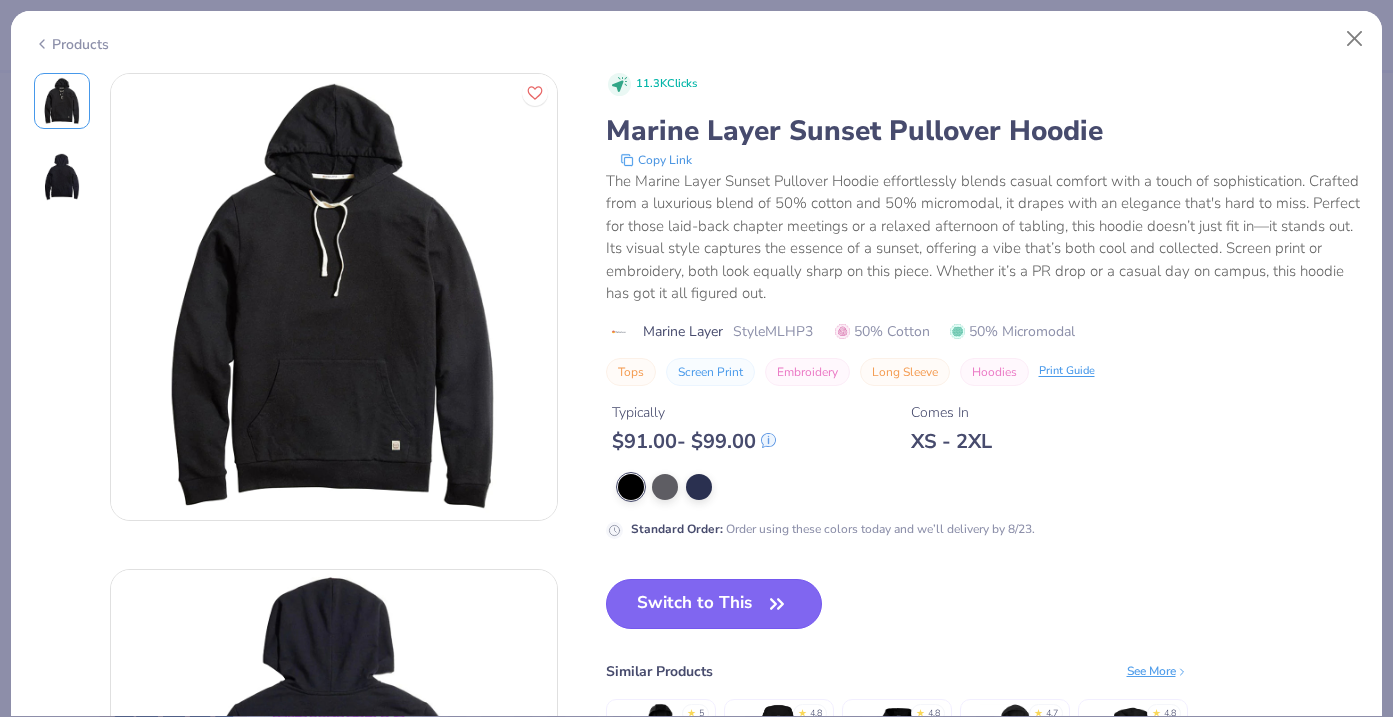 click on "Switch to This" at bounding box center [714, 604] 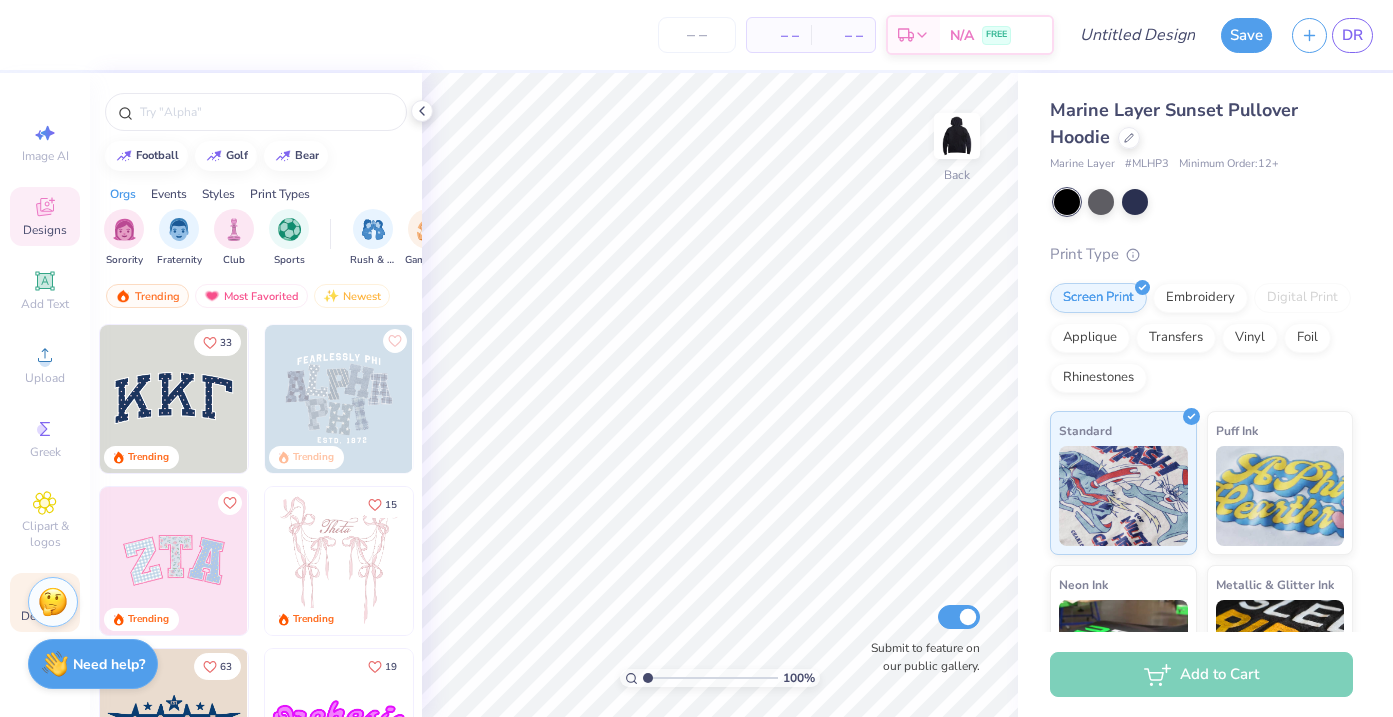 click on "Decorate" at bounding box center (45, 602) 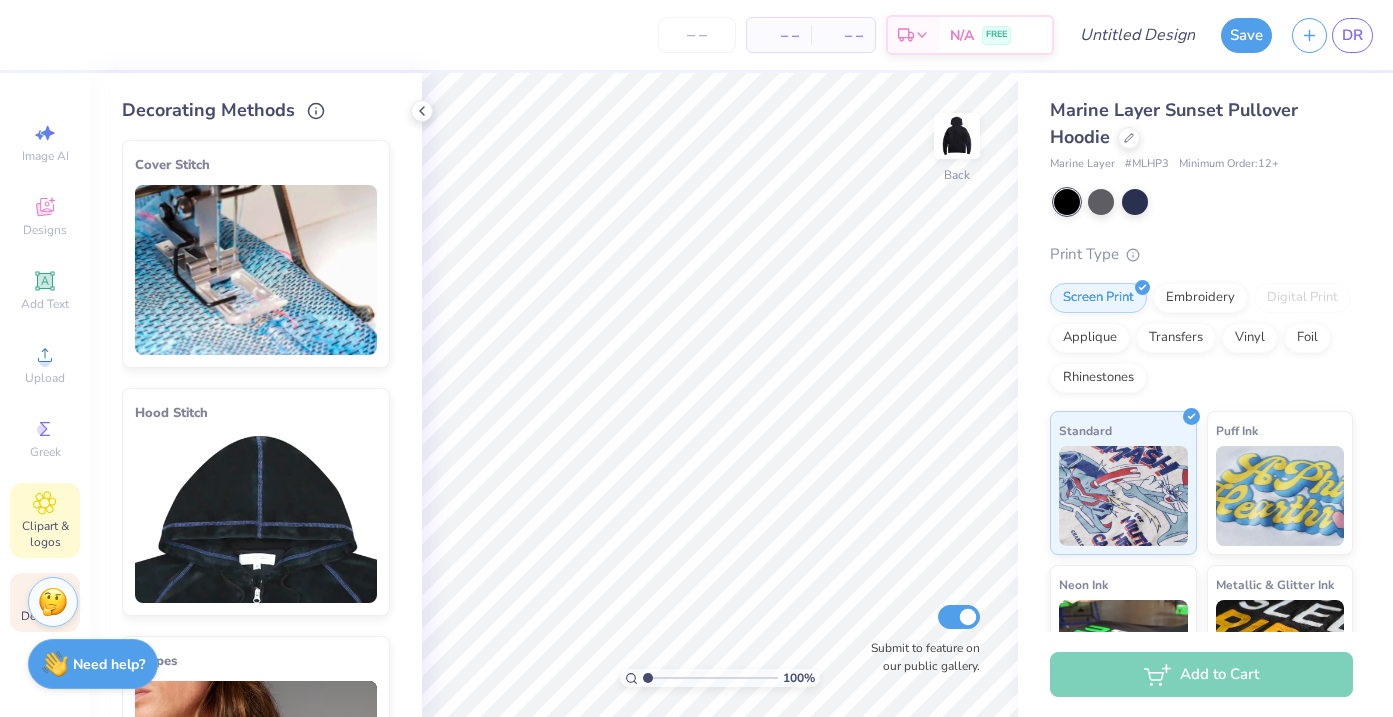 click on "Clipart & logos" at bounding box center [45, 534] 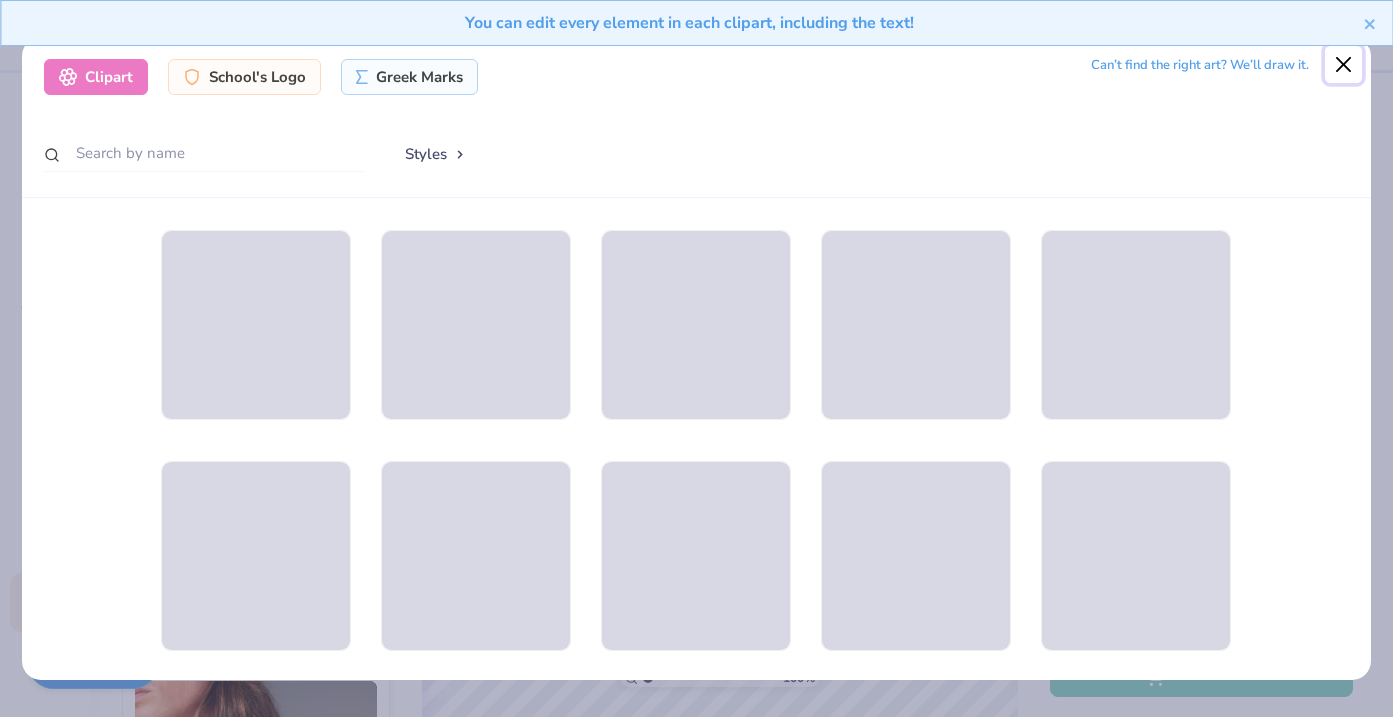click at bounding box center [1344, 65] 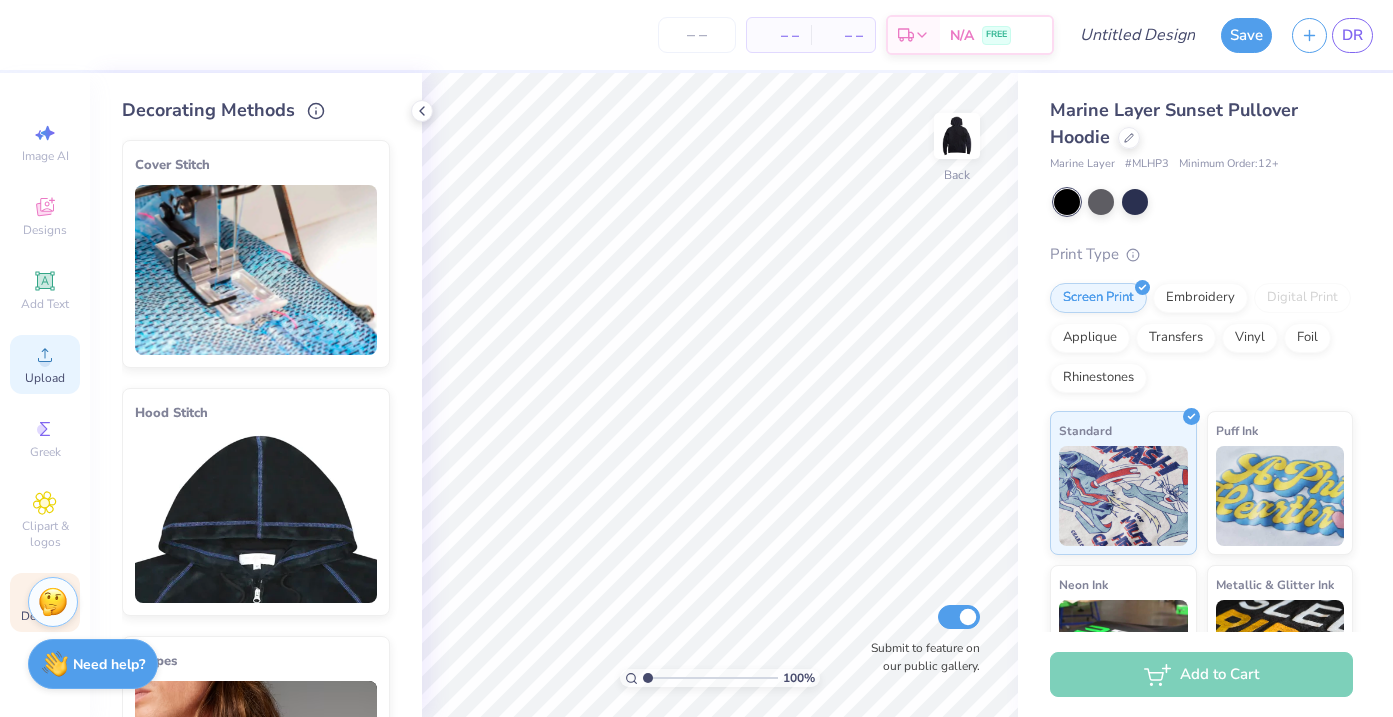 click on "Upload" at bounding box center (45, 364) 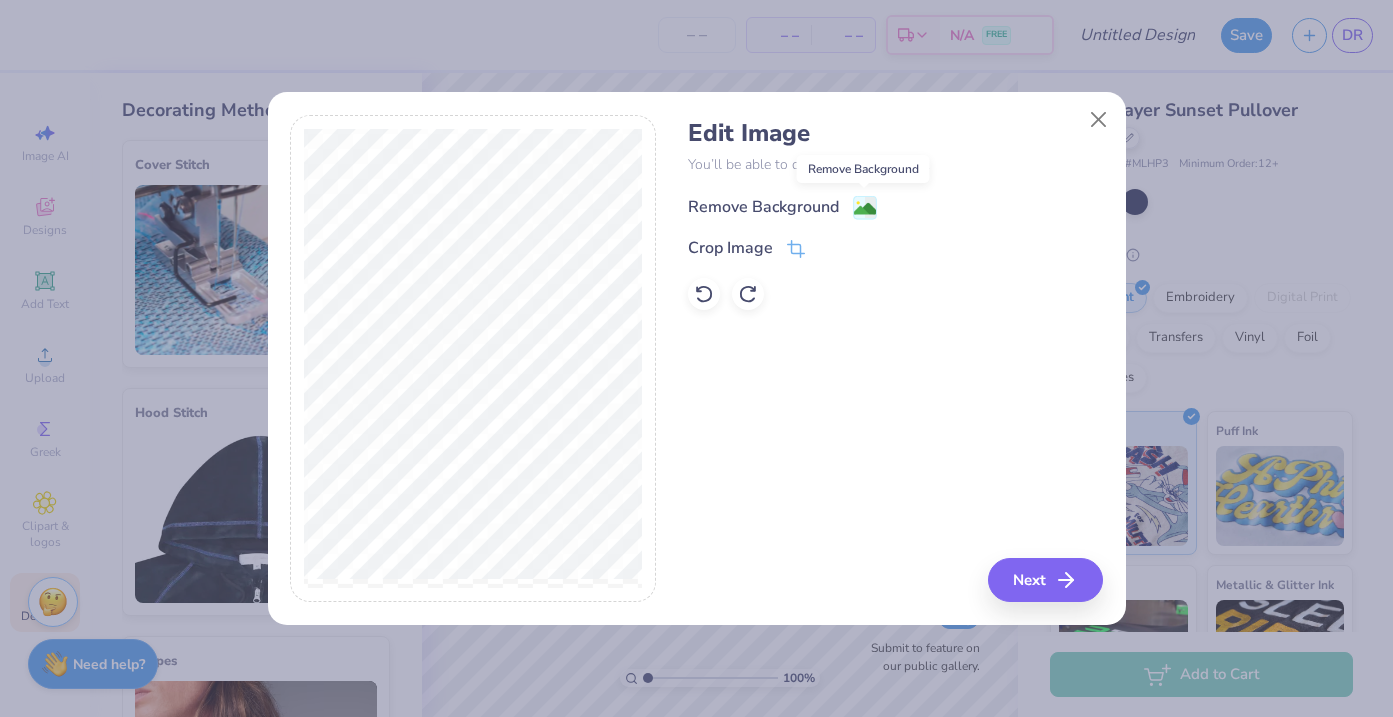 click 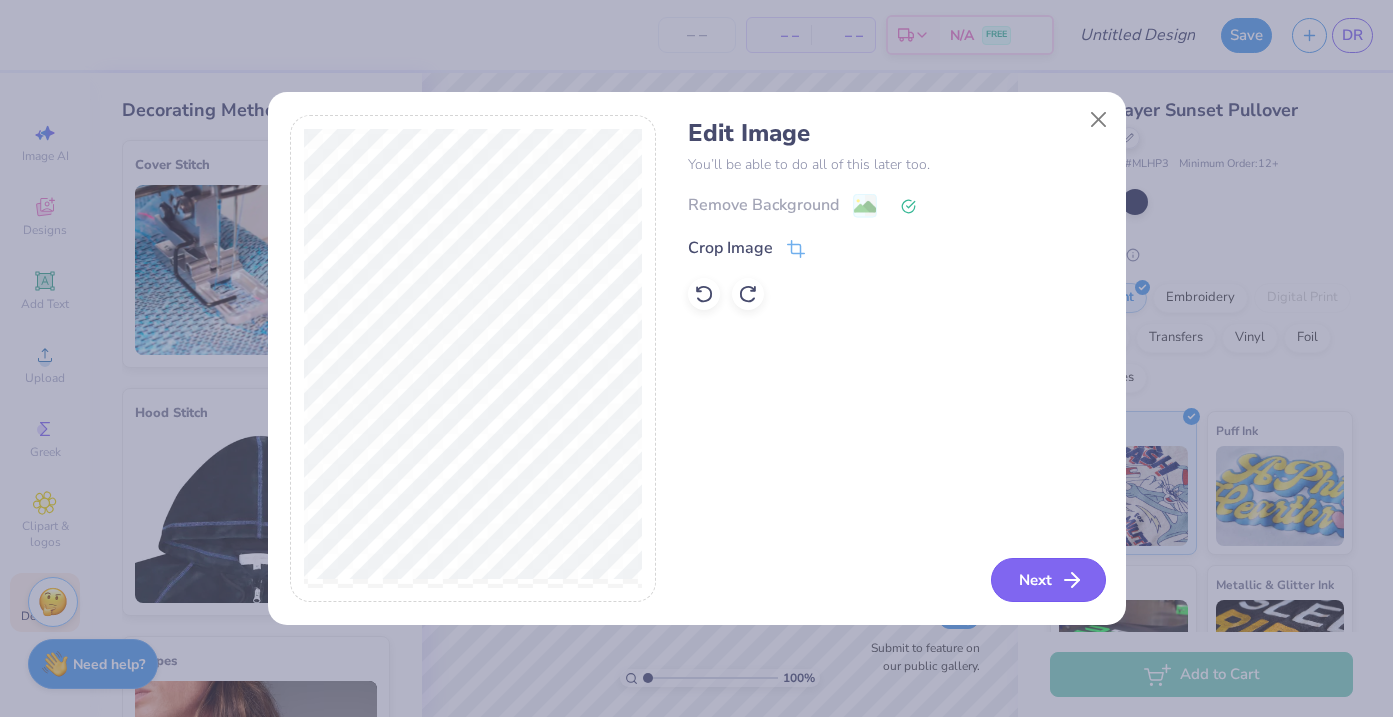 click on "Next" at bounding box center (1048, 580) 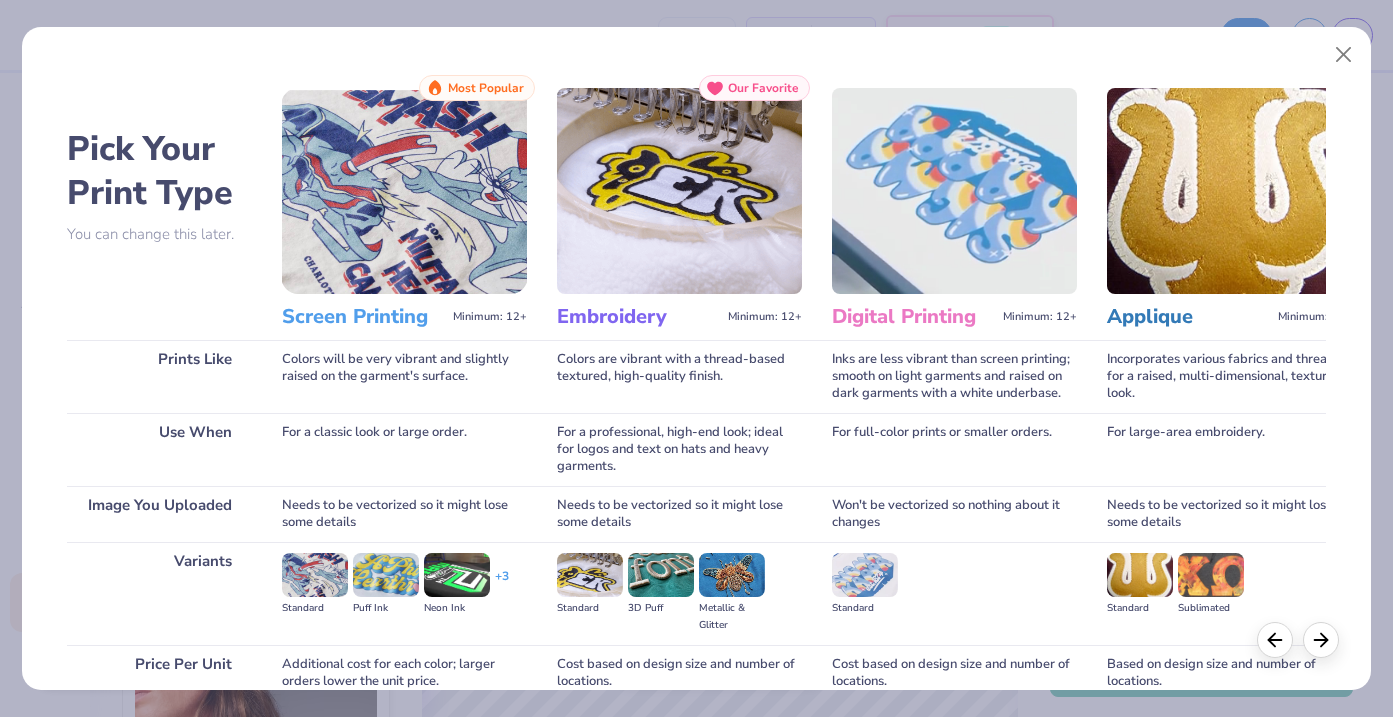 scroll, scrollTop: 0, scrollLeft: 0, axis: both 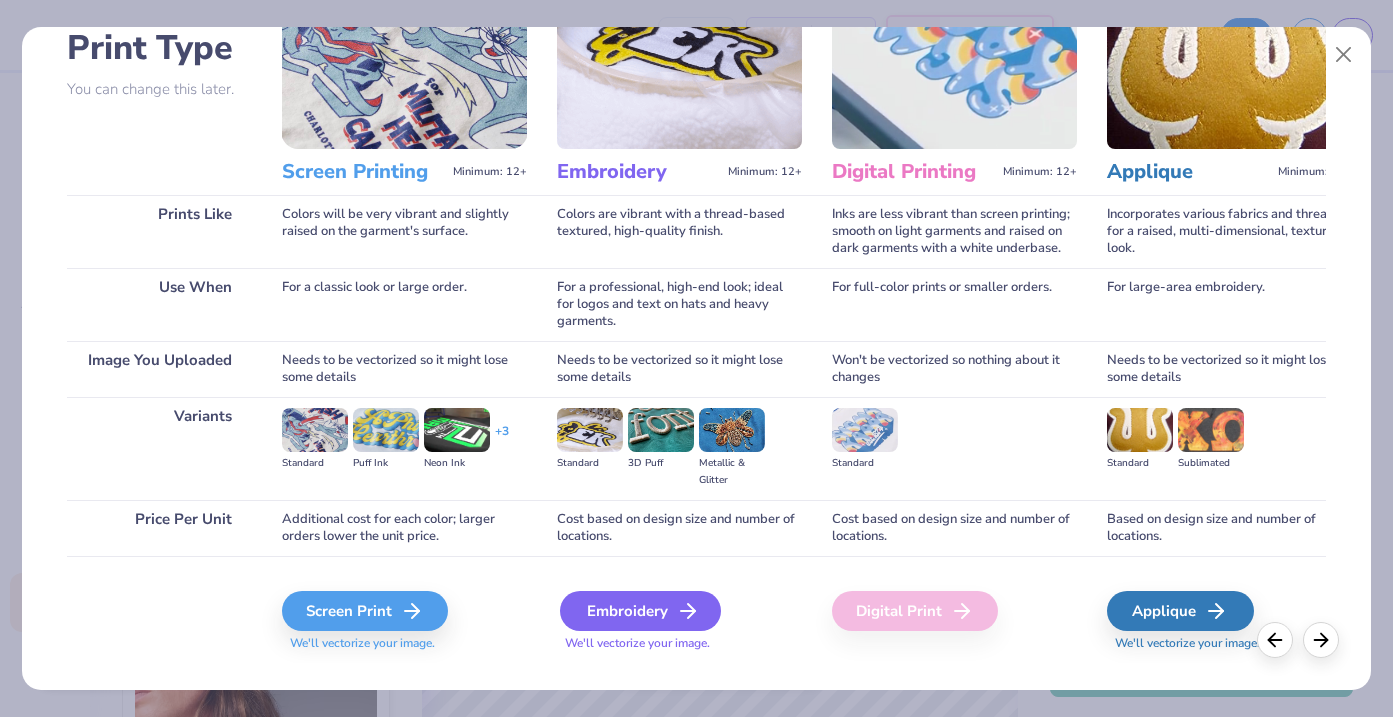 click on "Embroidery" at bounding box center [640, 611] 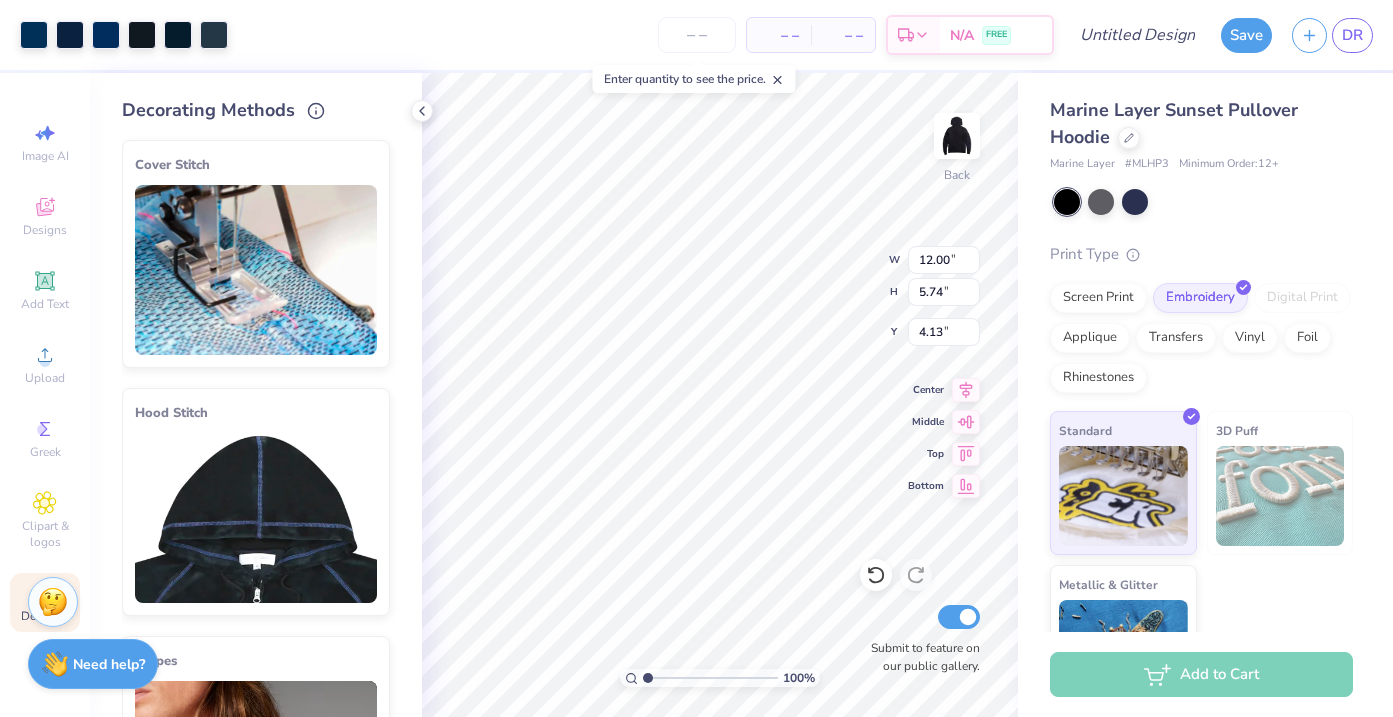 type on "0.50" 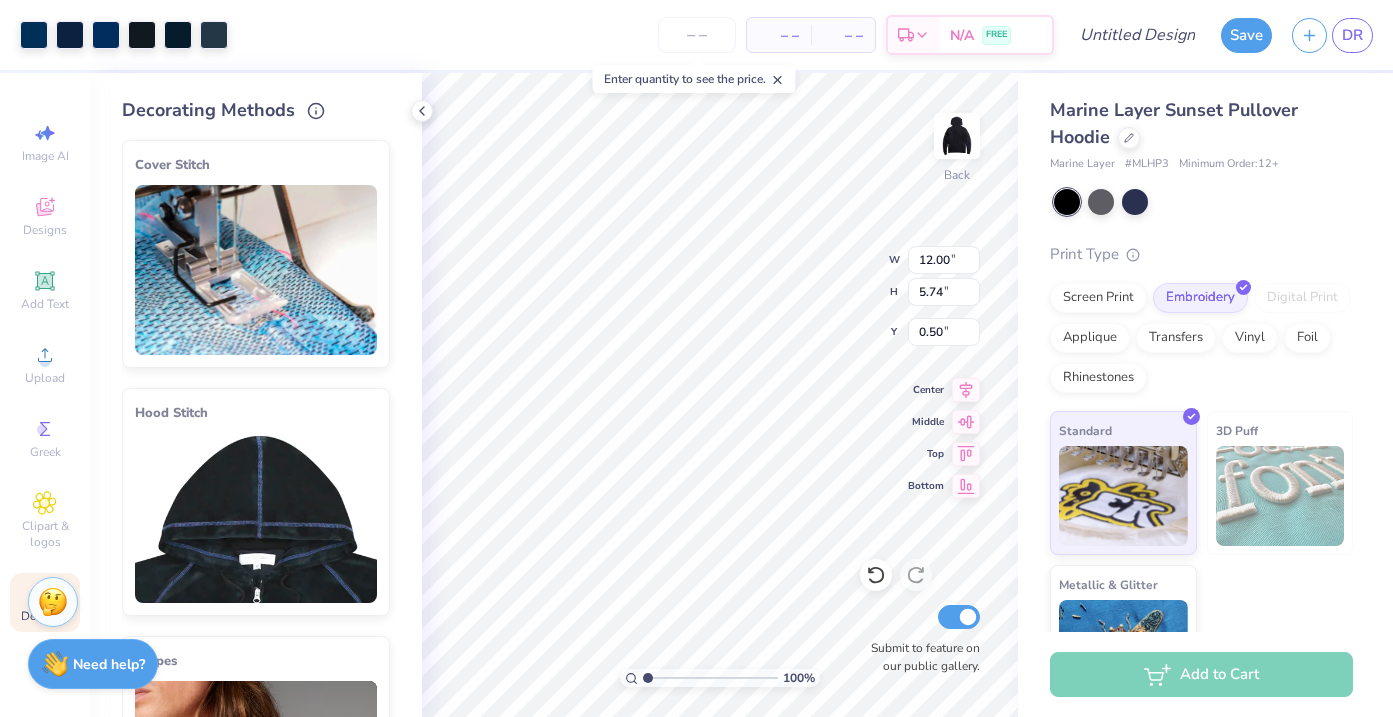 type on "6.26" 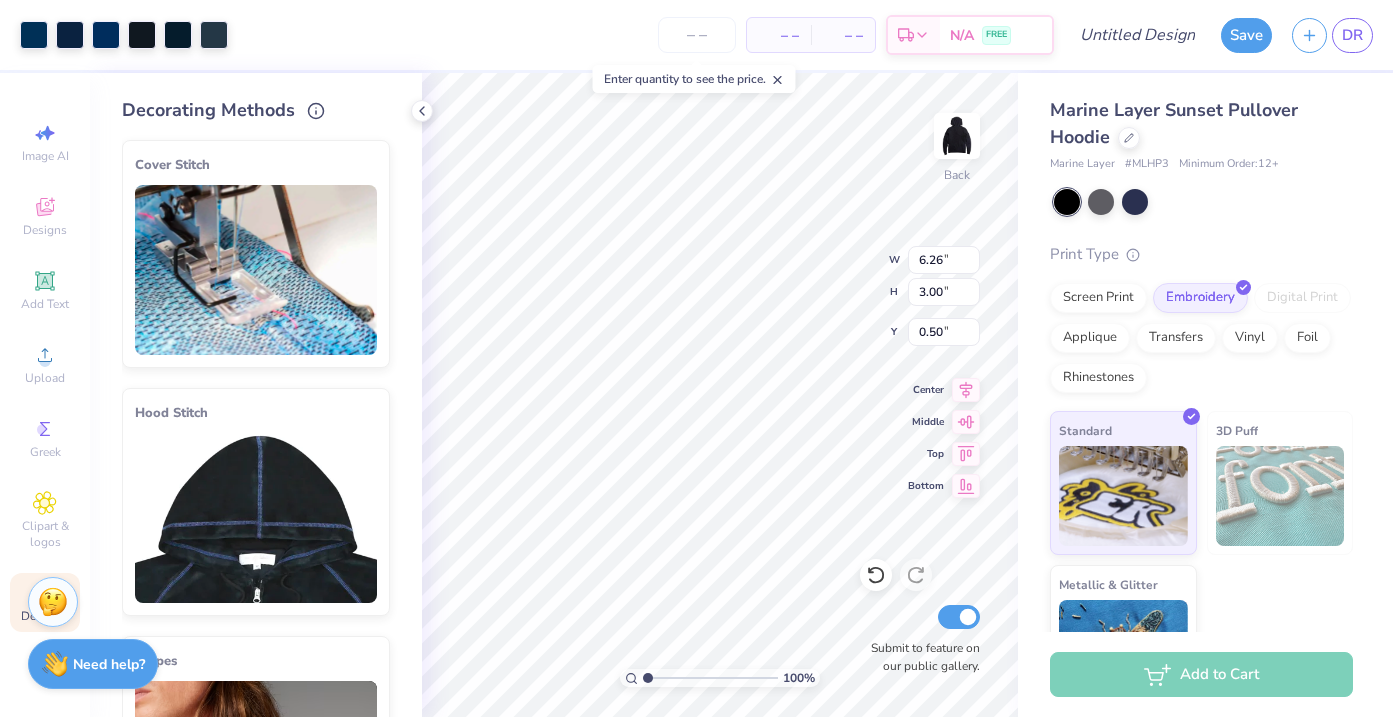 type on "1.50" 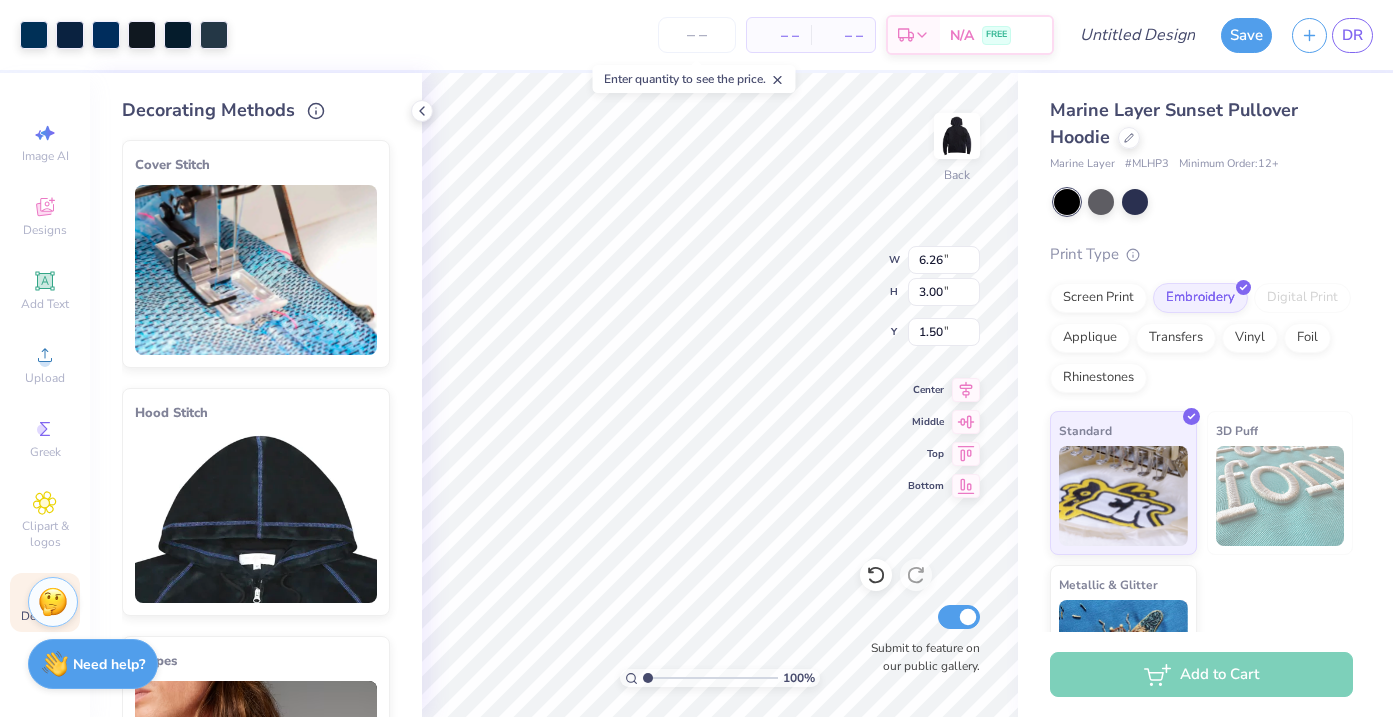 type on "4.20" 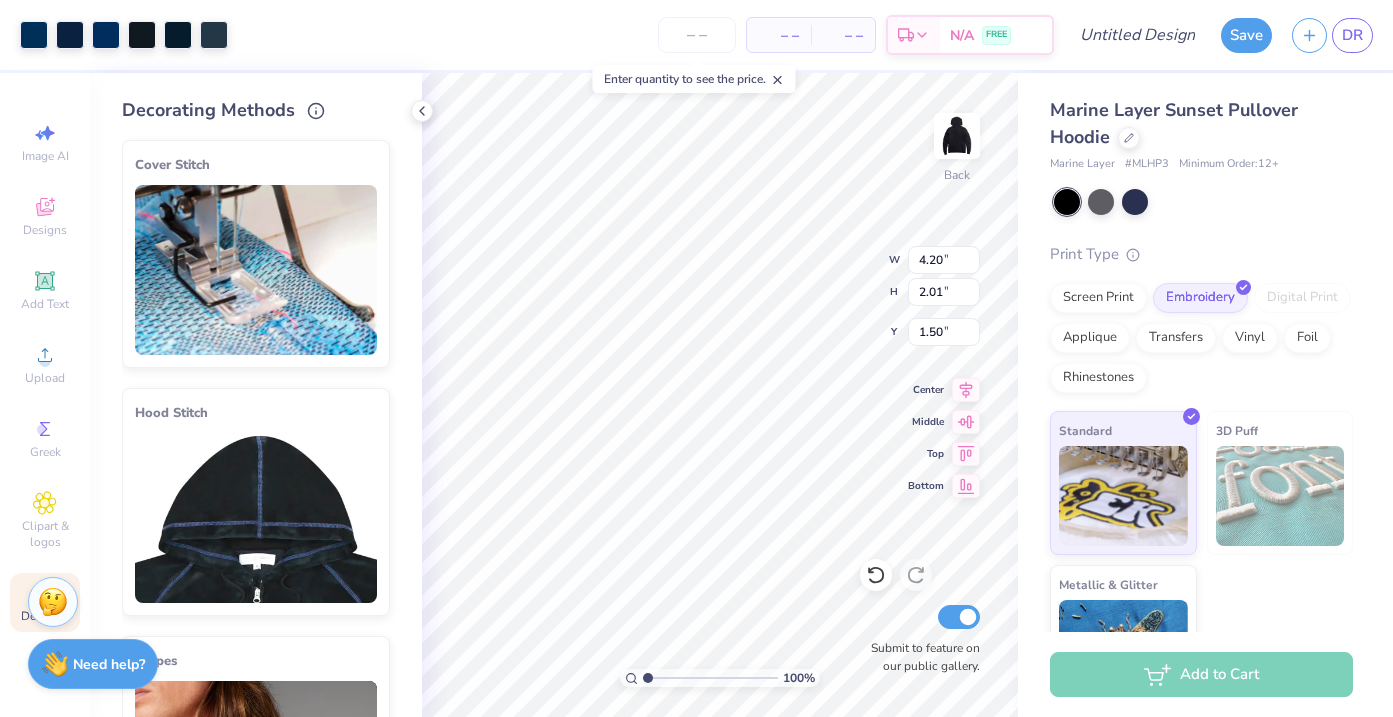 type on "0.99" 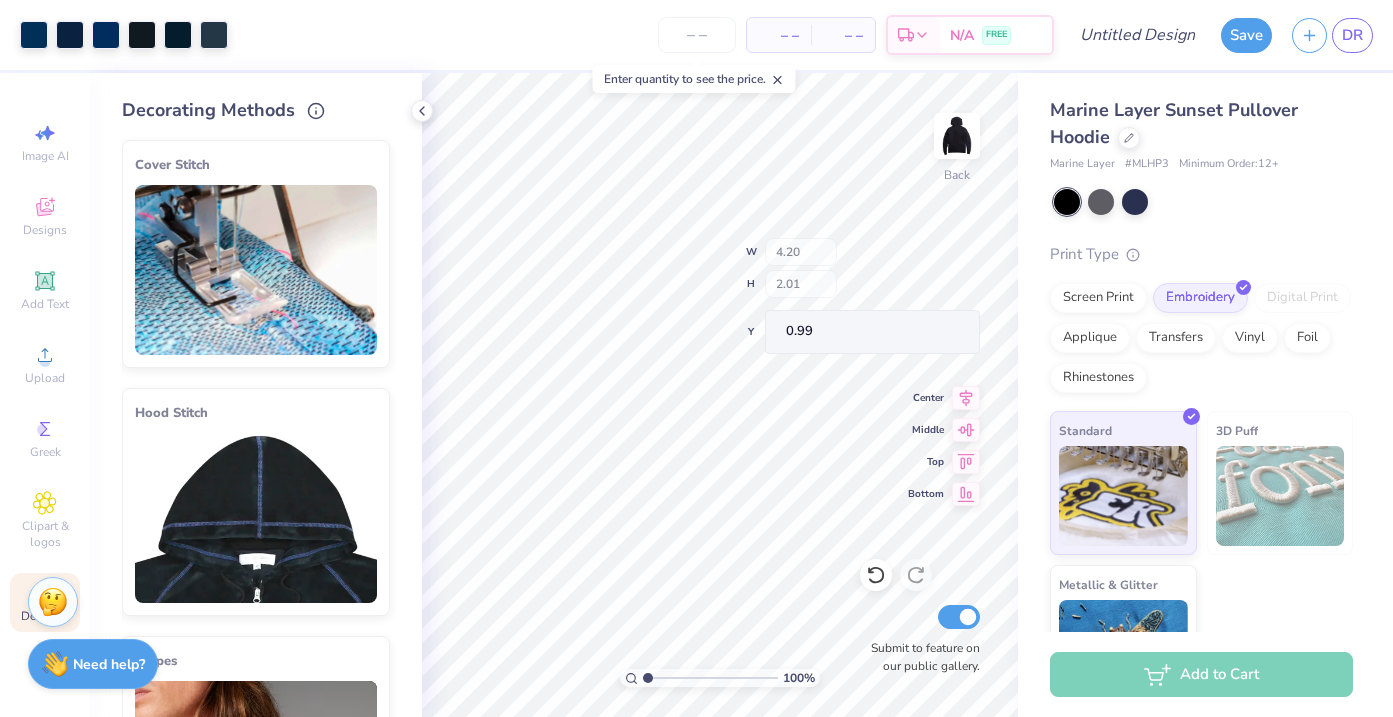 click on "100 % Back W 4.20 H 2.01 Y 0.99 Center Middle Top Bottom Submit to feature on our public gallery." at bounding box center (720, 395) 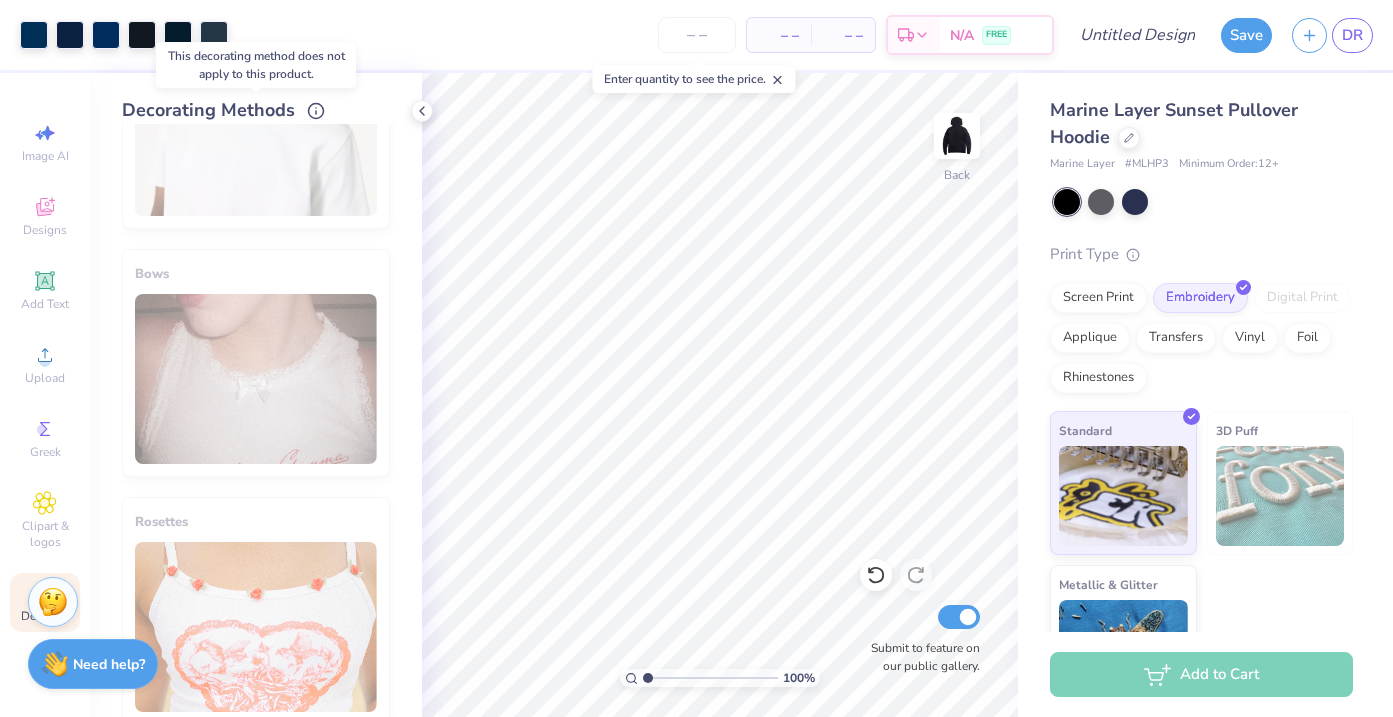 scroll, scrollTop: 1159, scrollLeft: 0, axis: vertical 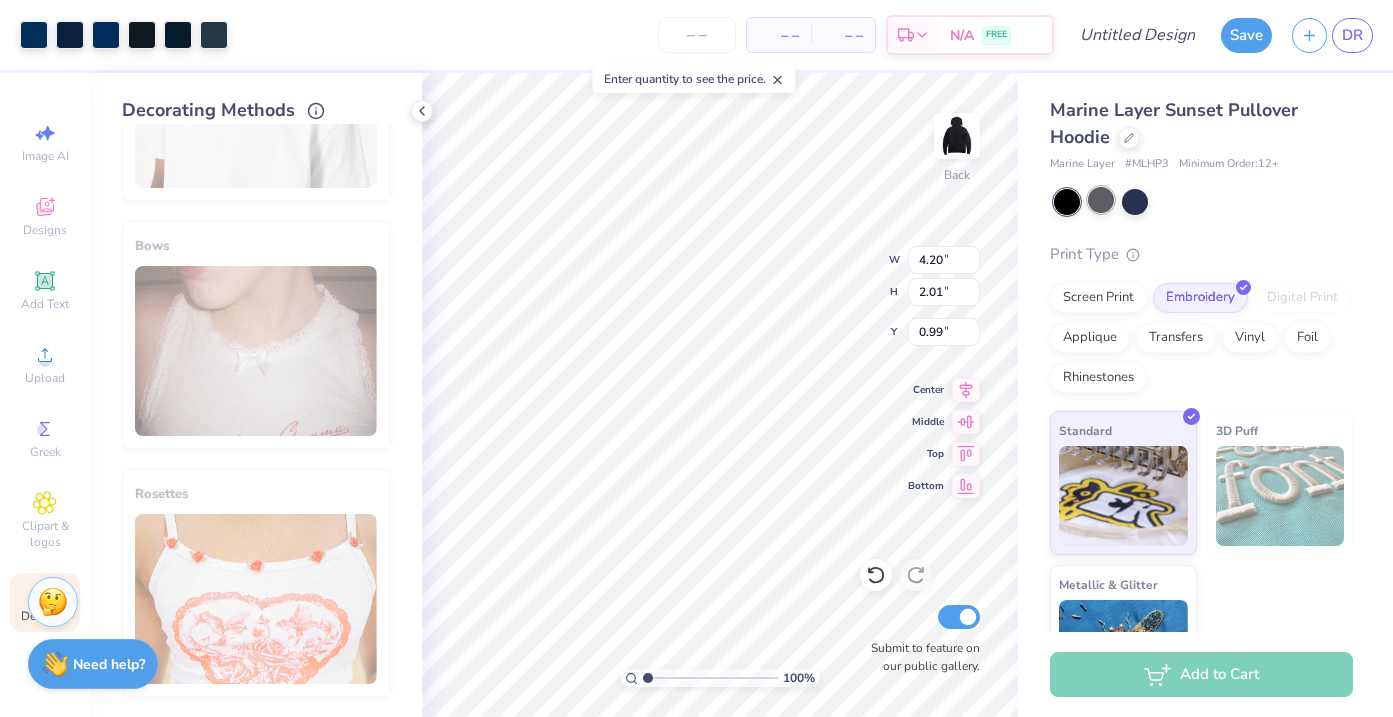 click at bounding box center [1101, 200] 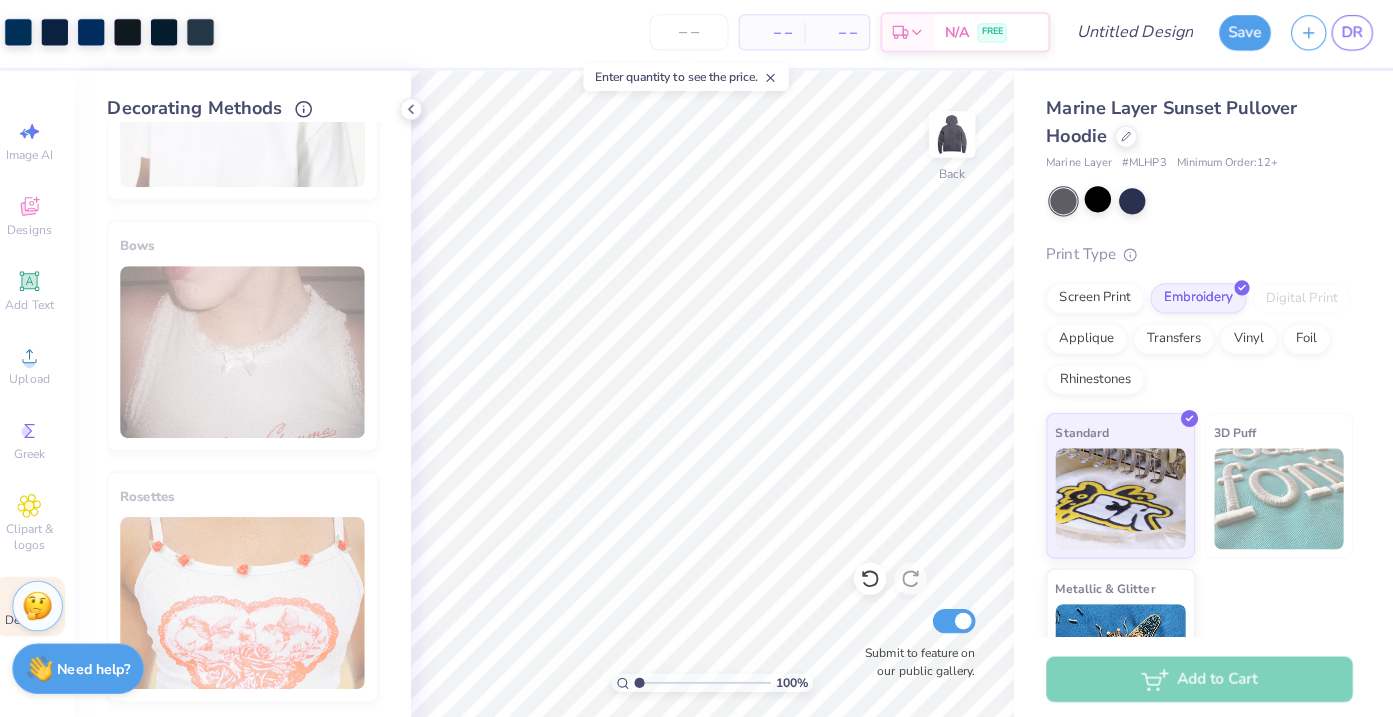scroll, scrollTop: 0, scrollLeft: 0, axis: both 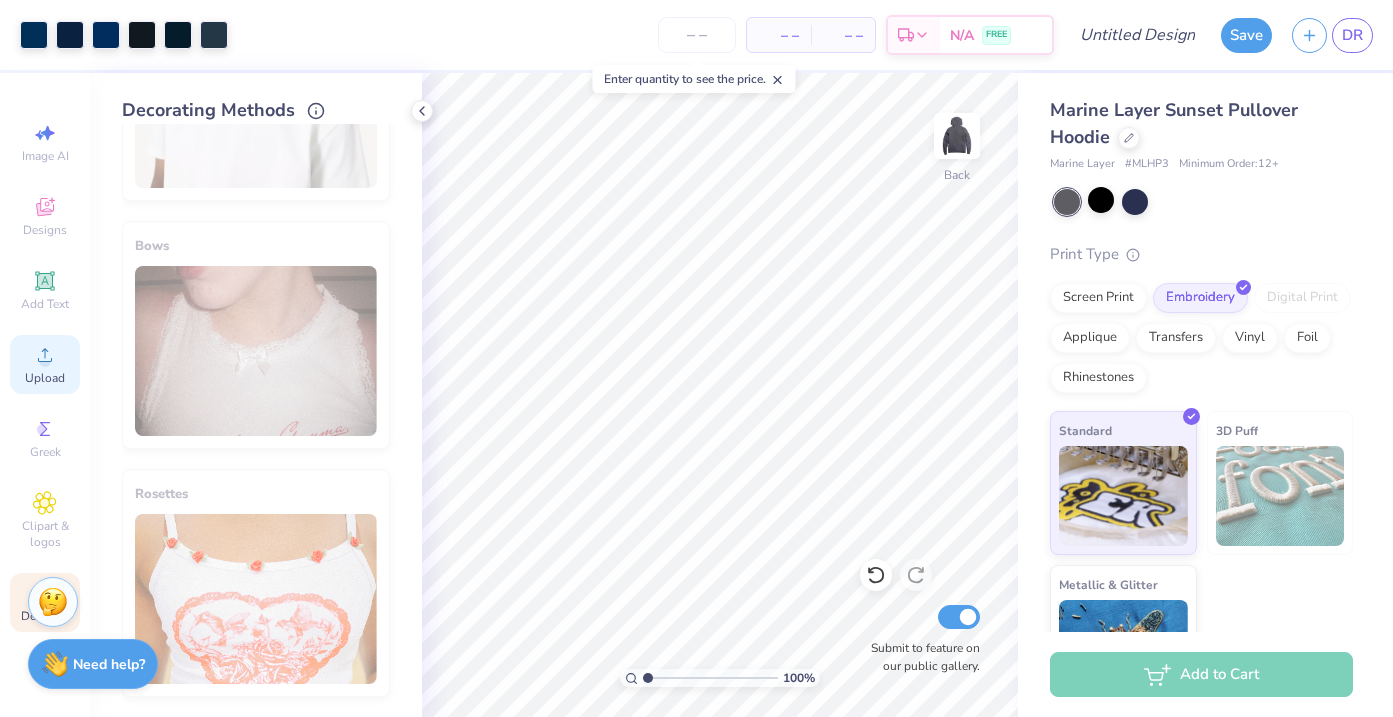 click on "Upload" at bounding box center (45, 378) 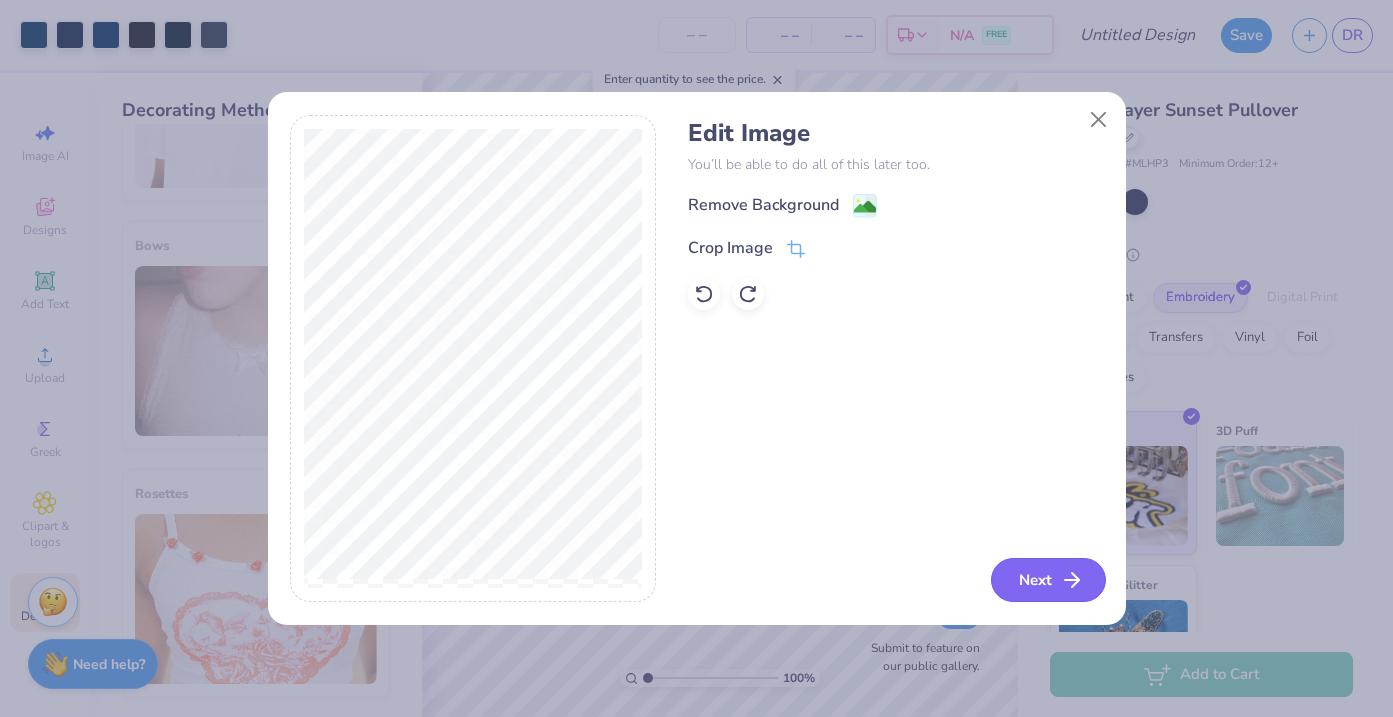 click on "Next" at bounding box center [1048, 580] 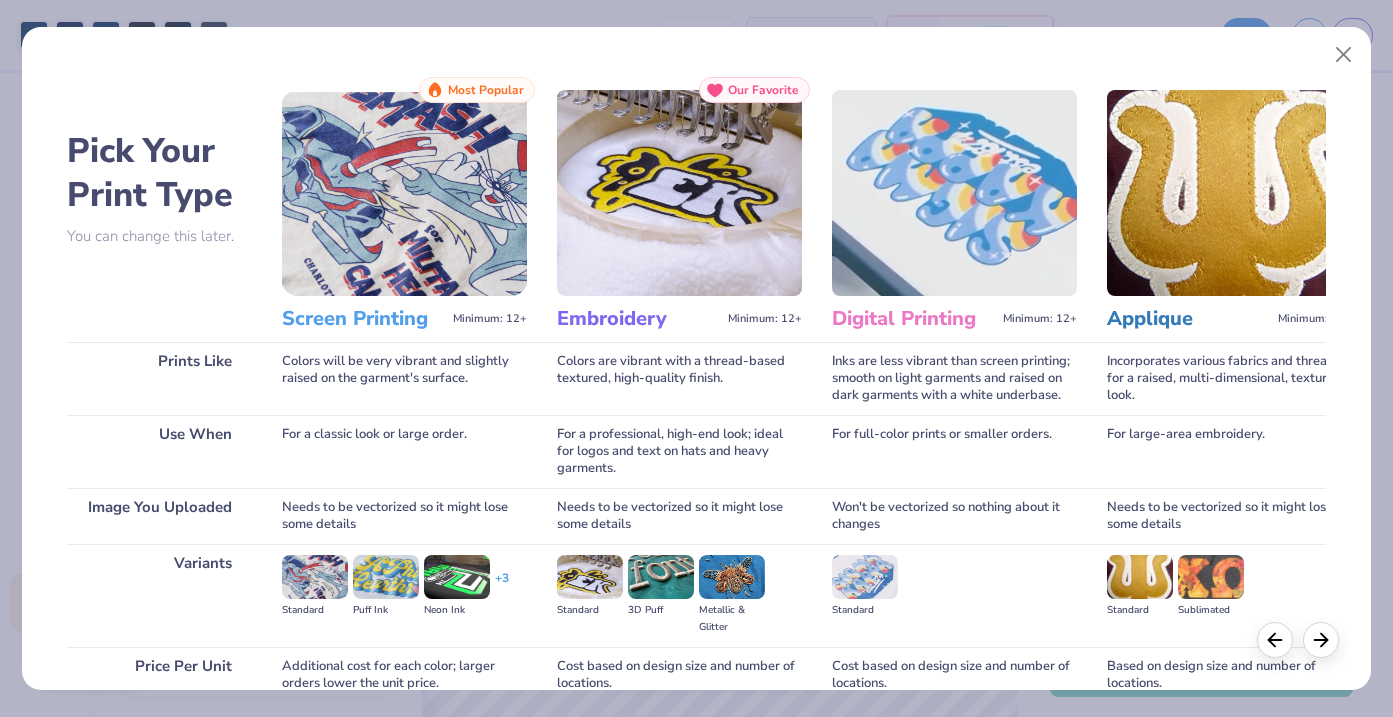 scroll, scrollTop: 180, scrollLeft: 0, axis: vertical 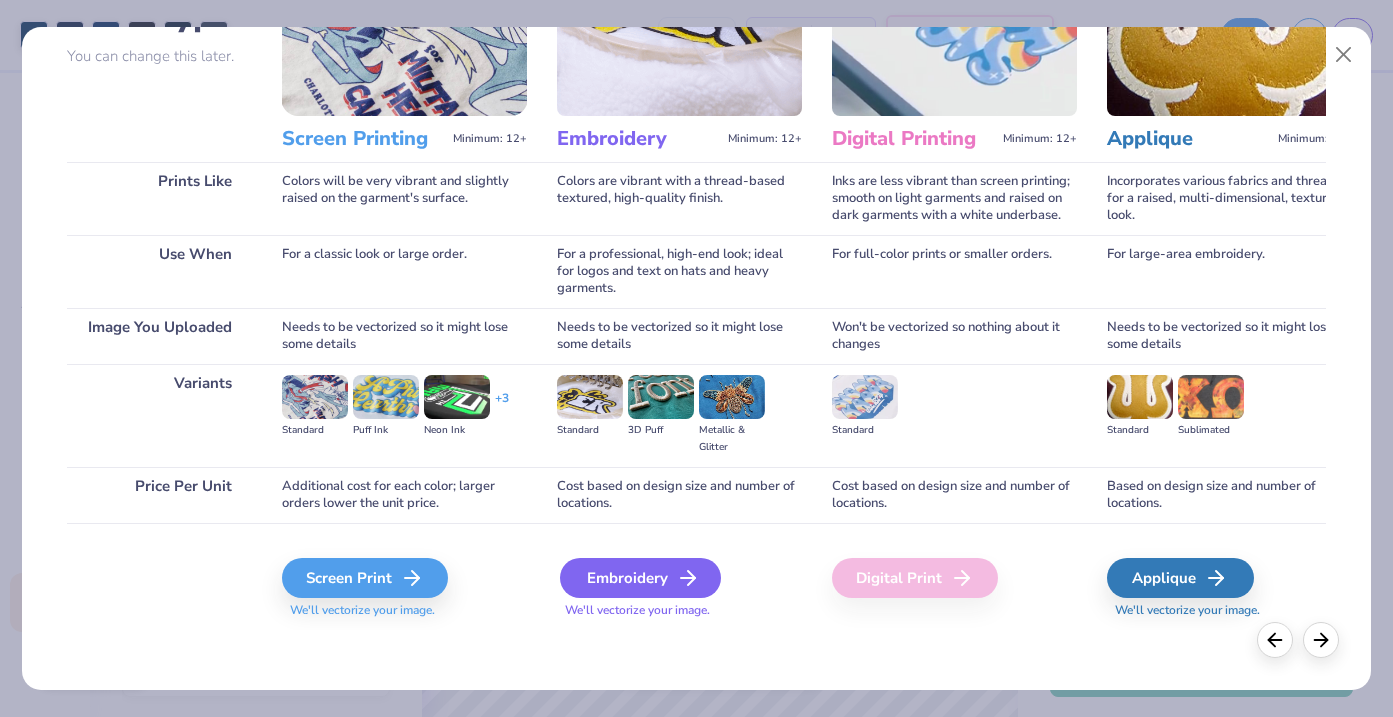 click on "Embroidery" at bounding box center [640, 578] 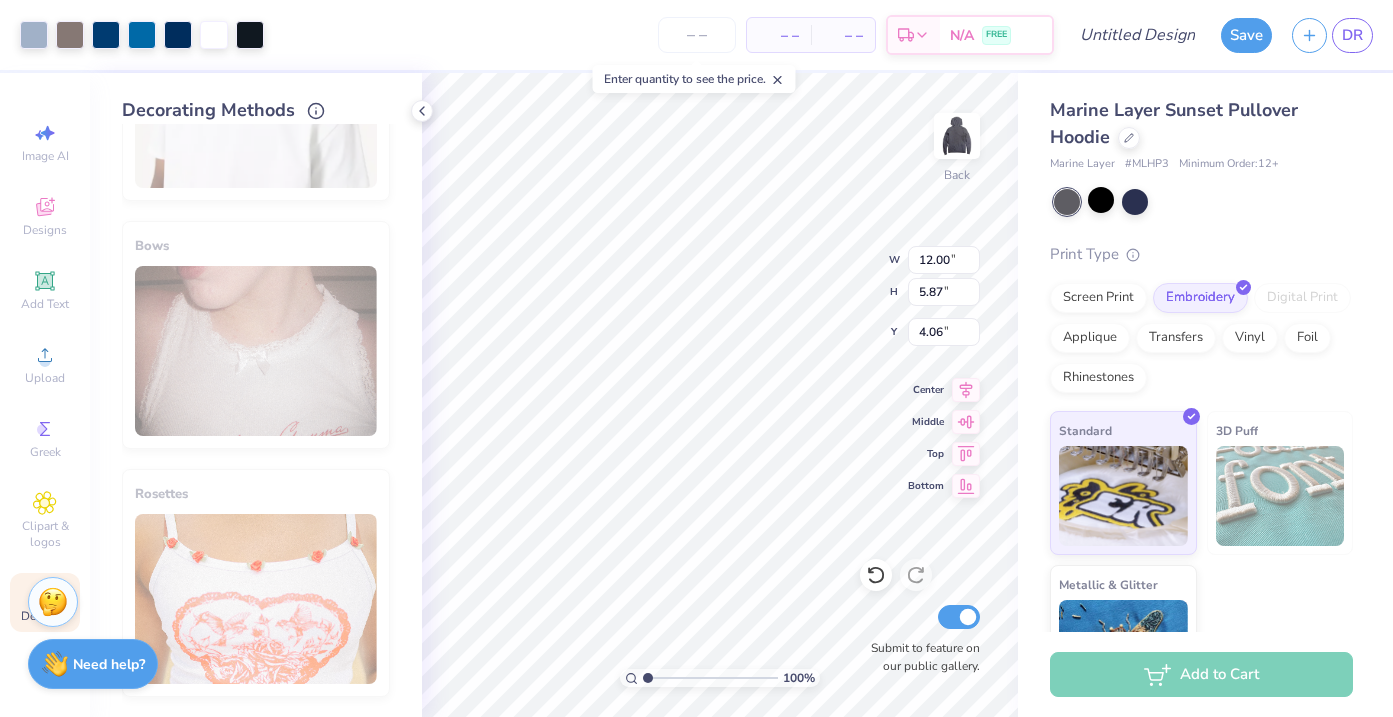 type on "4.23" 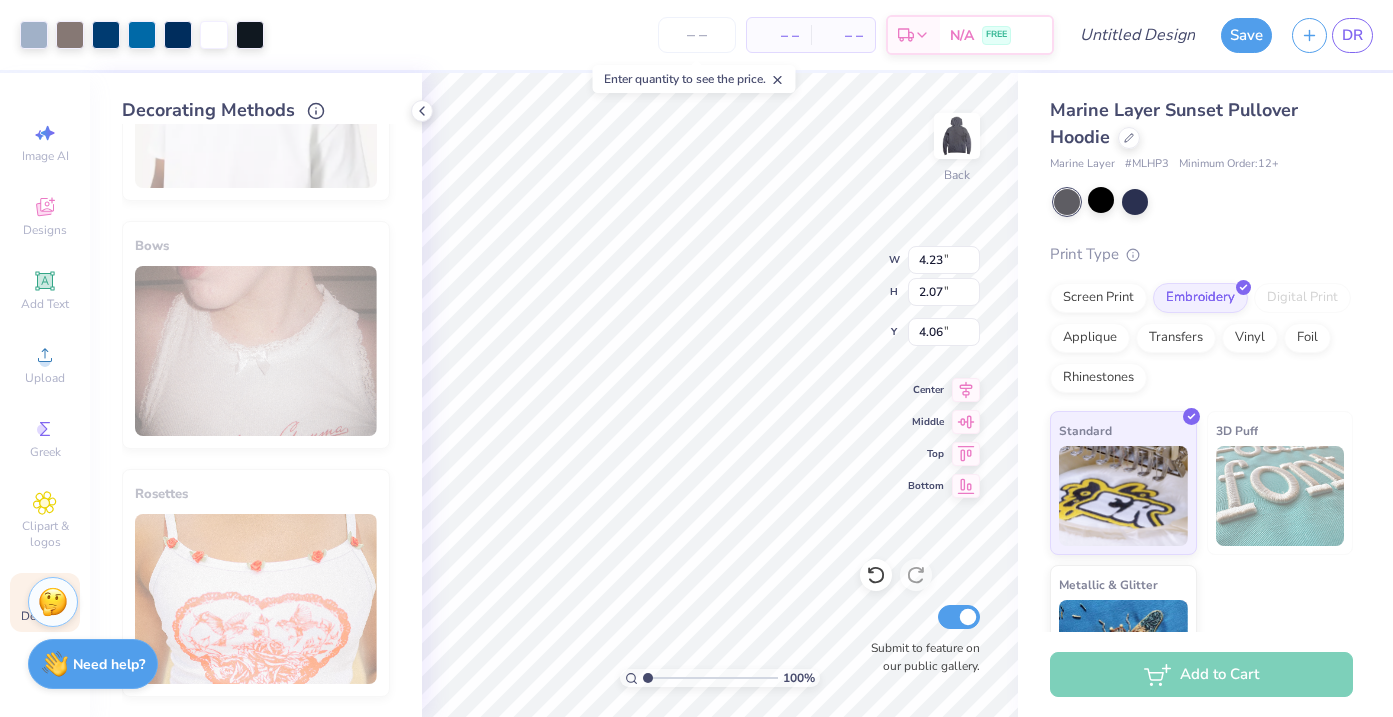 type on "0.93" 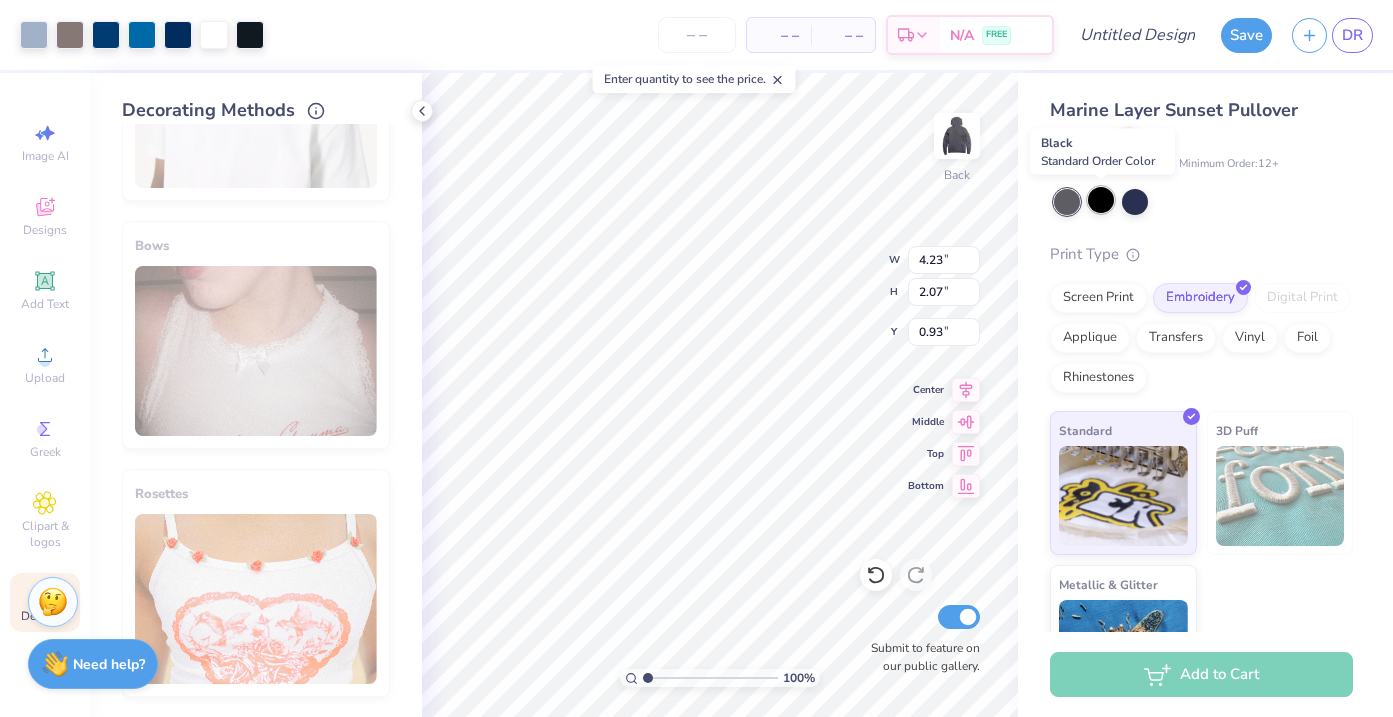 click at bounding box center [1101, 200] 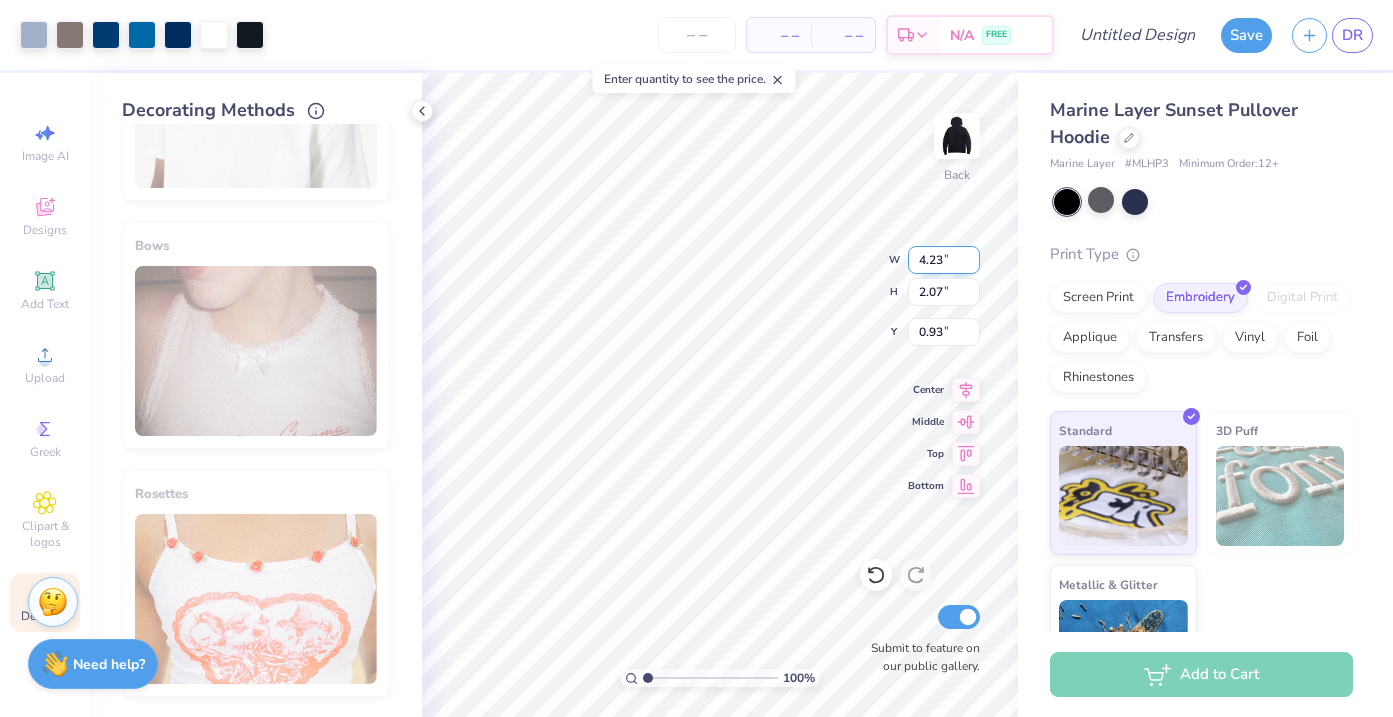 type on "2.56" 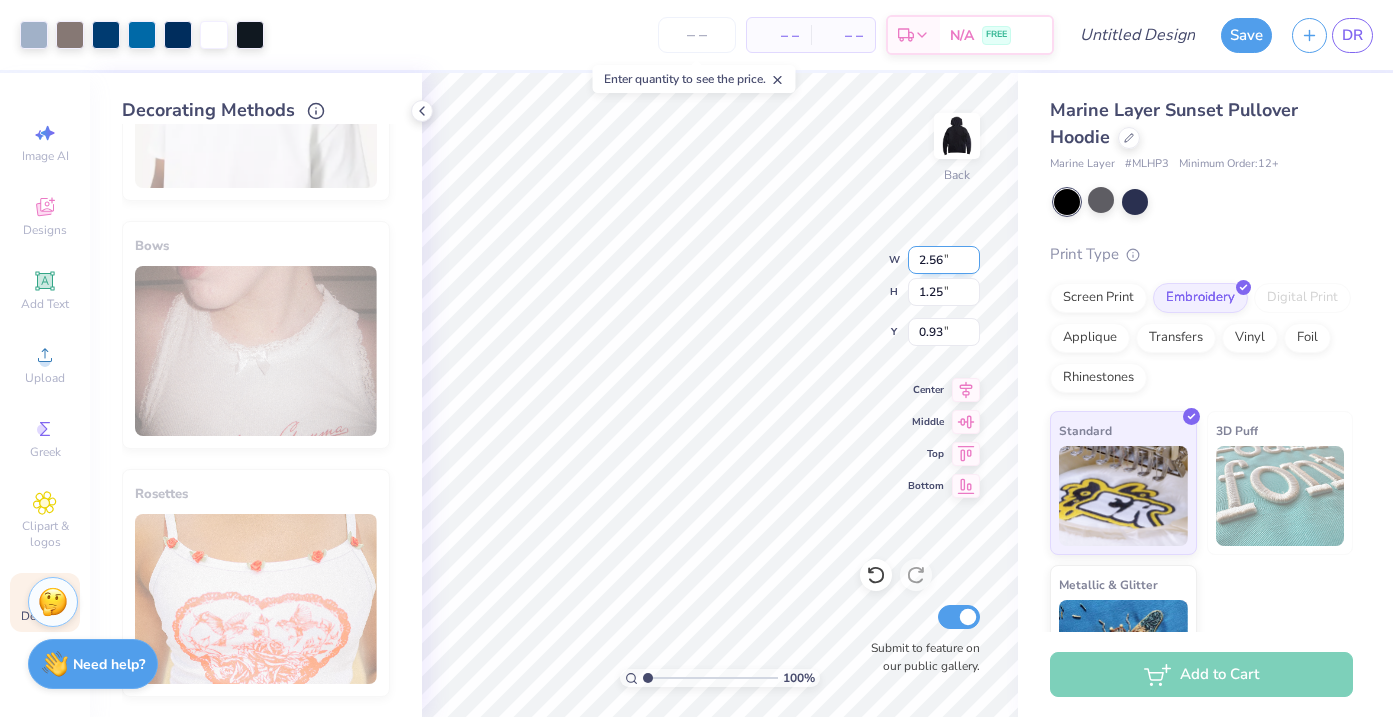 type on "0.50" 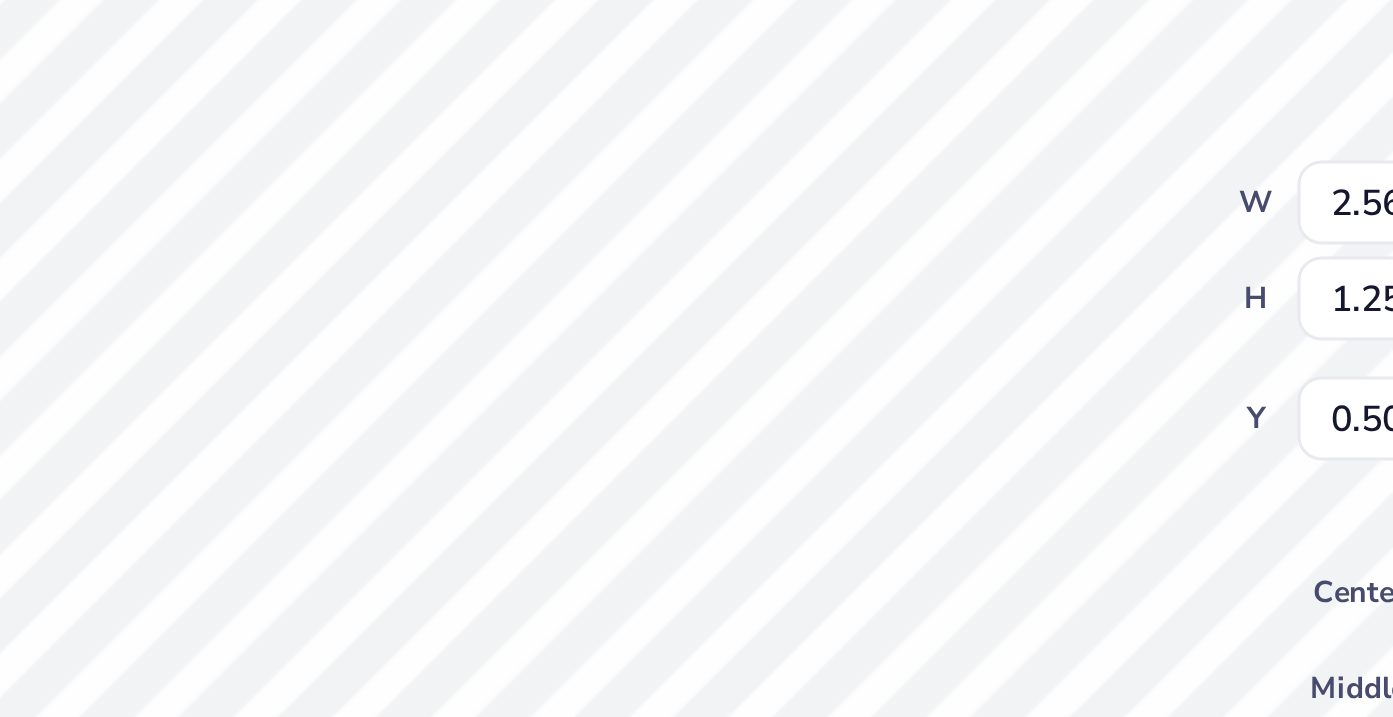 type on "0.86" 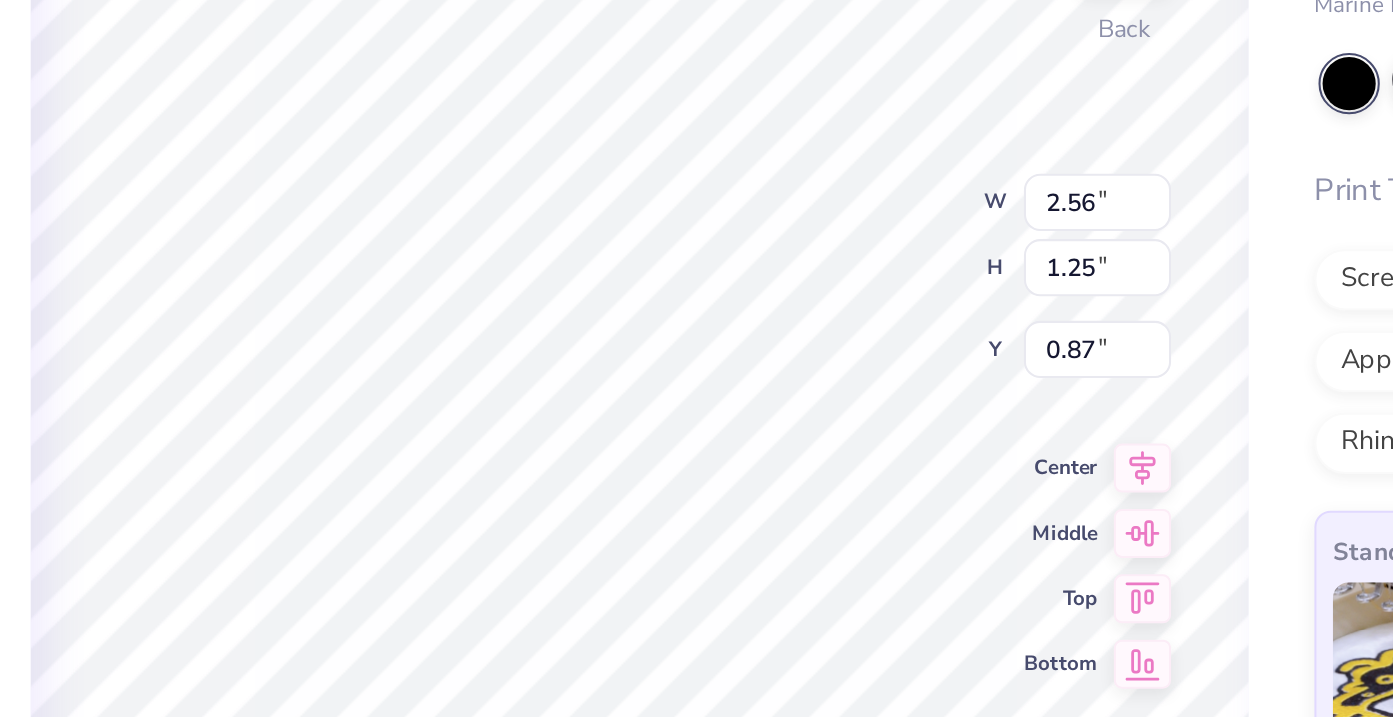 type on "9.84" 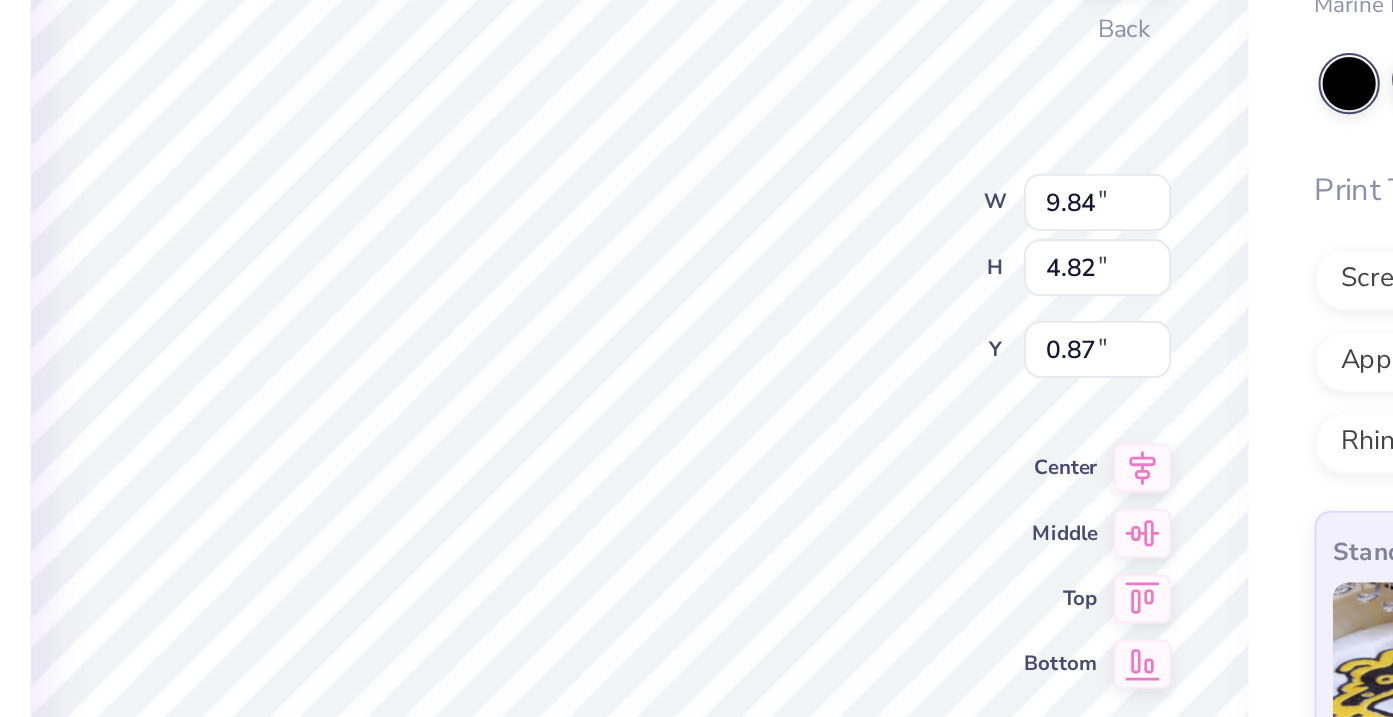 type on "4.59" 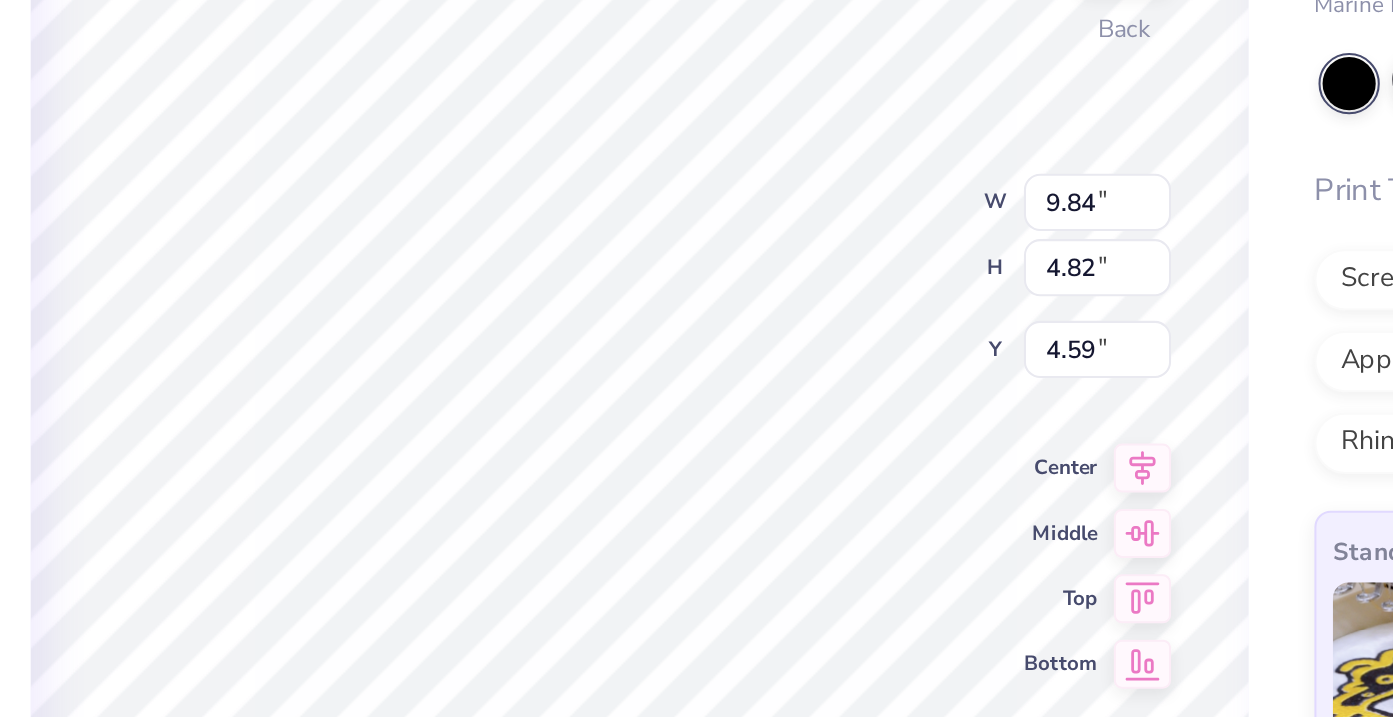type on "x" 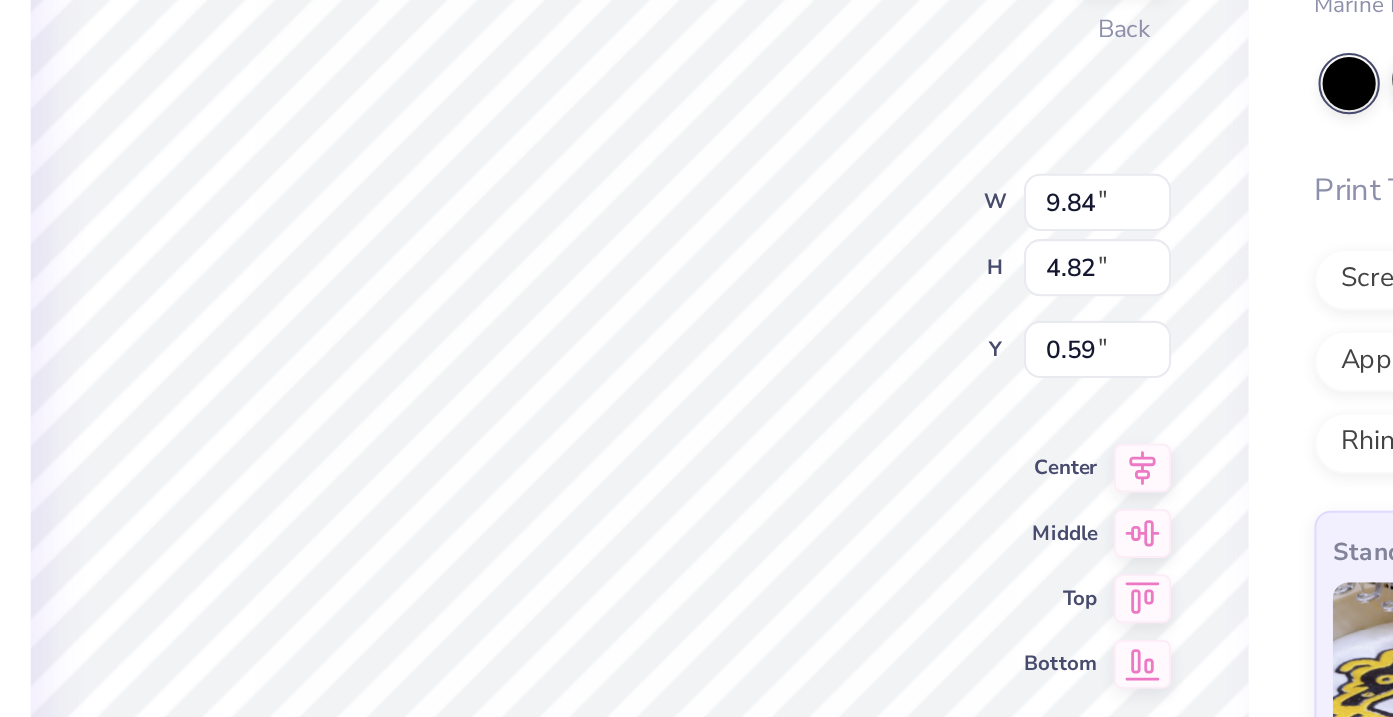 type on "x" 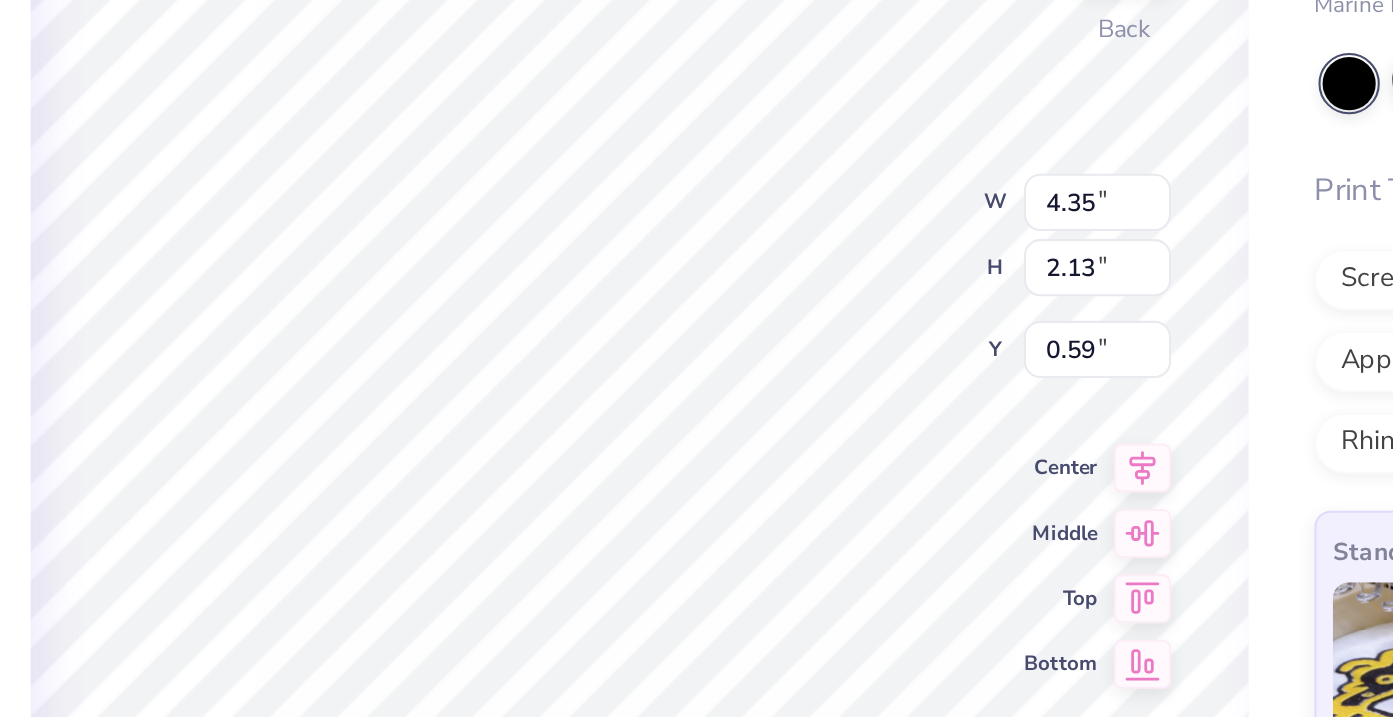 type on "x" 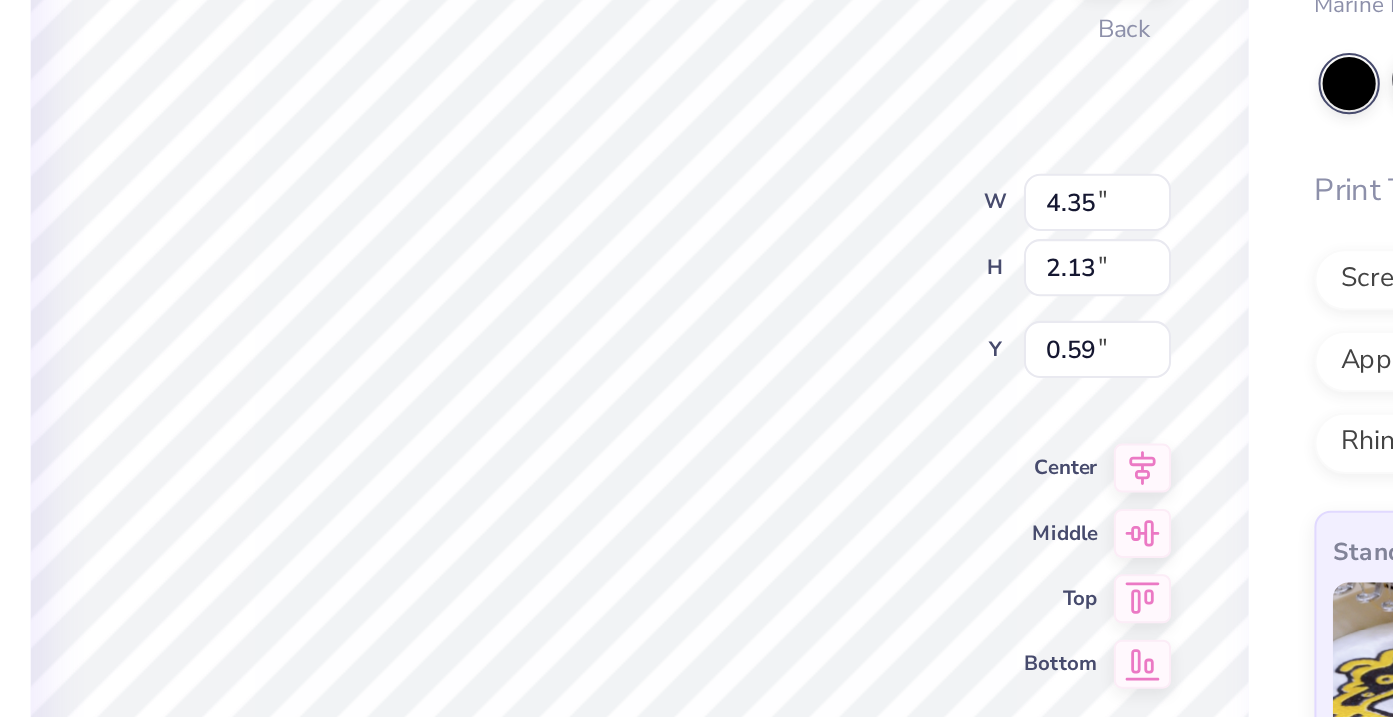 type on "0.50" 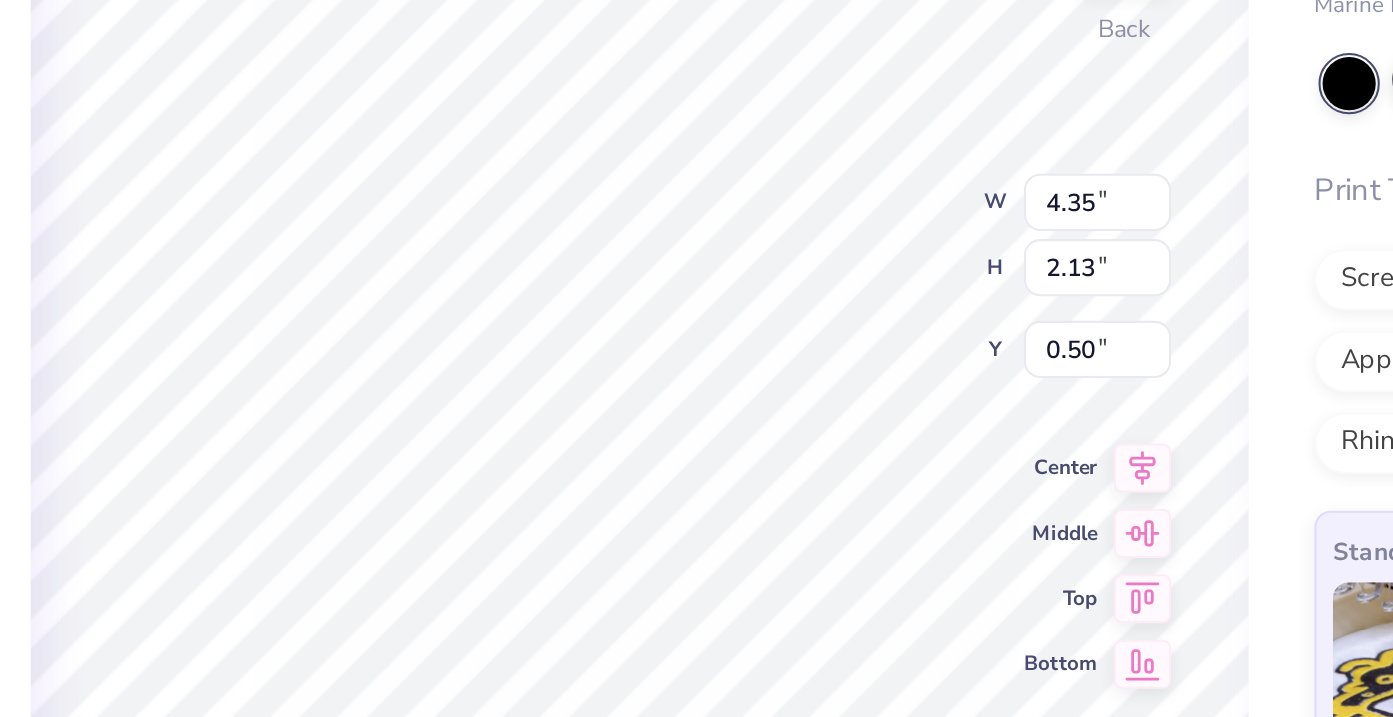 type on "x" 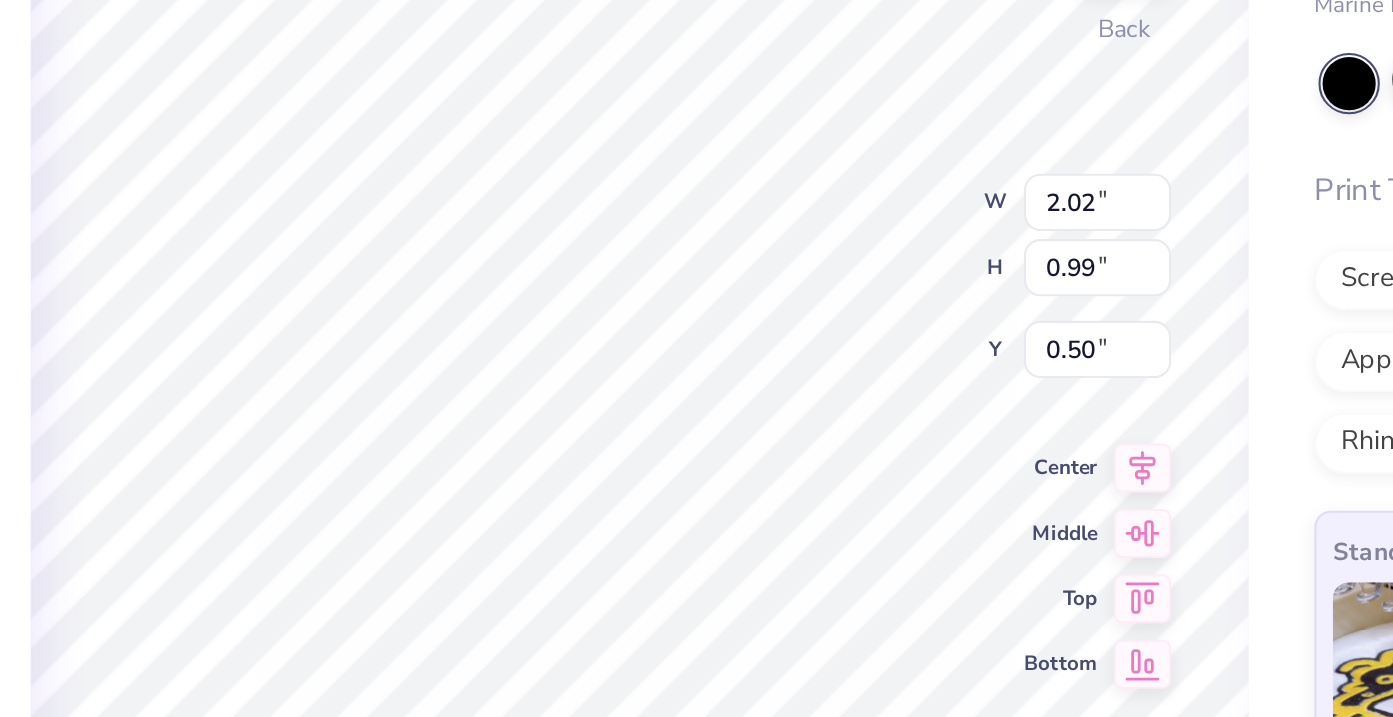 type on "x" 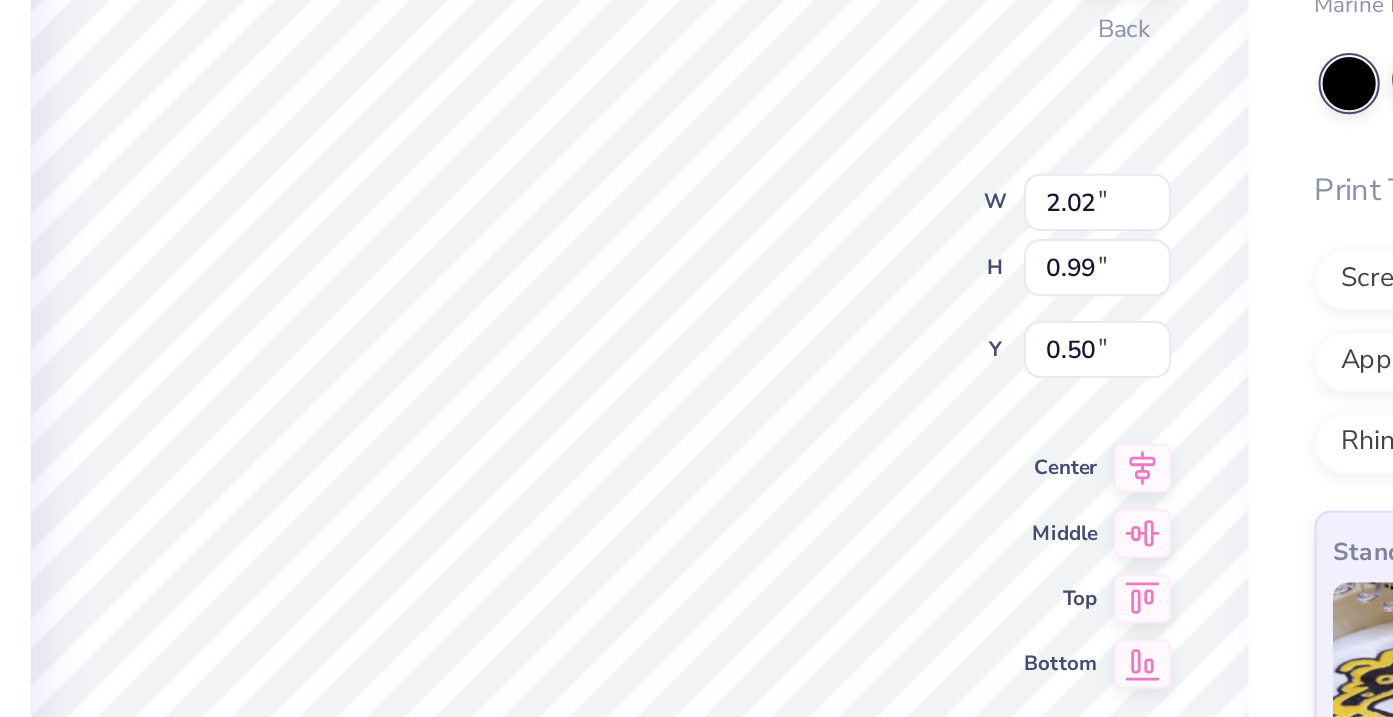 type on "0.88" 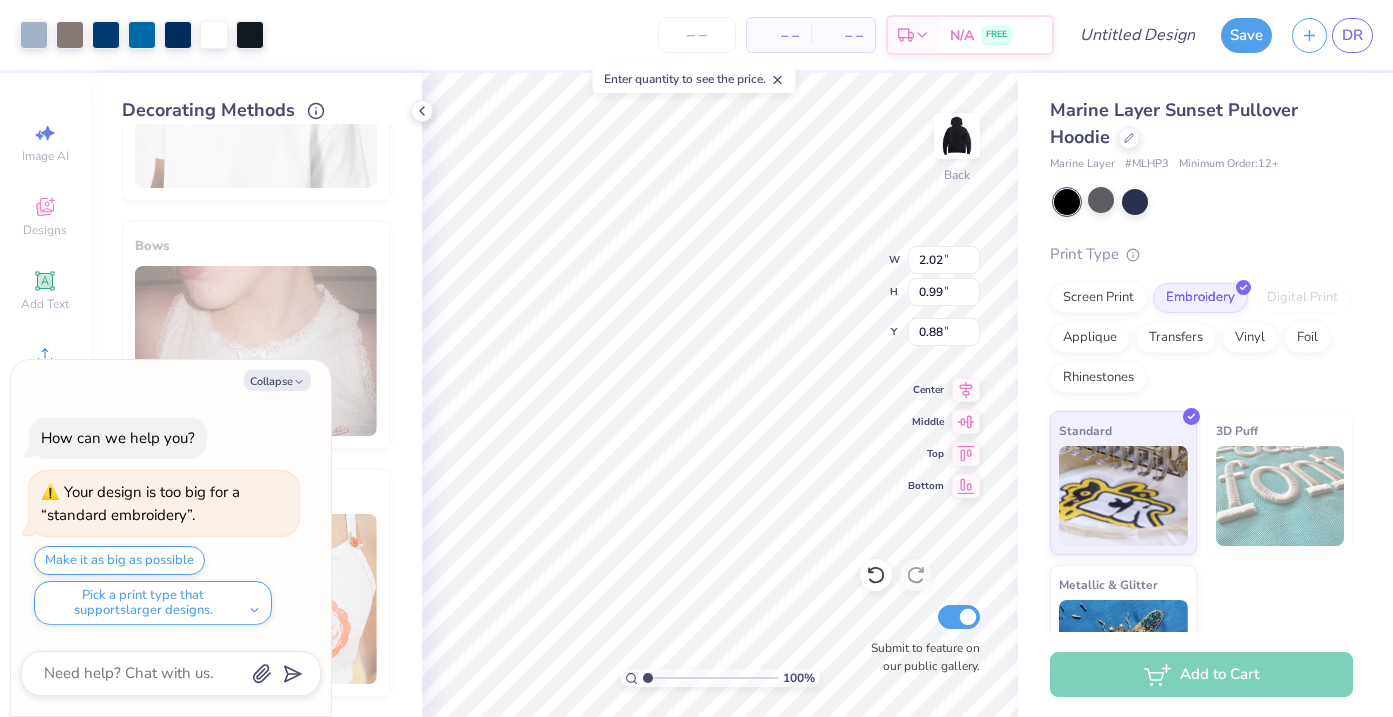 type on "x" 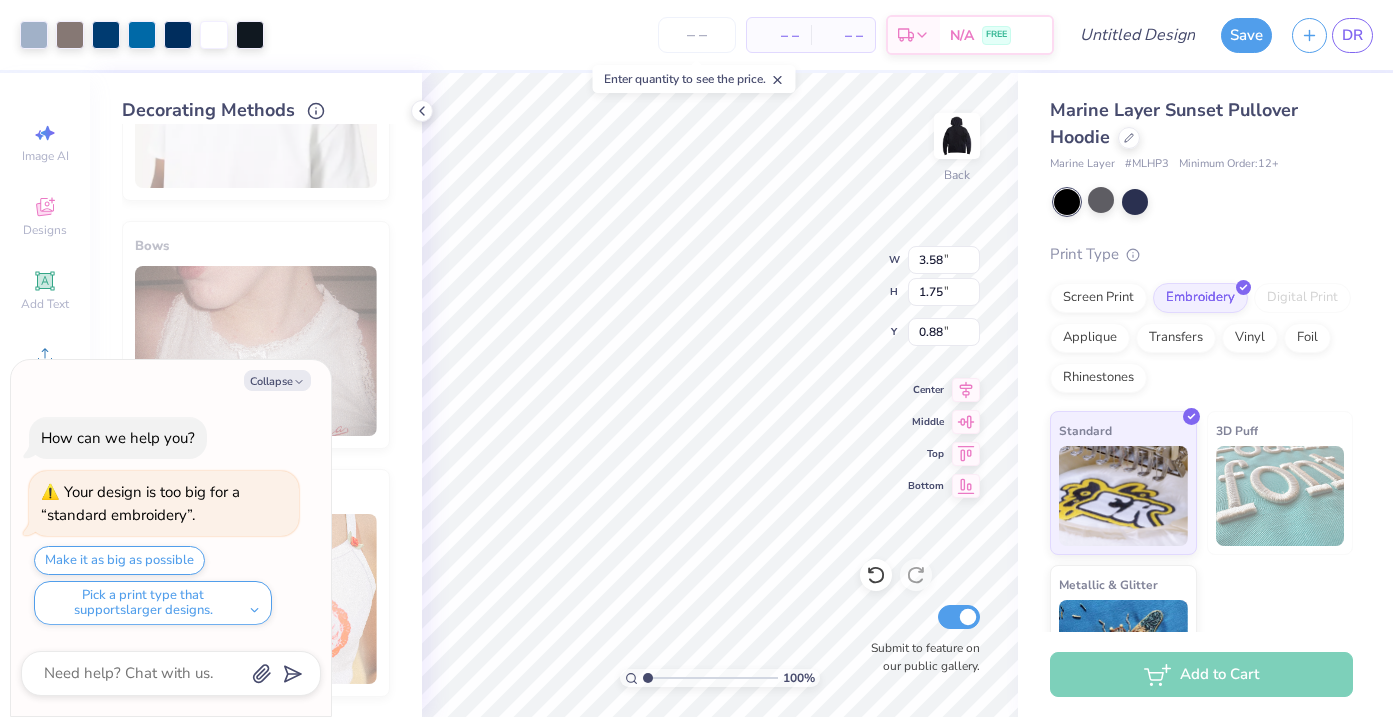 type on "x" 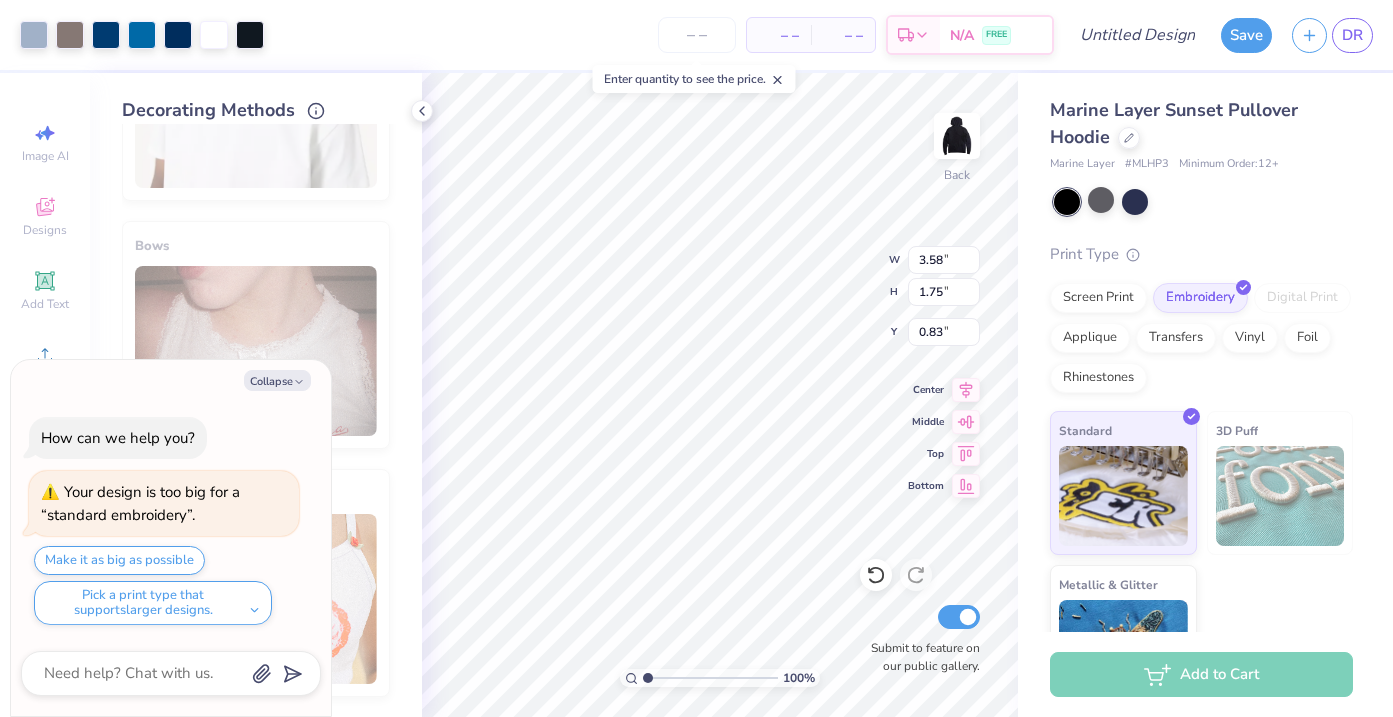 type on "x" 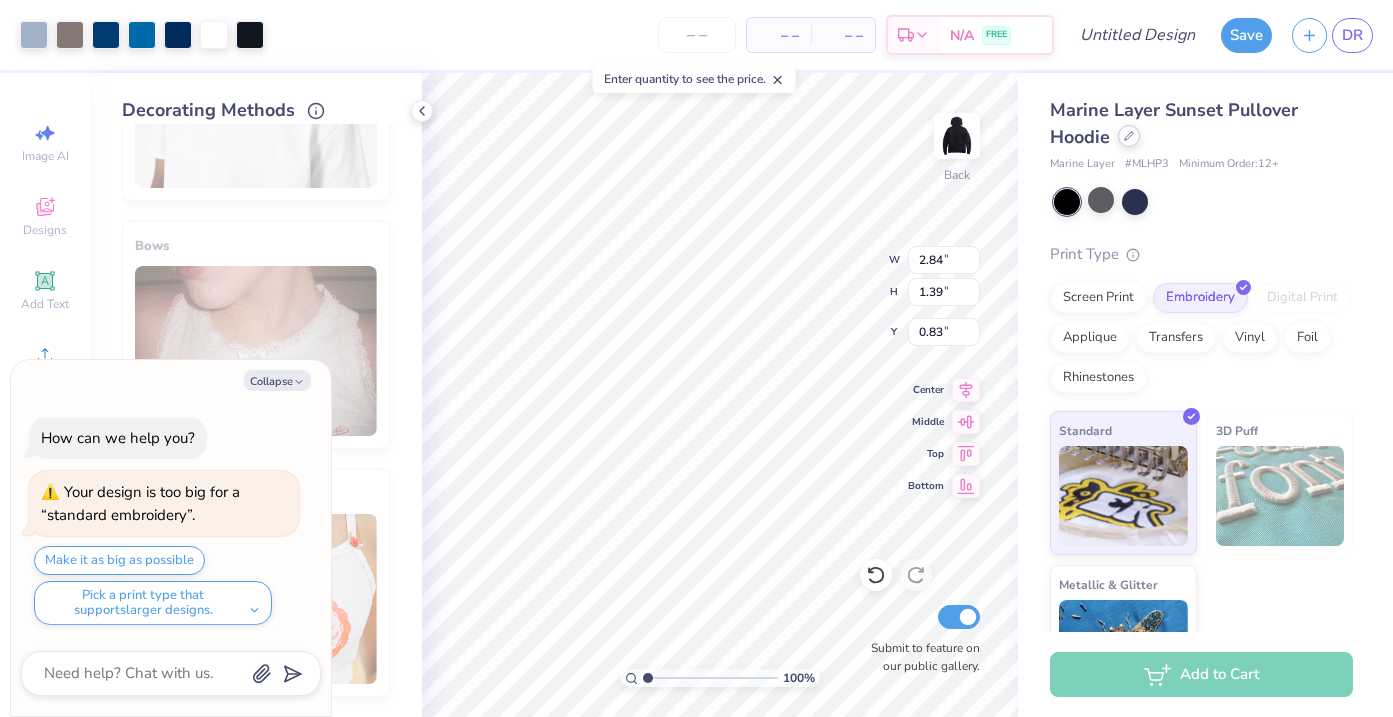 click 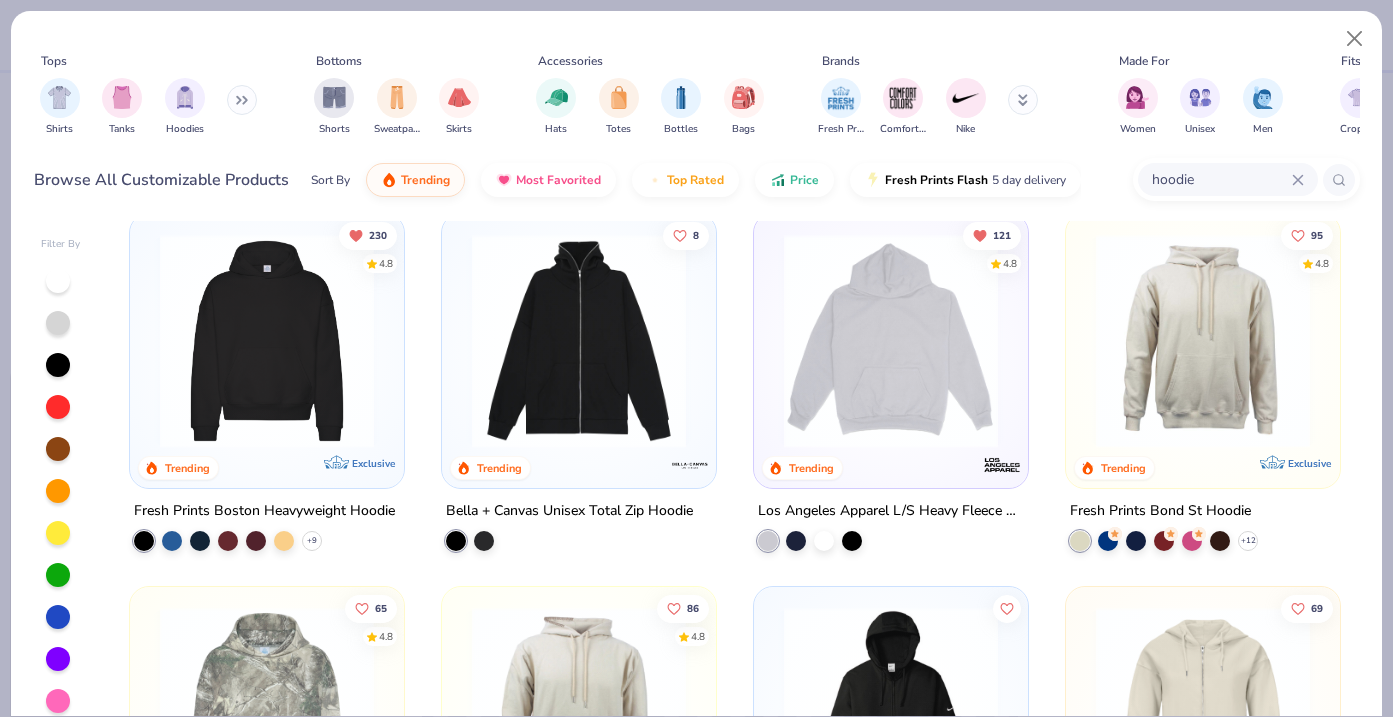 scroll, scrollTop: 0, scrollLeft: 0, axis: both 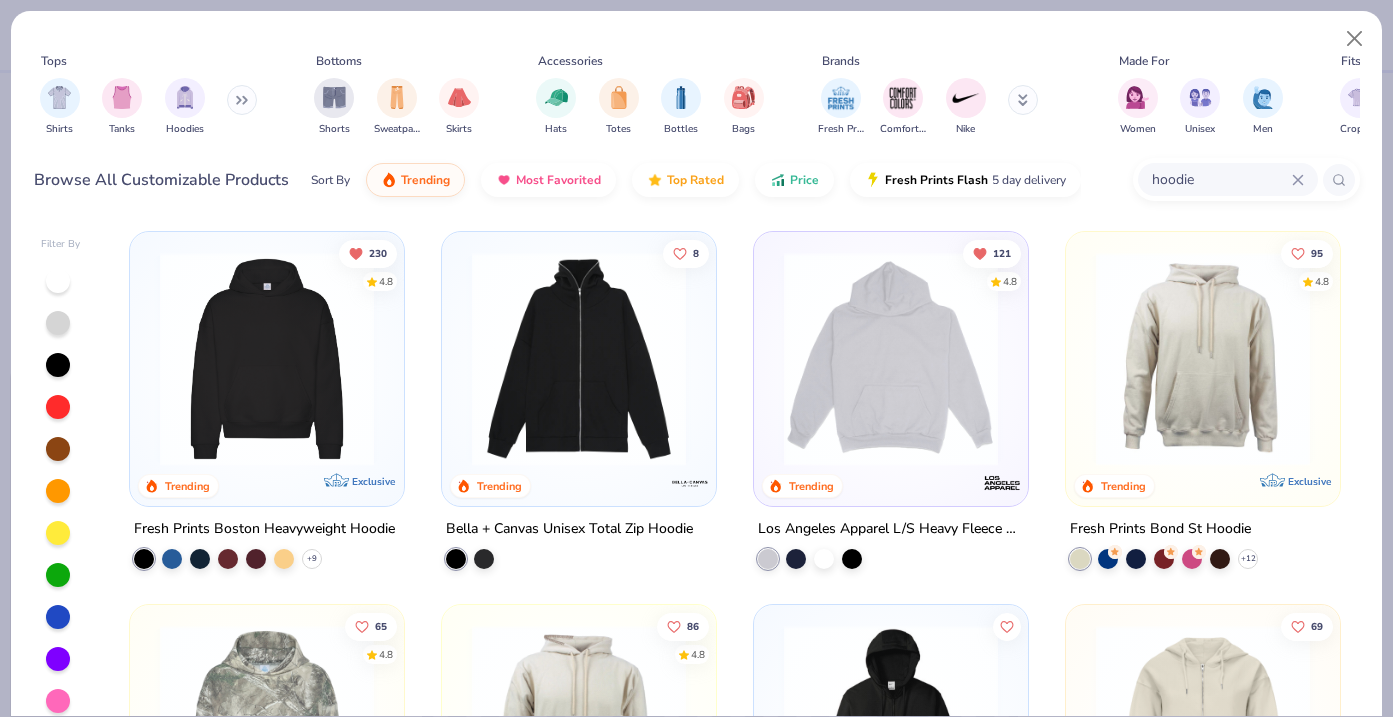 click at bounding box center (891, 359) 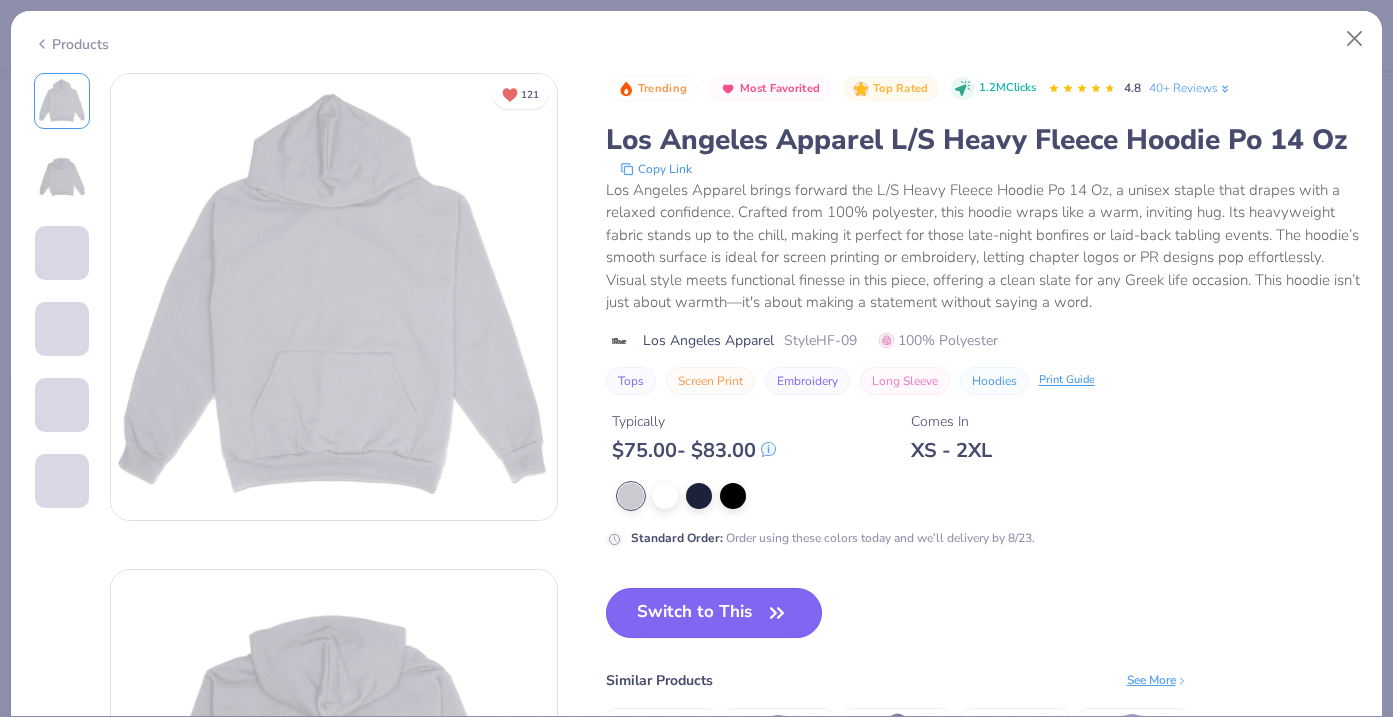 click on "Switch to This" at bounding box center [714, 613] 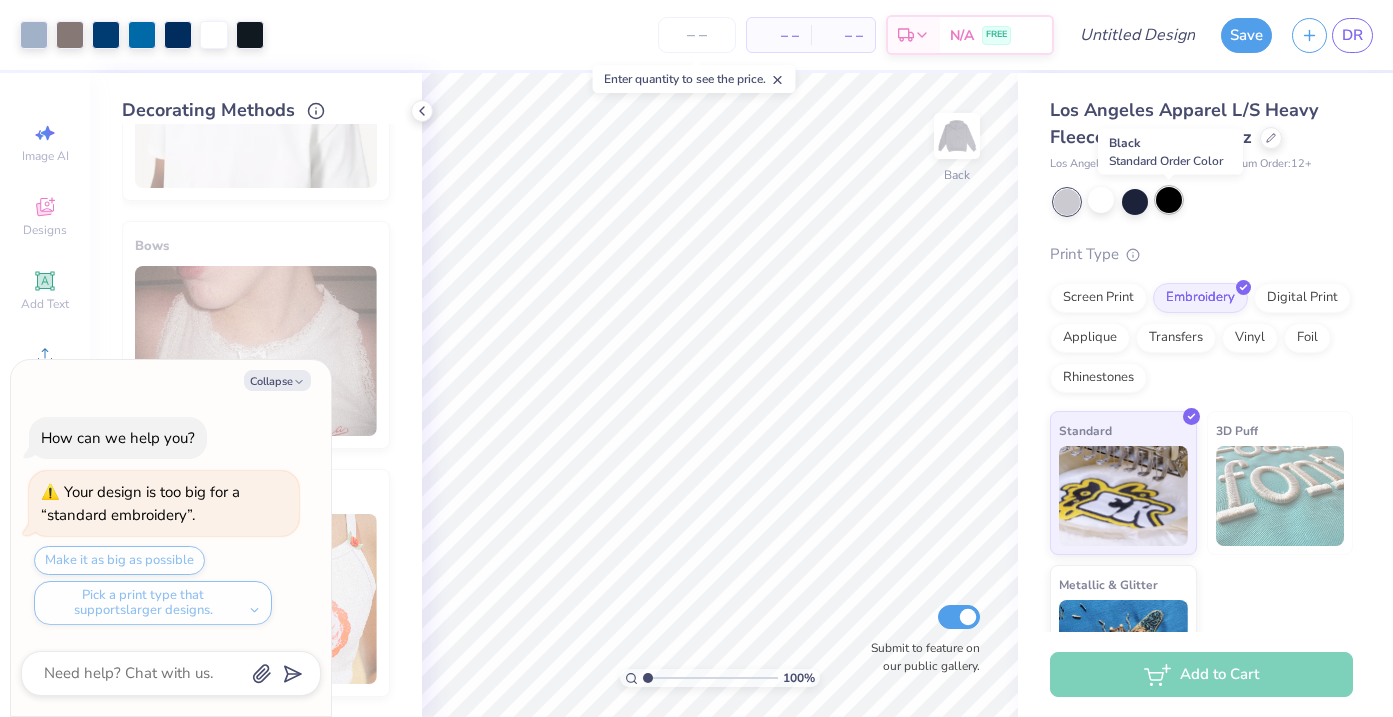 click at bounding box center [1169, 200] 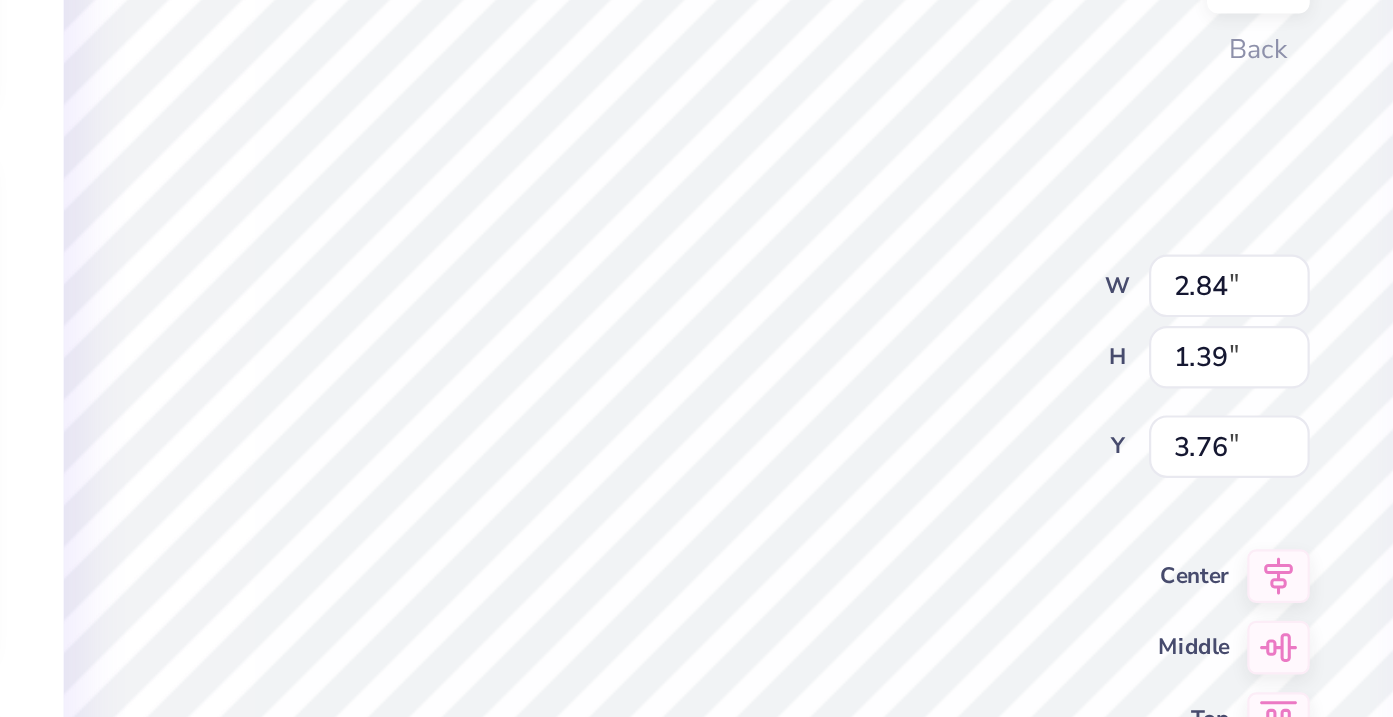 type on "x" 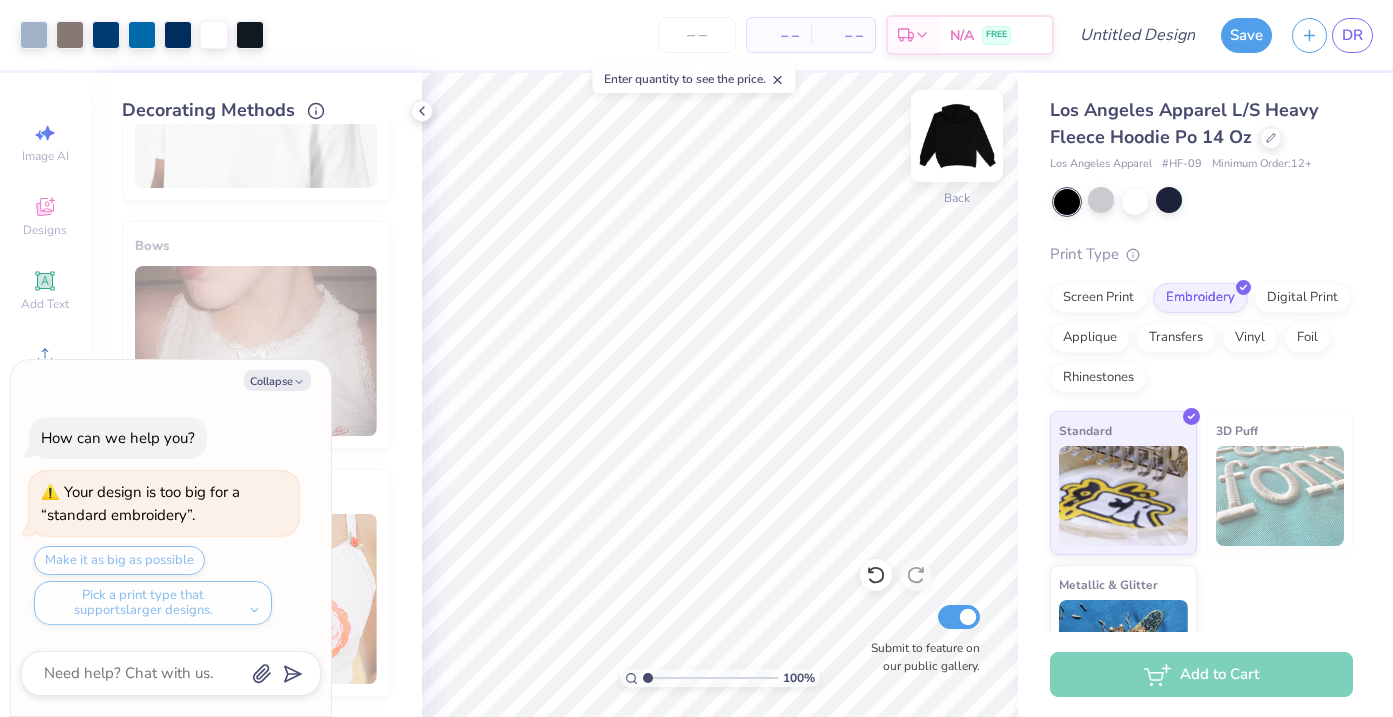 click at bounding box center (957, 136) 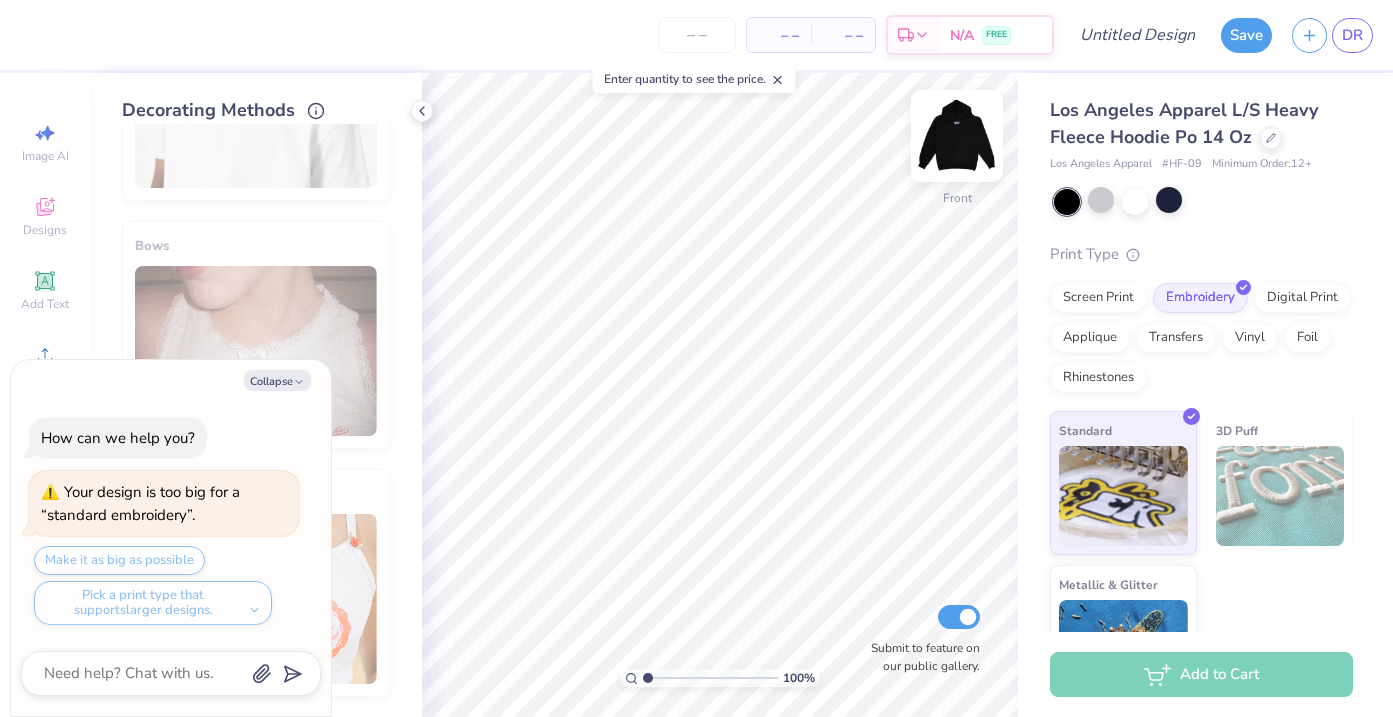 click at bounding box center (957, 136) 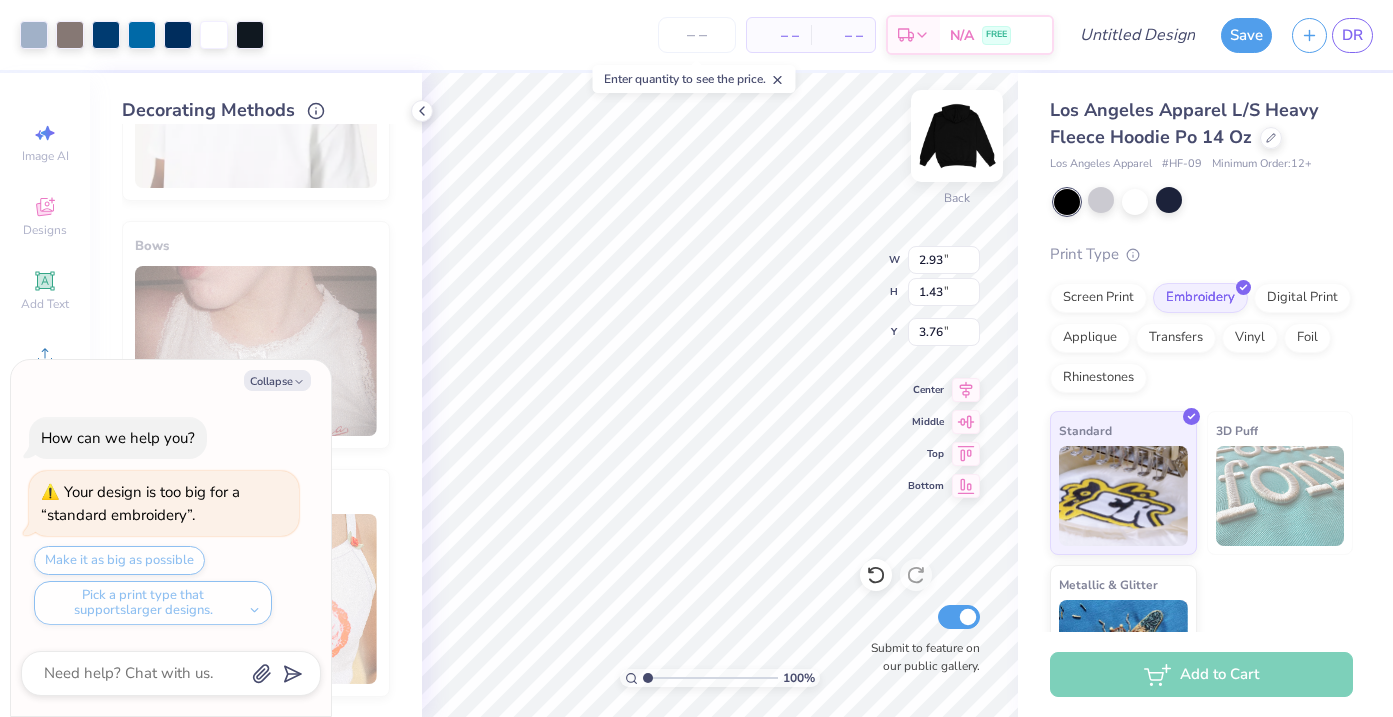 type on "x" 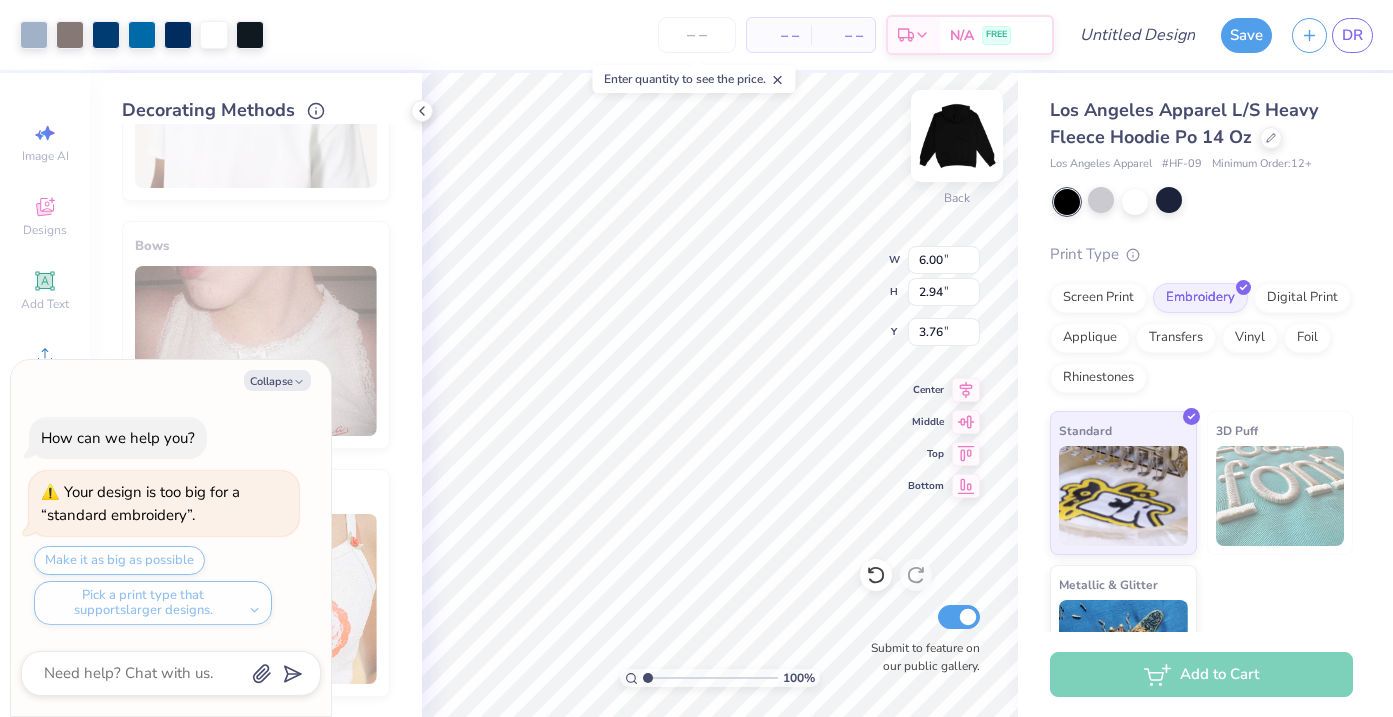 type on "x" 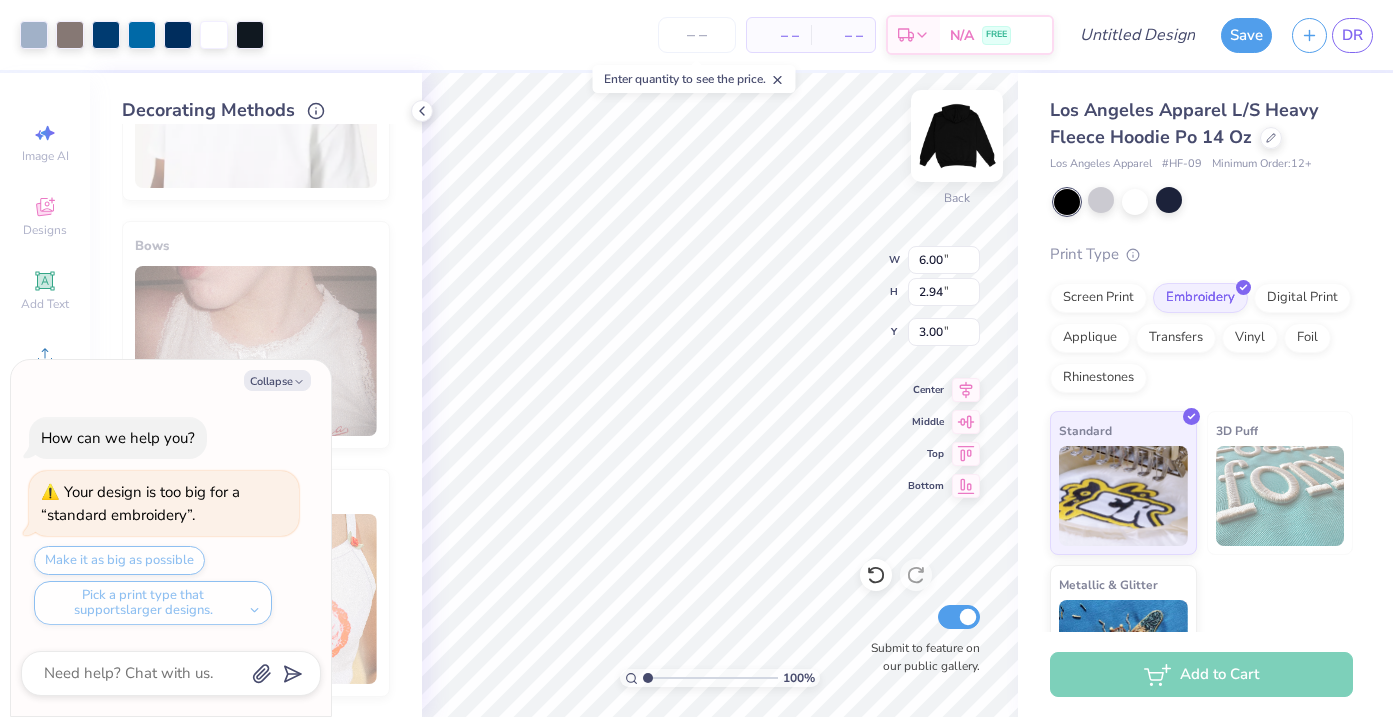 type on "x" 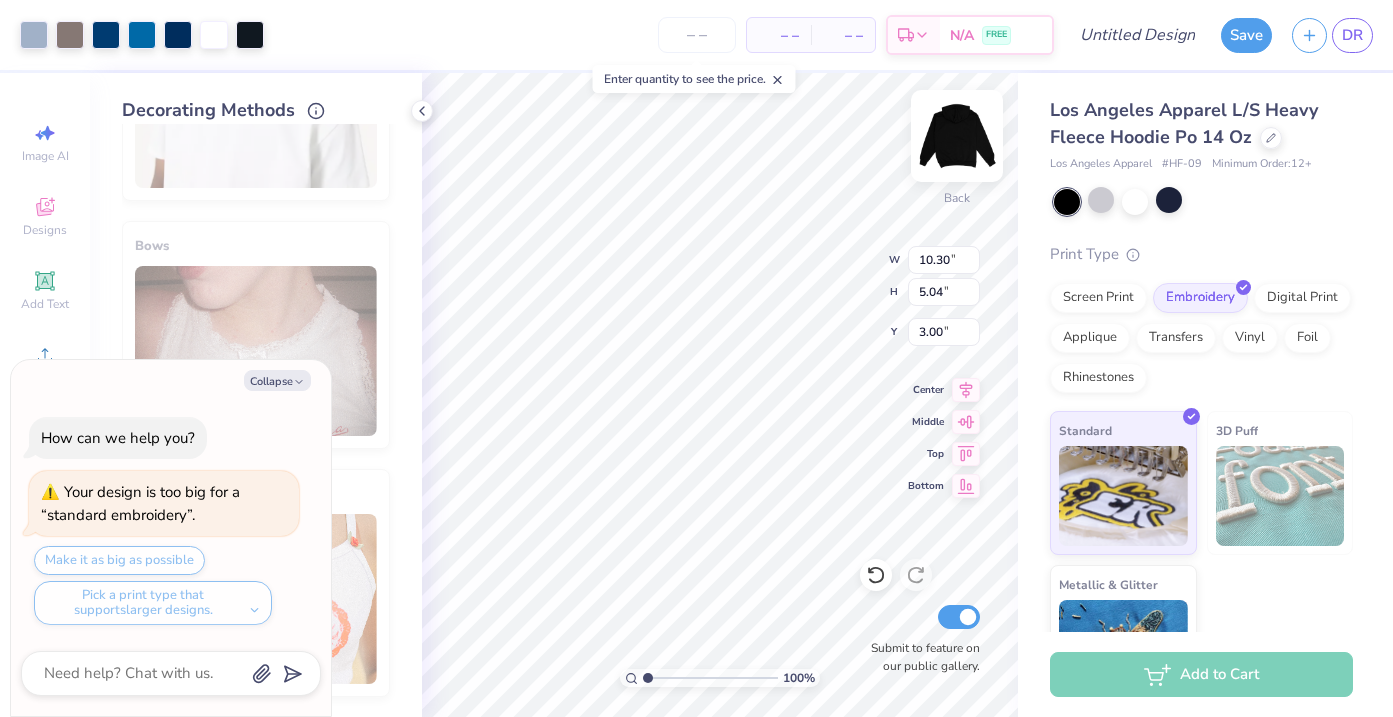 type on "x" 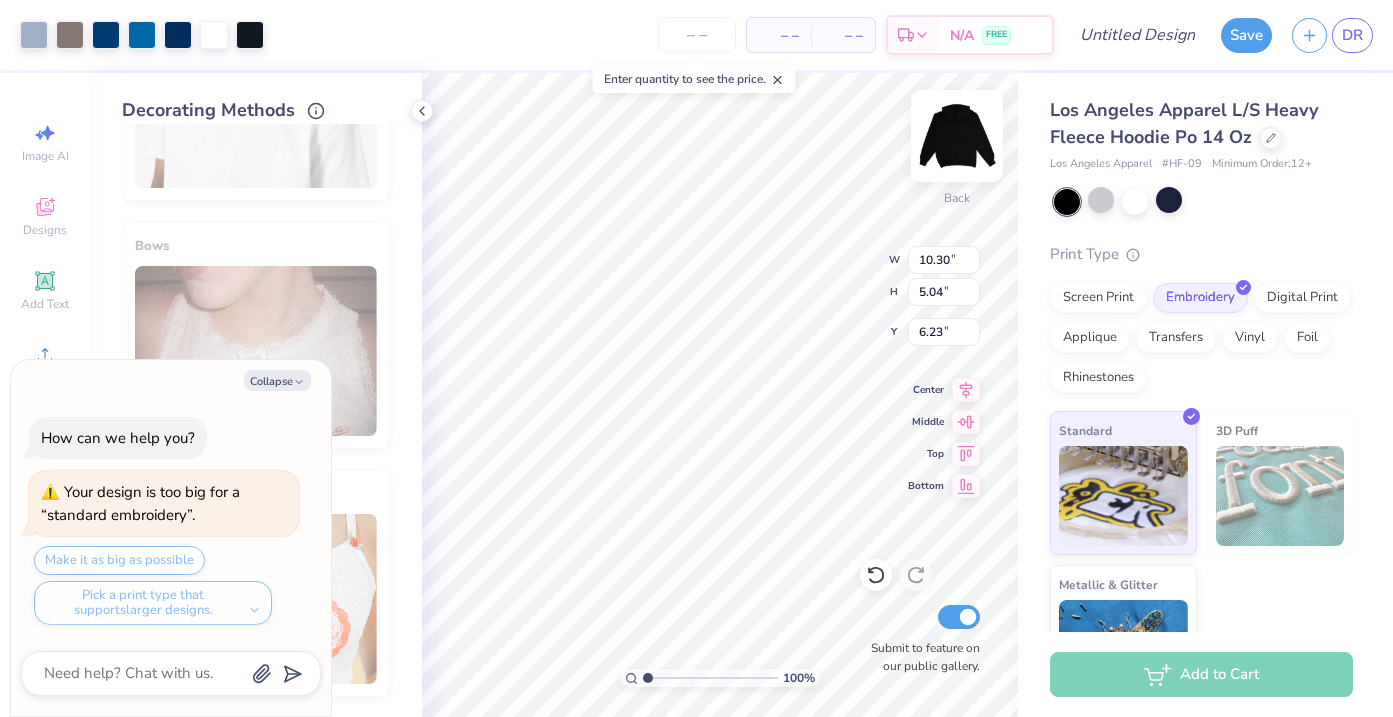 type on "x" 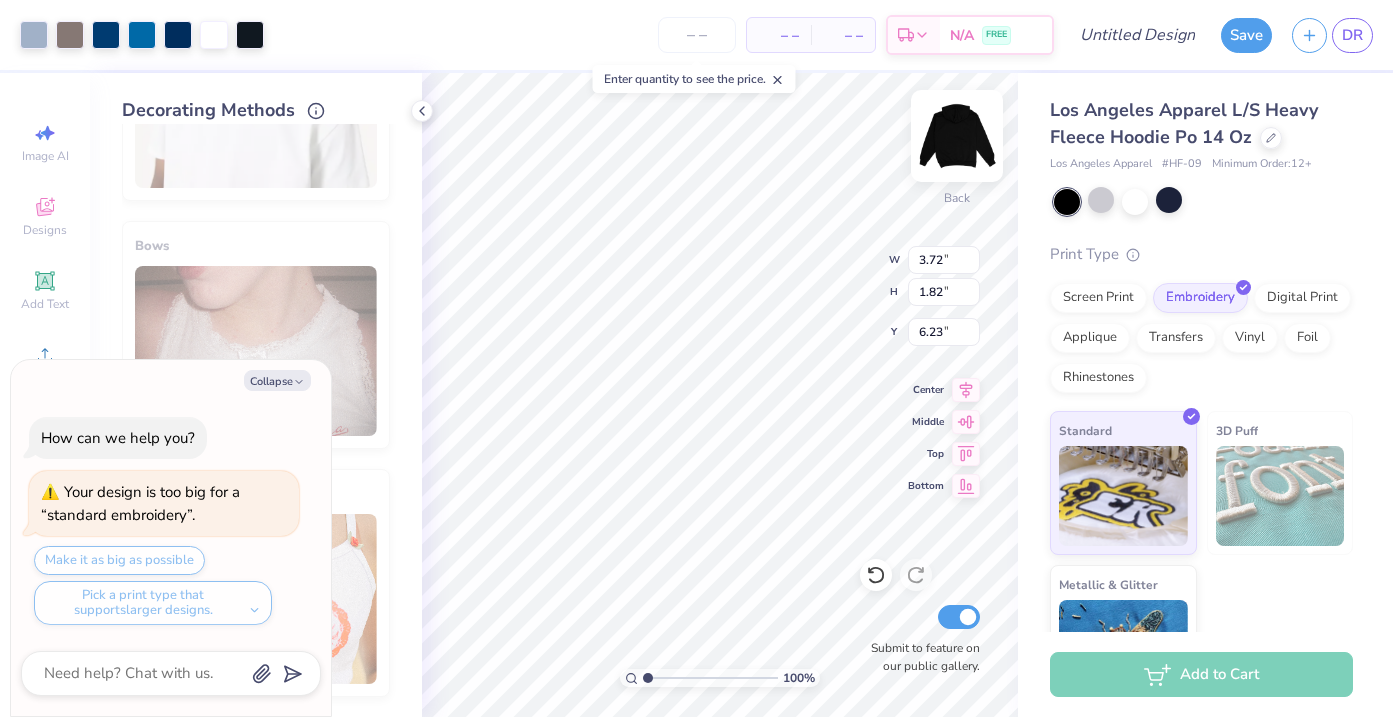 type on "x" 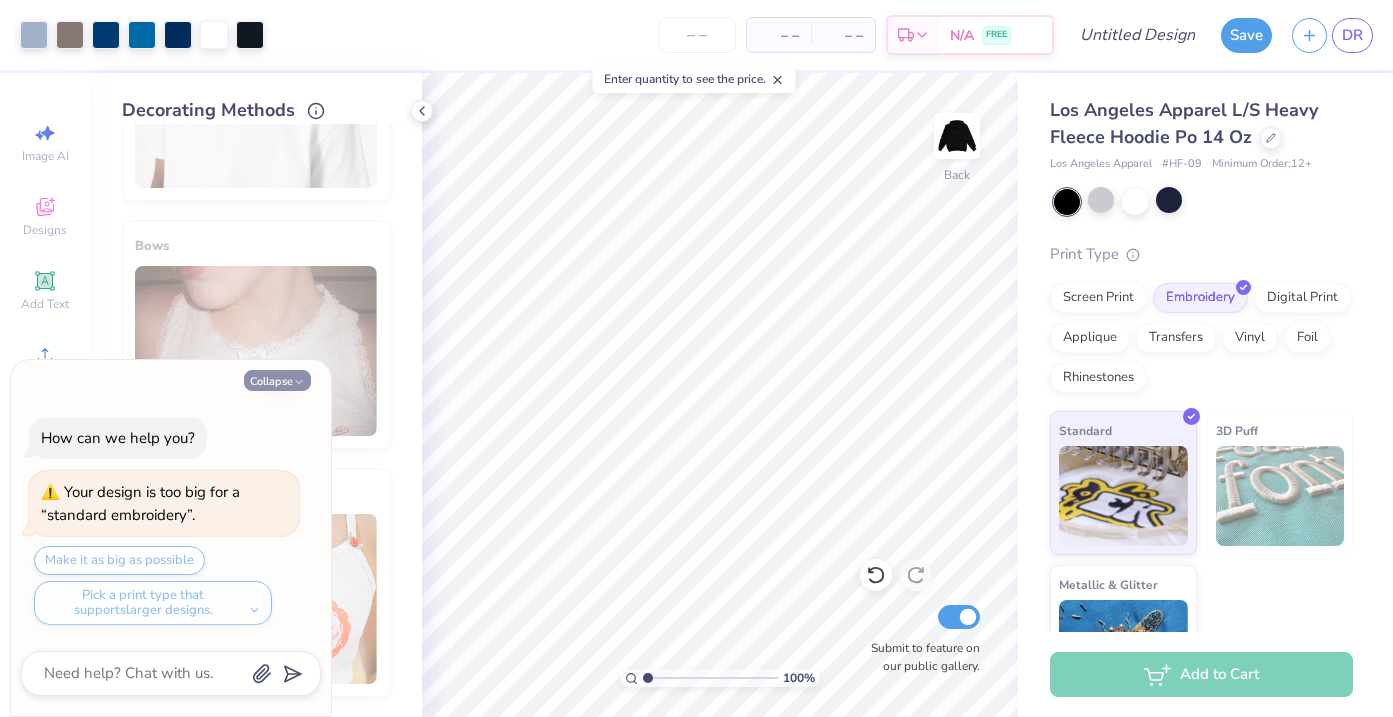 click on "Collapse" at bounding box center [277, 380] 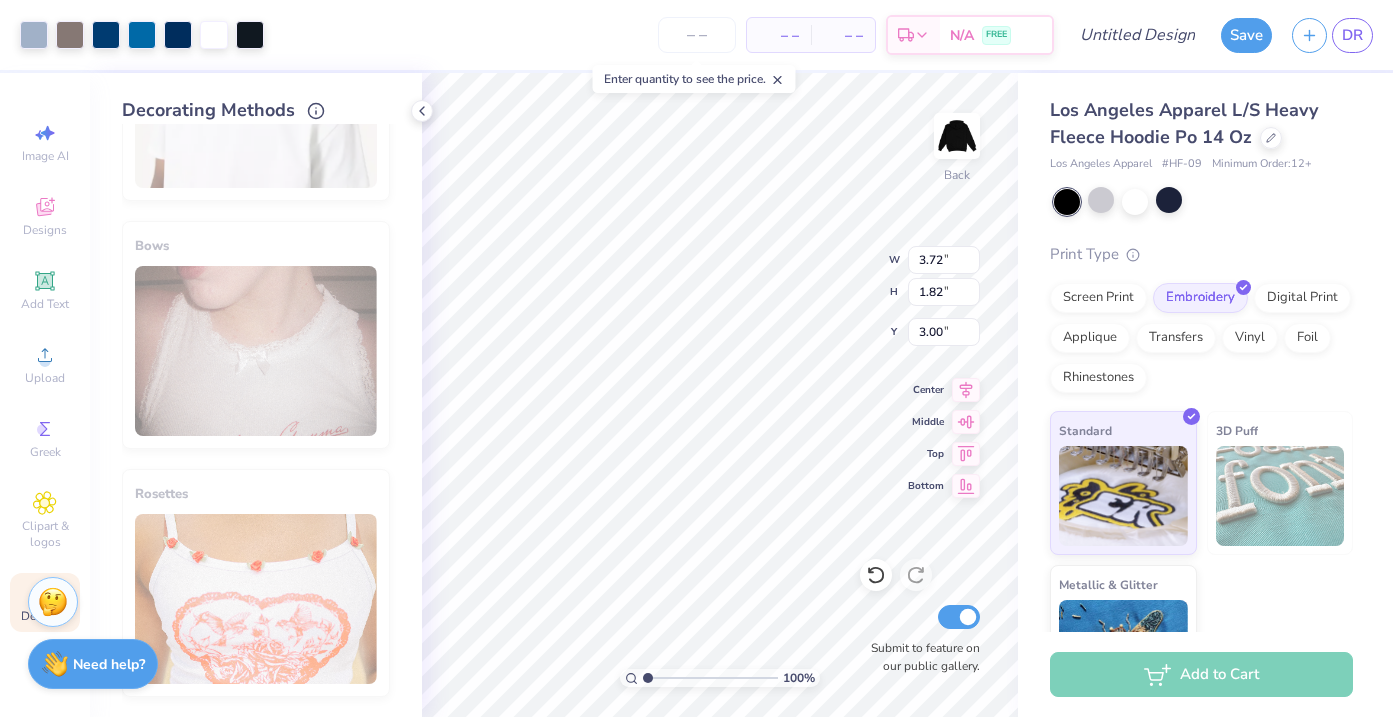 type on "2.84" 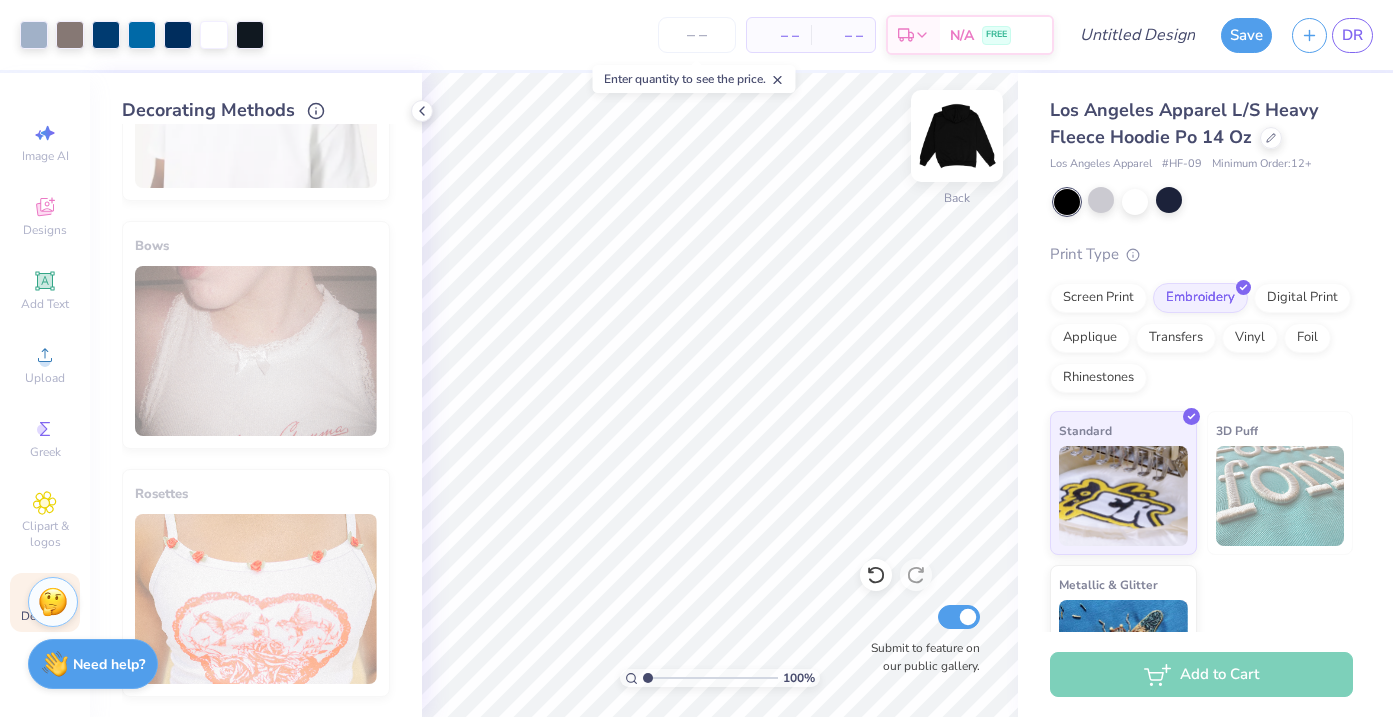 click at bounding box center (957, 136) 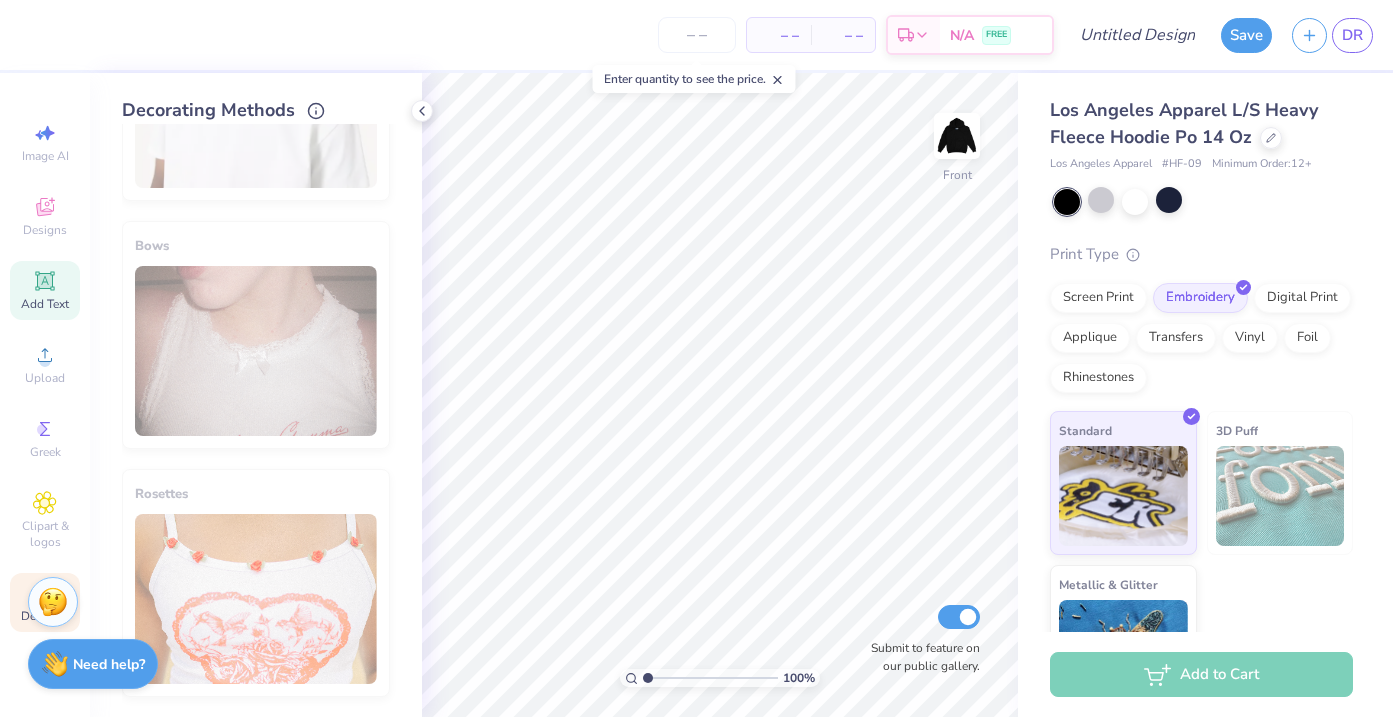 click 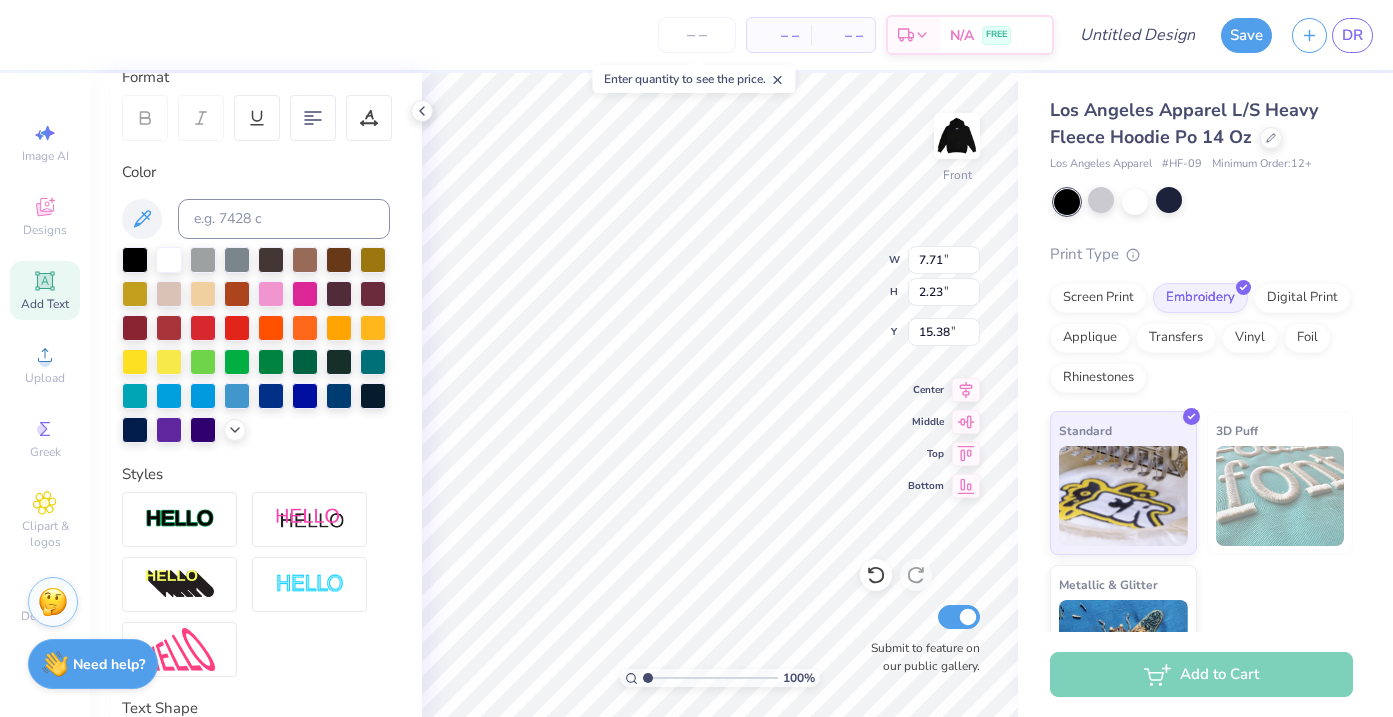 scroll, scrollTop: 445, scrollLeft: 0, axis: vertical 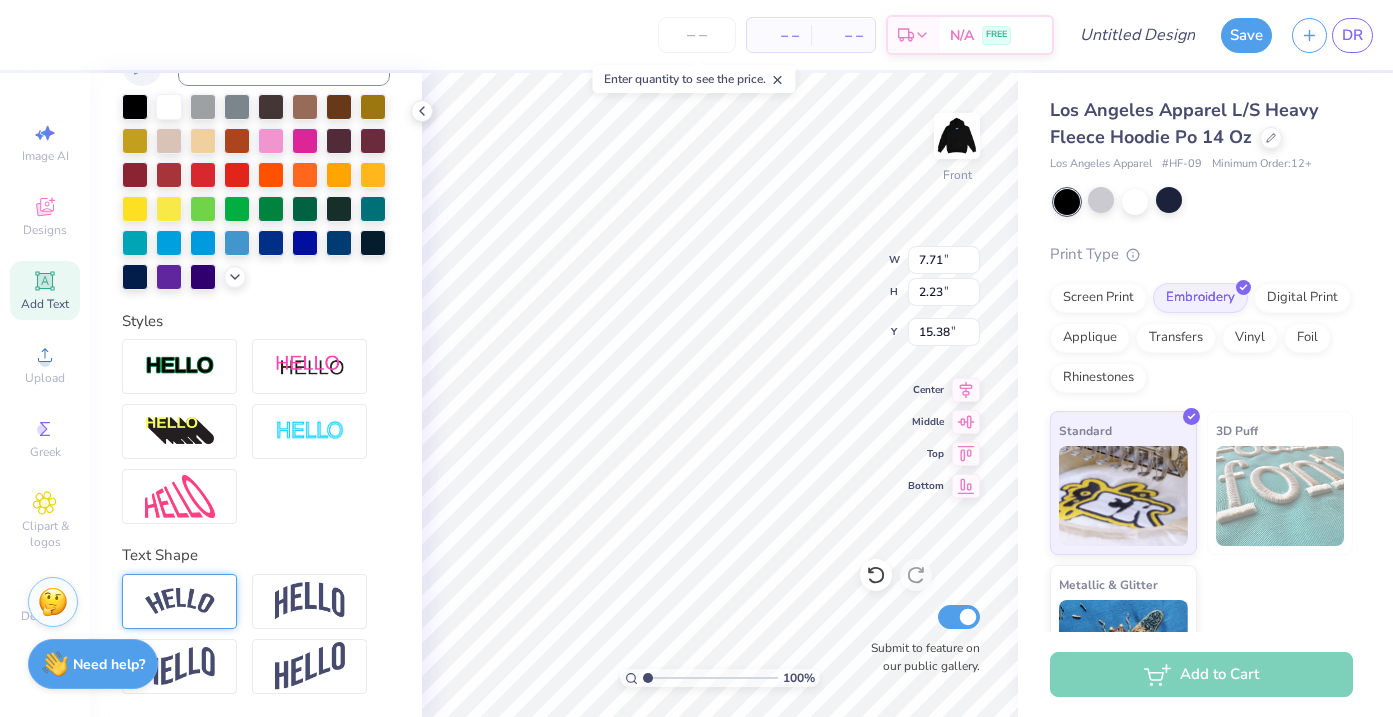click at bounding box center (179, 601) 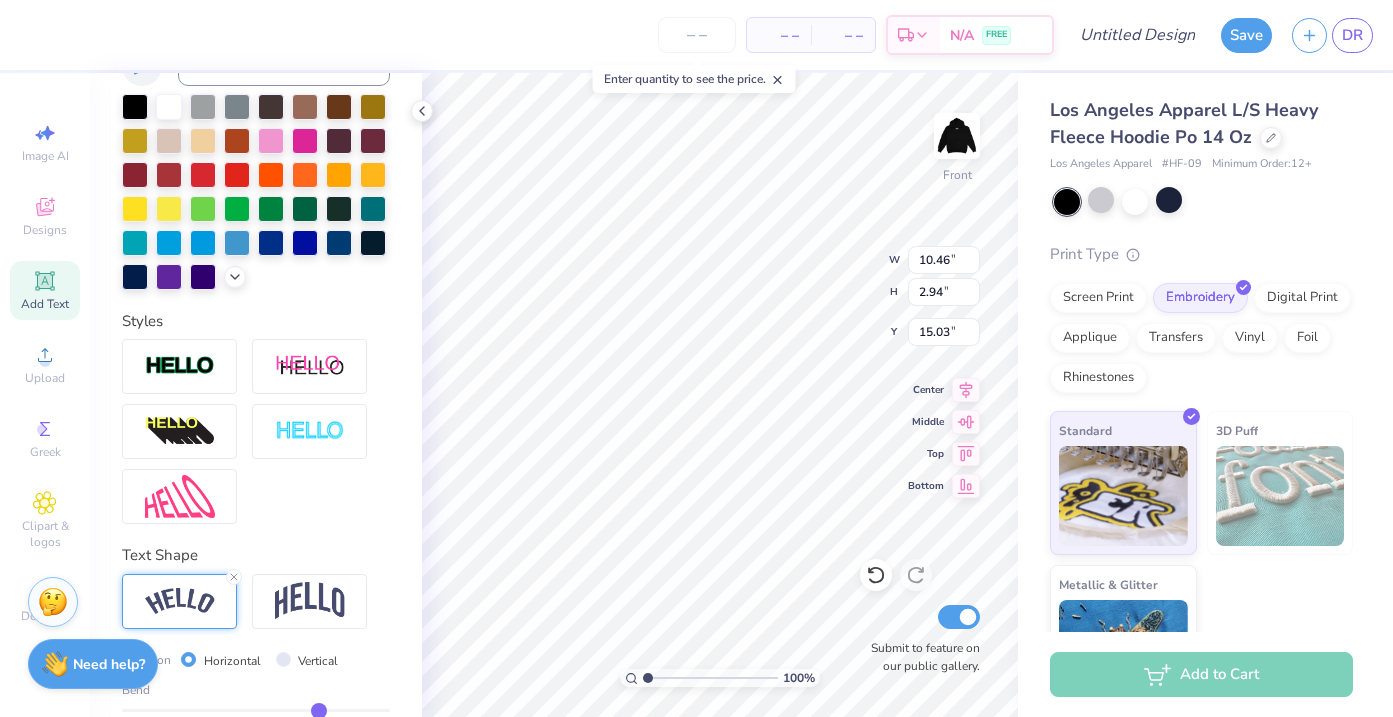 scroll, scrollTop: 0, scrollLeft: 0, axis: both 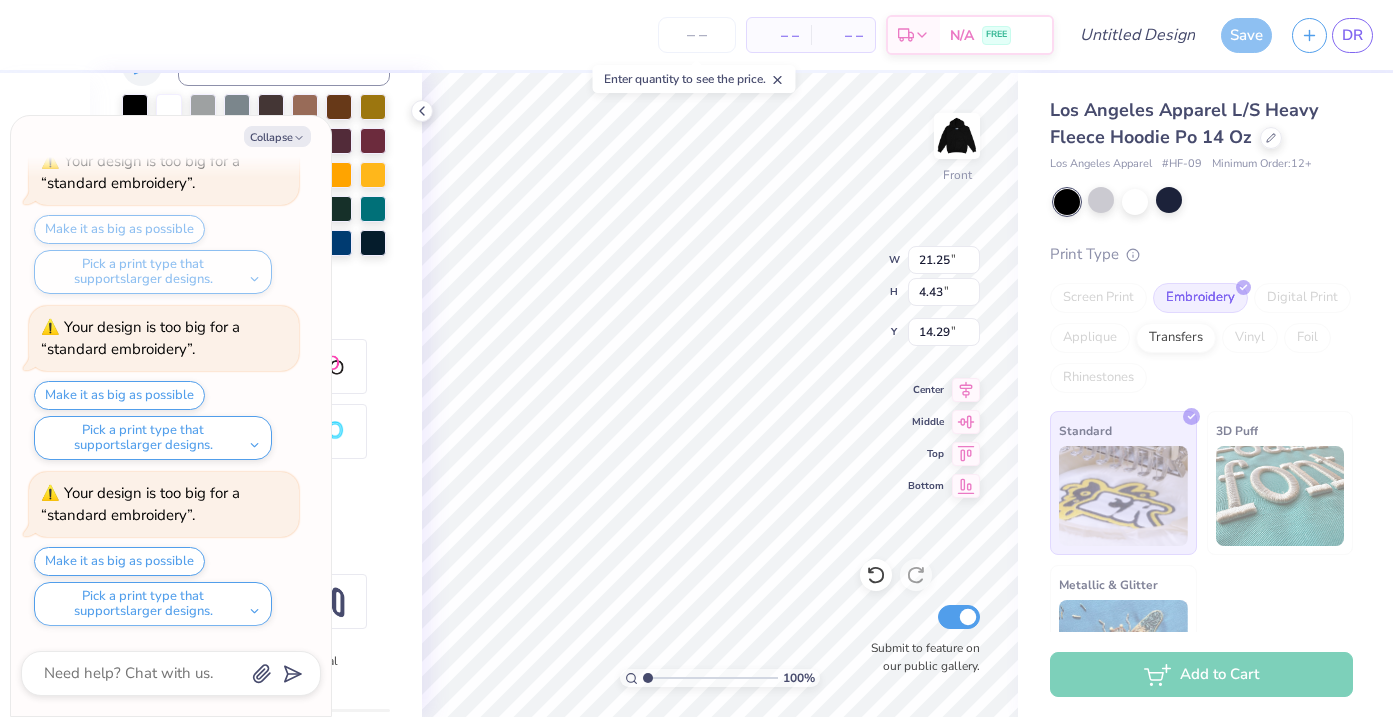 type on "x" 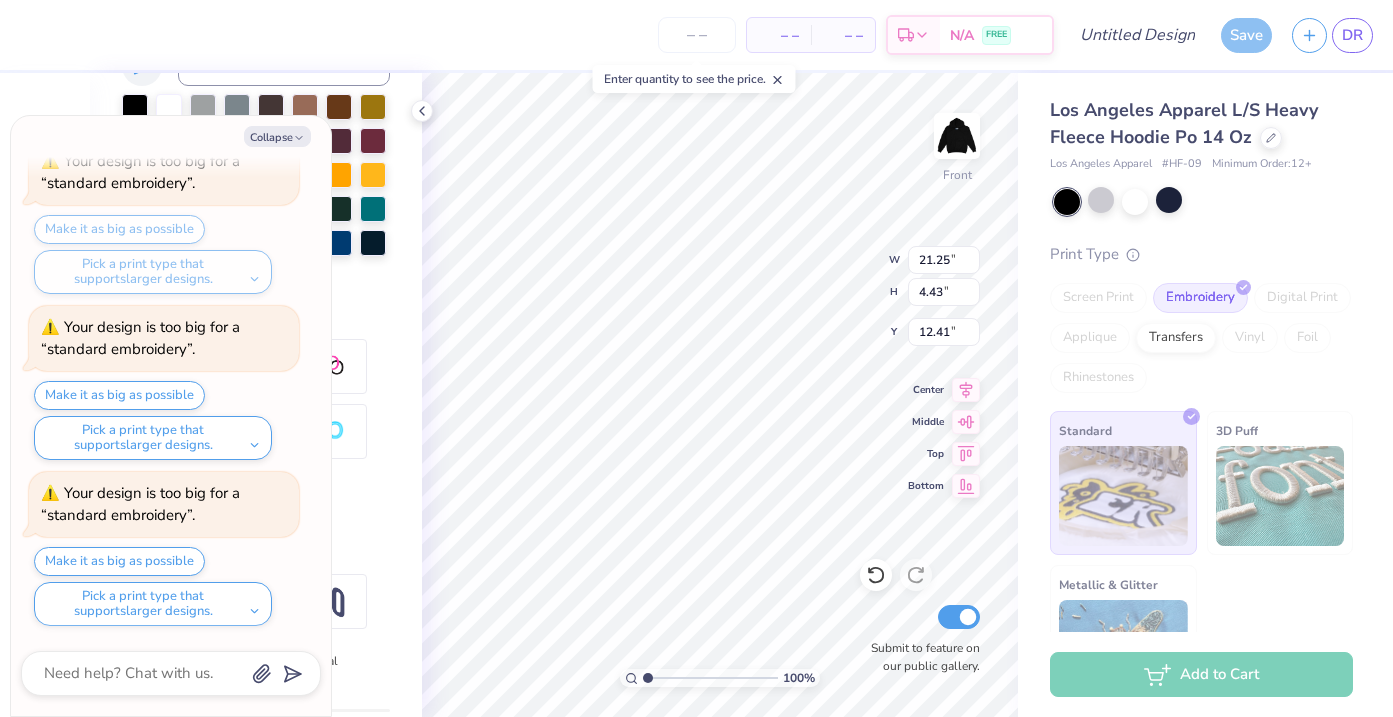 type on "x" 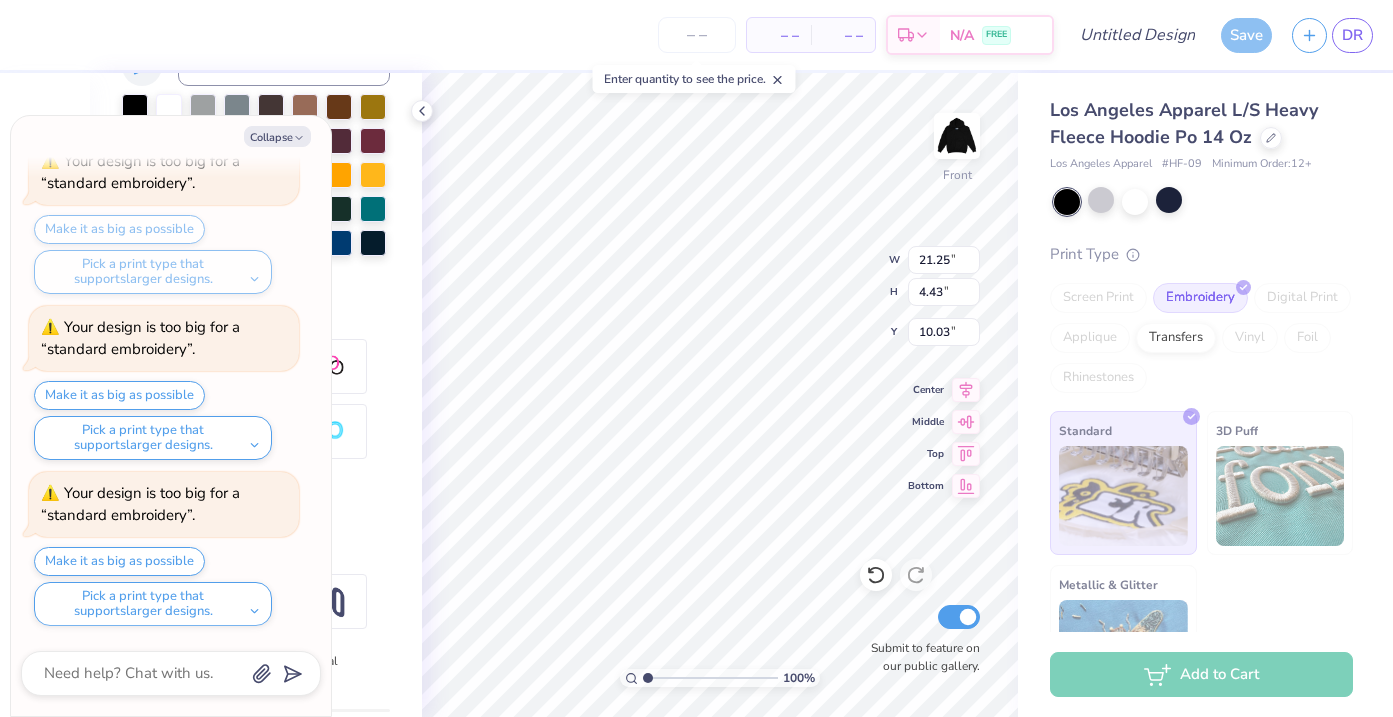 type on "x" 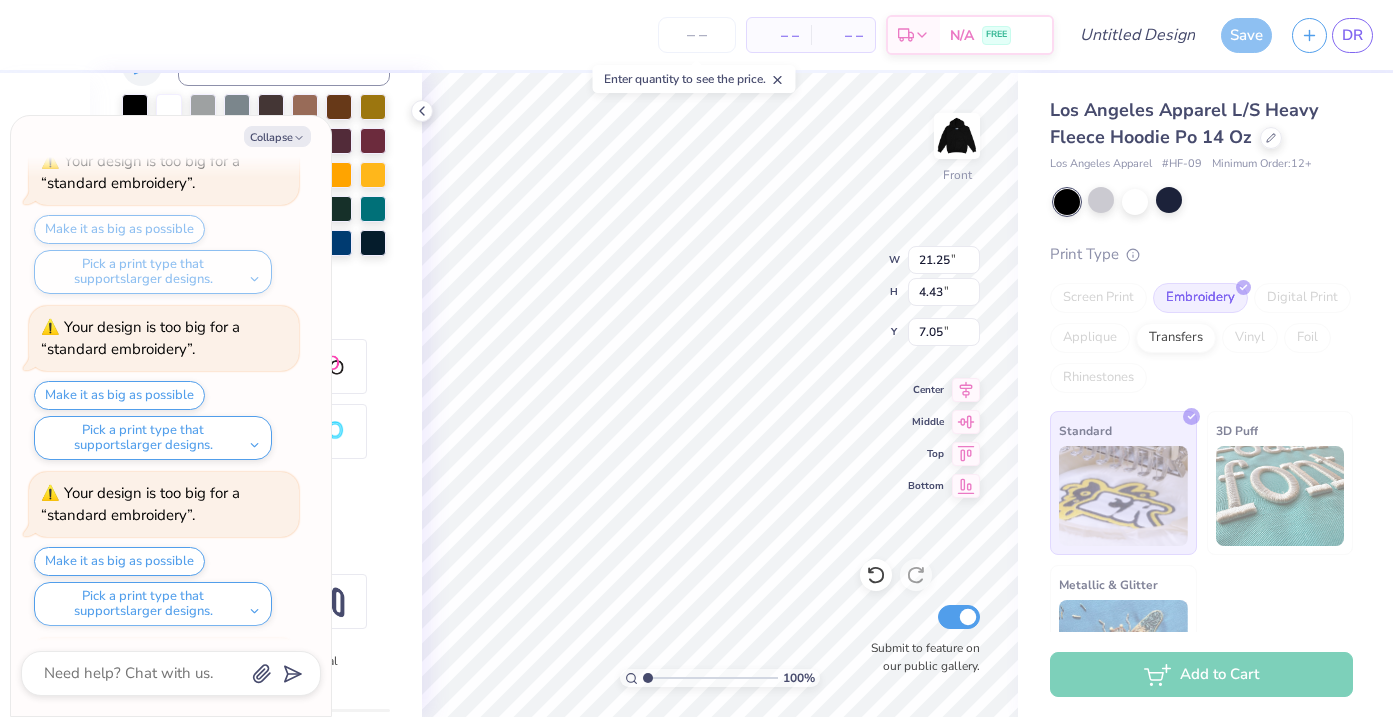 scroll, scrollTop: 254, scrollLeft: 0, axis: vertical 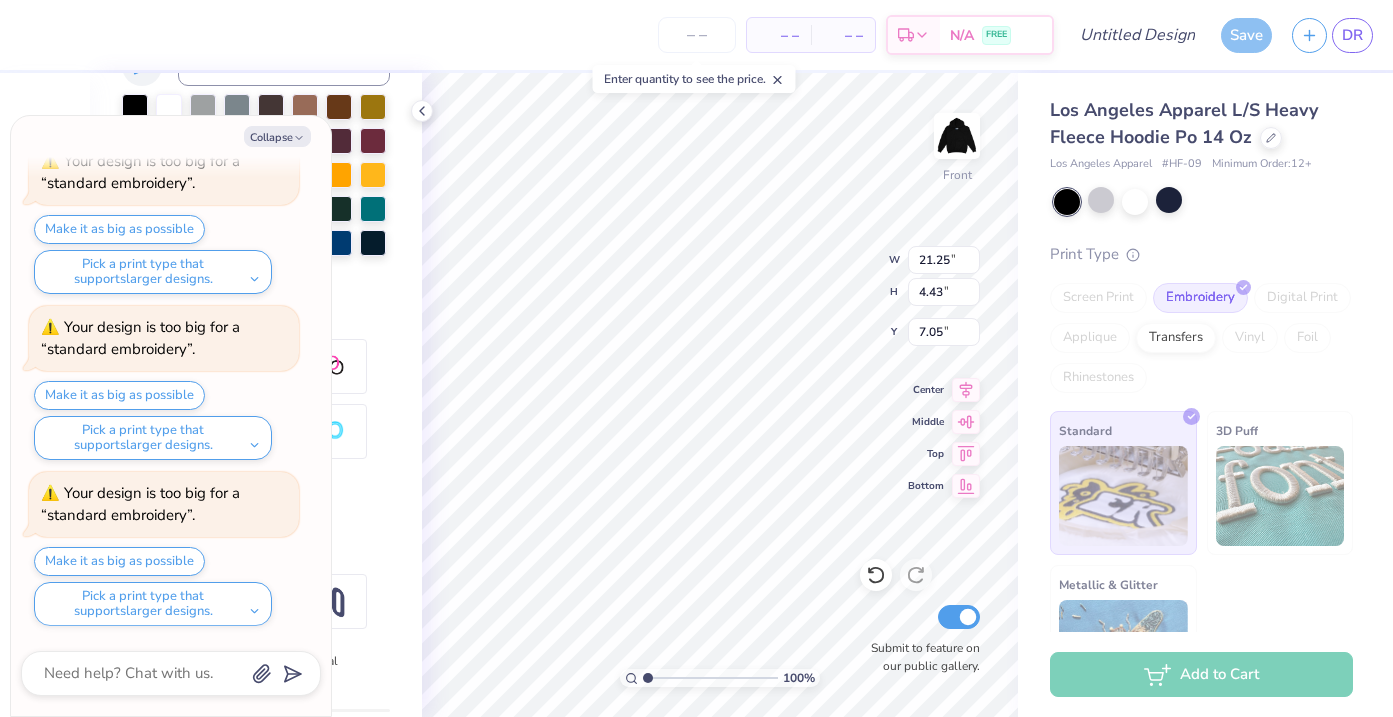 type on "x" 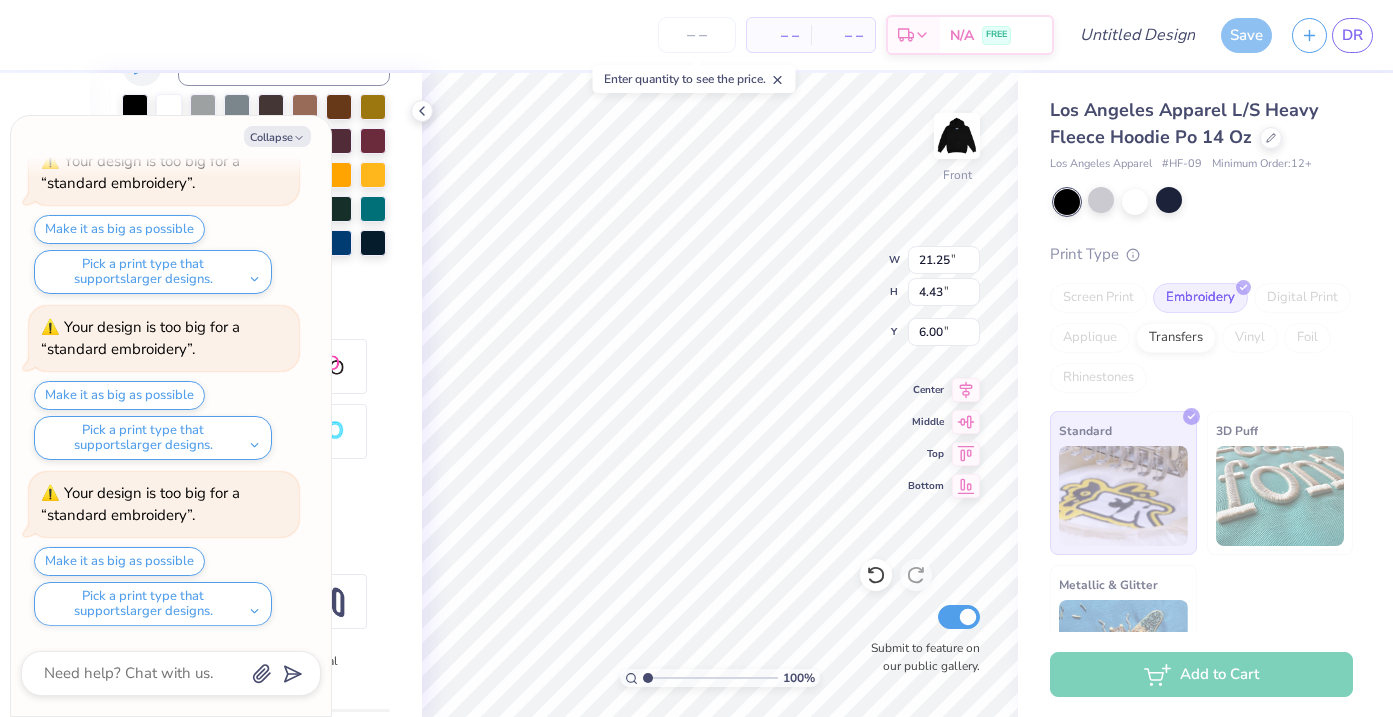 scroll, scrollTop: 0, scrollLeft: 1, axis: horizontal 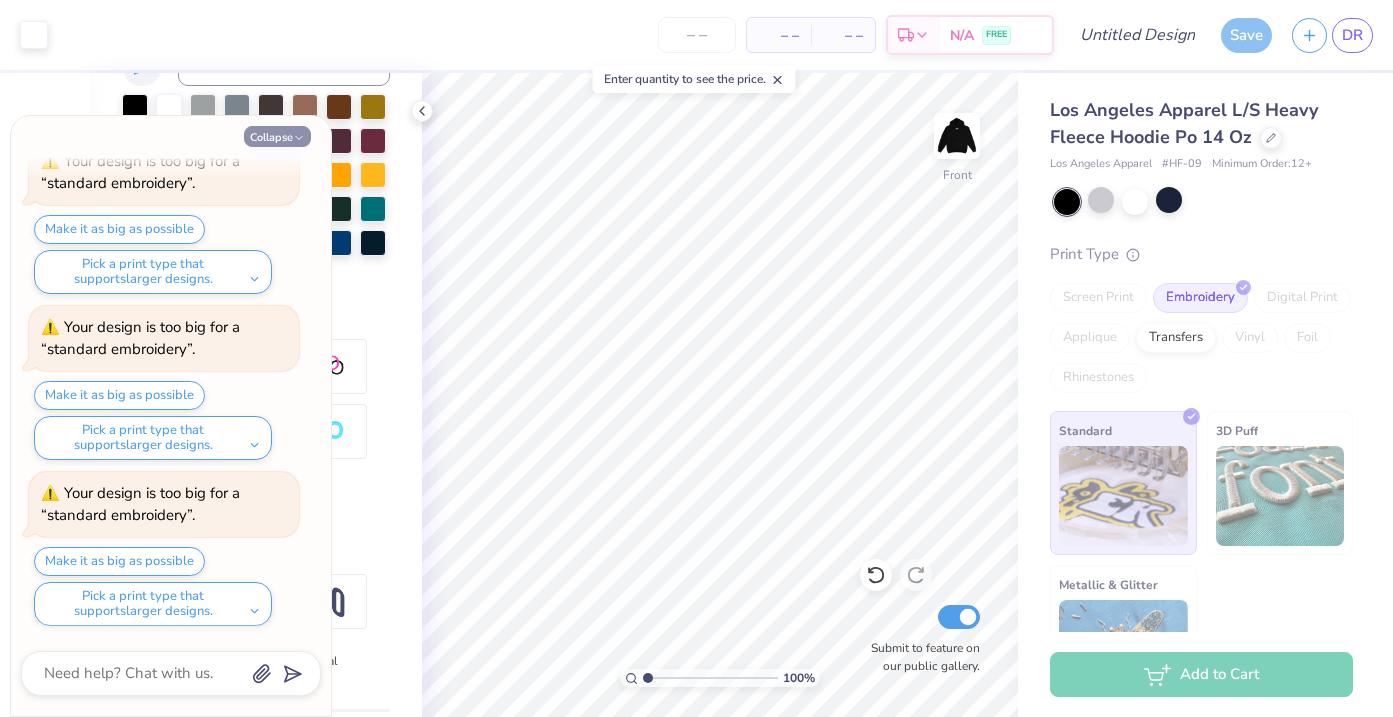 click 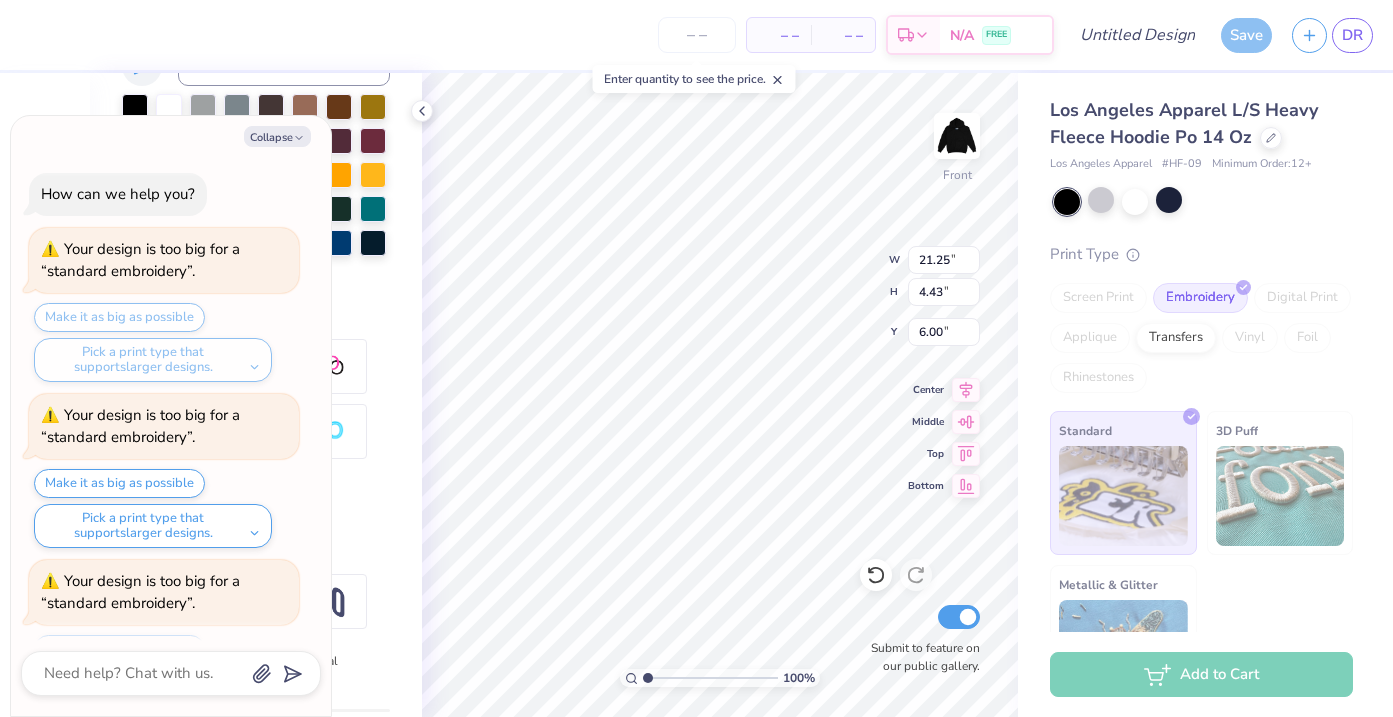 scroll, scrollTop: 420, scrollLeft: 0, axis: vertical 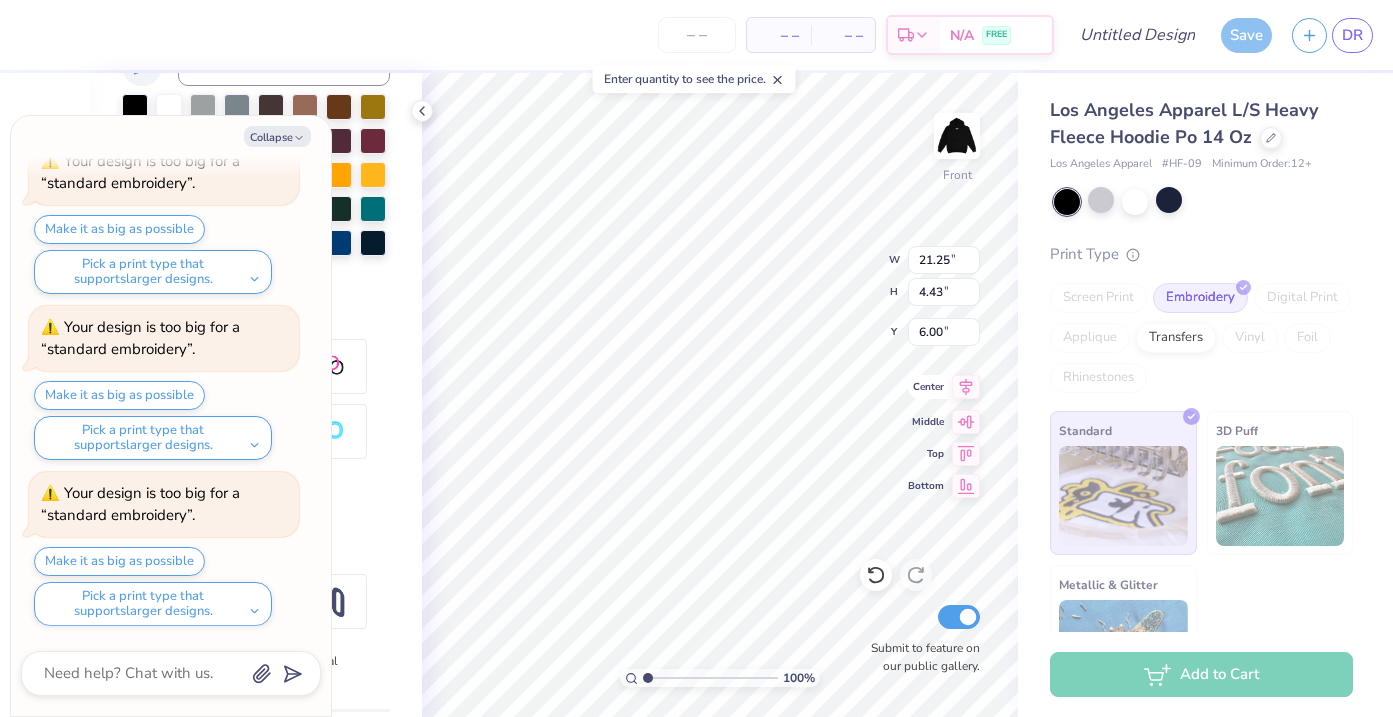 click 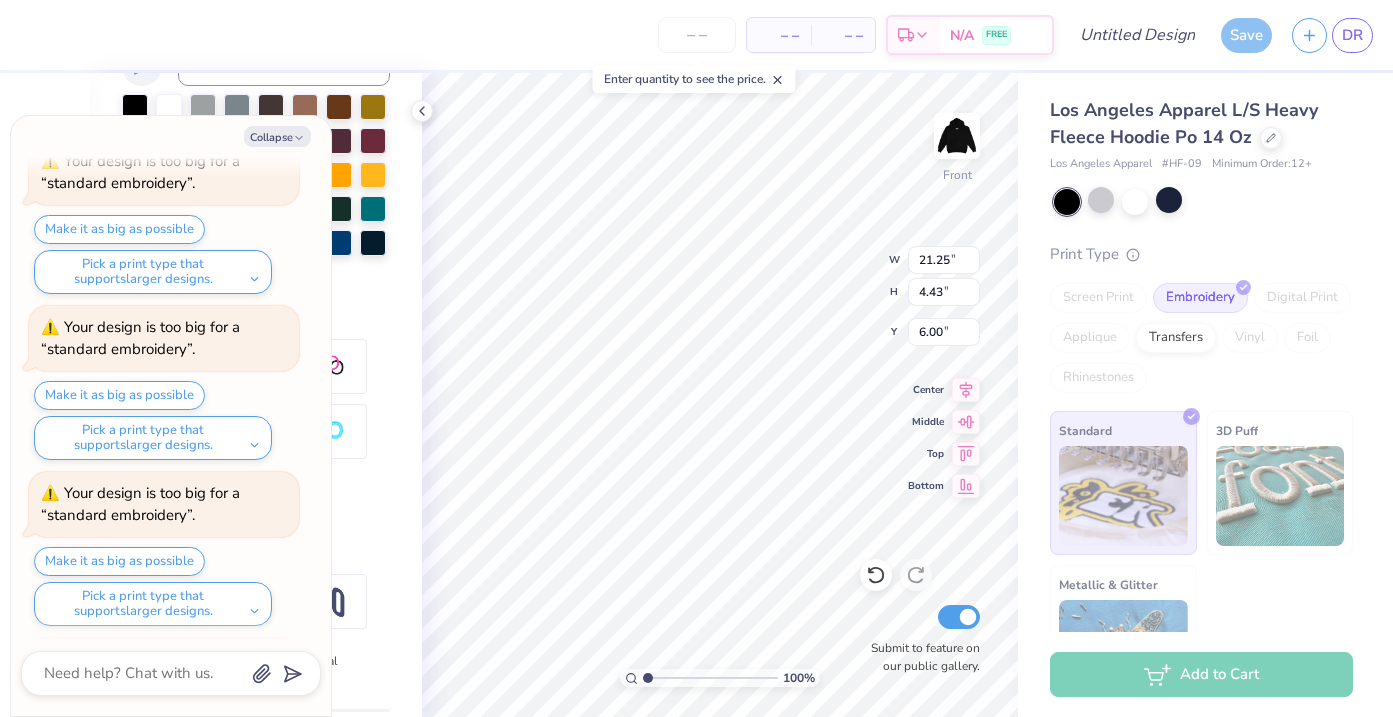 scroll, scrollTop: 752, scrollLeft: 0, axis: vertical 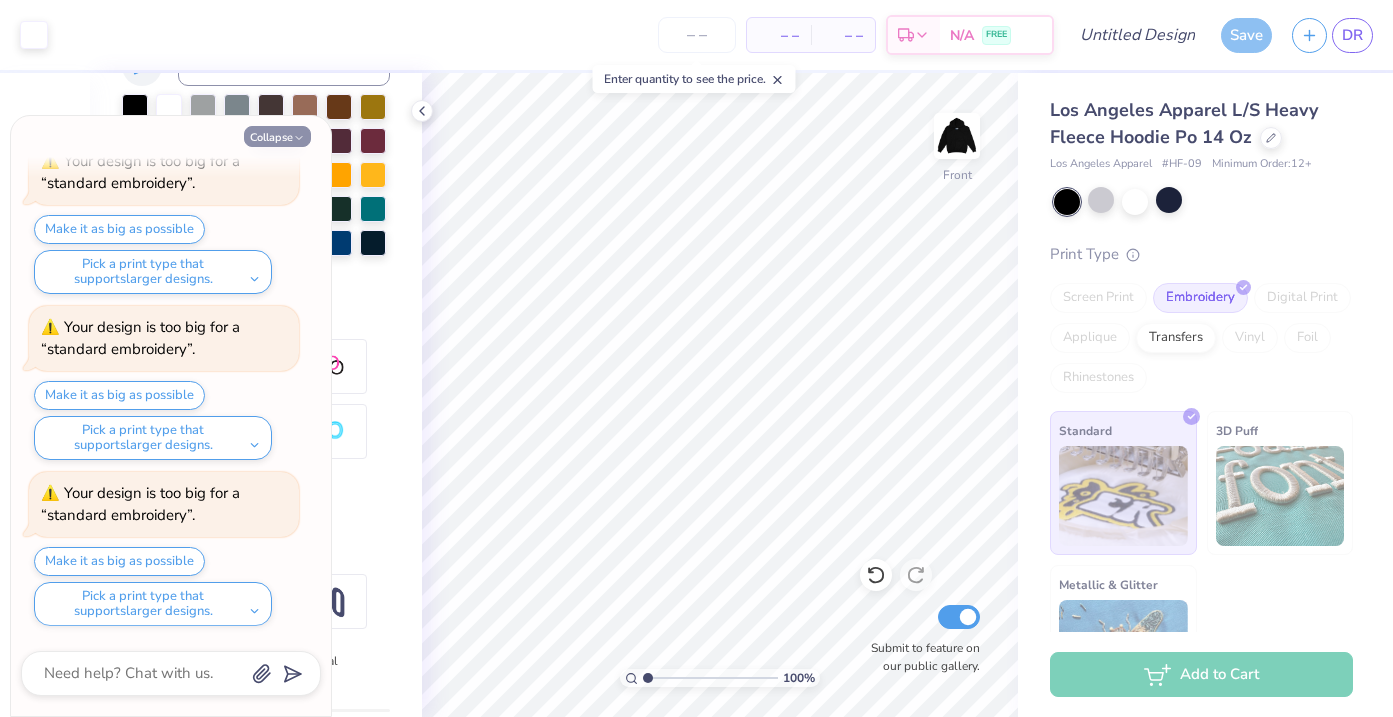 click on "Collapse" at bounding box center (277, 136) 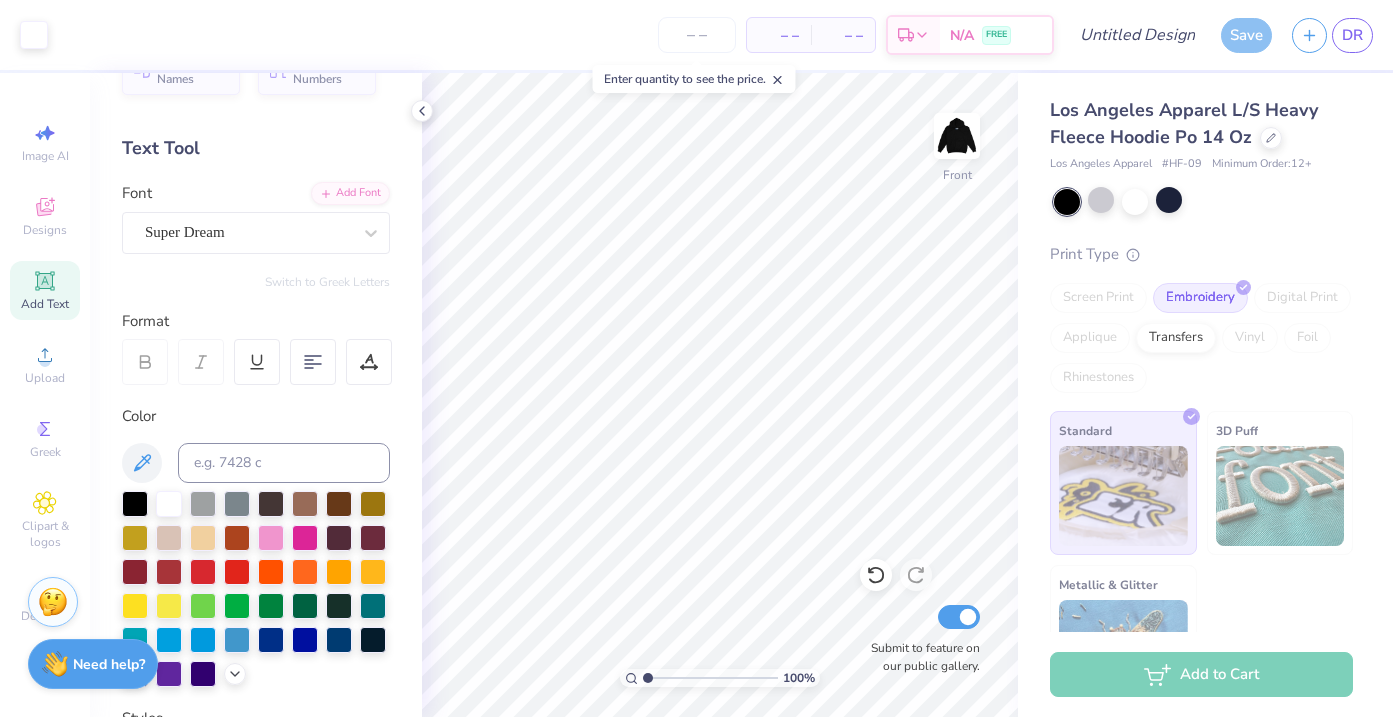 scroll, scrollTop: 0, scrollLeft: 0, axis: both 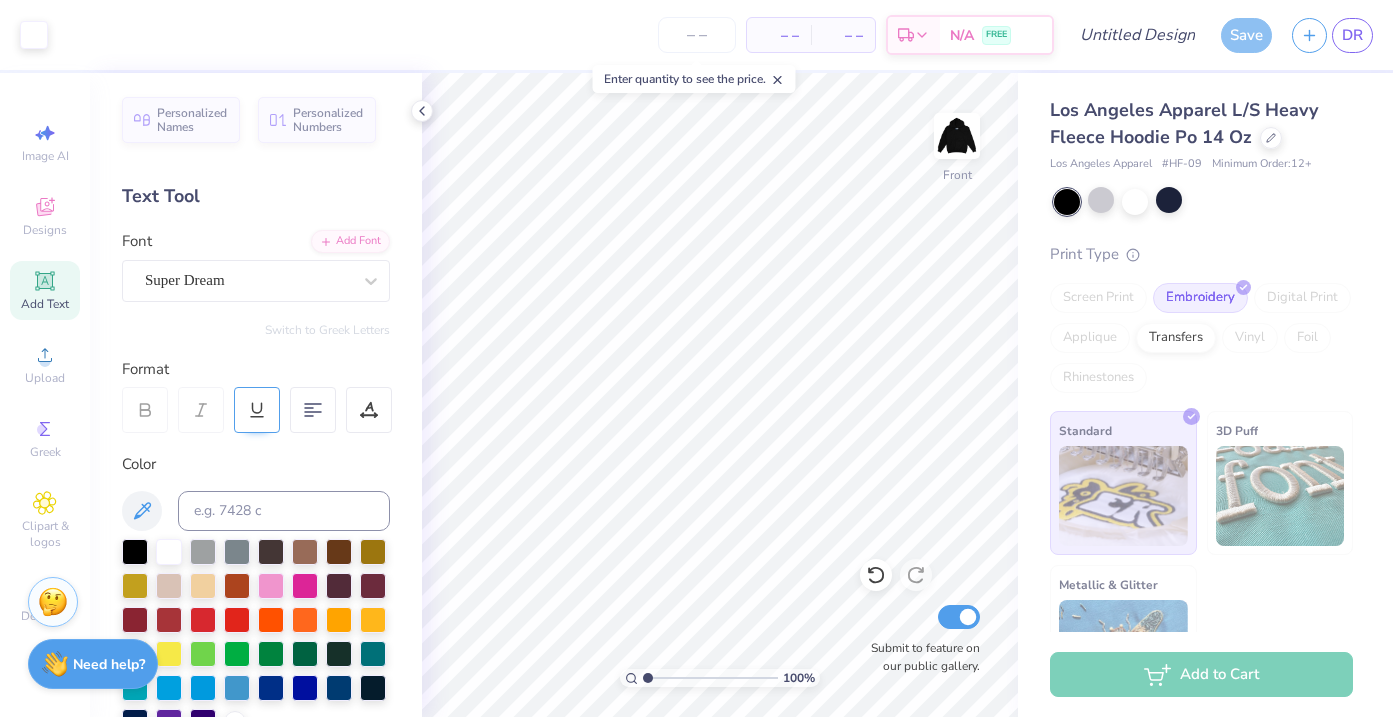 click 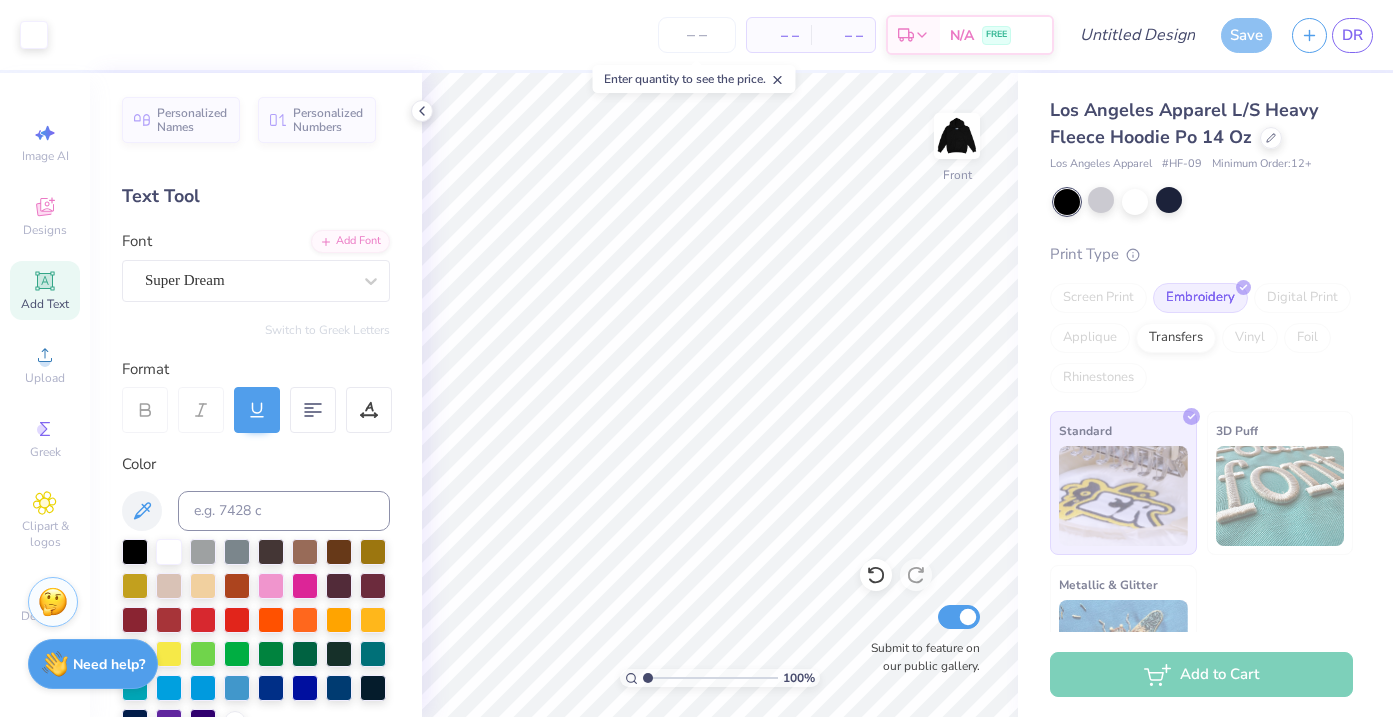 click 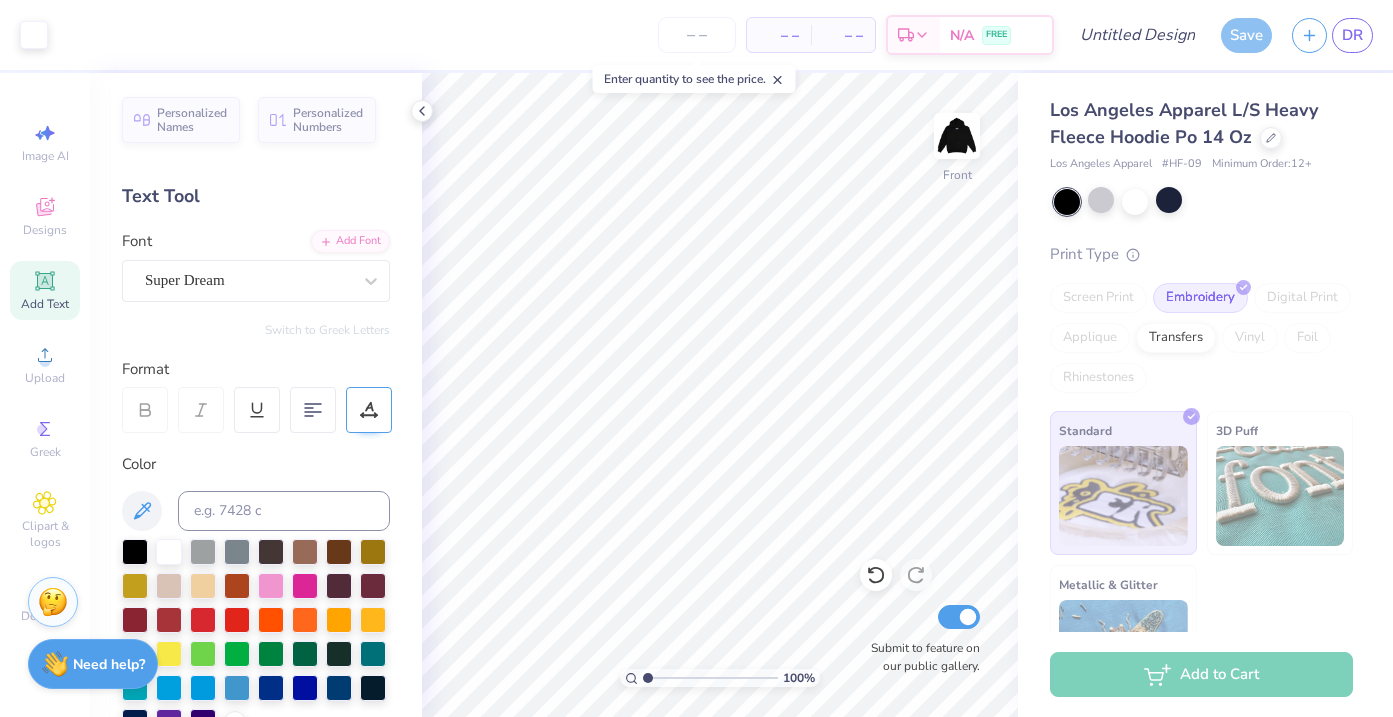 click 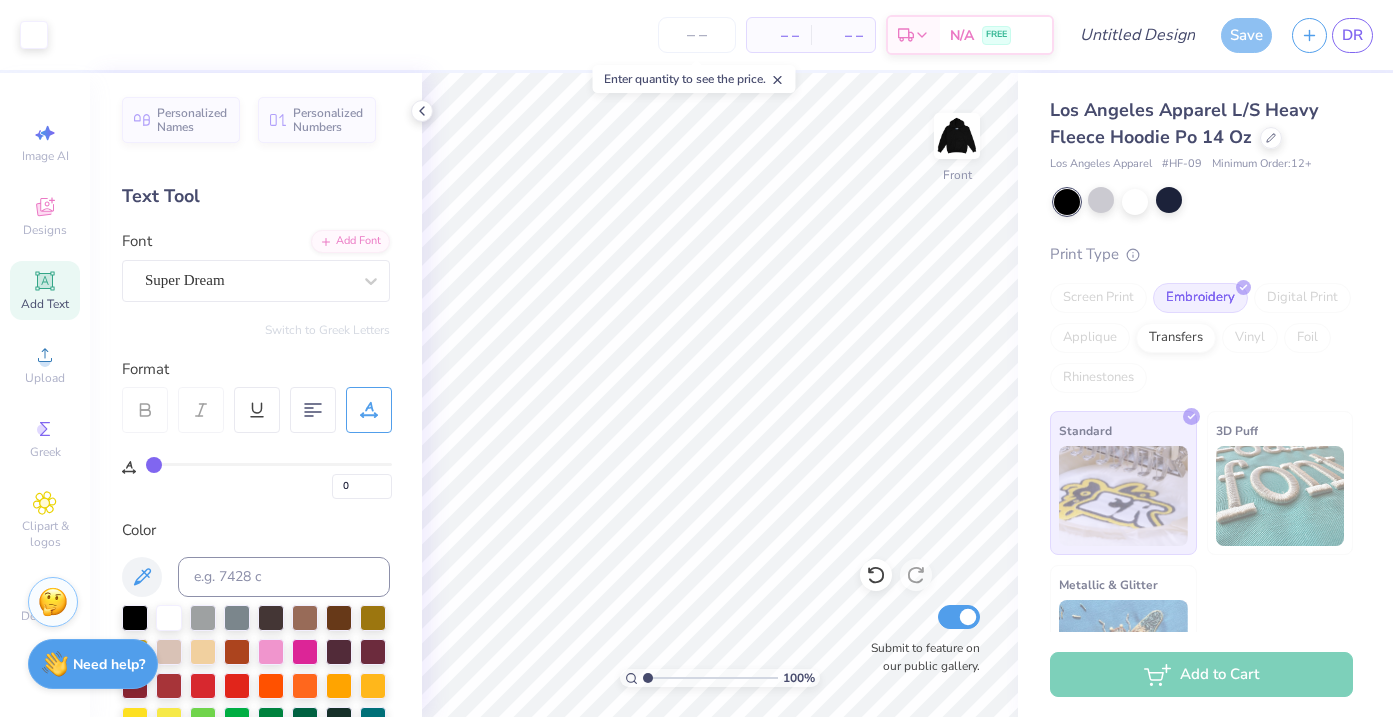 type on "1" 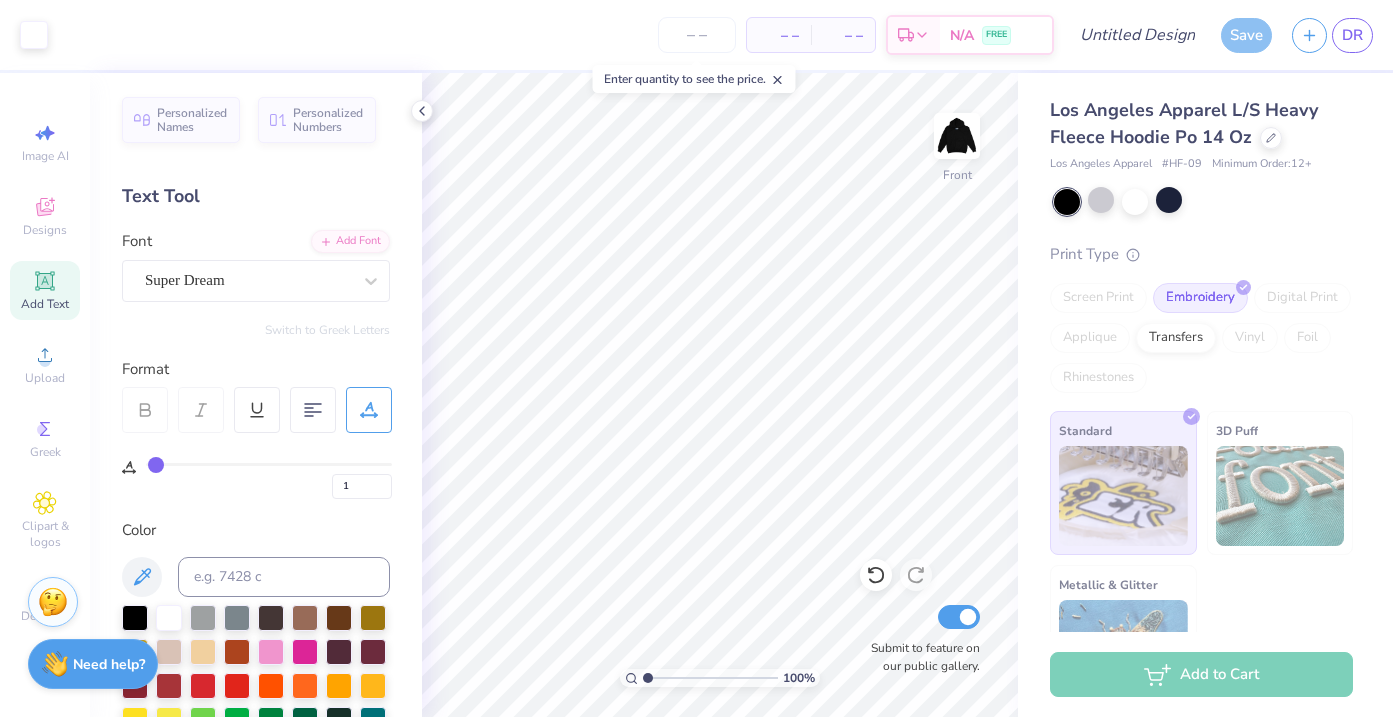 type on "3" 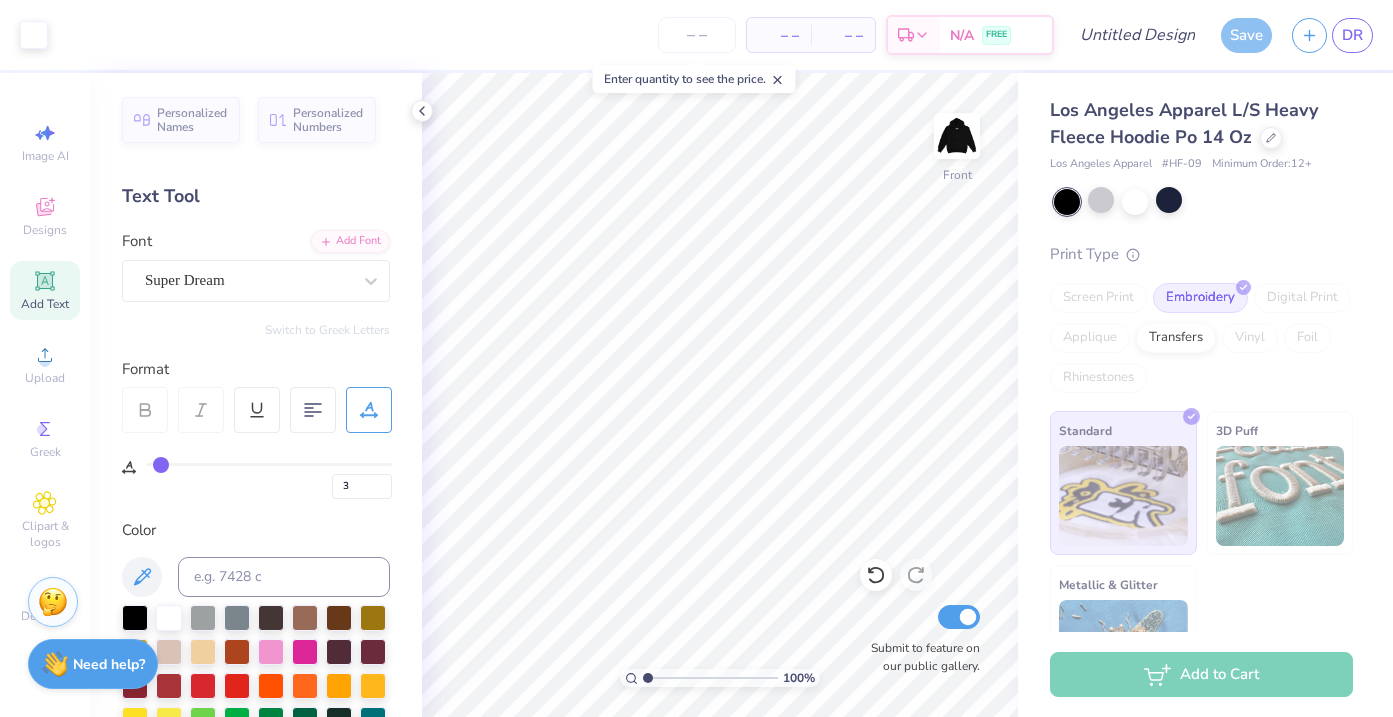 type on "6" 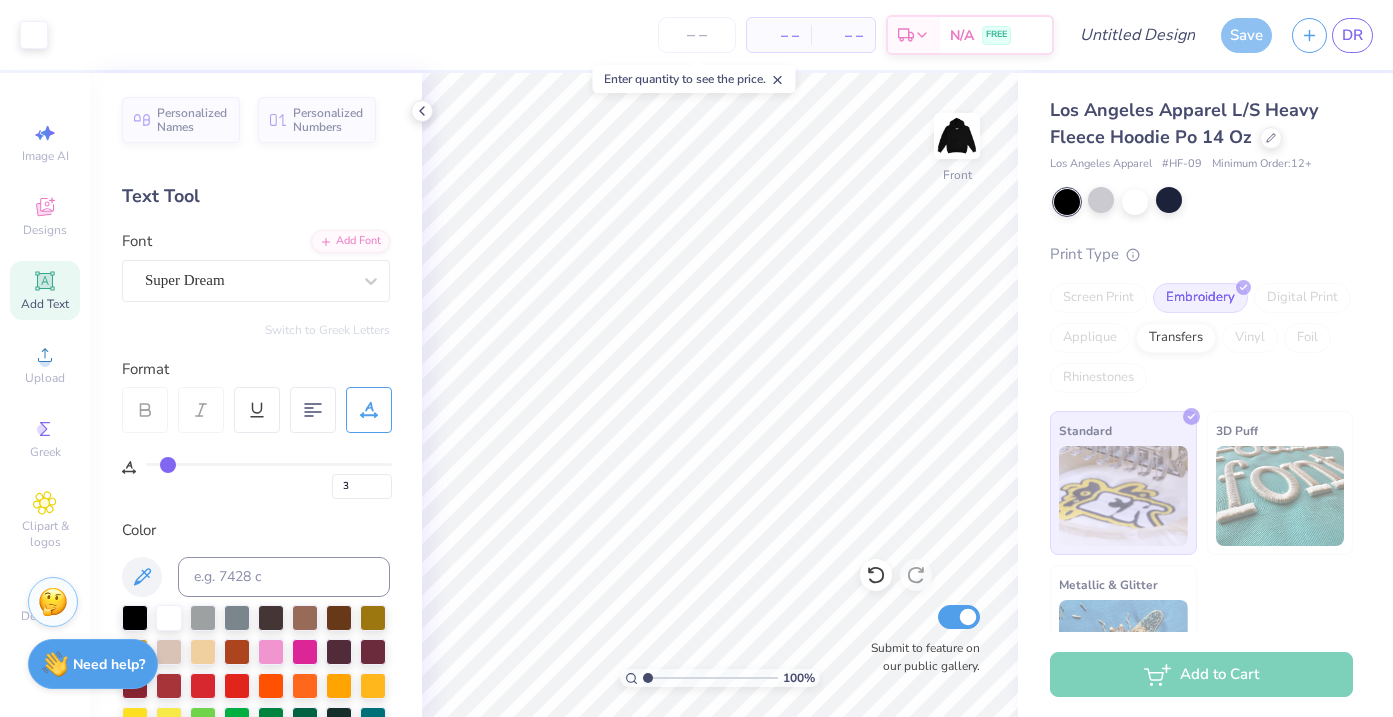 type on "6" 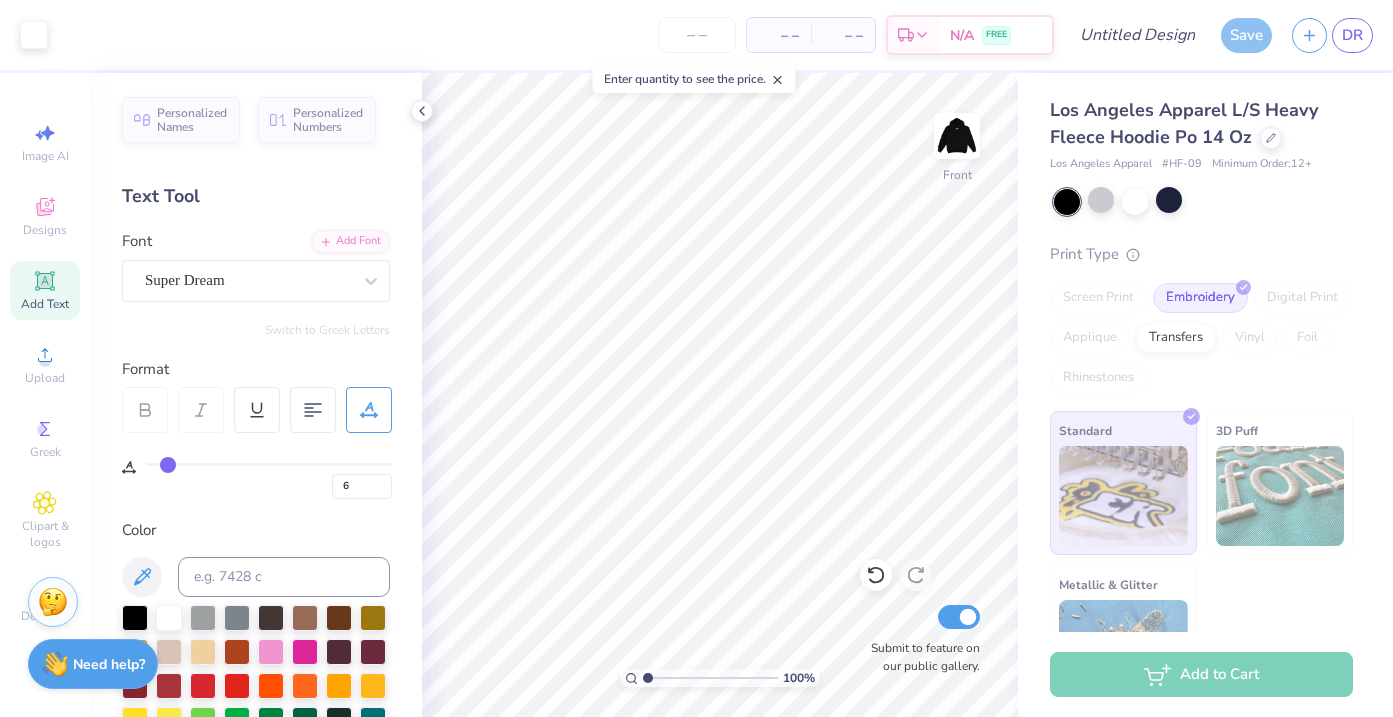 type on "10" 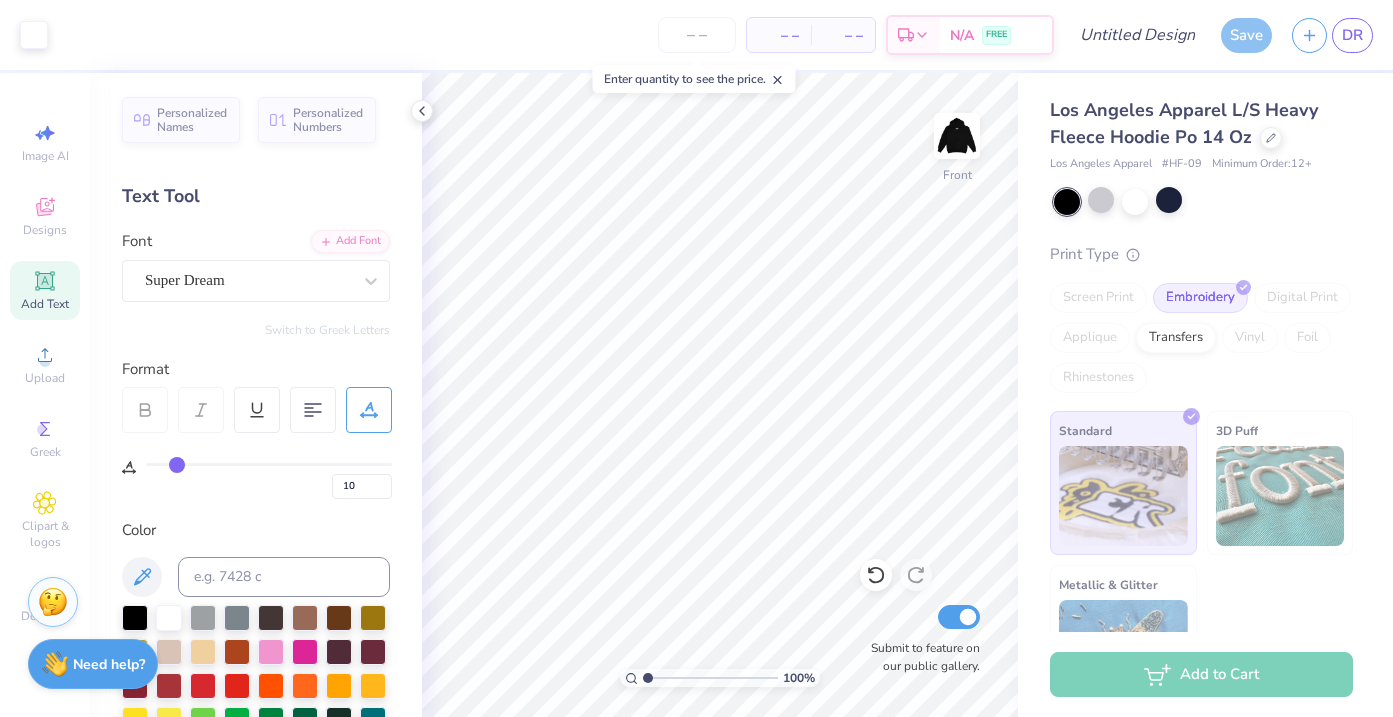 type on "13" 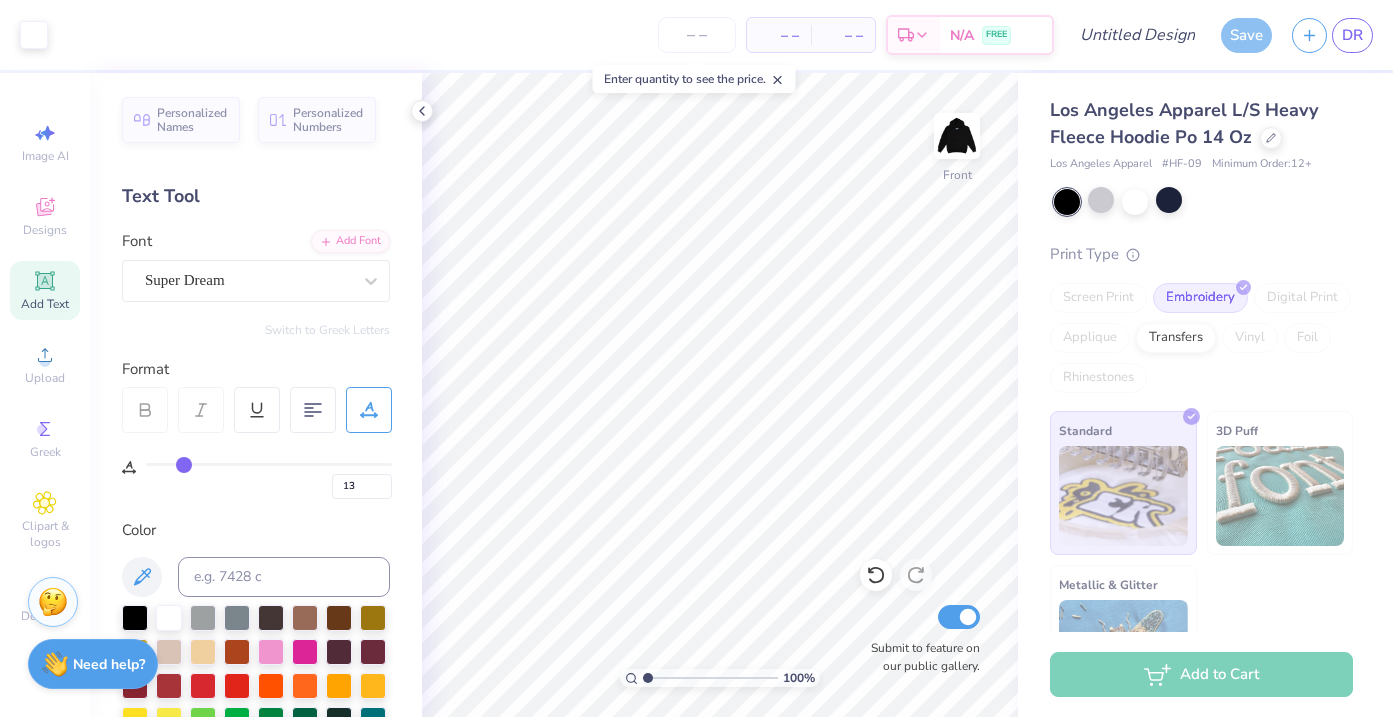 type on "17" 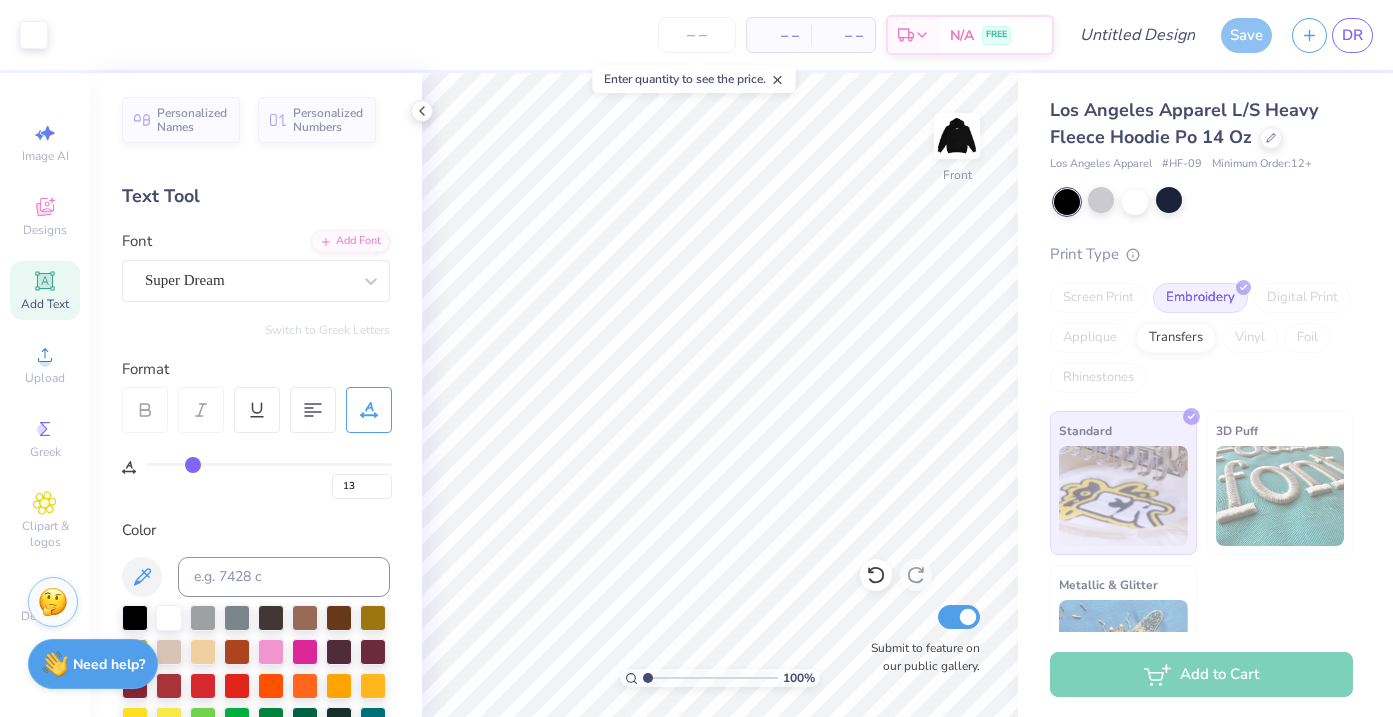type on "17" 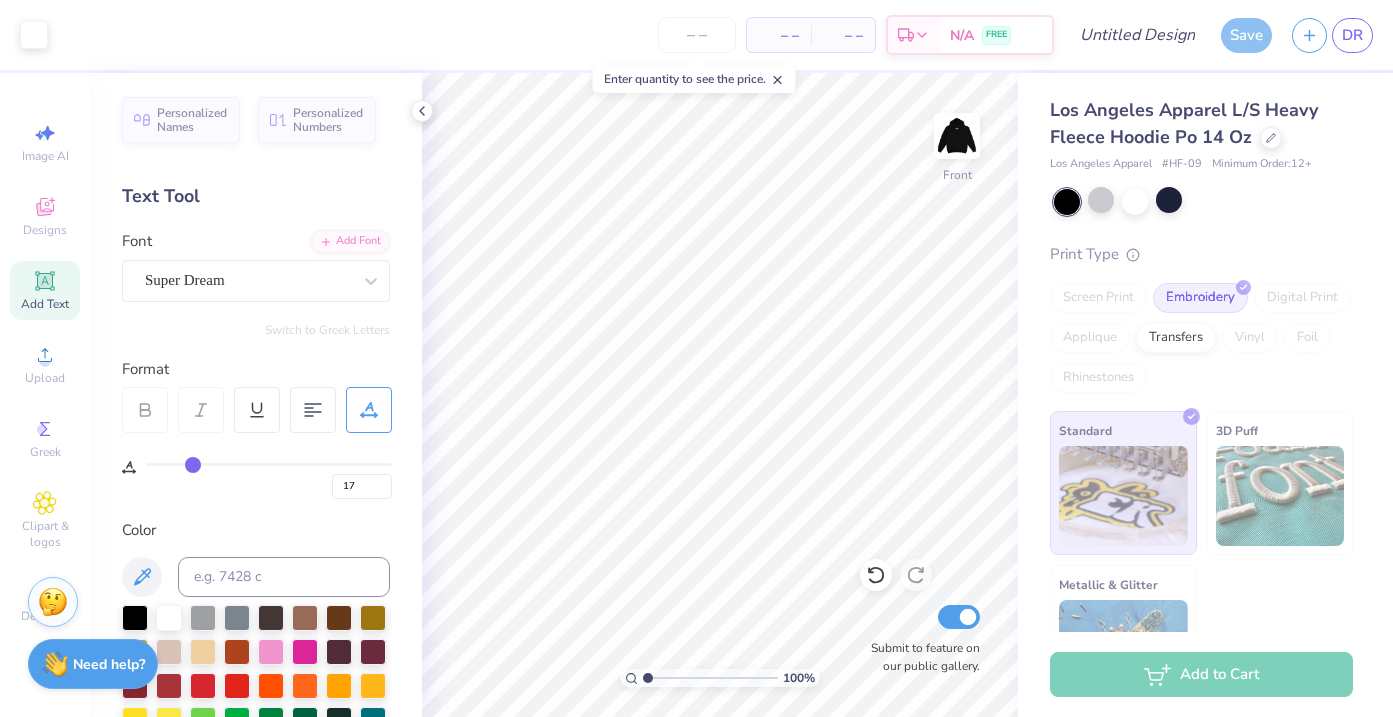 type on "21" 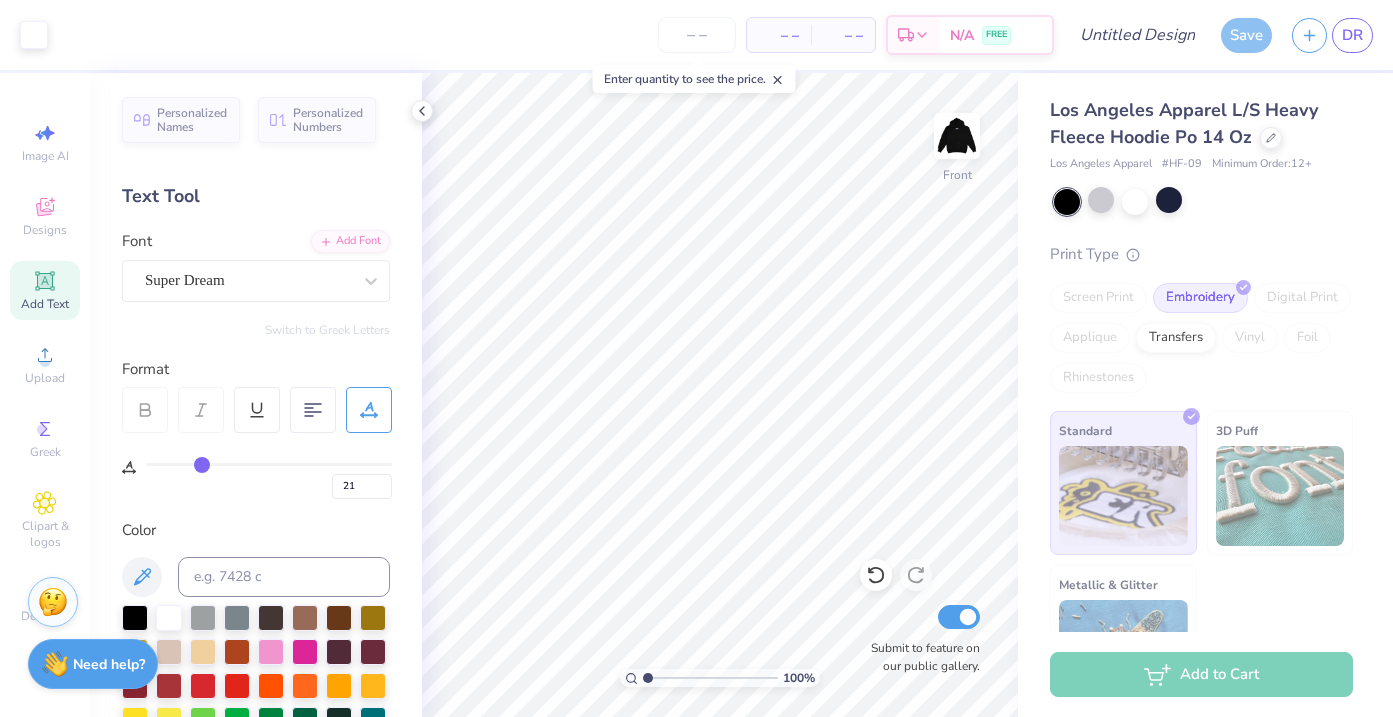 type on "22" 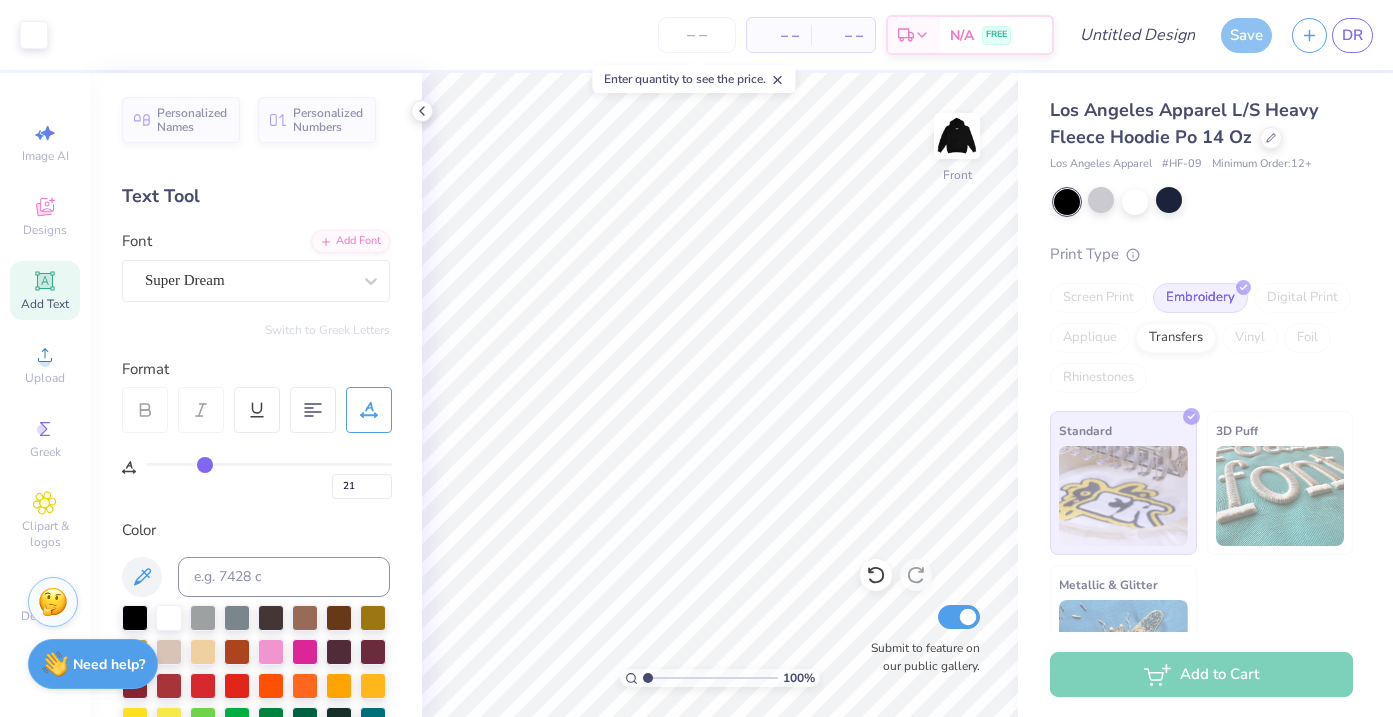 type on "22" 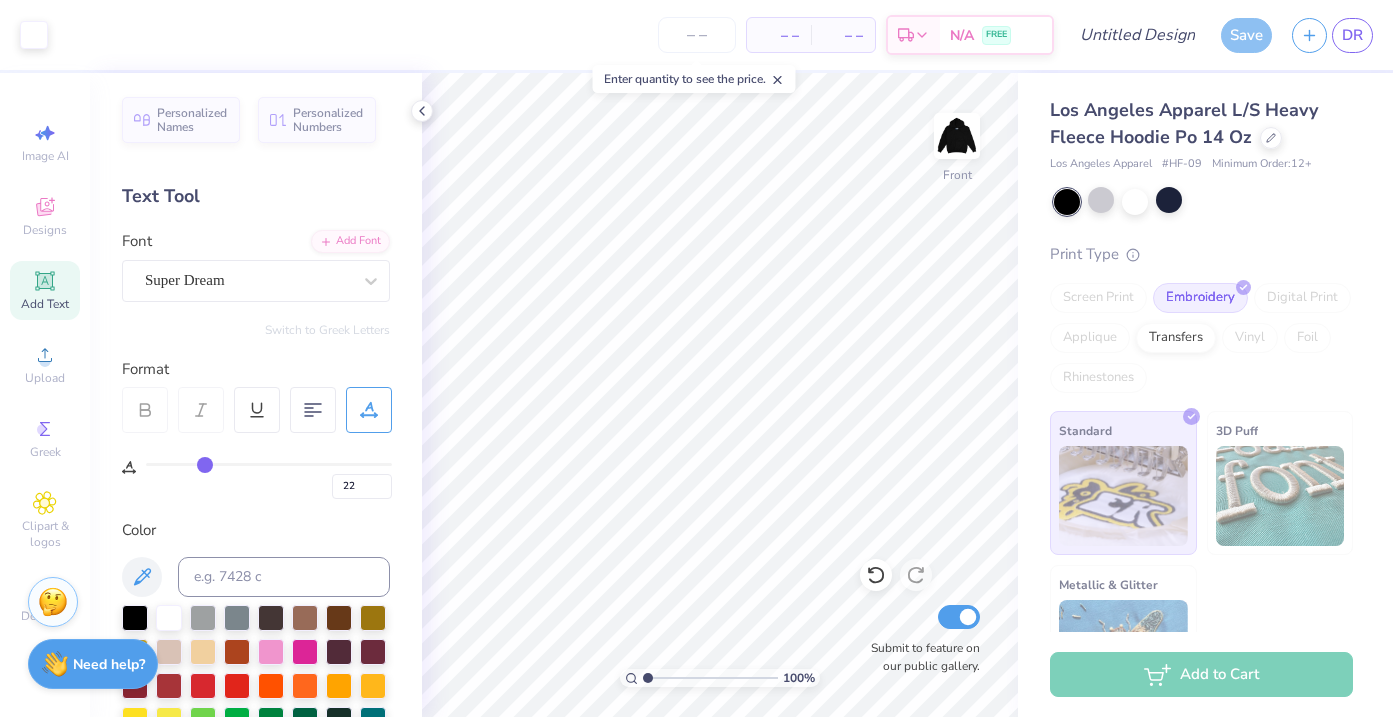 type on "24" 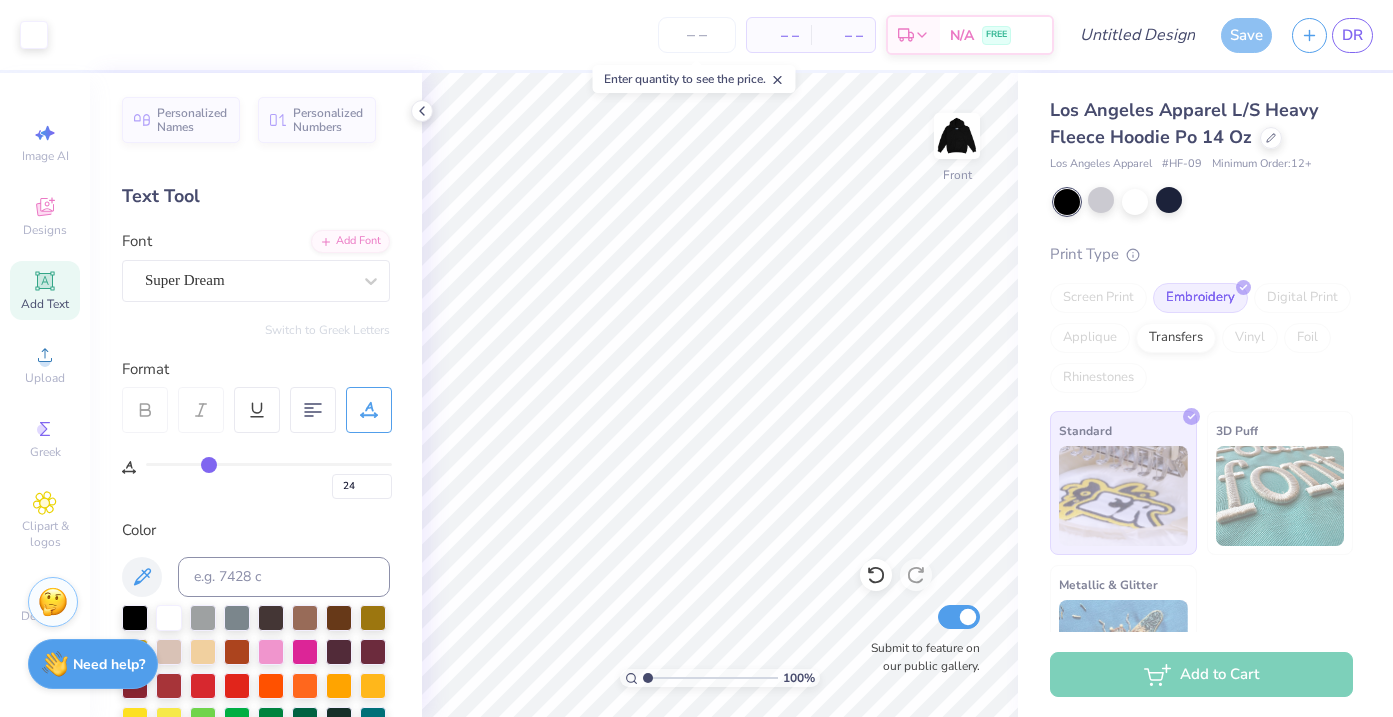 type on "25" 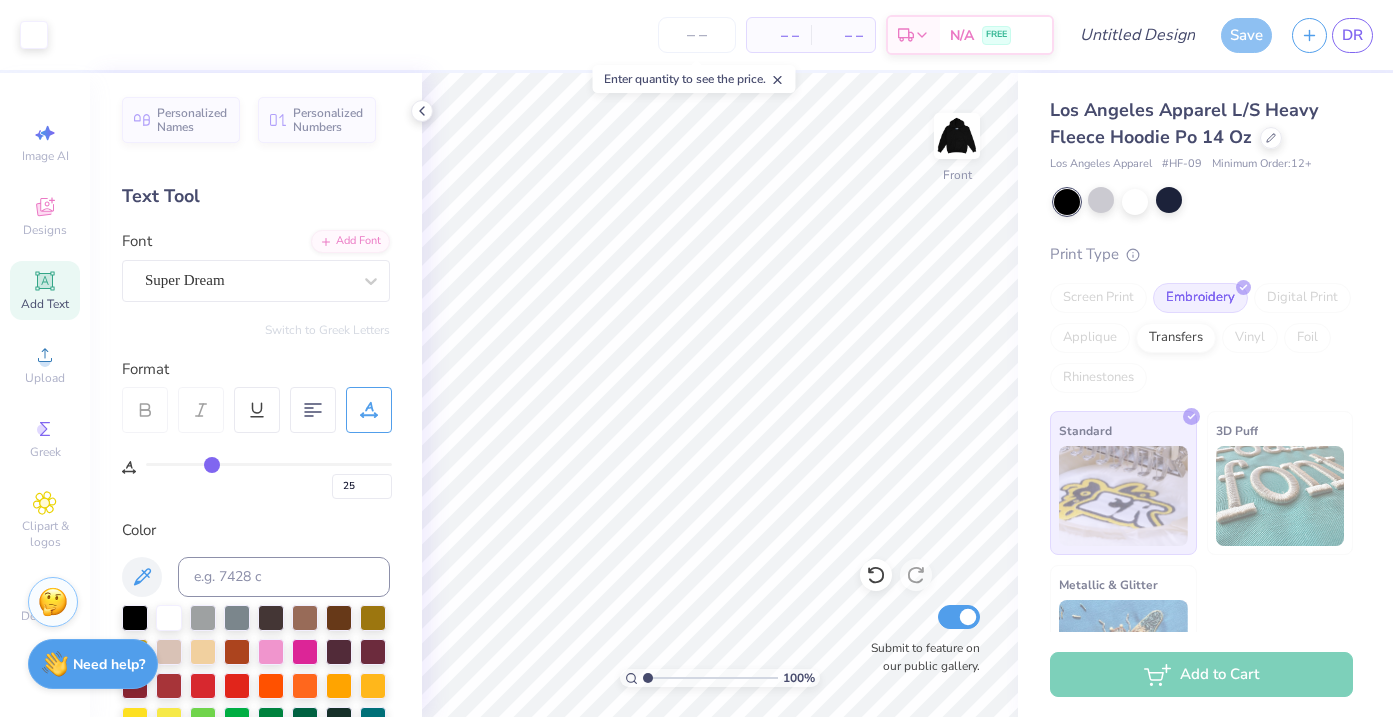 type on "27" 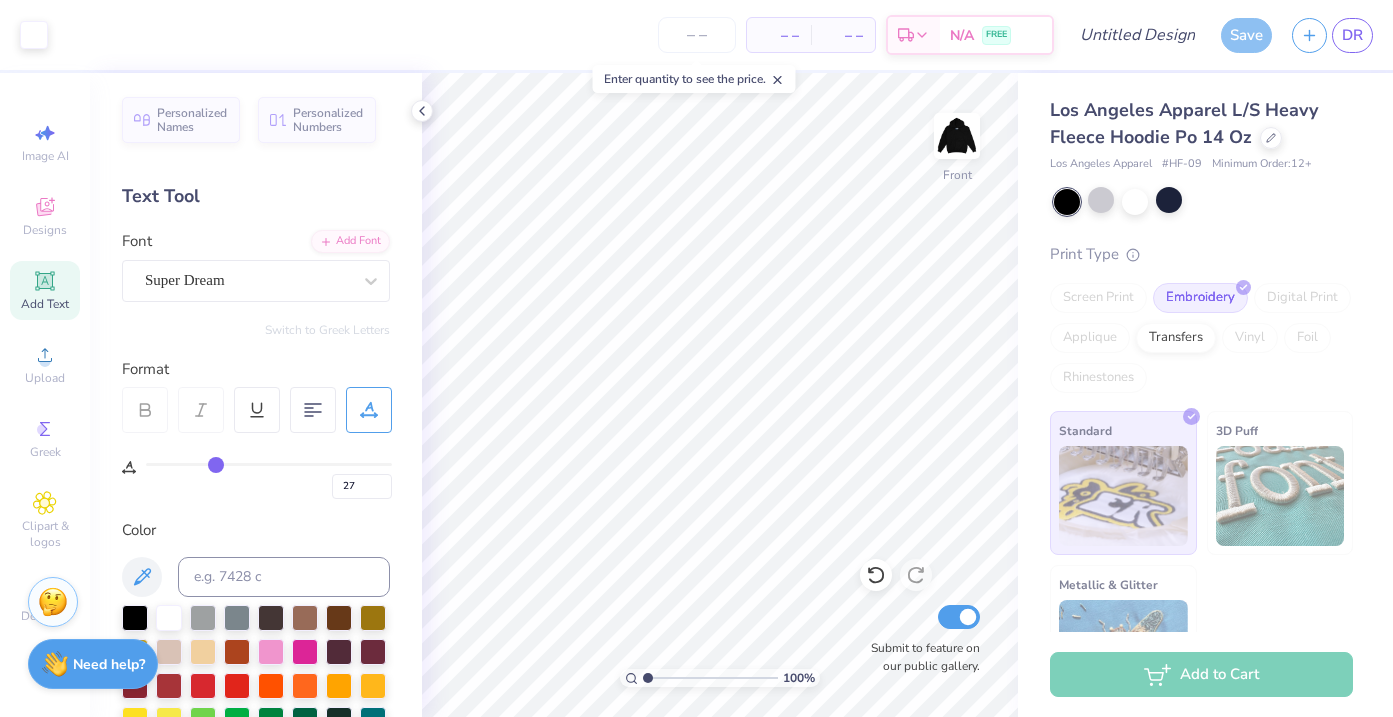 type on "28" 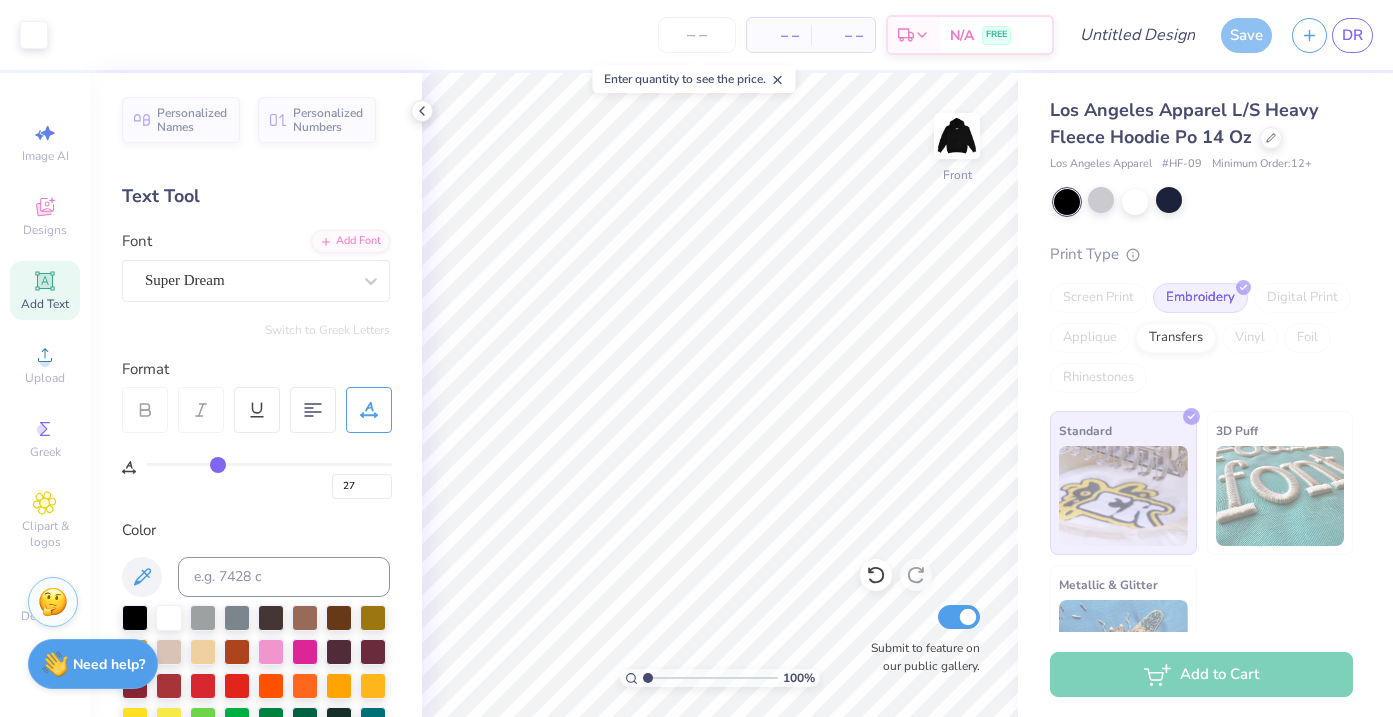 type on "28" 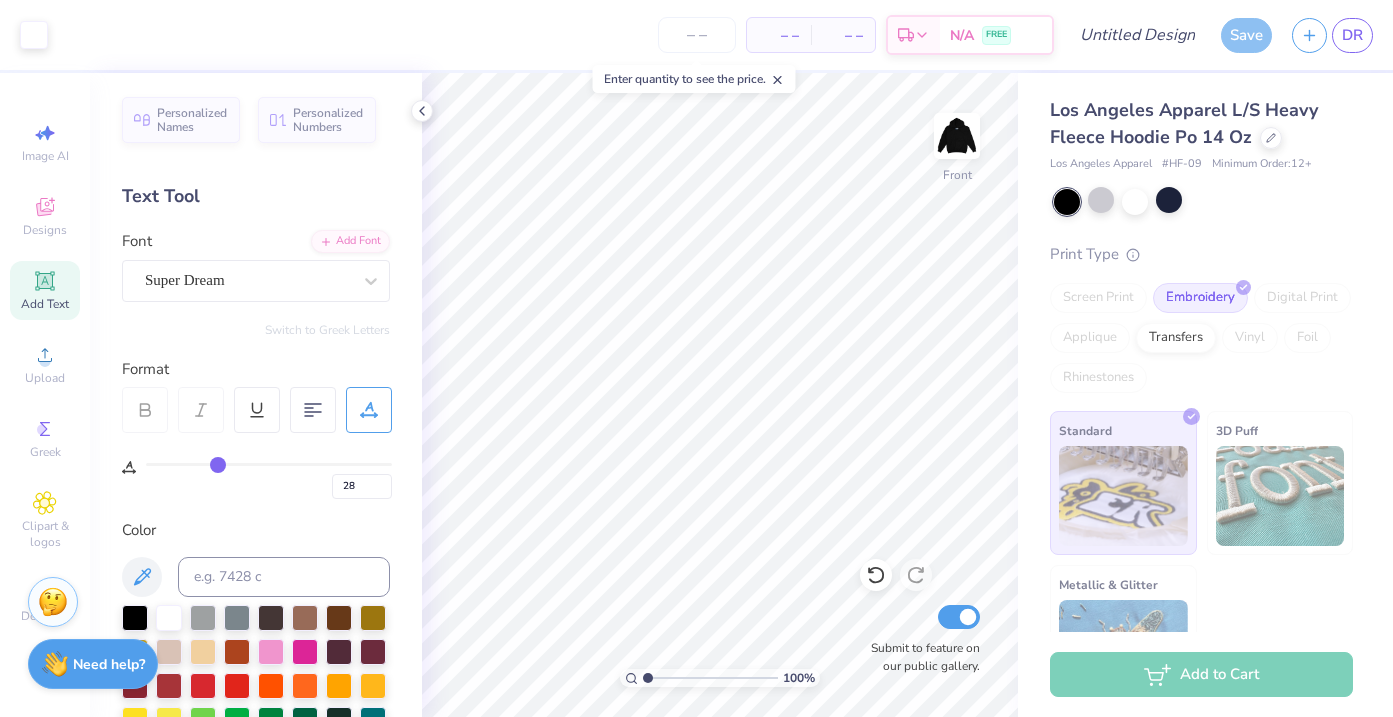 type on "30" 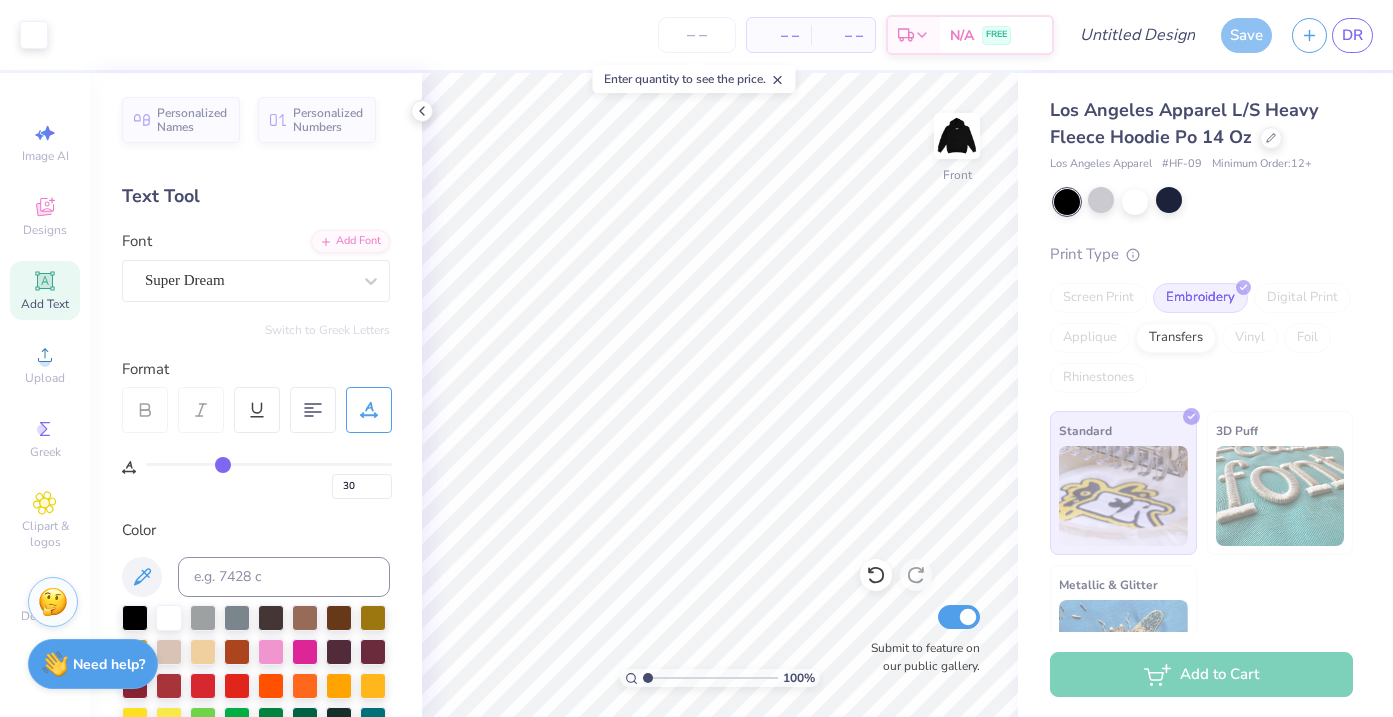 type on "32" 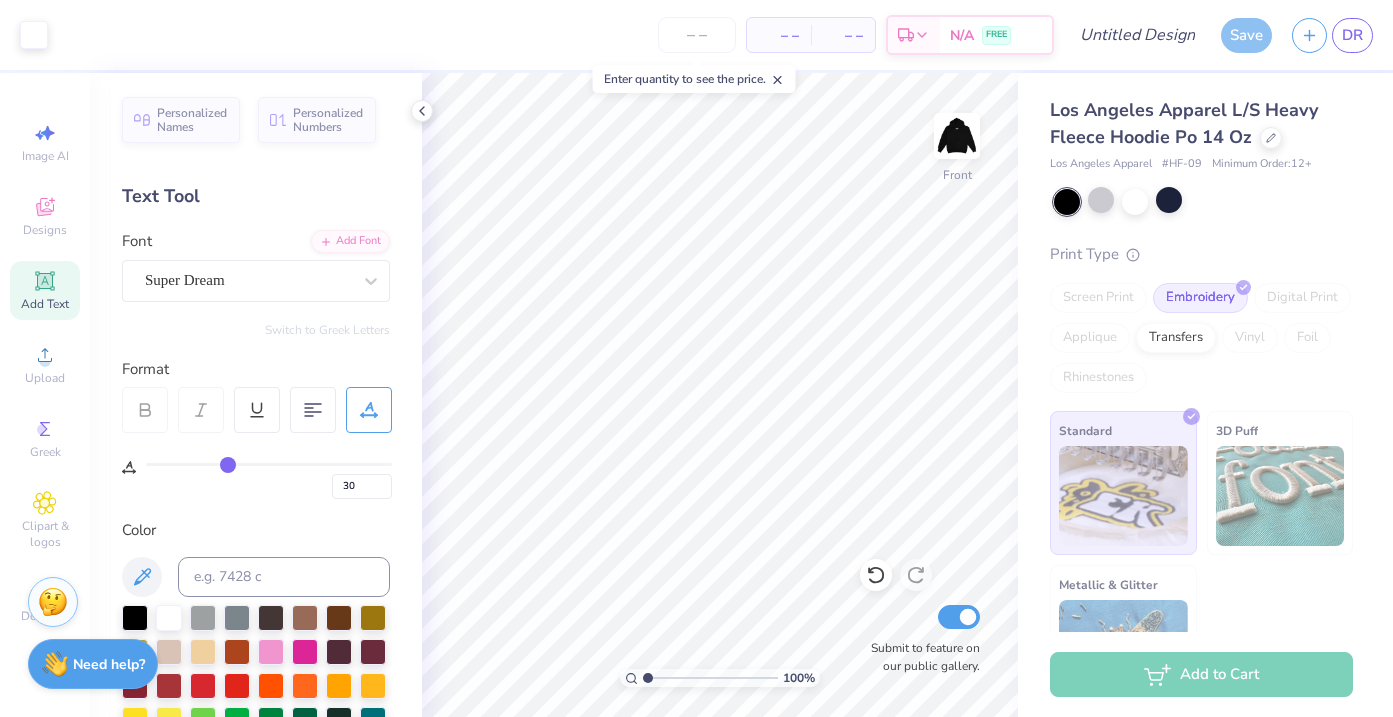 type on "32" 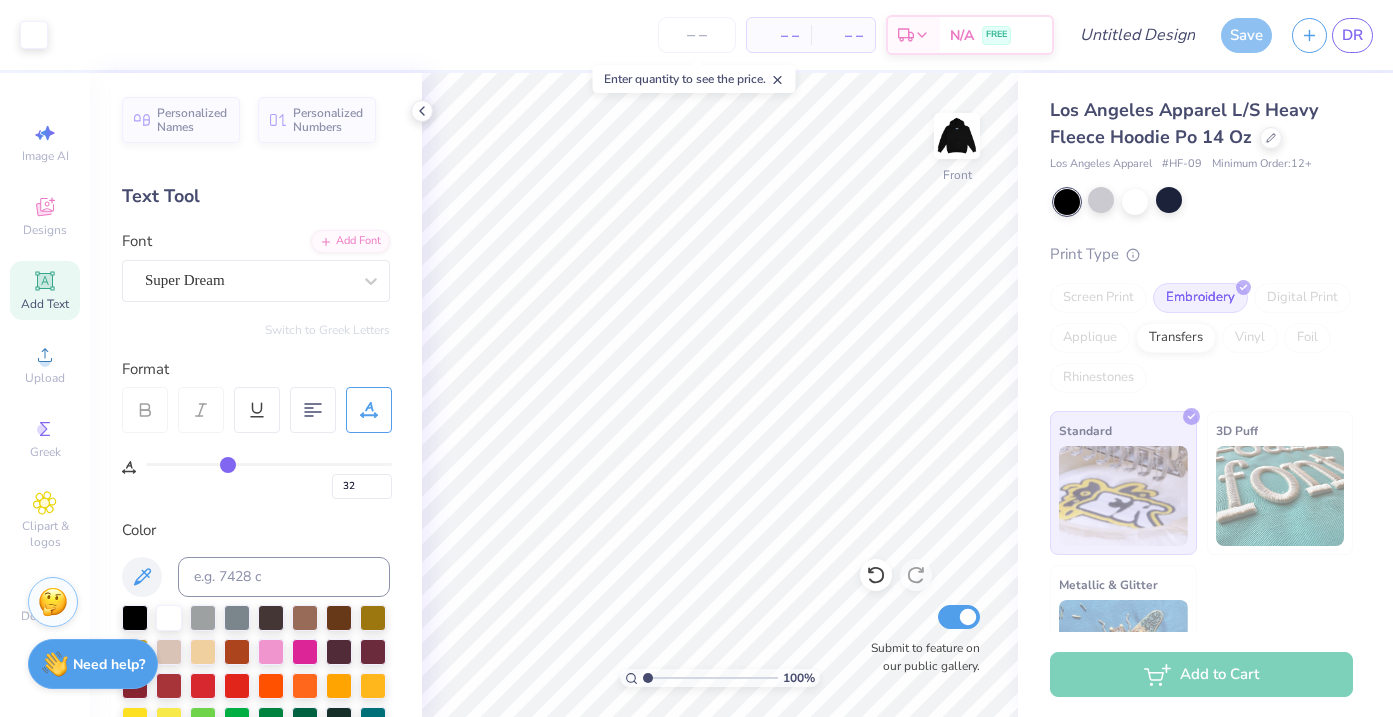type on "34" 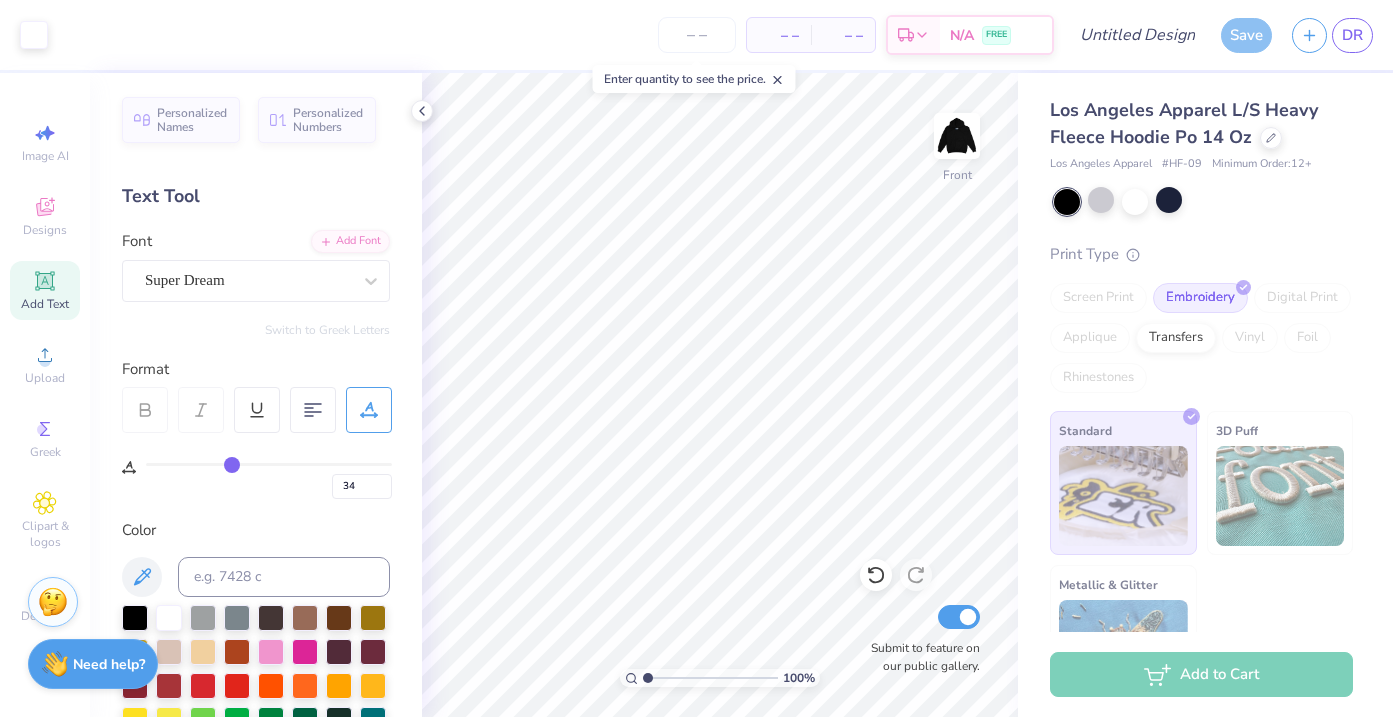 type on "37" 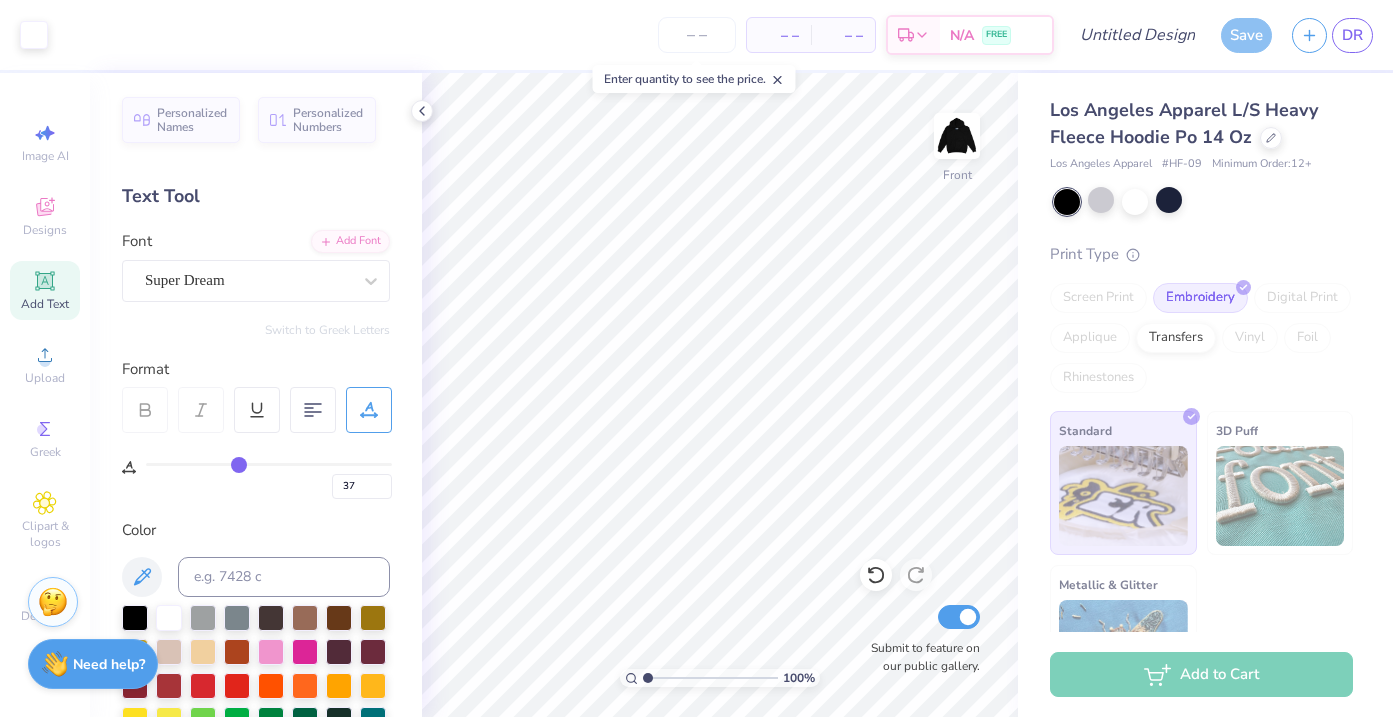 type on "39" 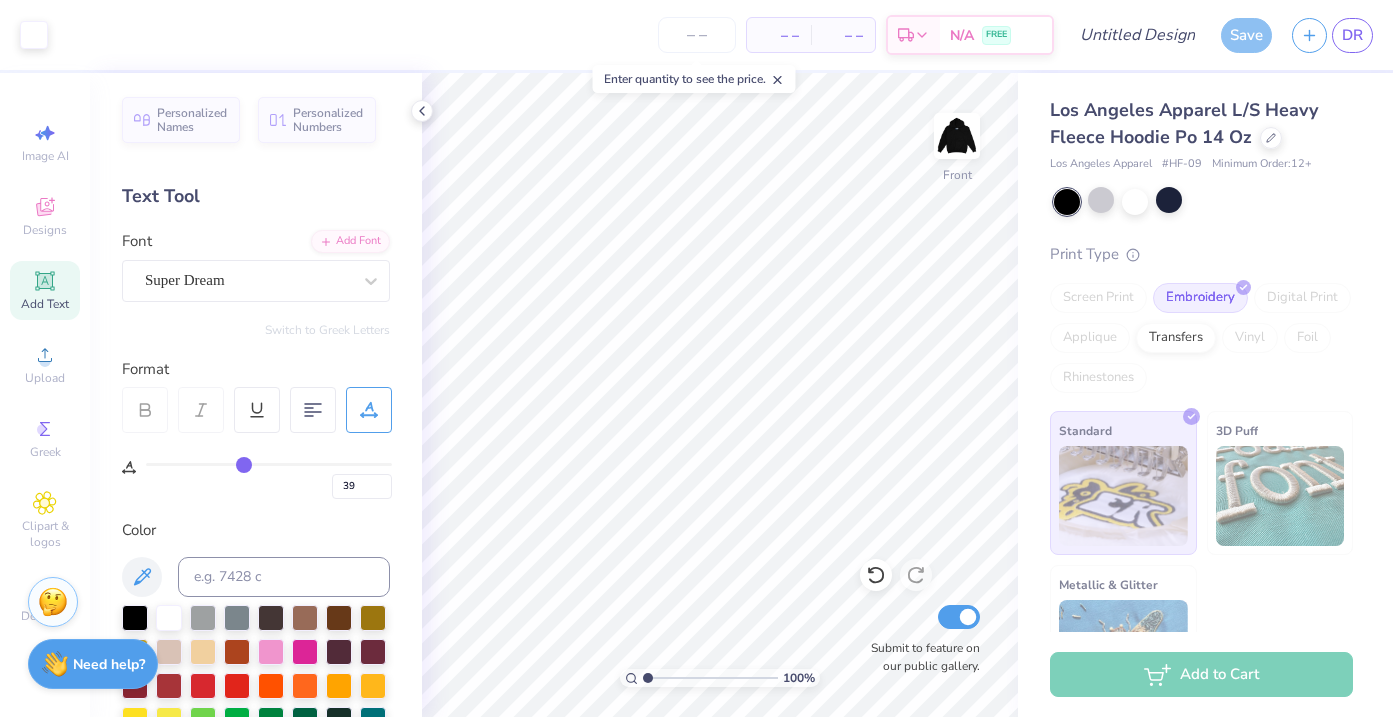 type on "40" 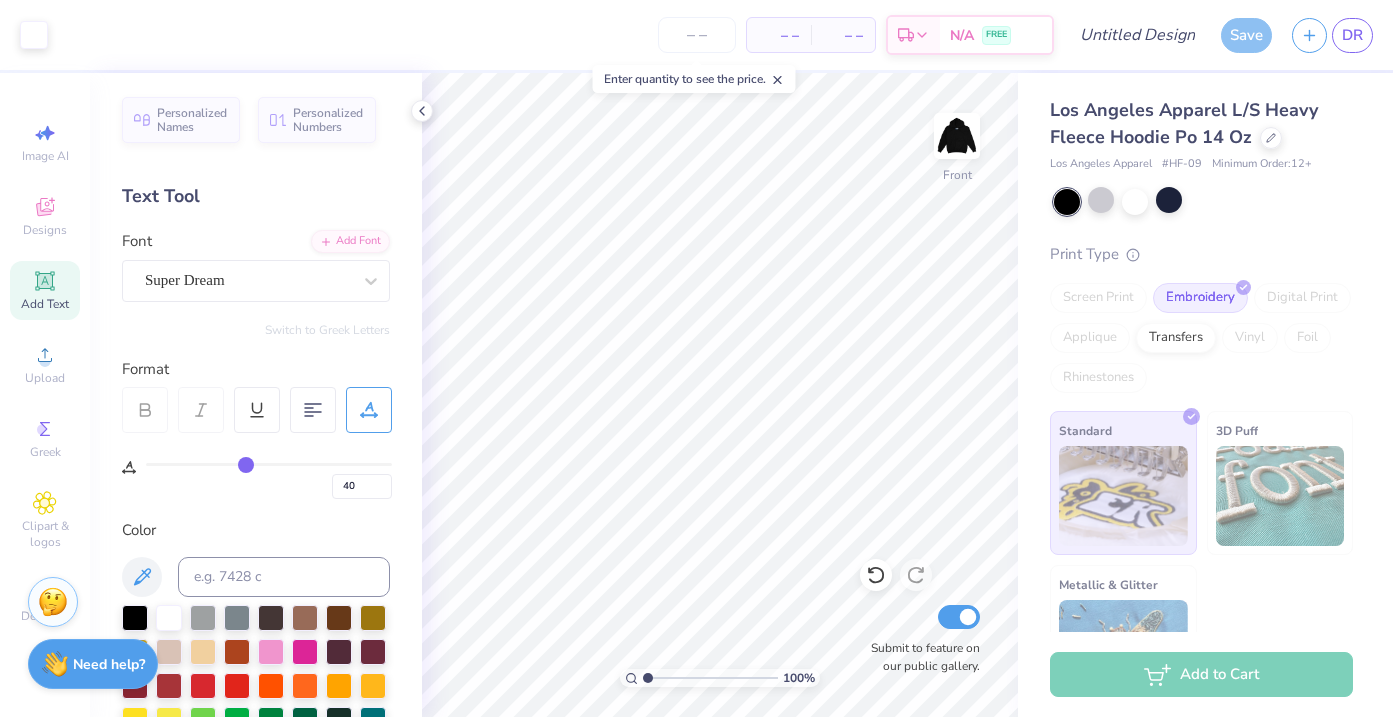type on "42" 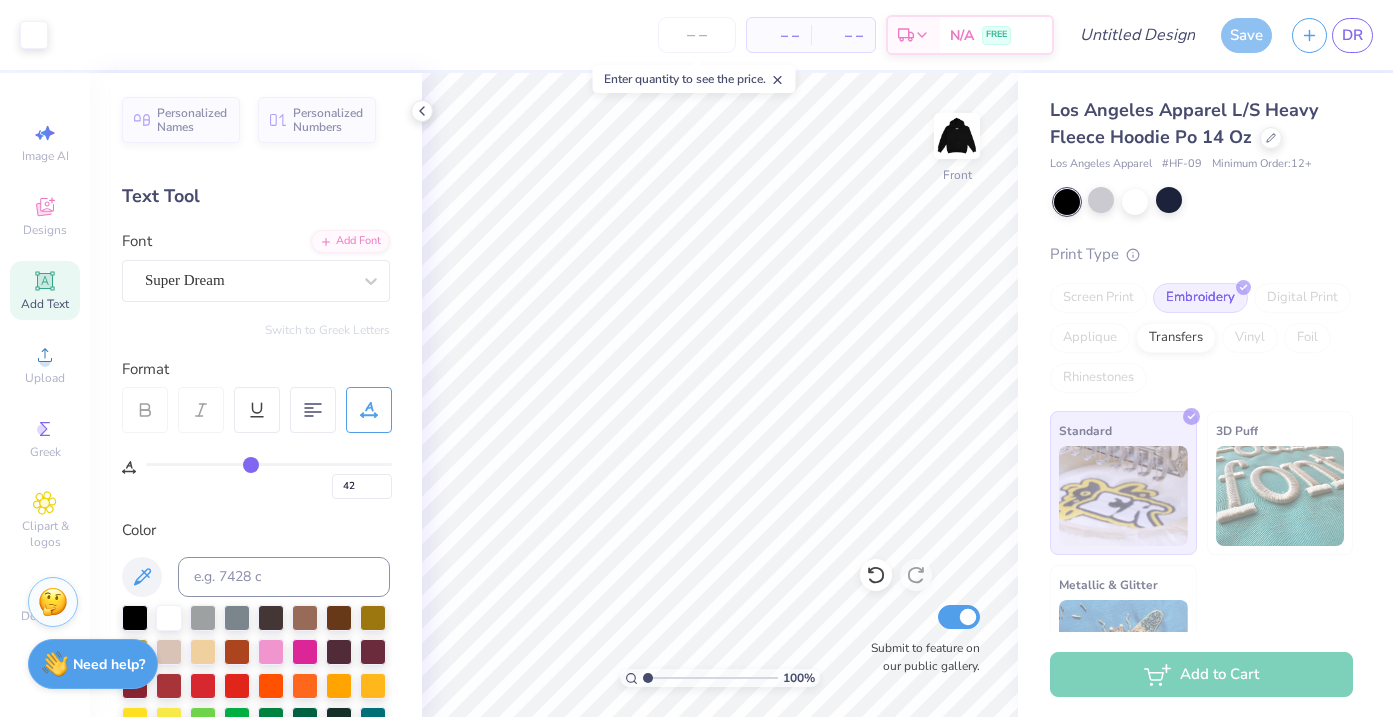 type on "44" 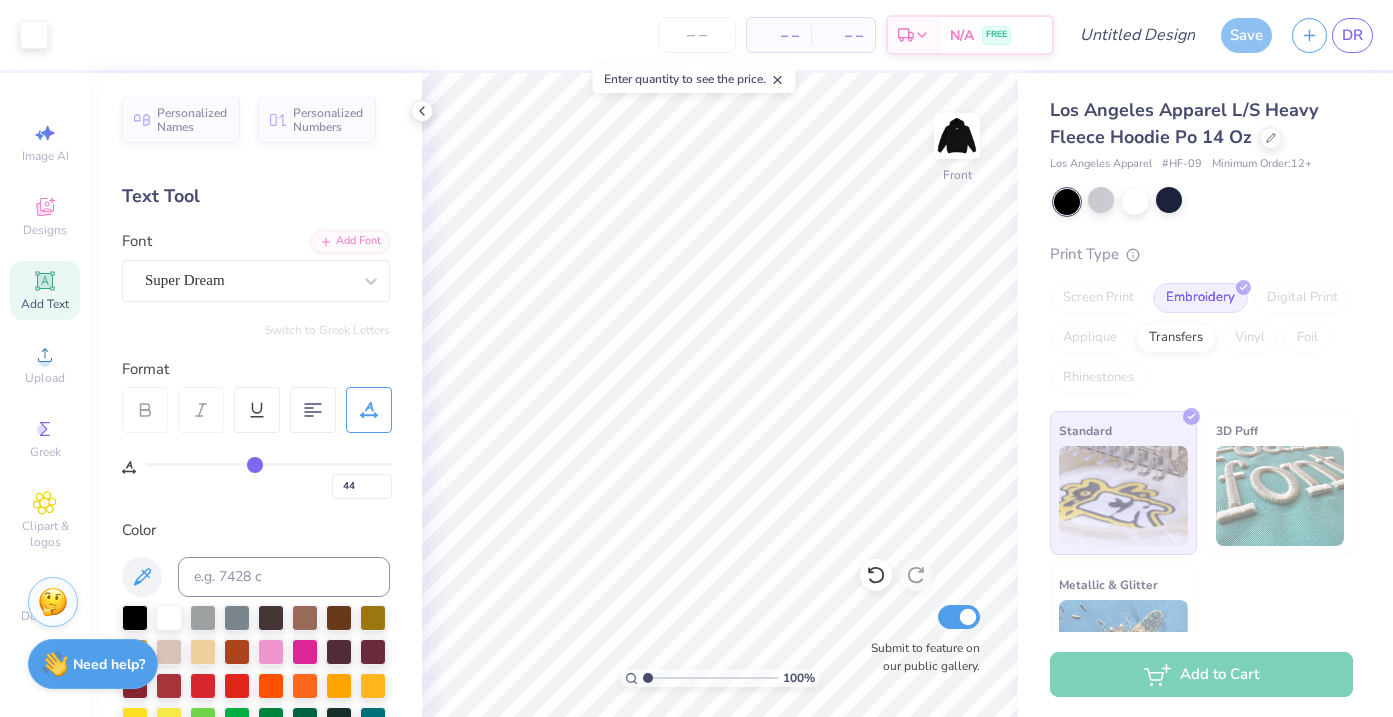 type on "47" 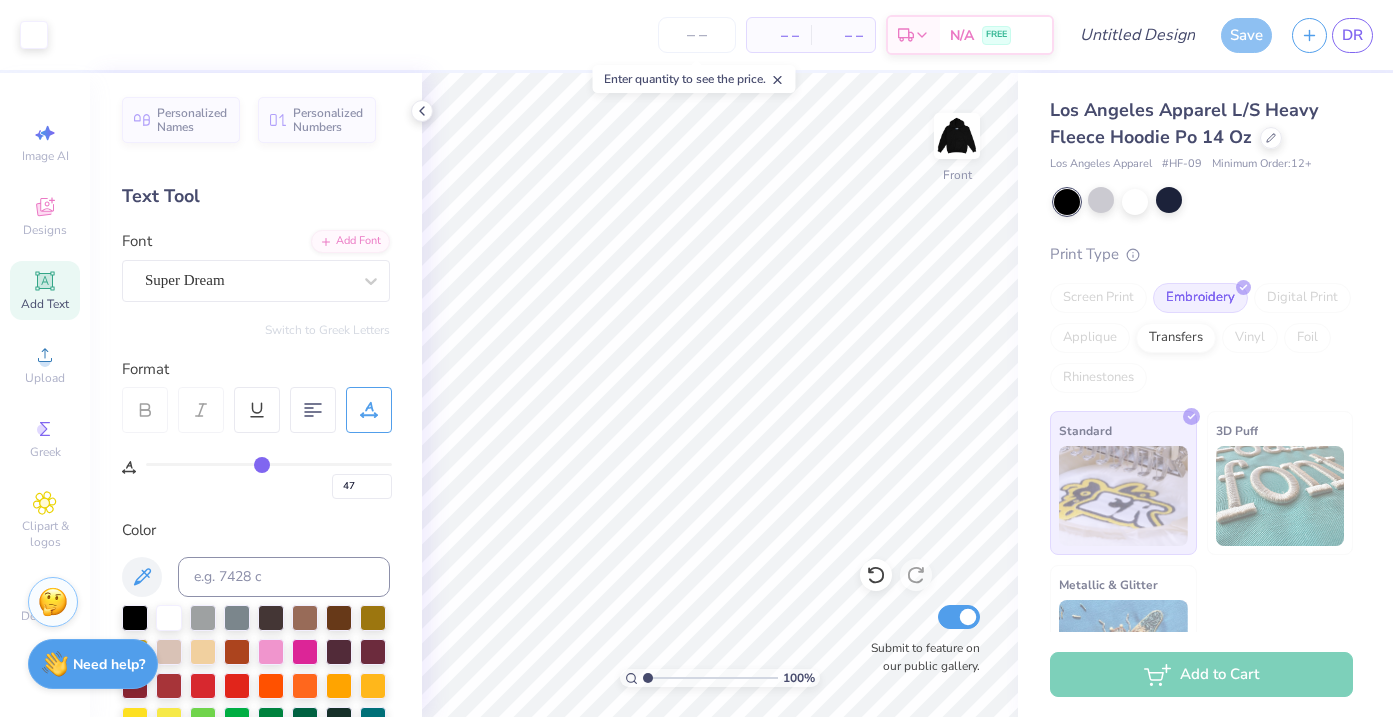 type on "50" 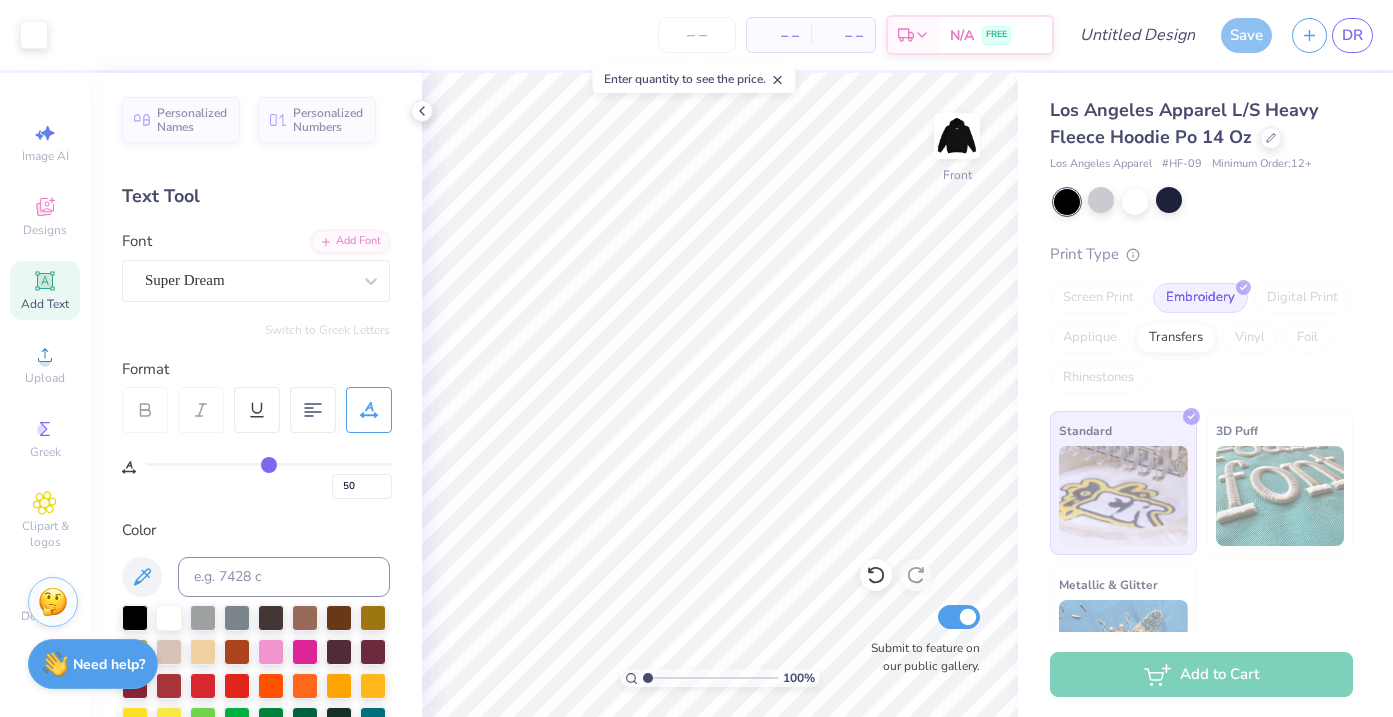 type on "52" 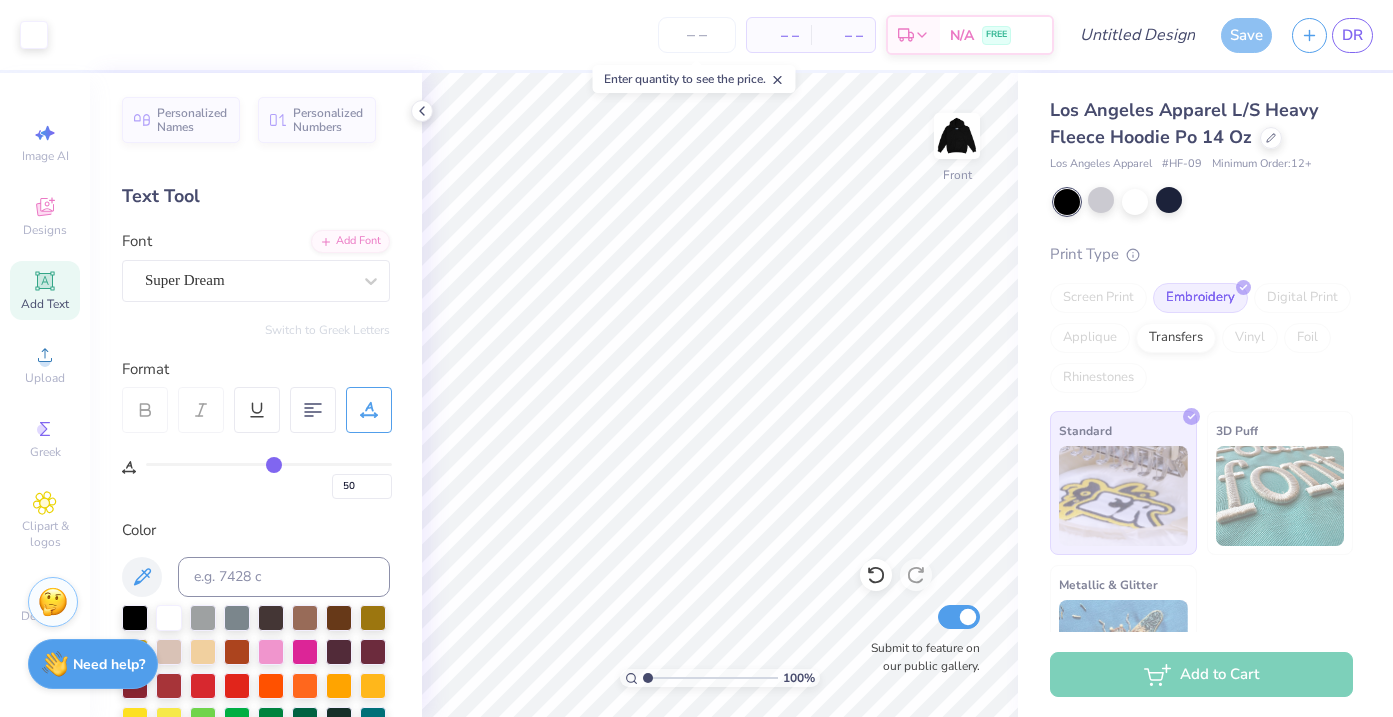 type on "52" 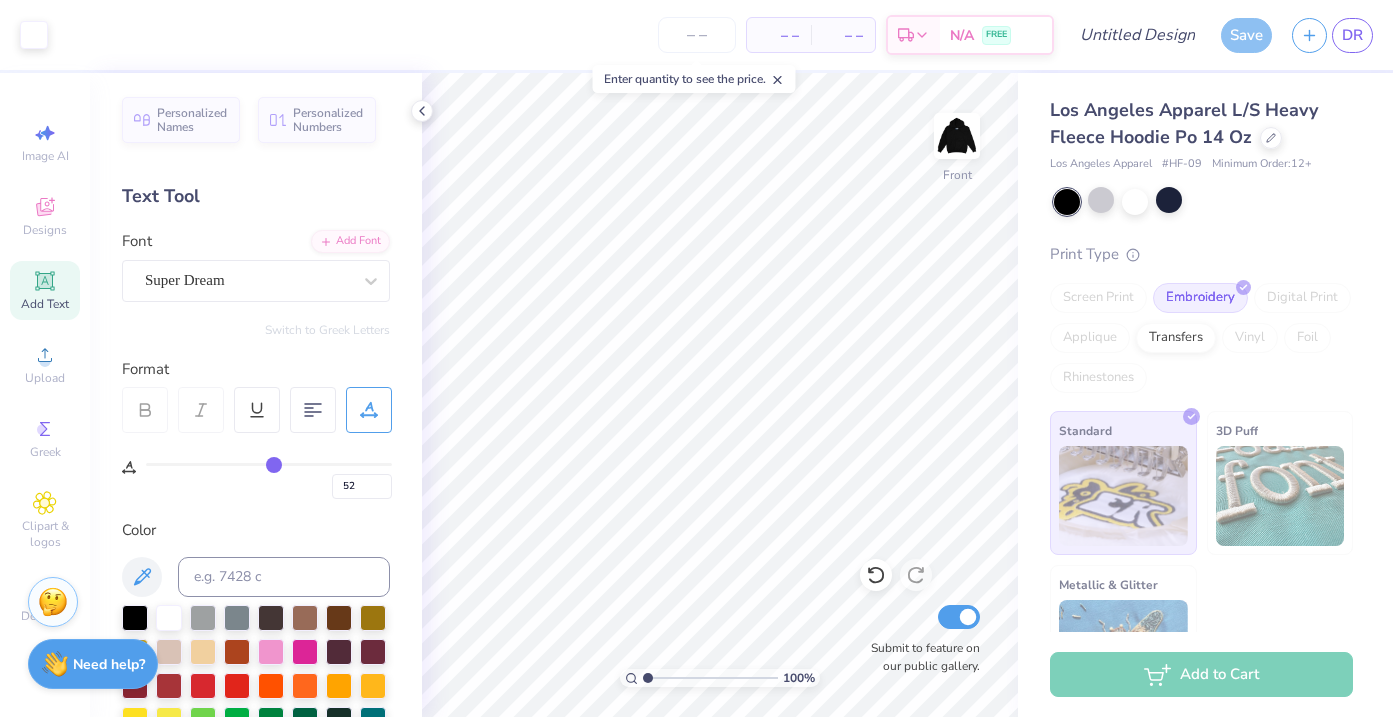 type on "54" 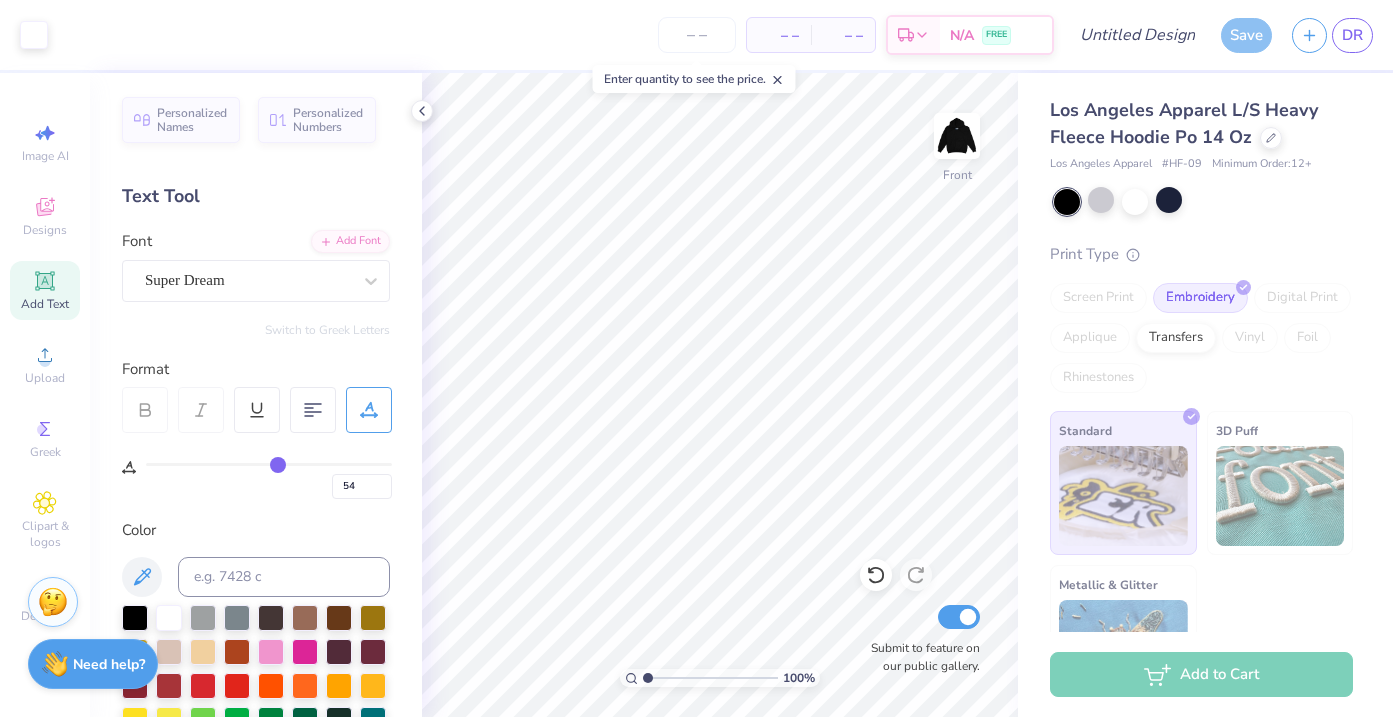 type on "56" 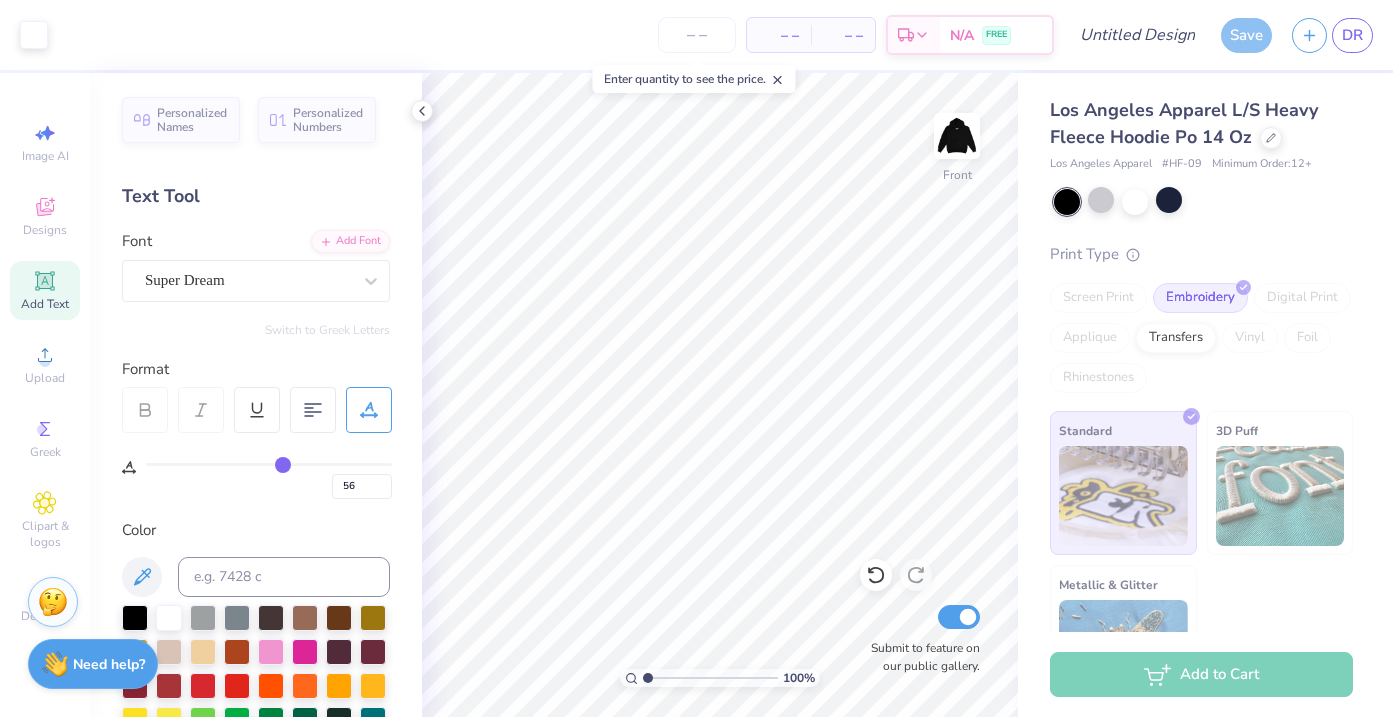 type on "57" 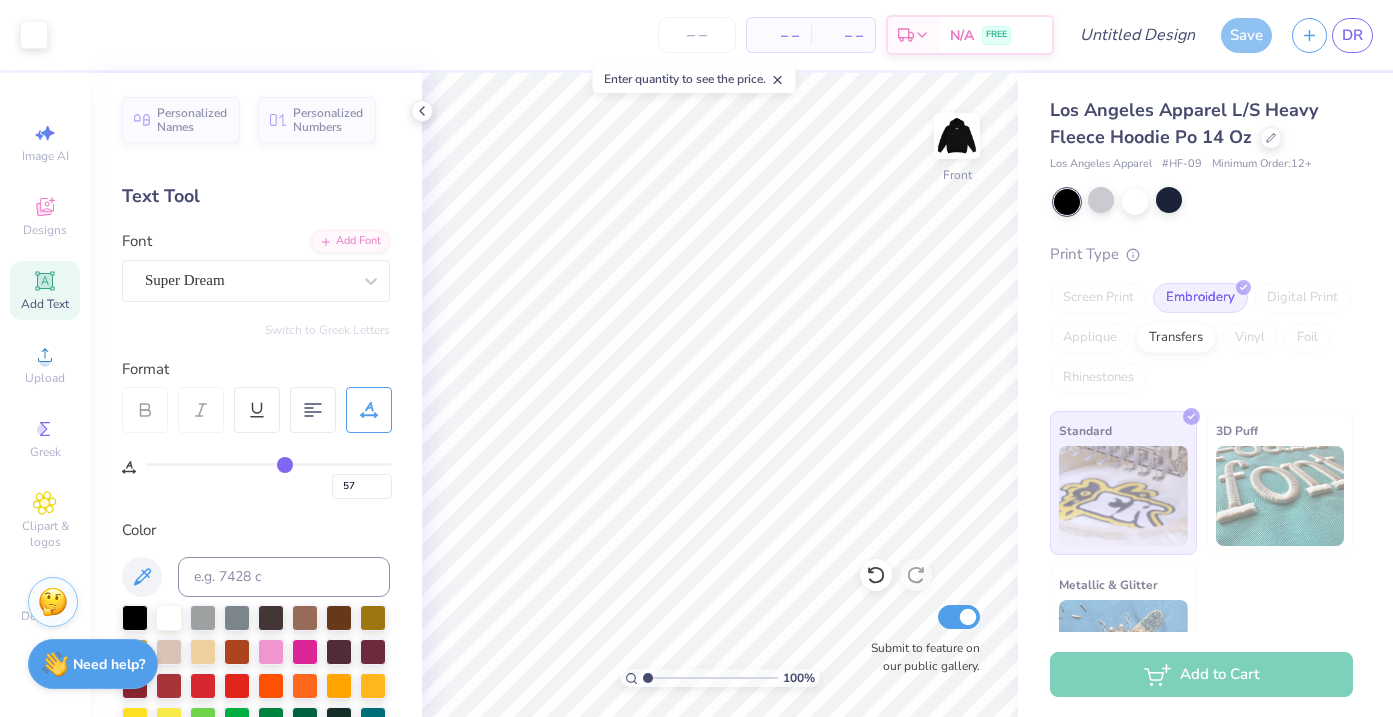 type on "58" 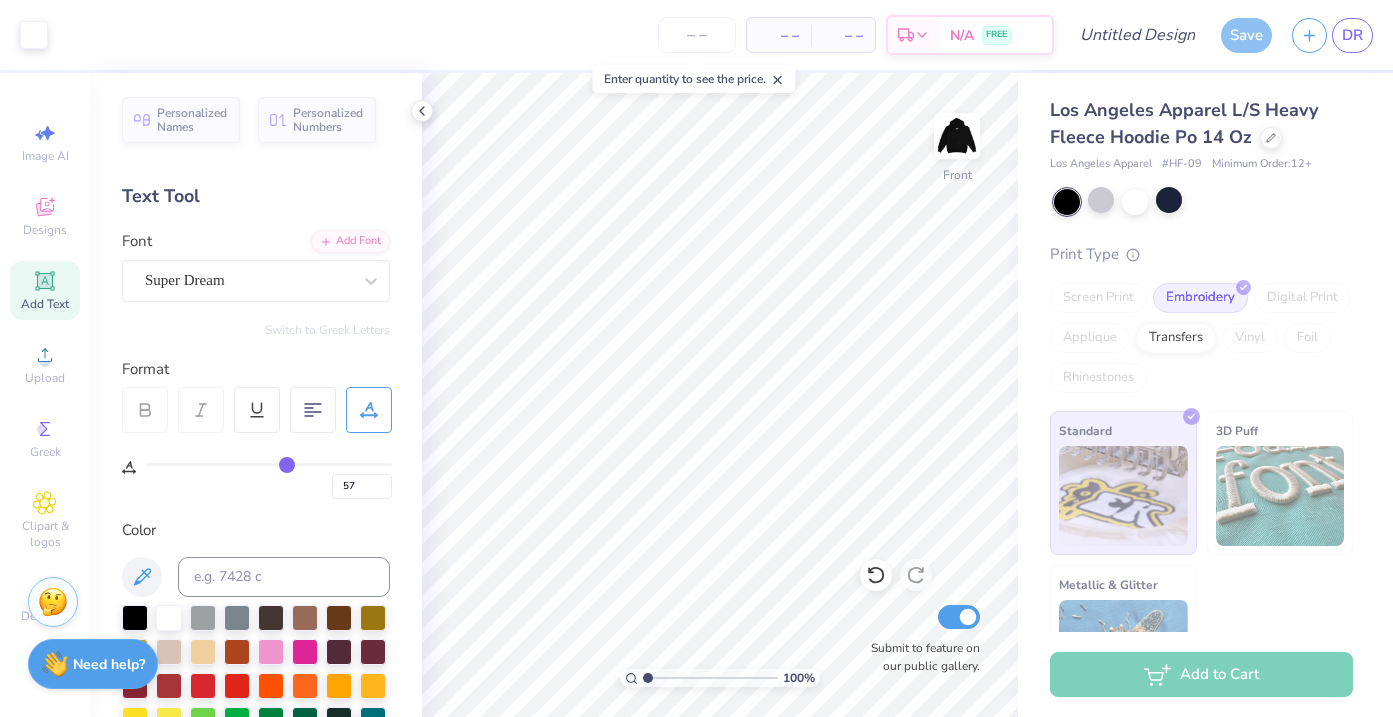 type on "58" 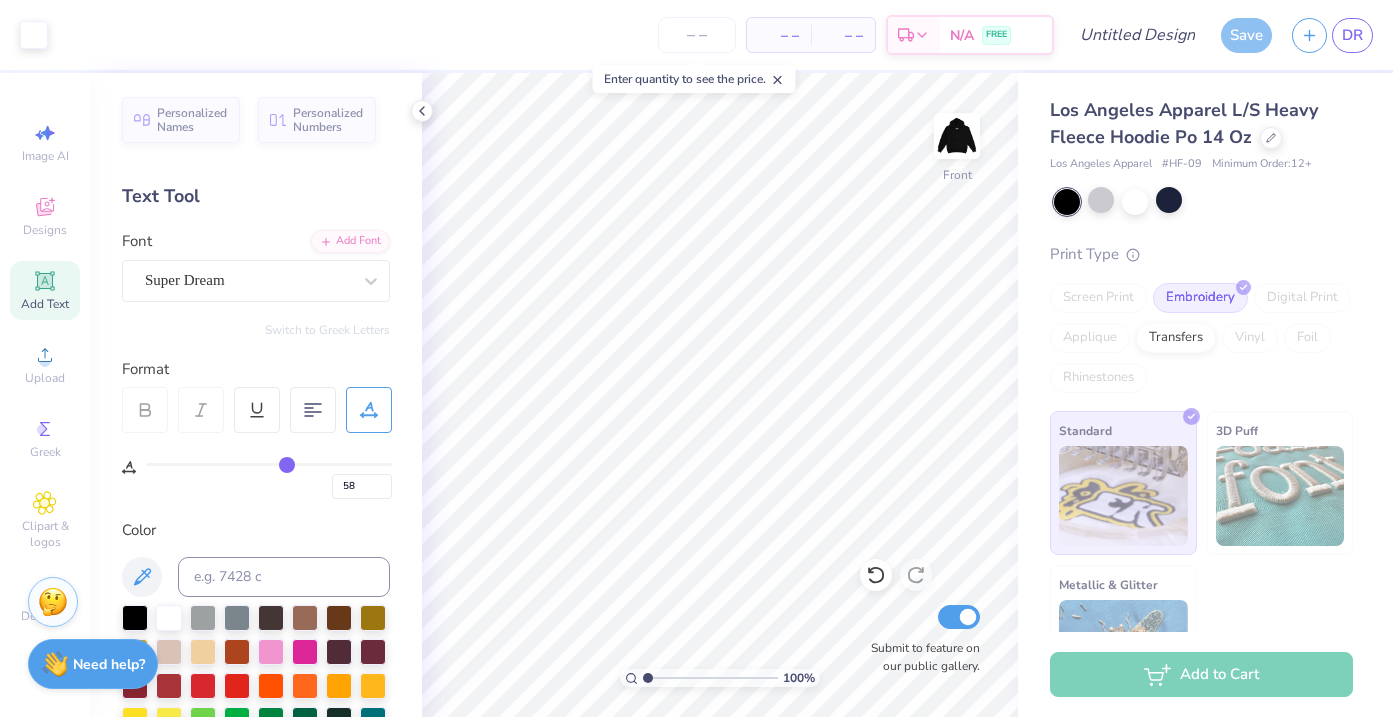 type on "59" 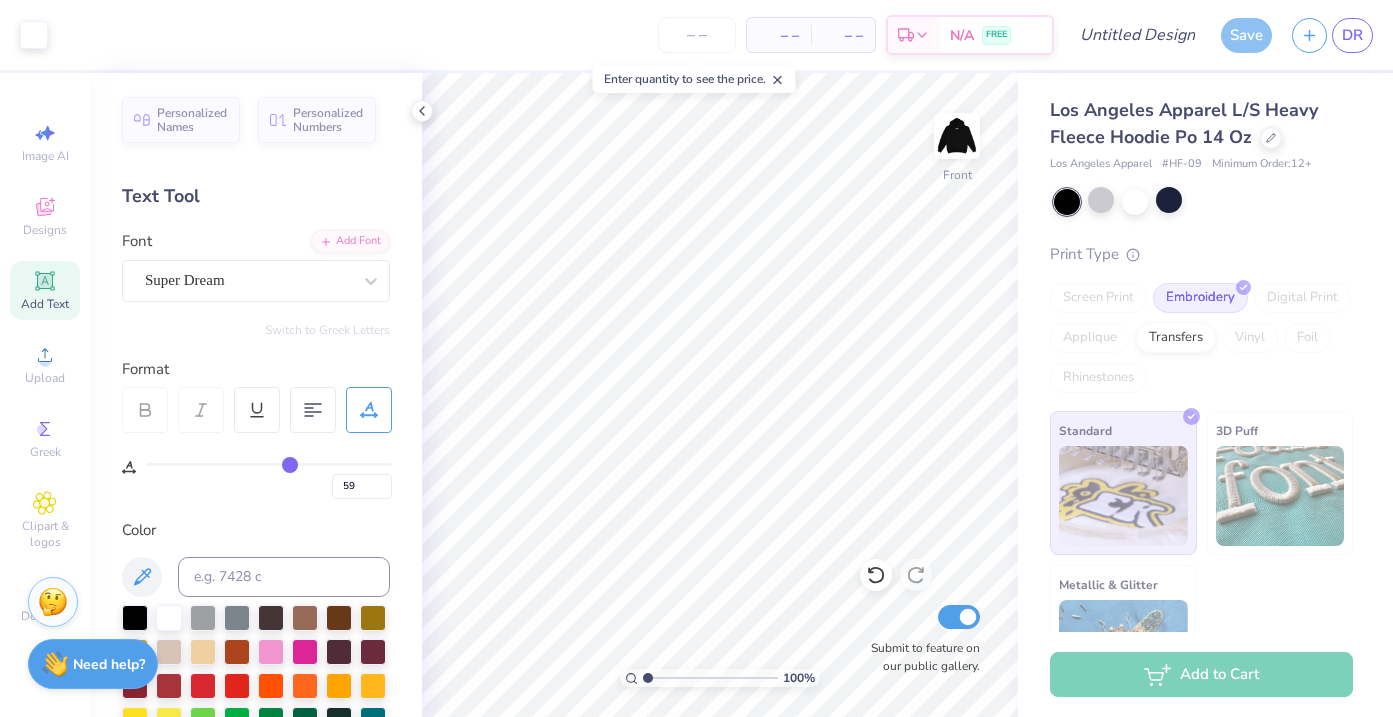 type on "61" 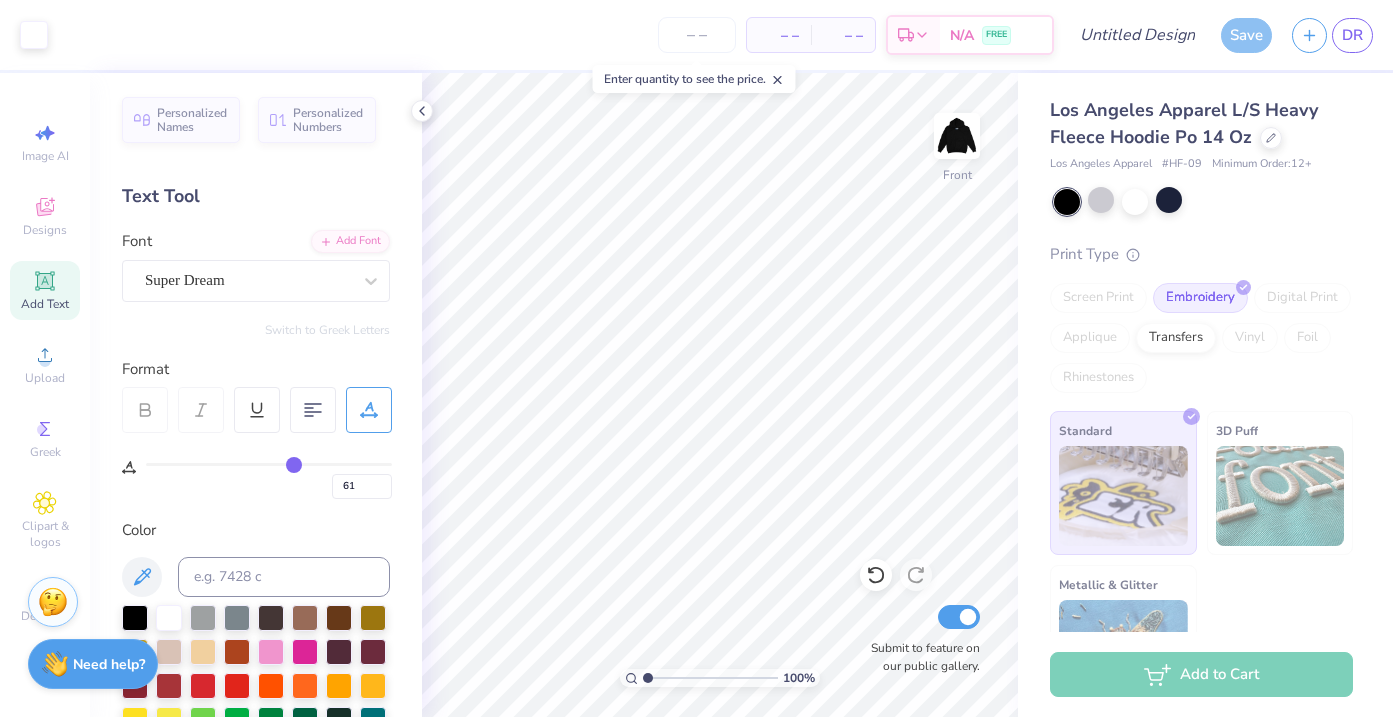 type on "63" 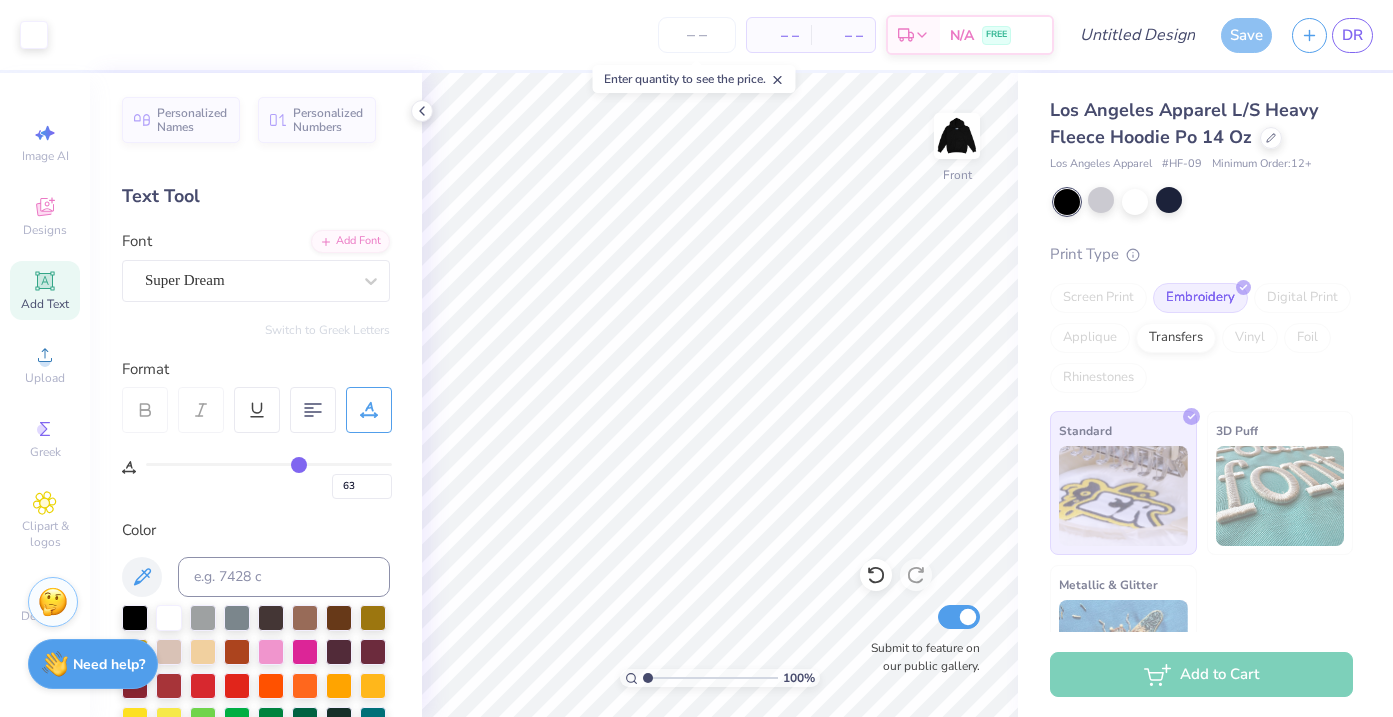 type on "65" 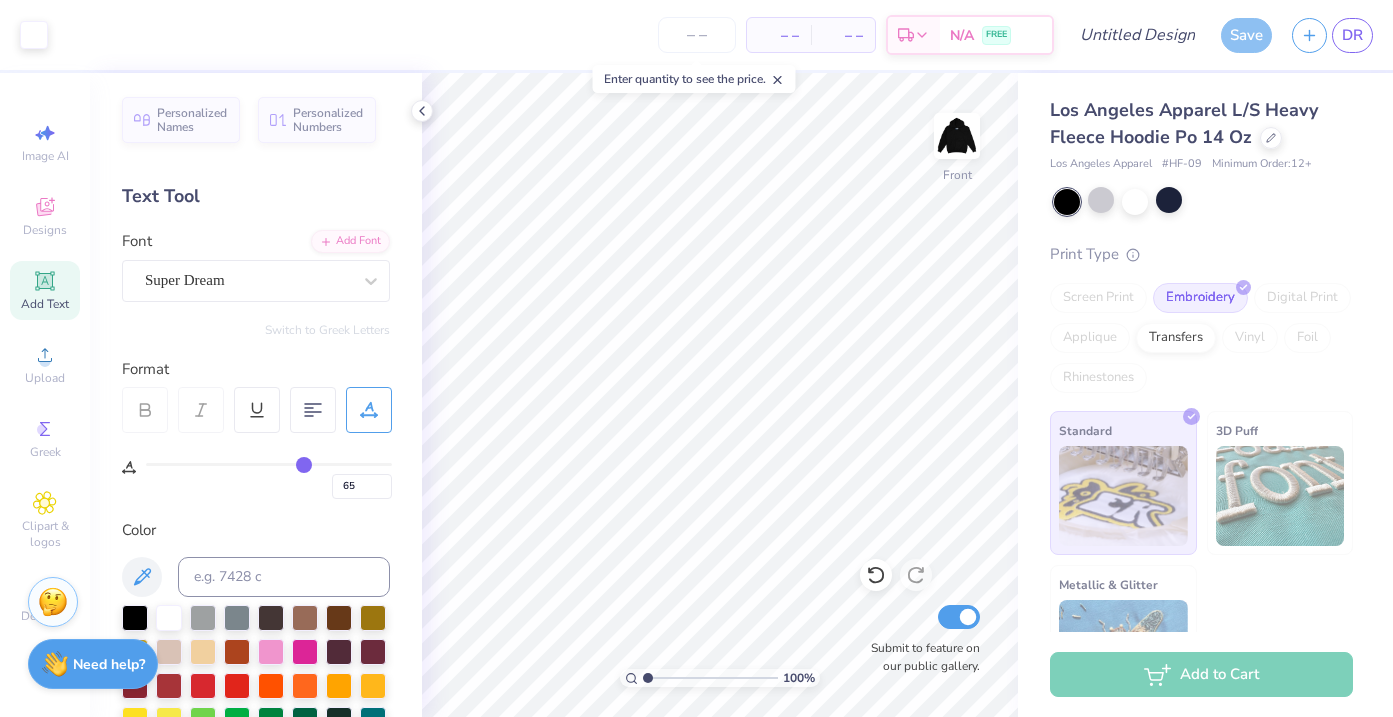 type on "67" 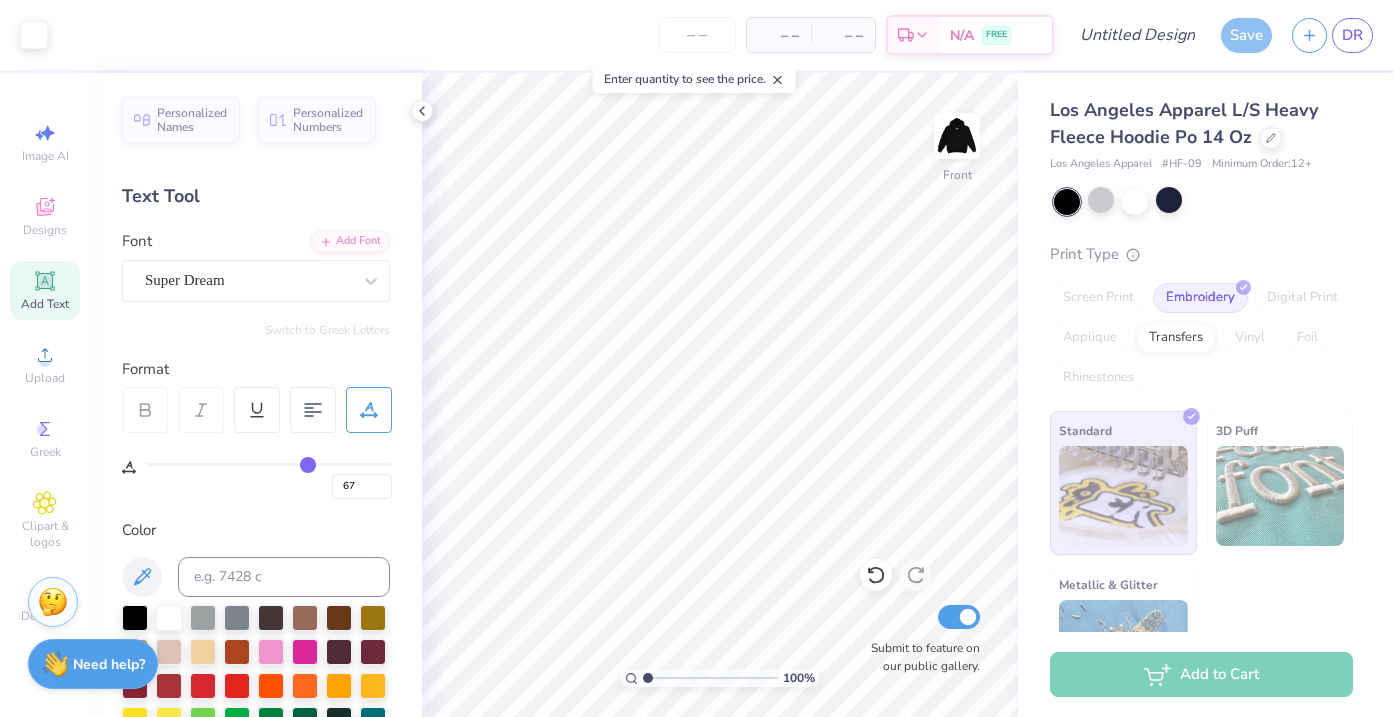 type on "69" 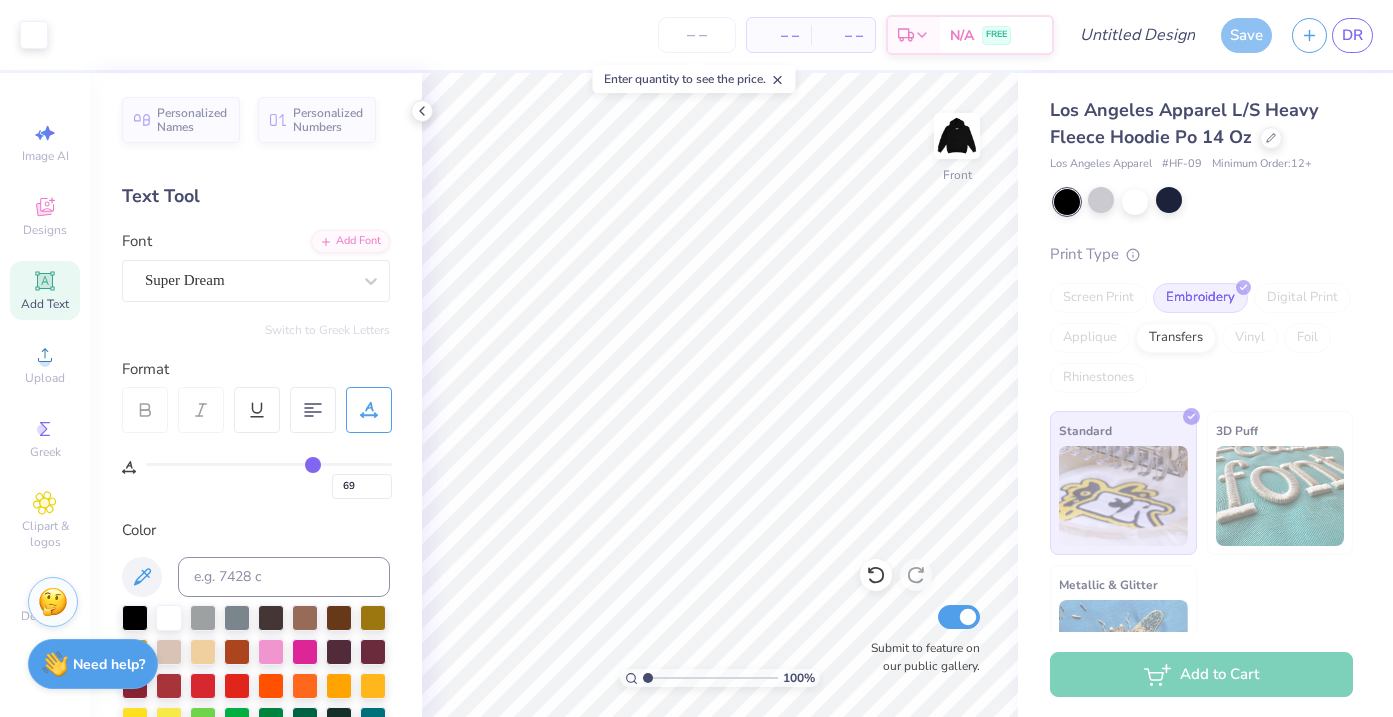 type on "71" 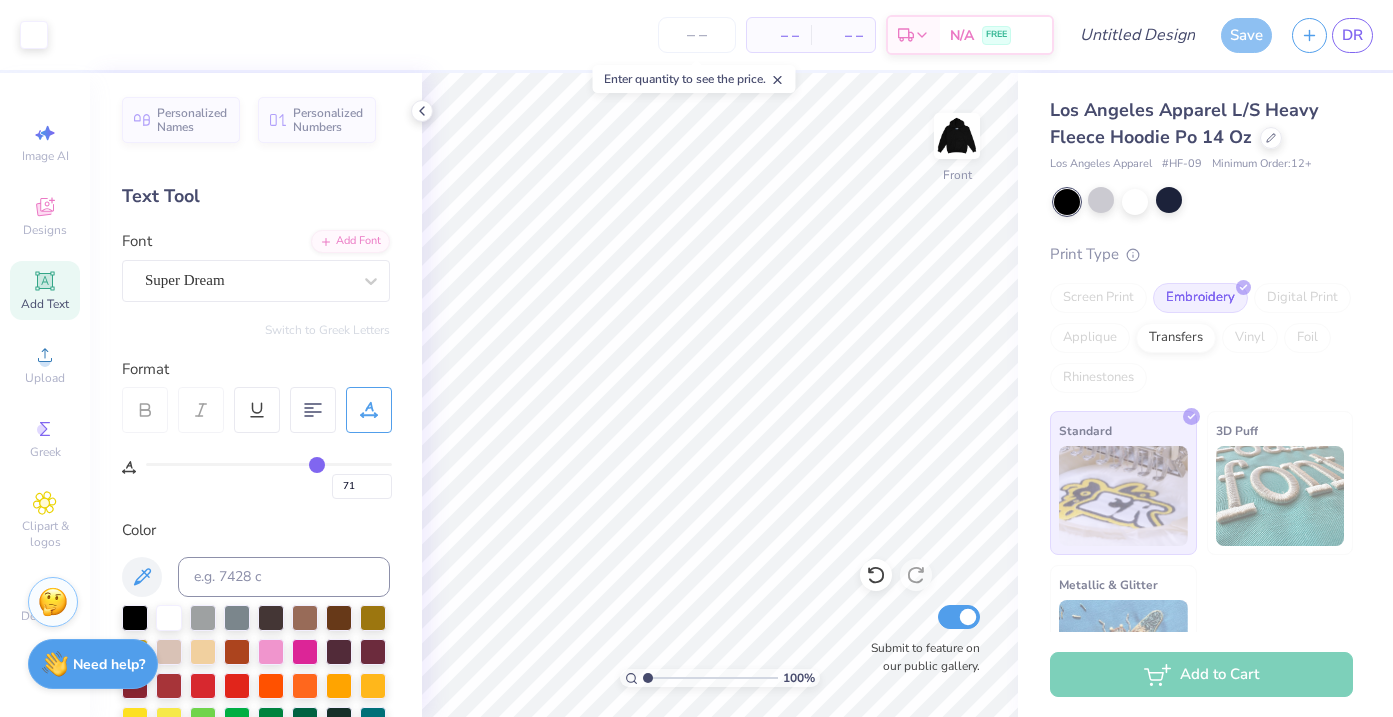 type on "74" 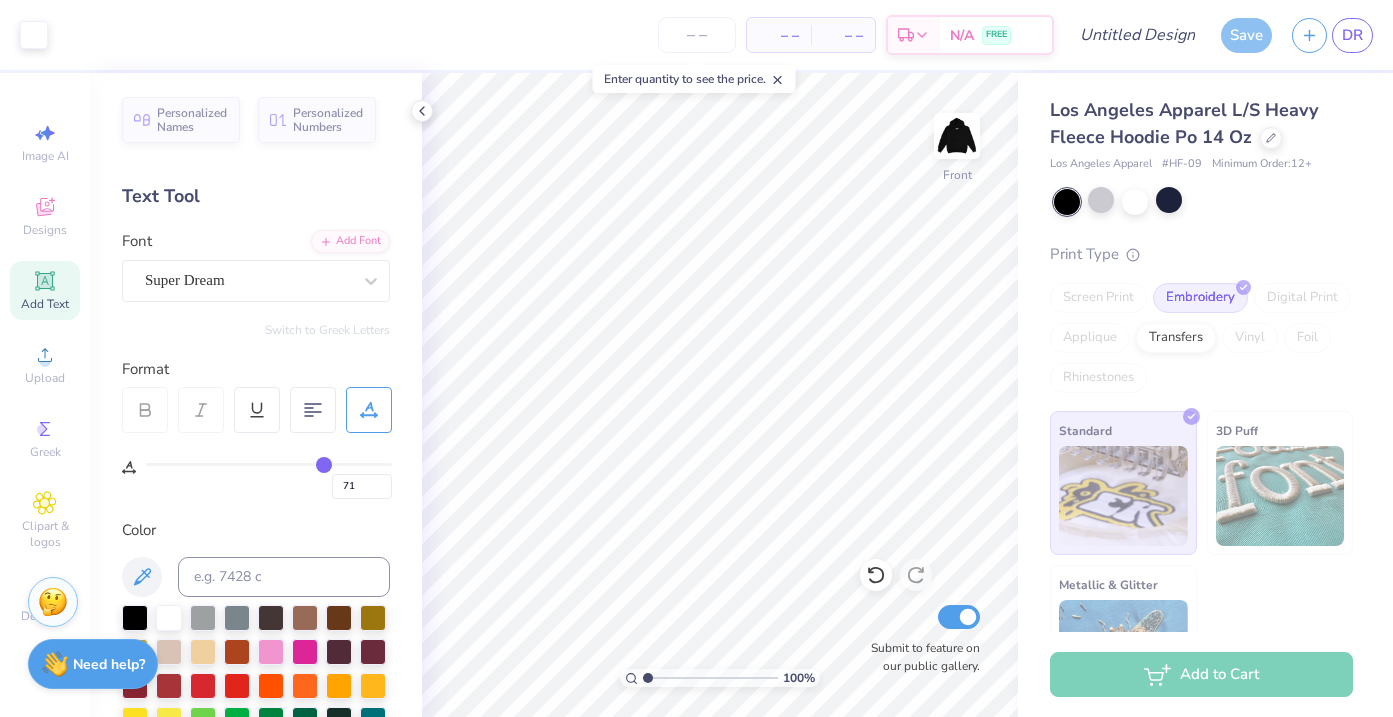type on "74" 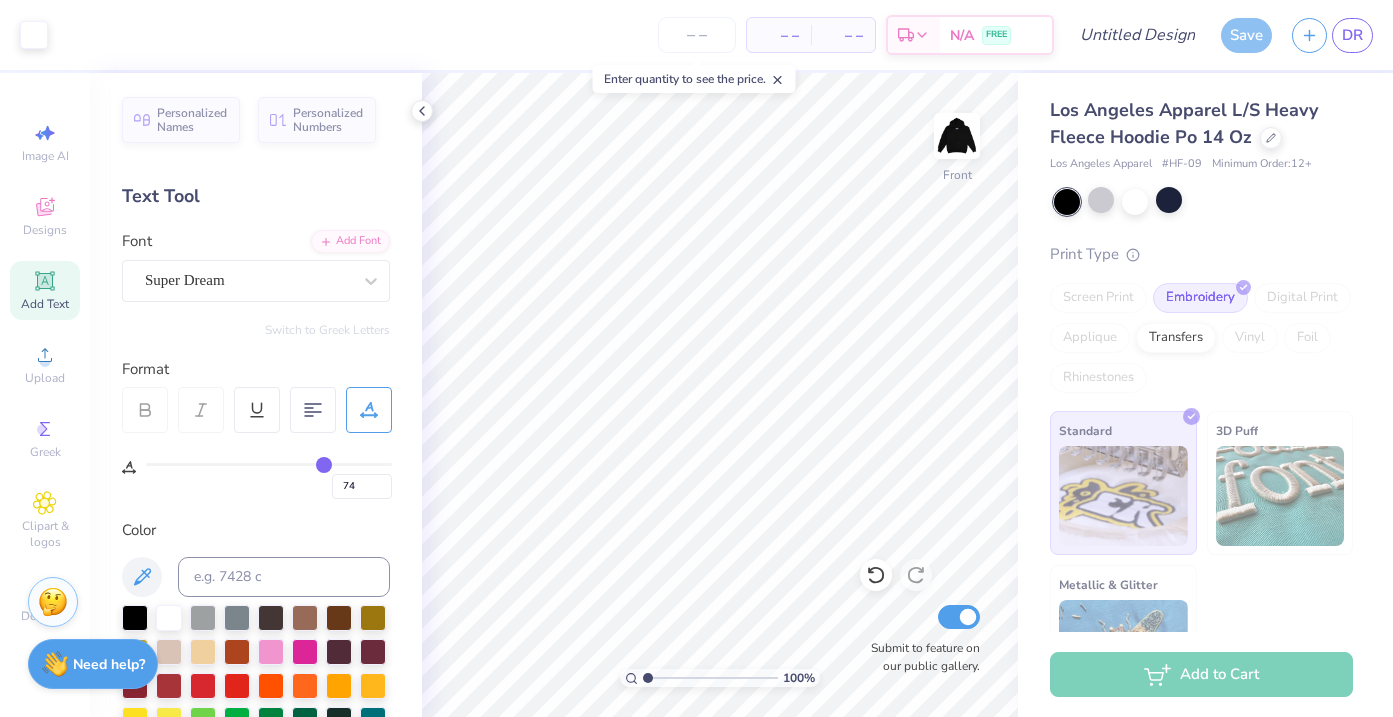 type on "75" 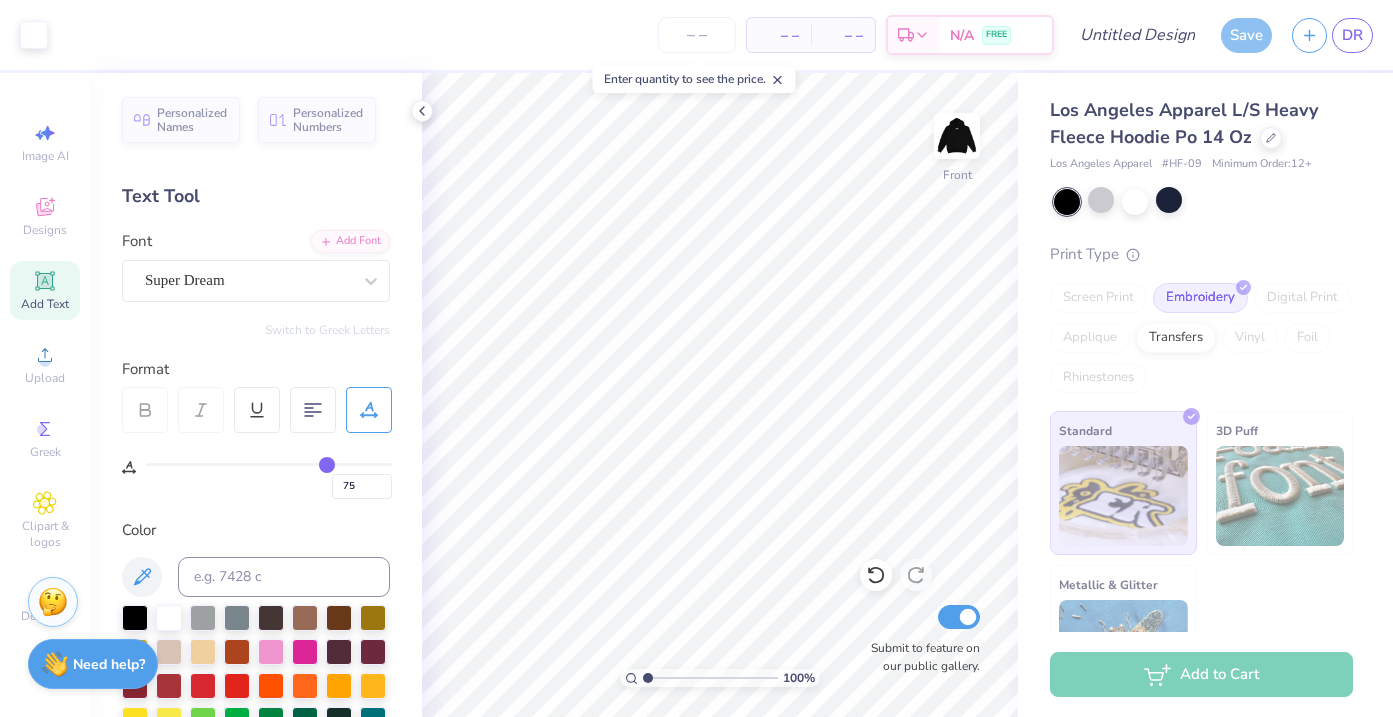 type on "76" 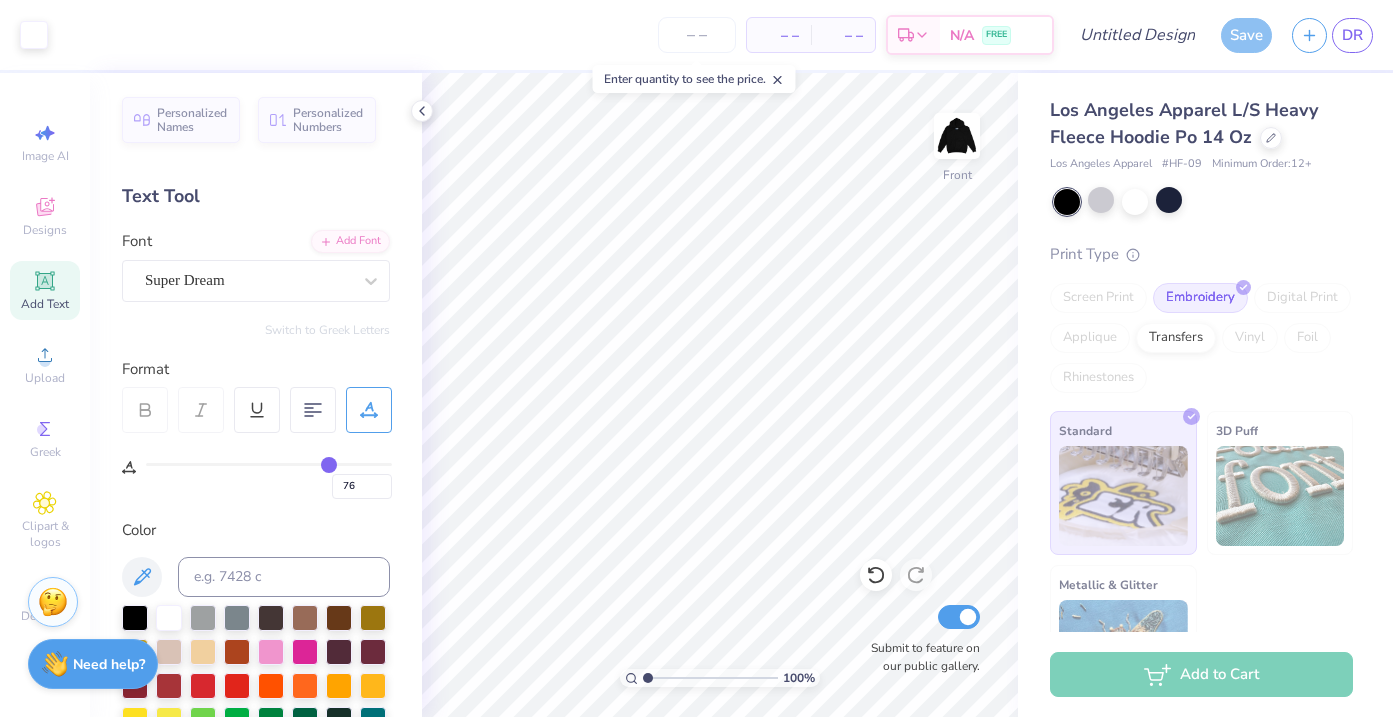 type on "77" 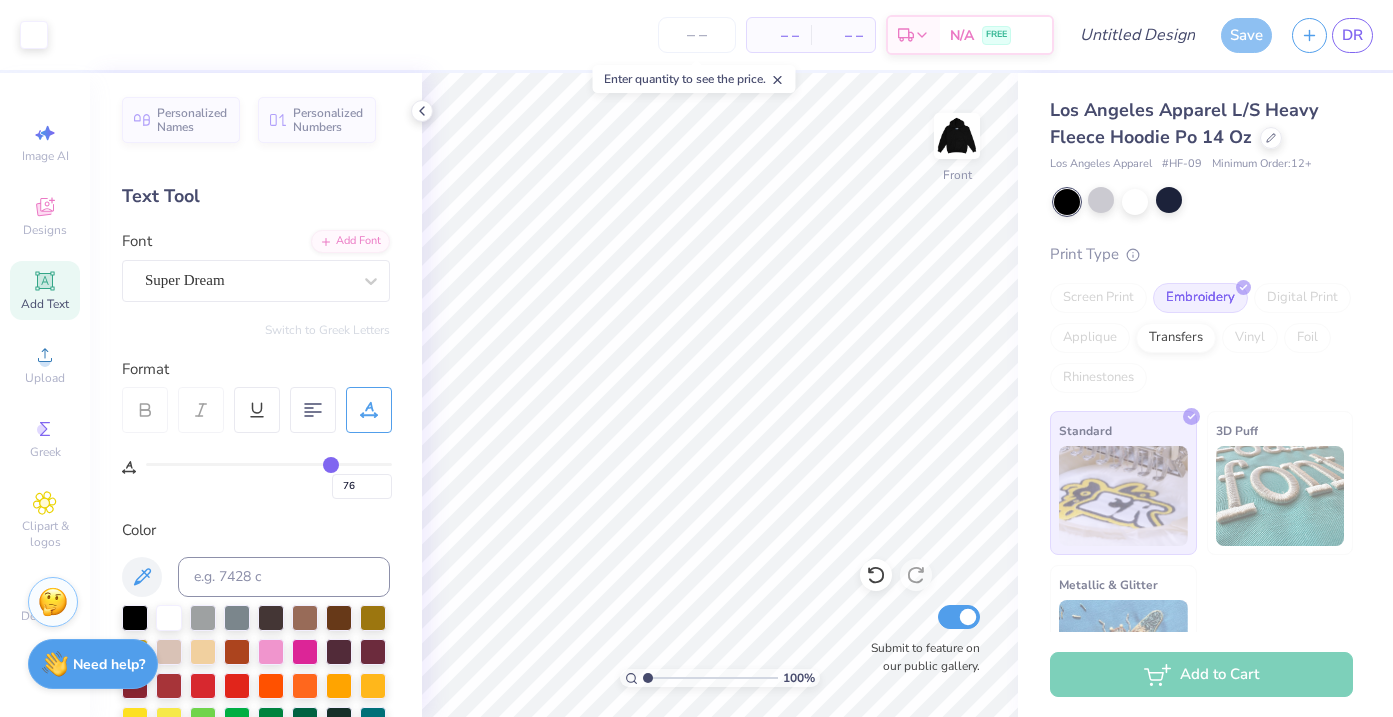 type on "77" 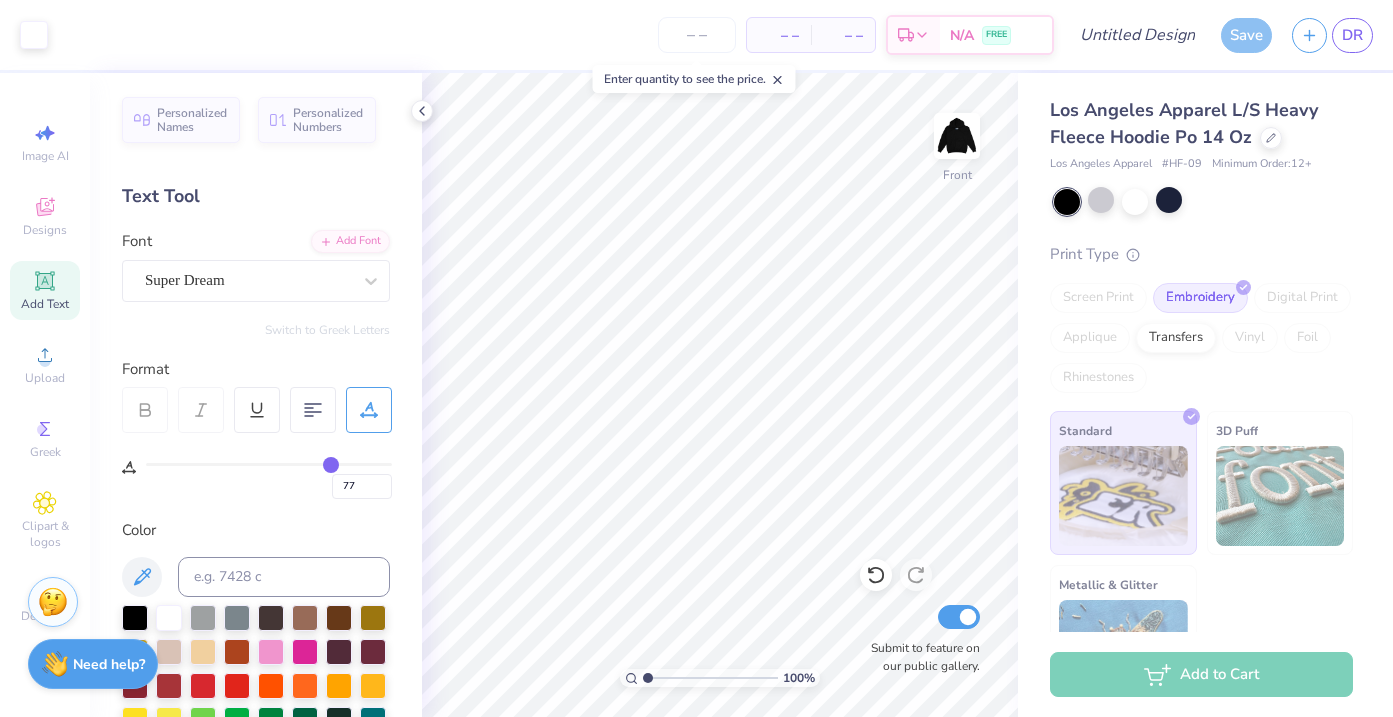 type on "79" 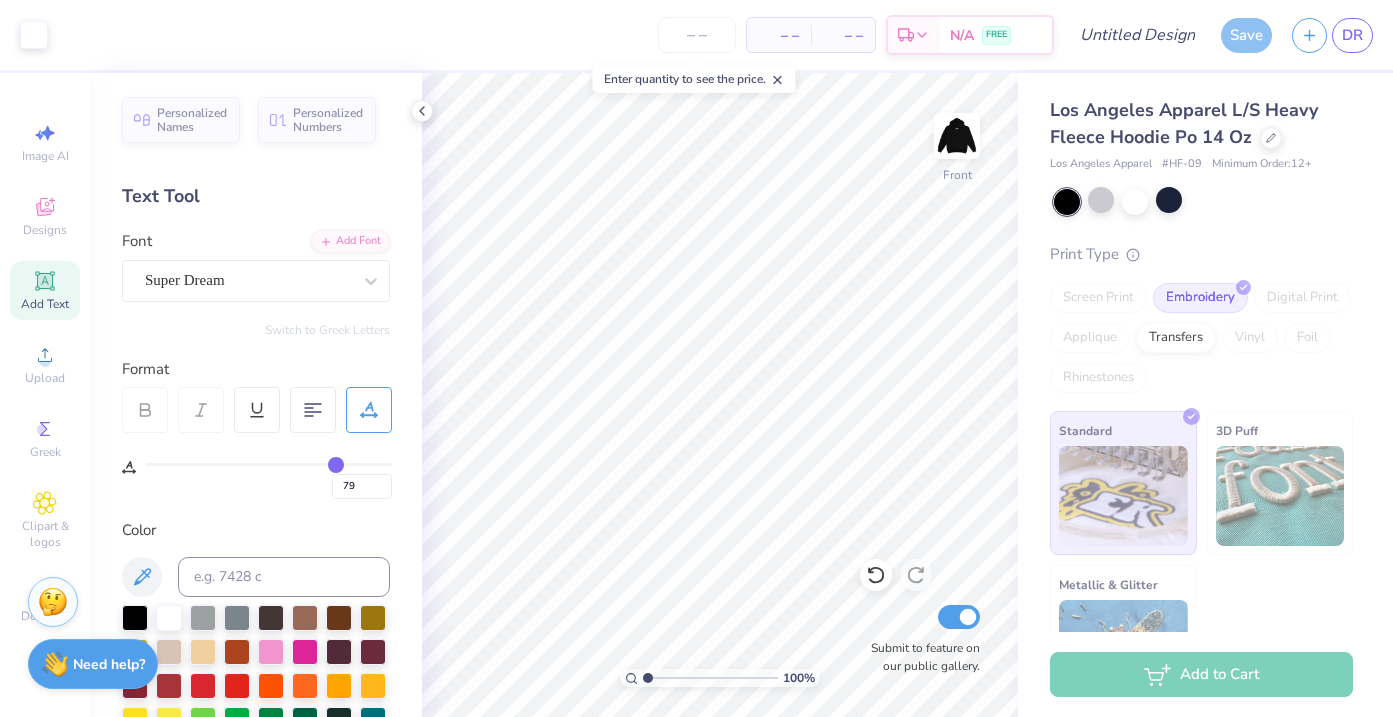 type on "81" 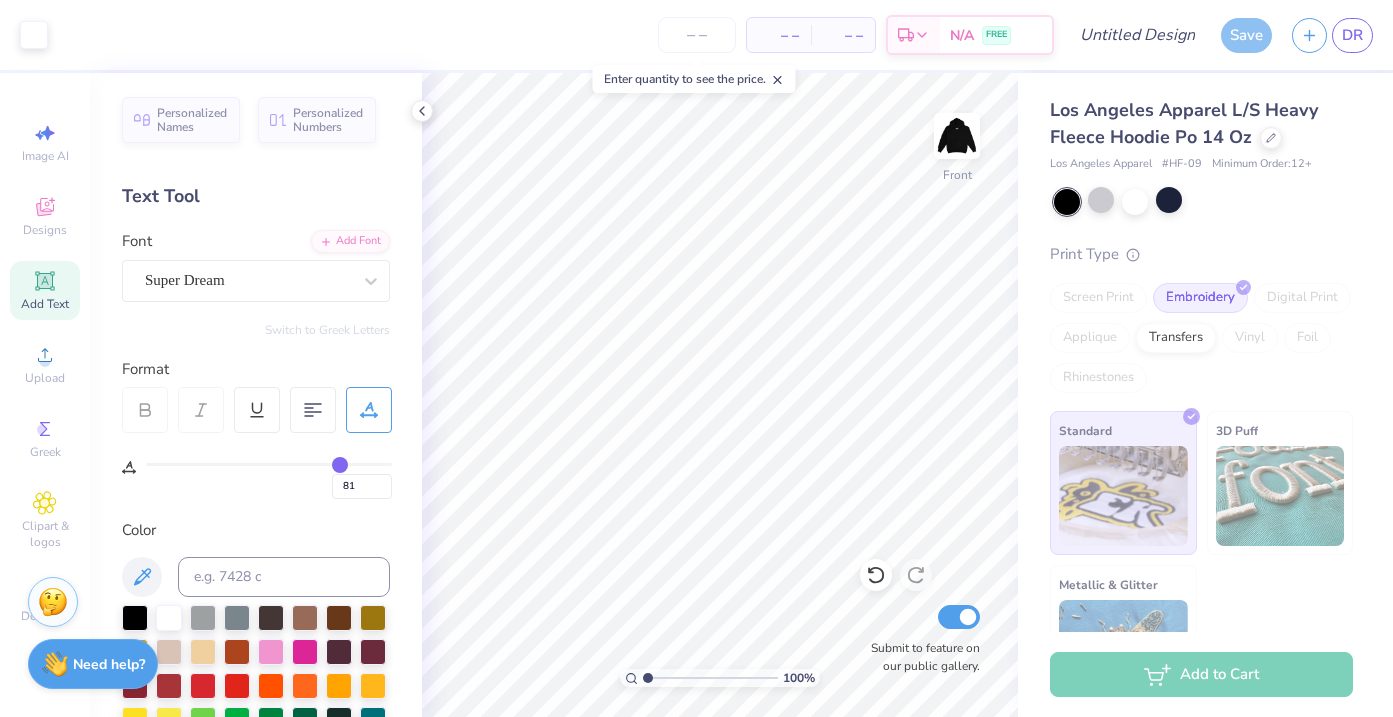 type on "83" 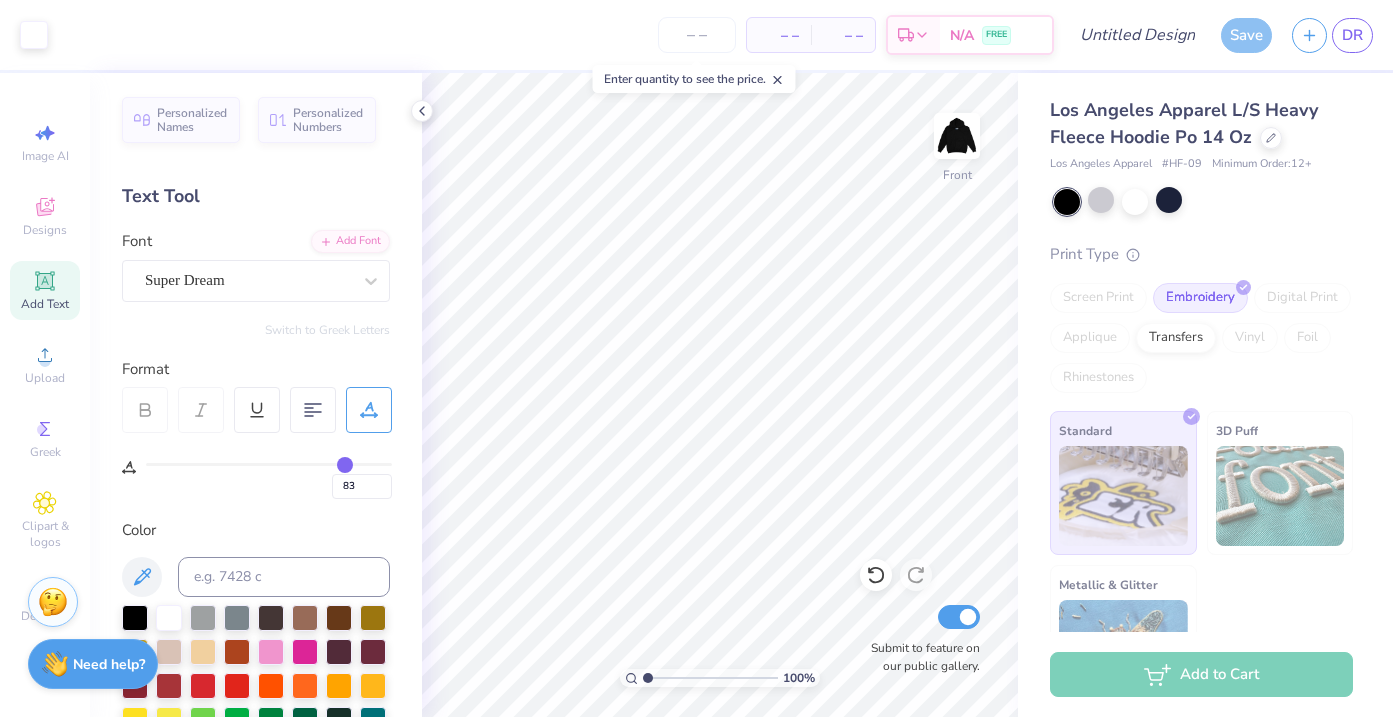 type on "86" 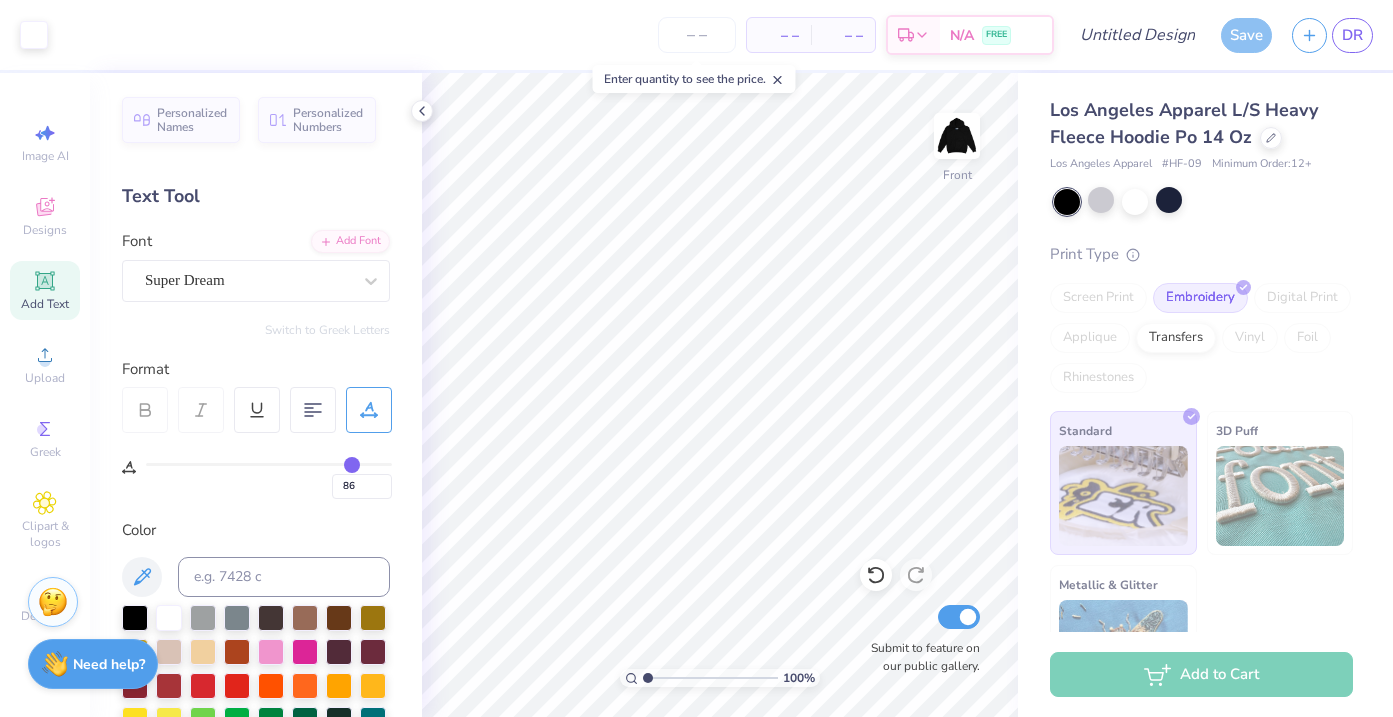type on "87" 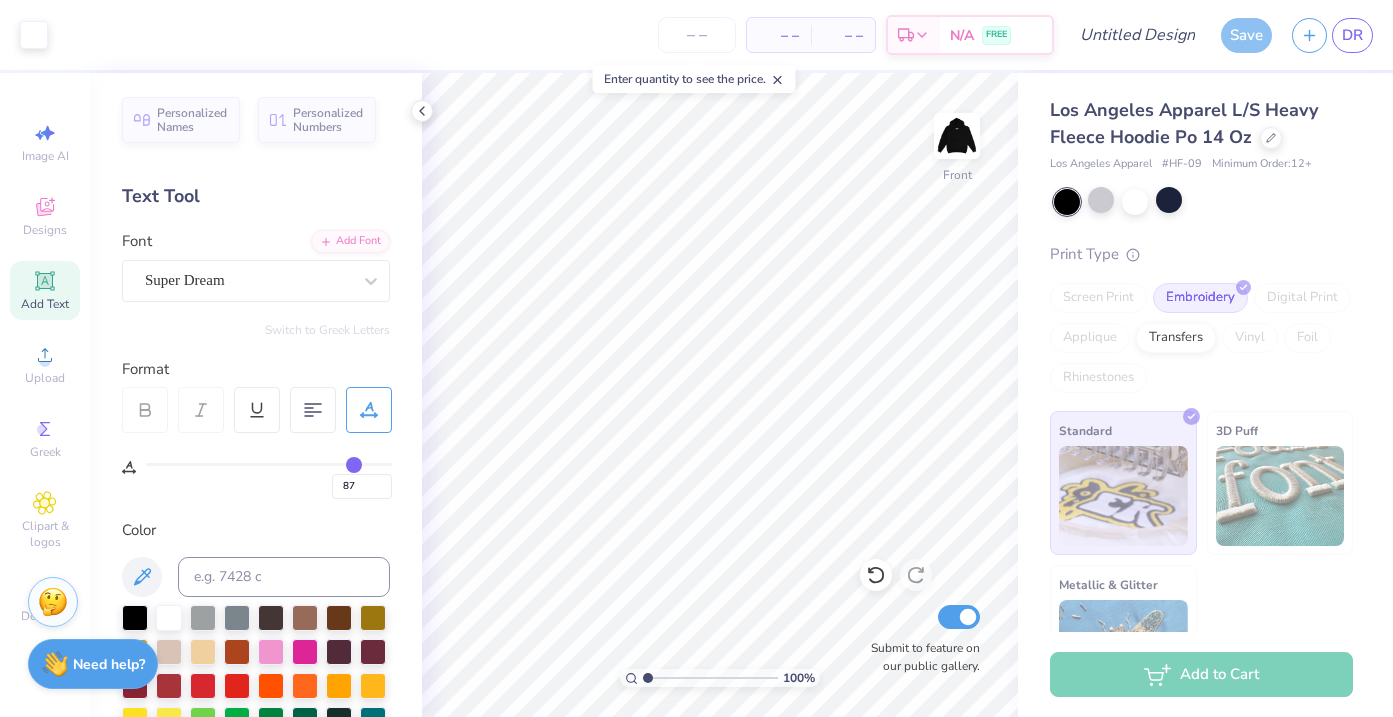 type on "90" 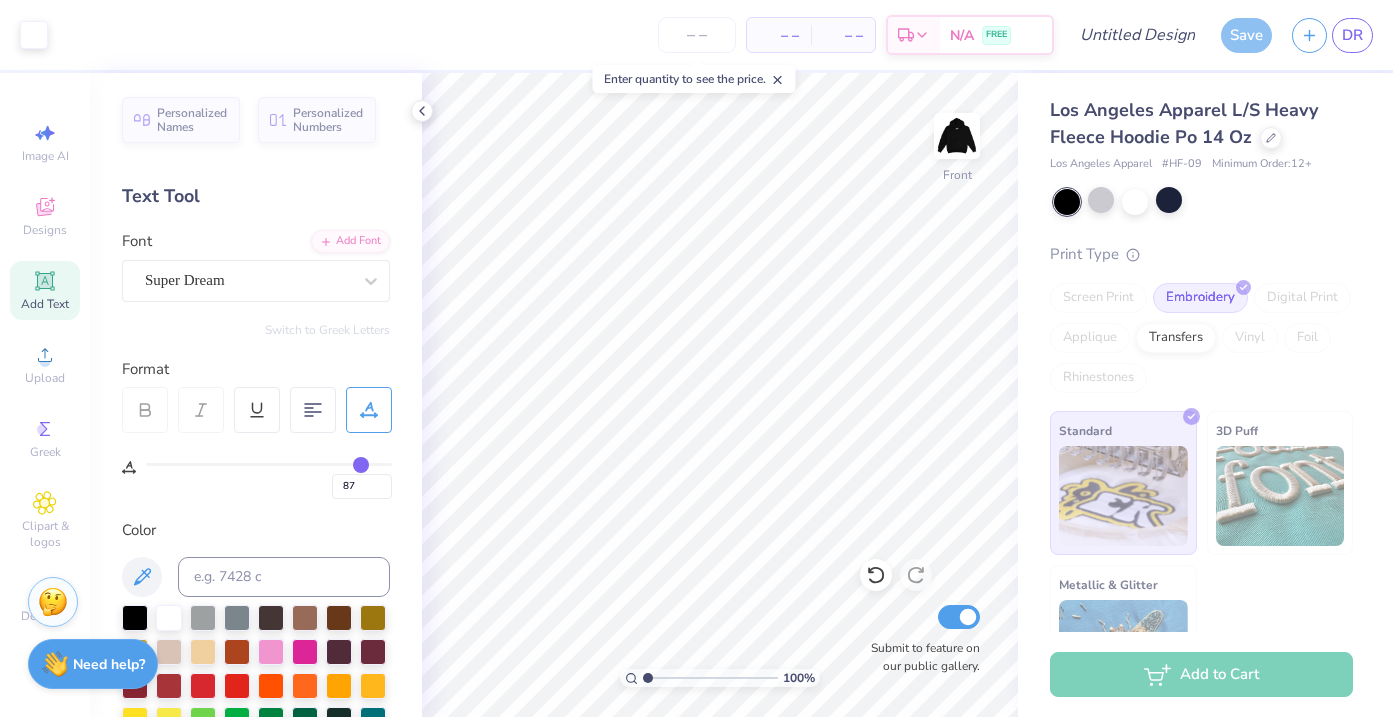 type on "90" 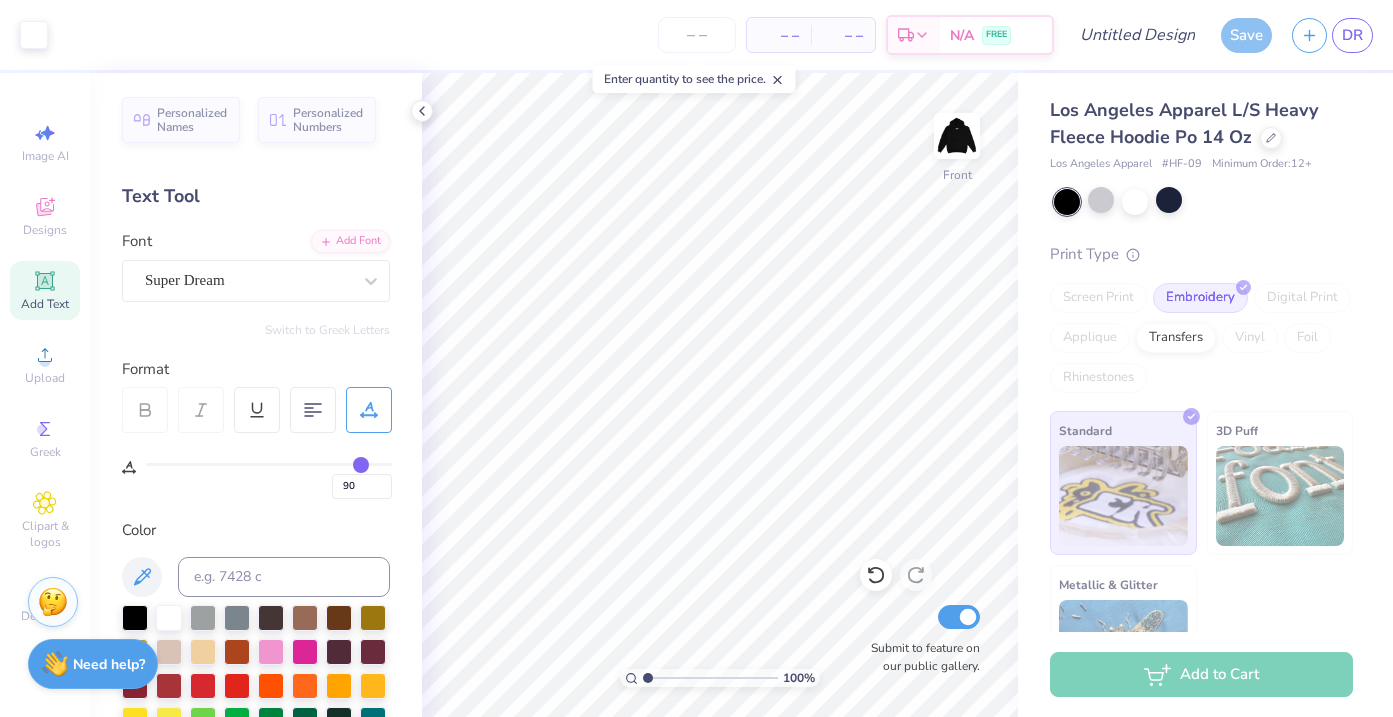 type on "91" 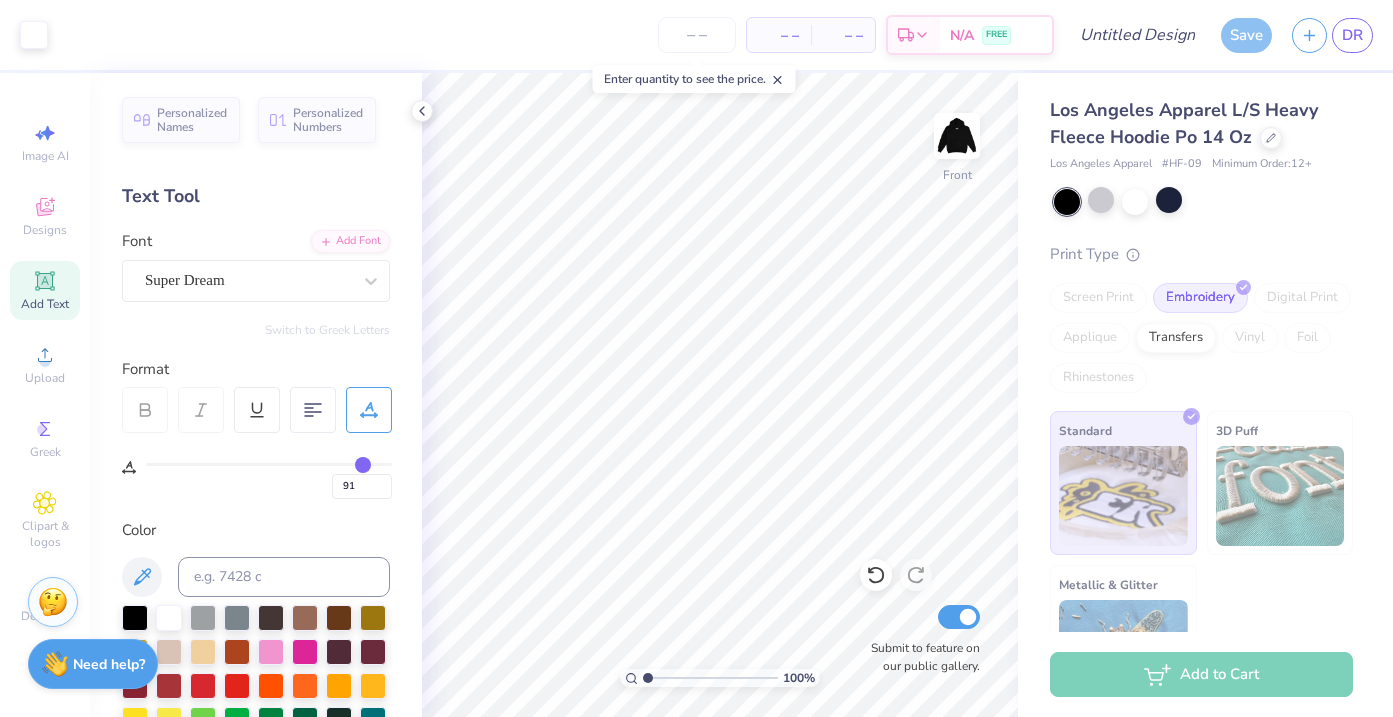 type on "92" 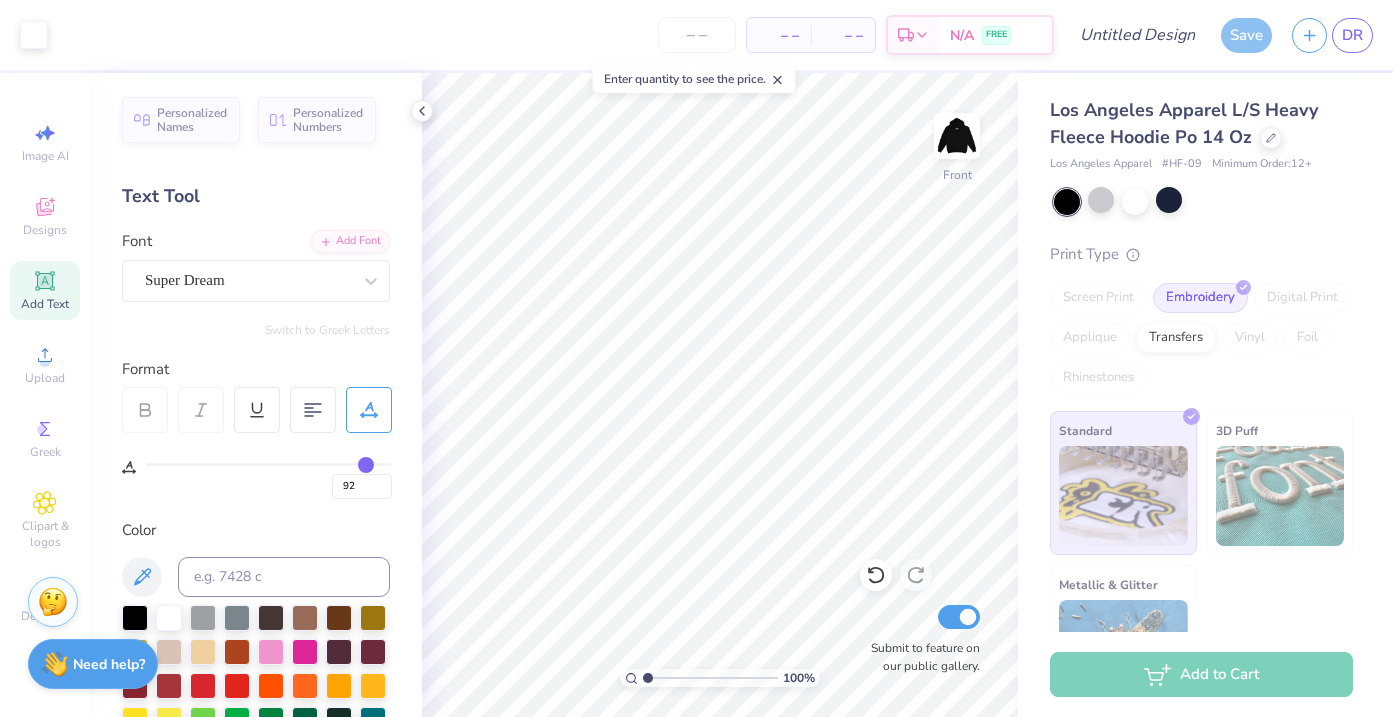 type on "93" 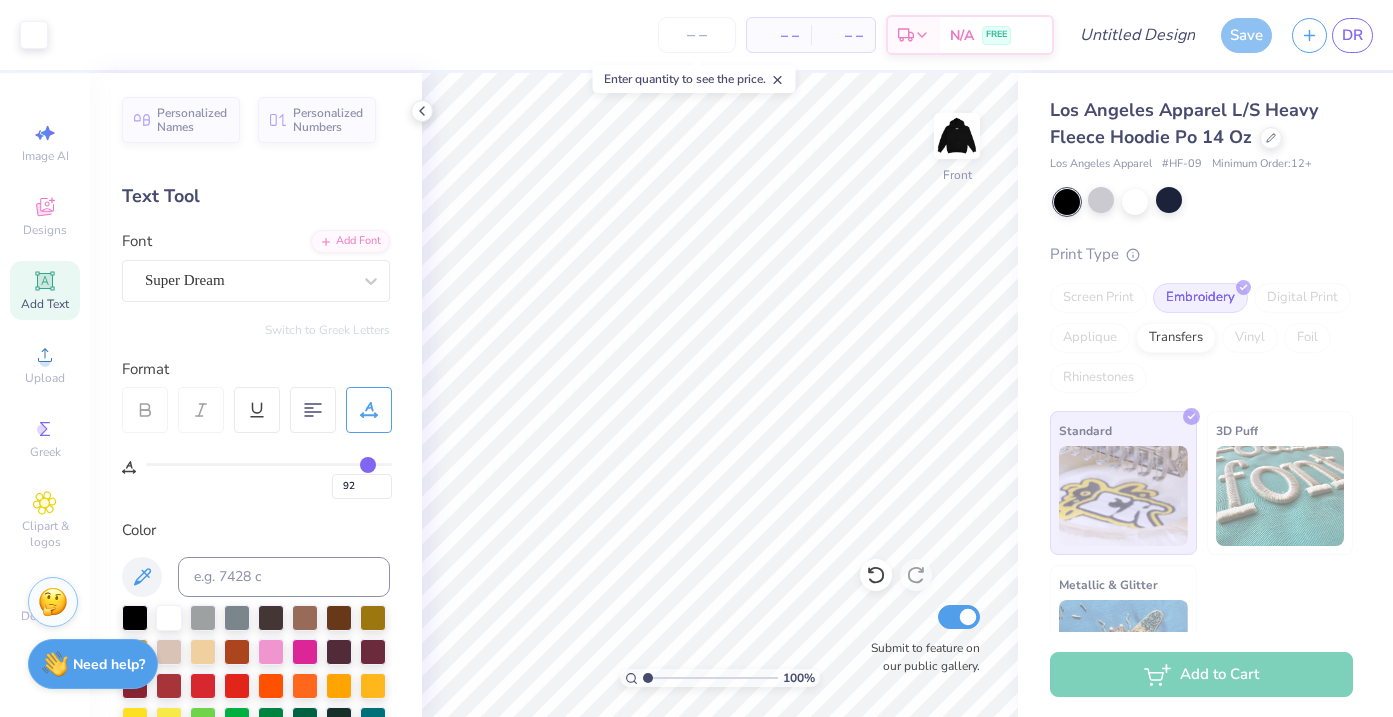 type on "93" 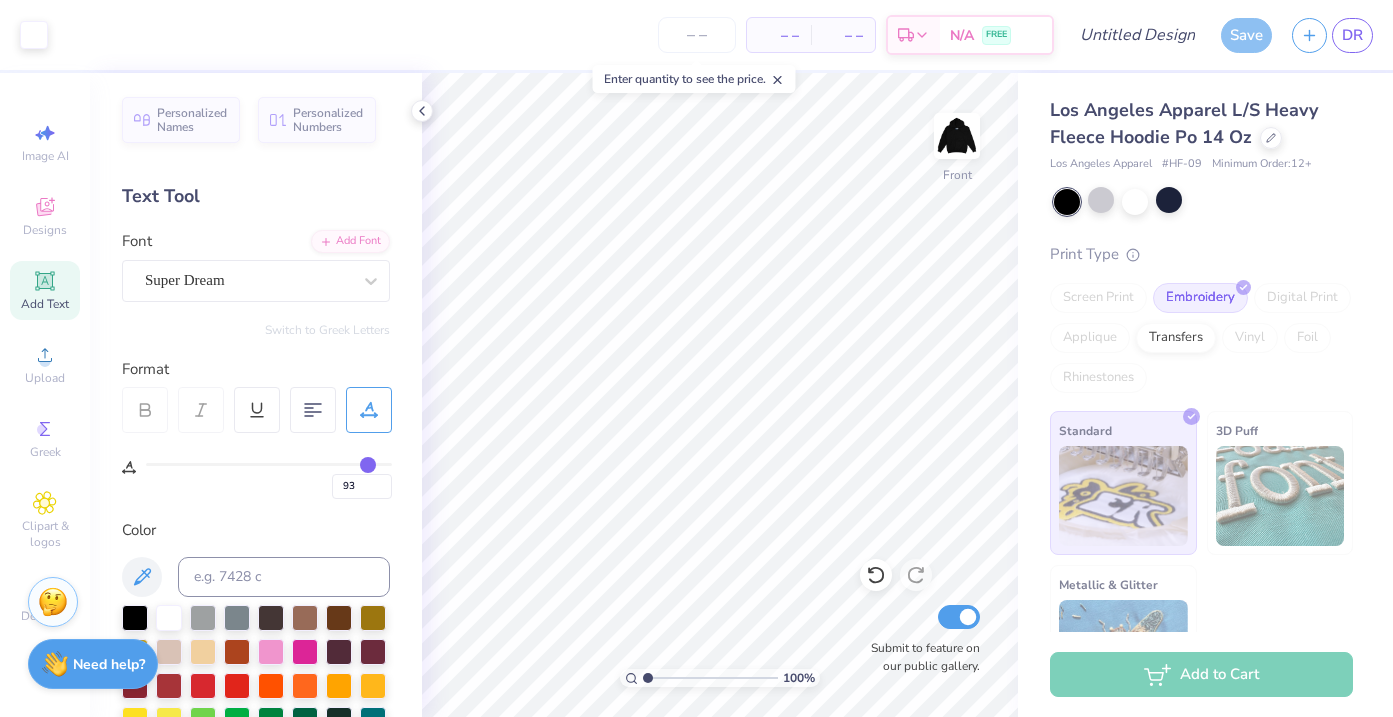 type on "94" 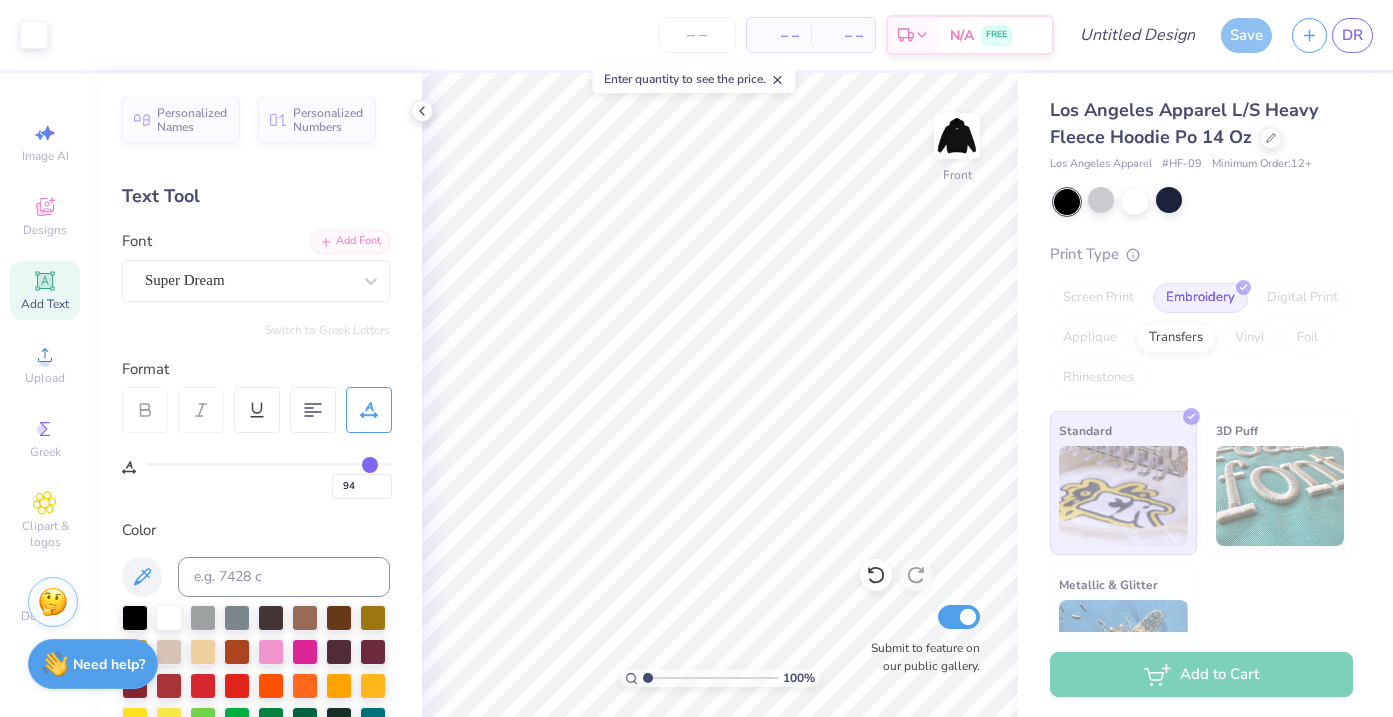 type on "95" 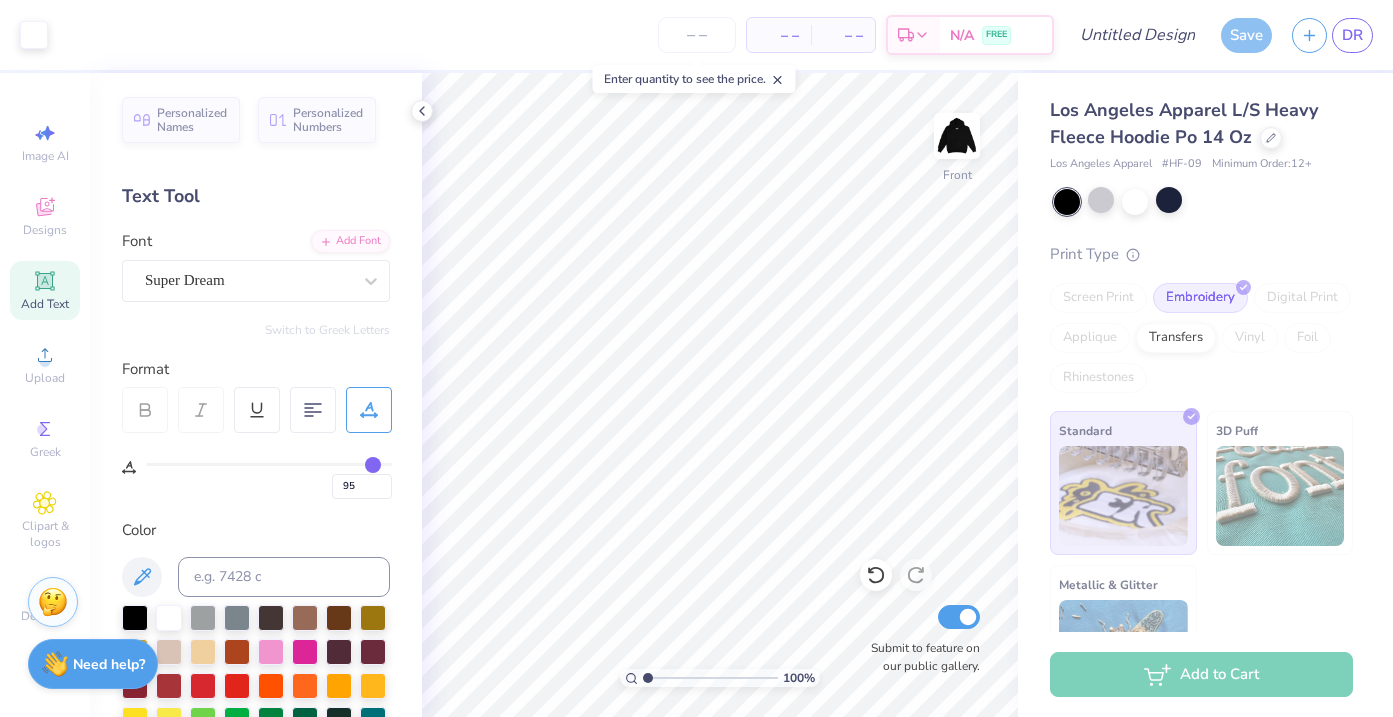 drag, startPoint x: 155, startPoint y: 461, endPoint x: 371, endPoint y: 439, distance: 217.11748 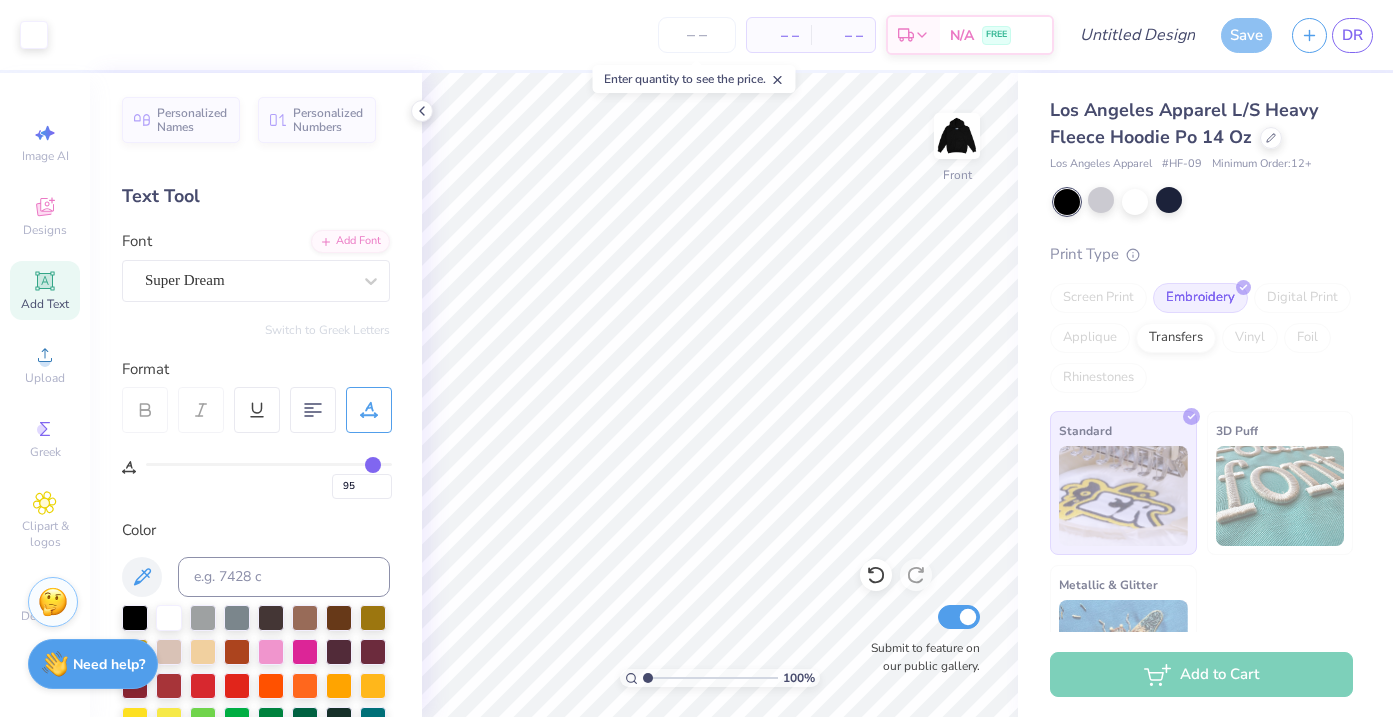 type on "93" 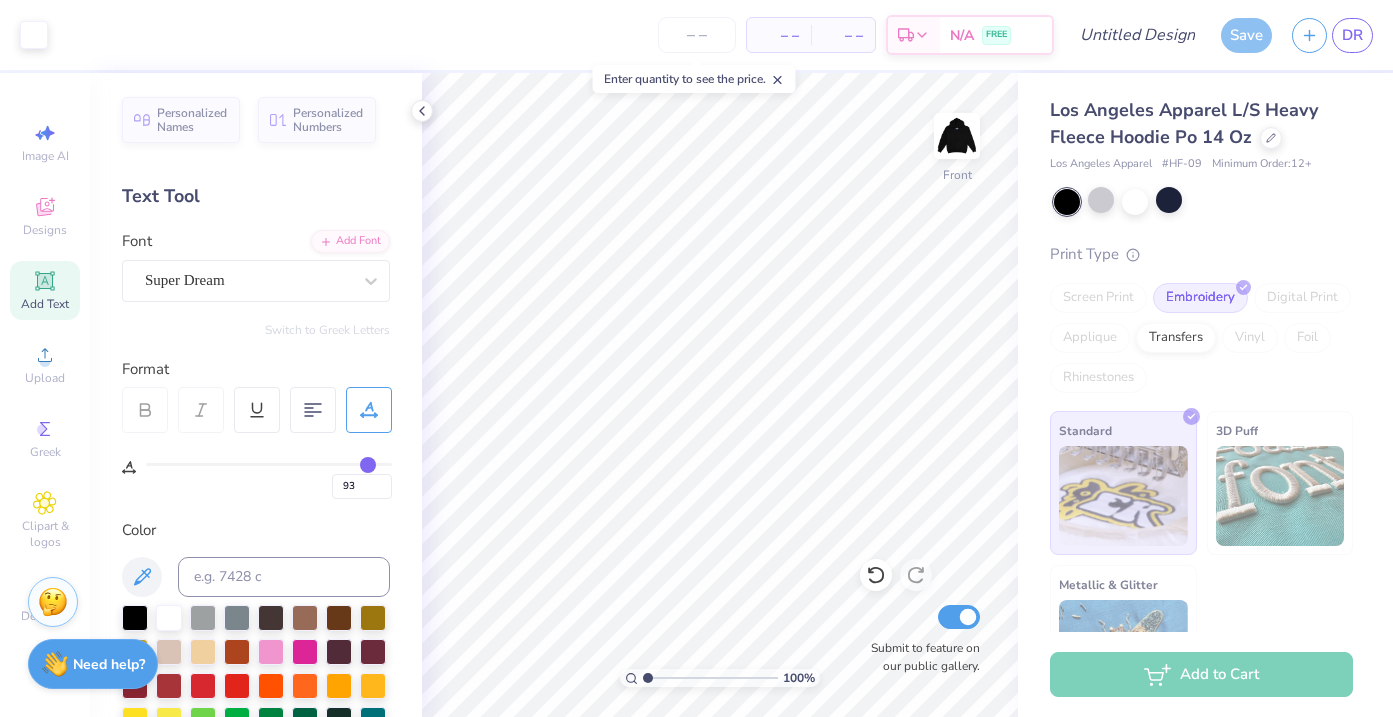 type on "90" 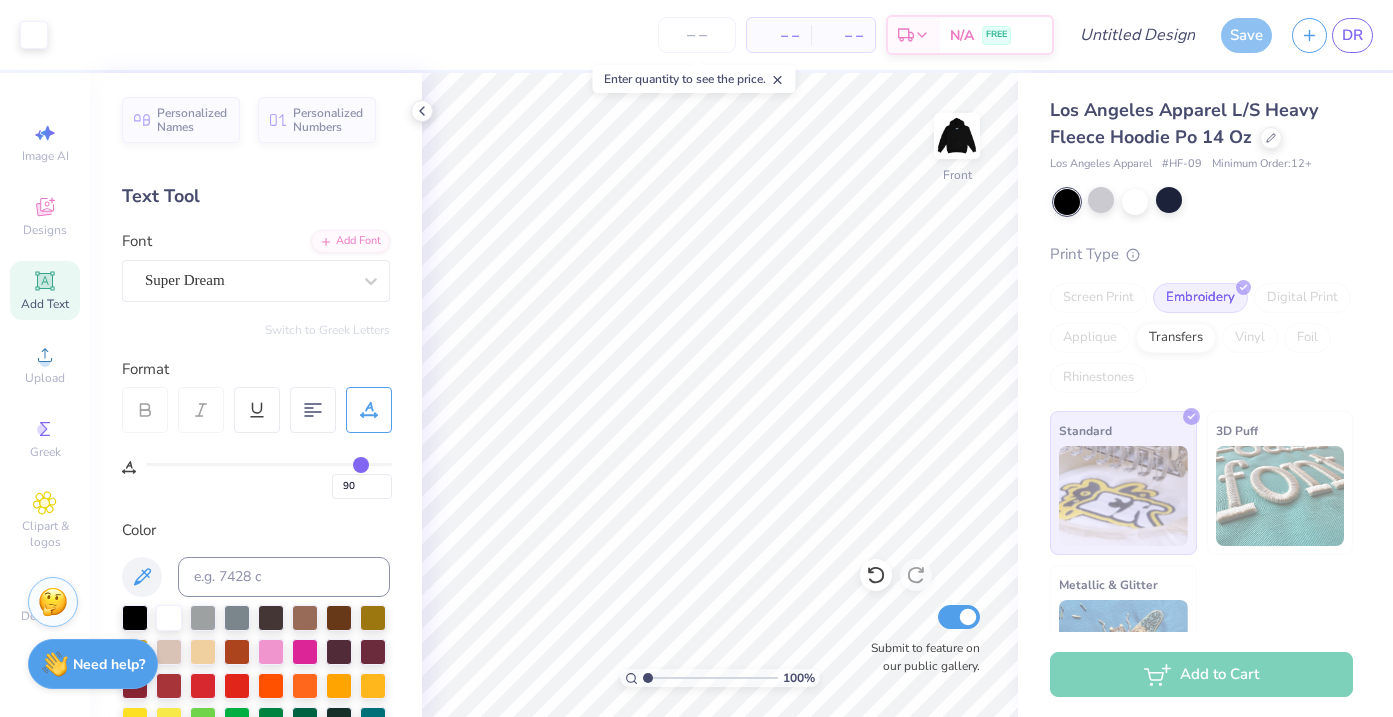 type on "86" 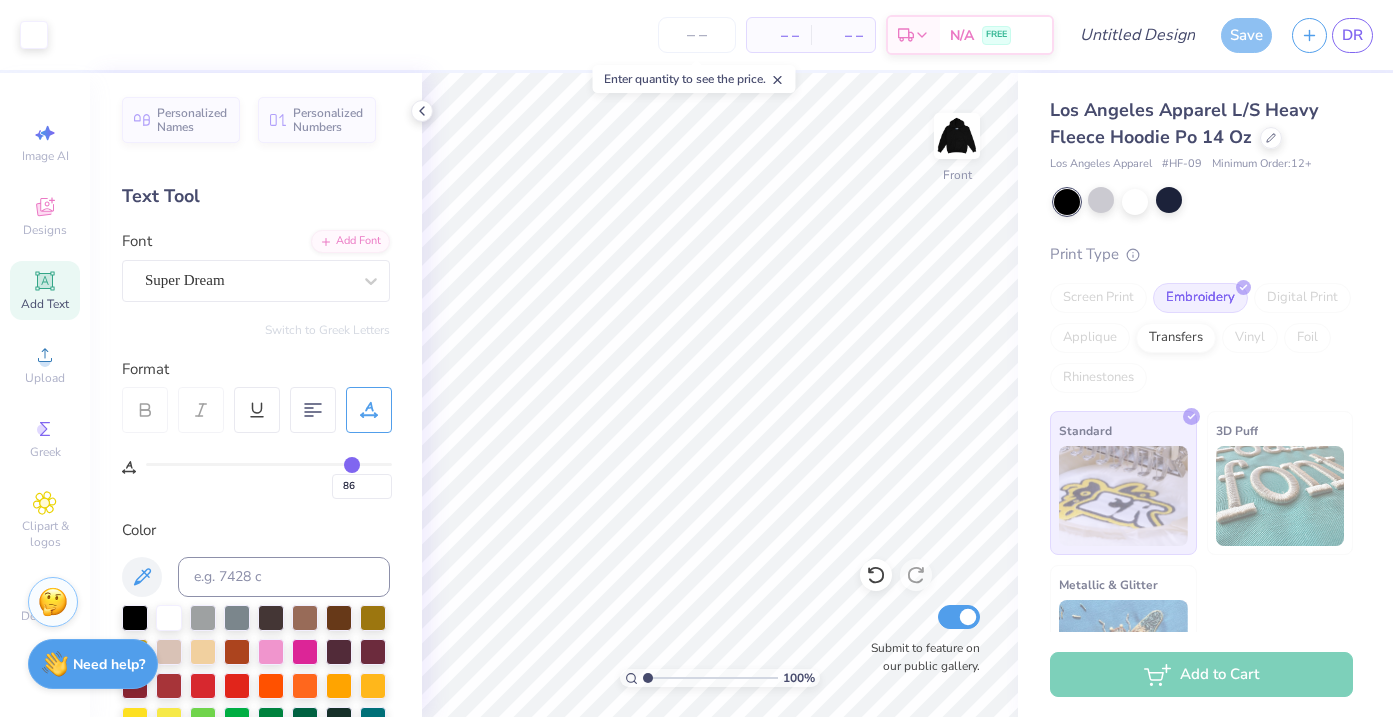 type on "82" 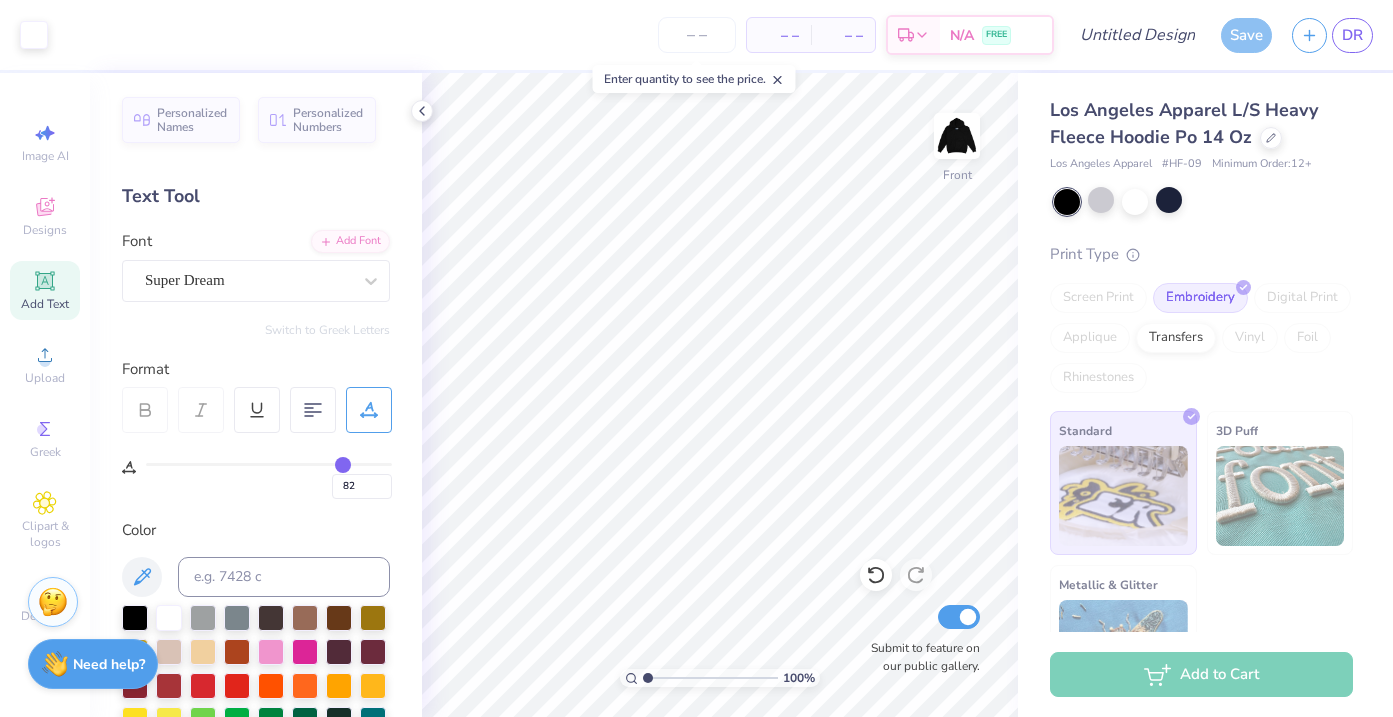type on "77" 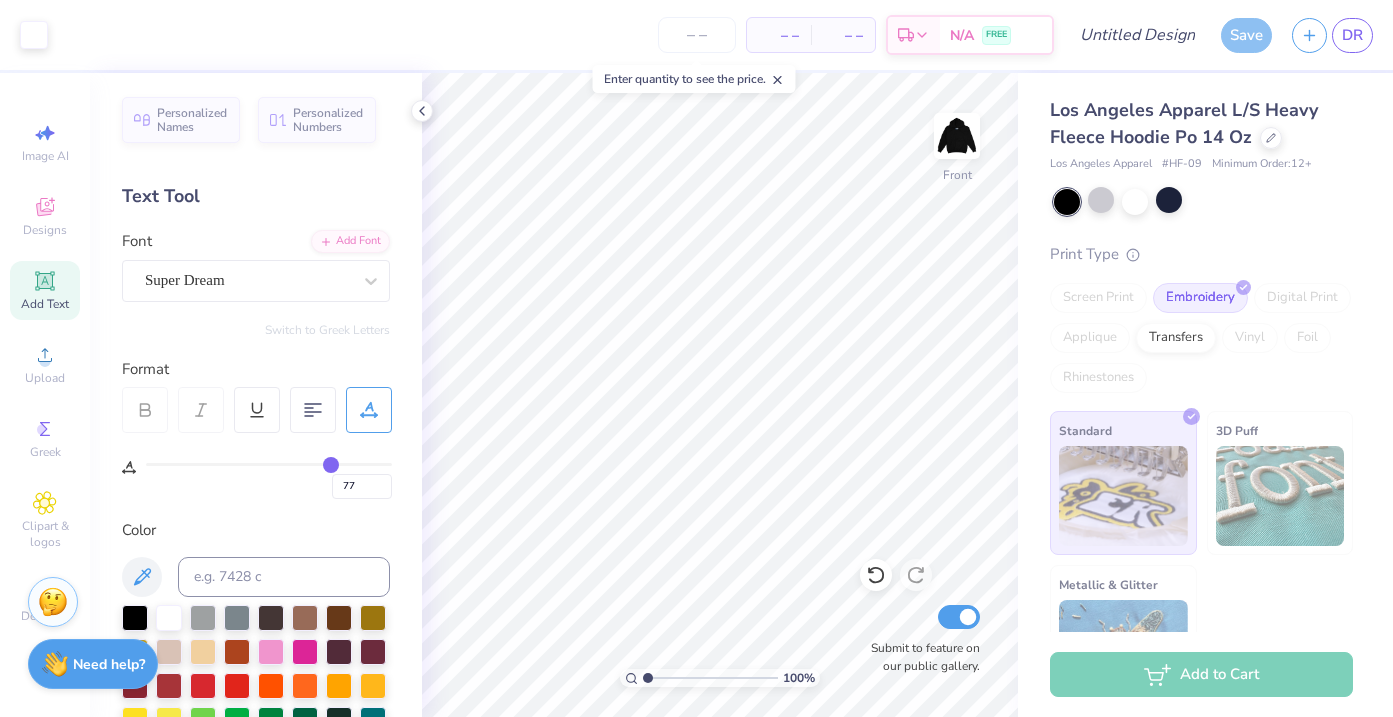 type on "75" 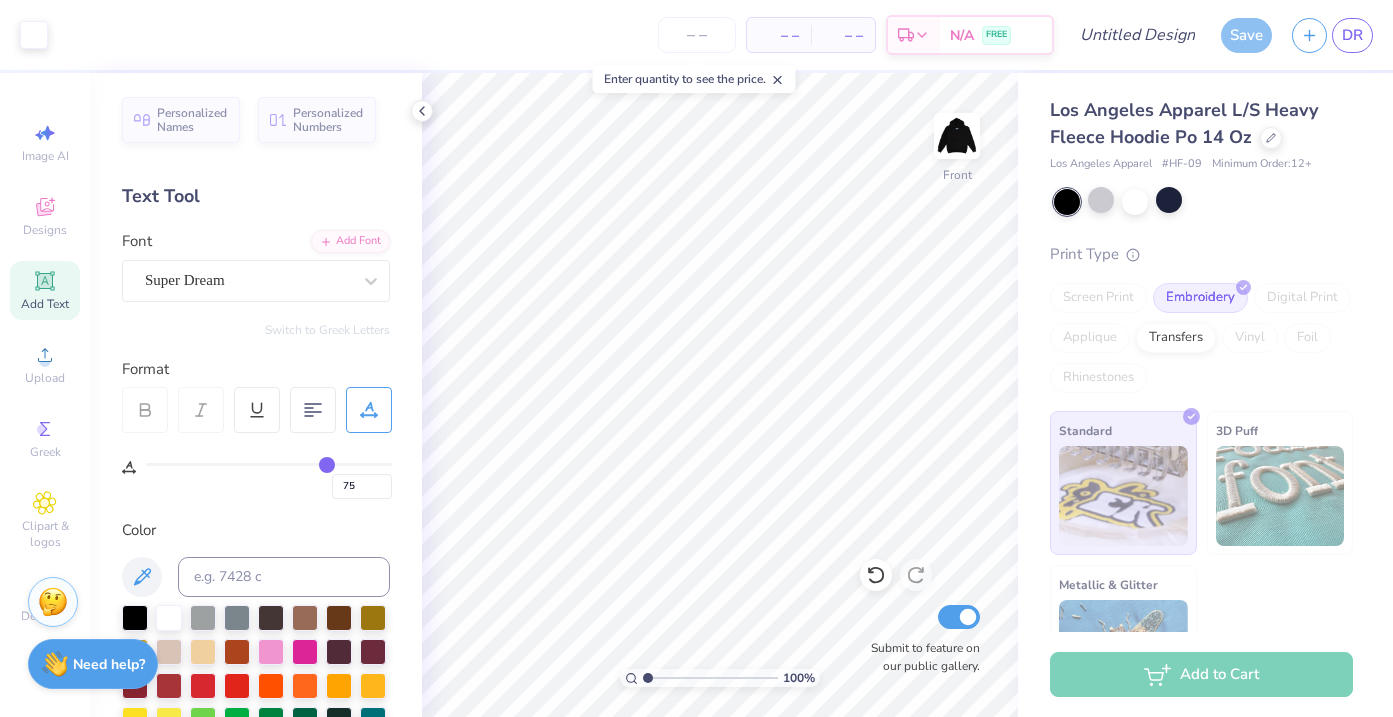type on "72" 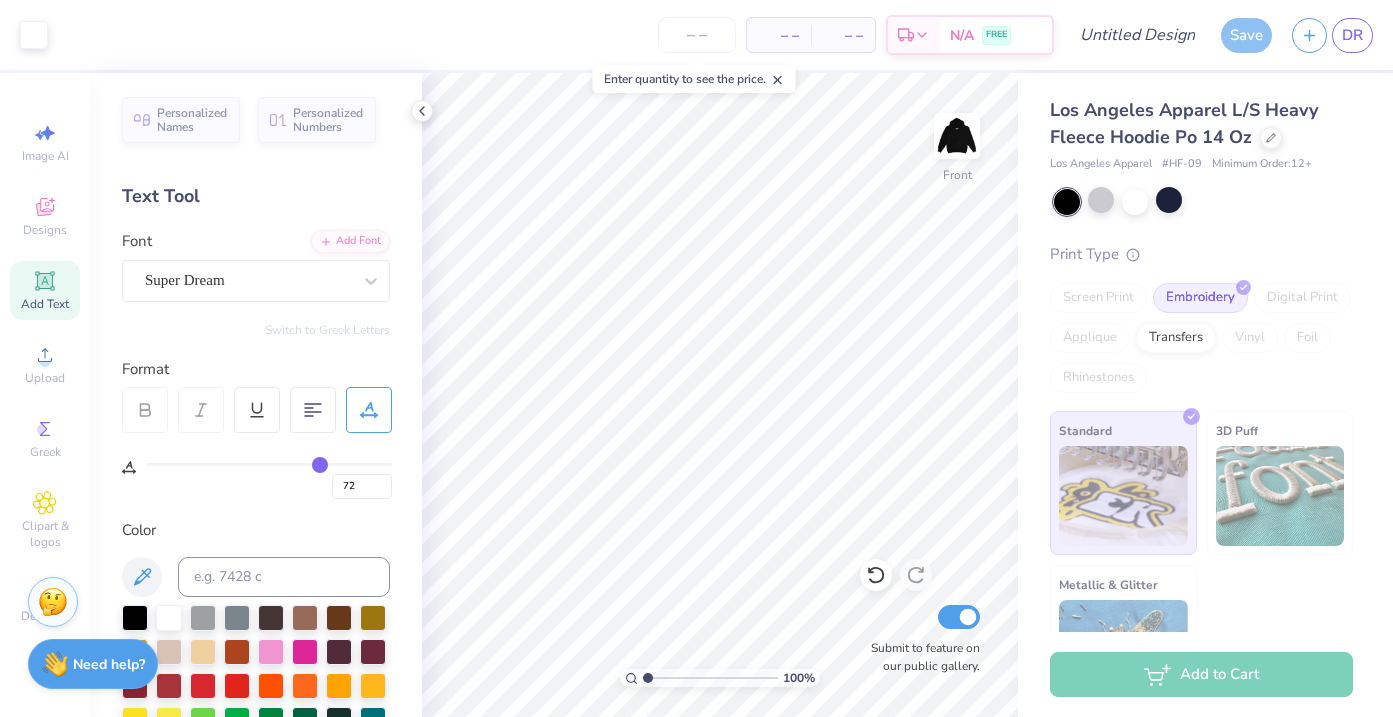 type on "70" 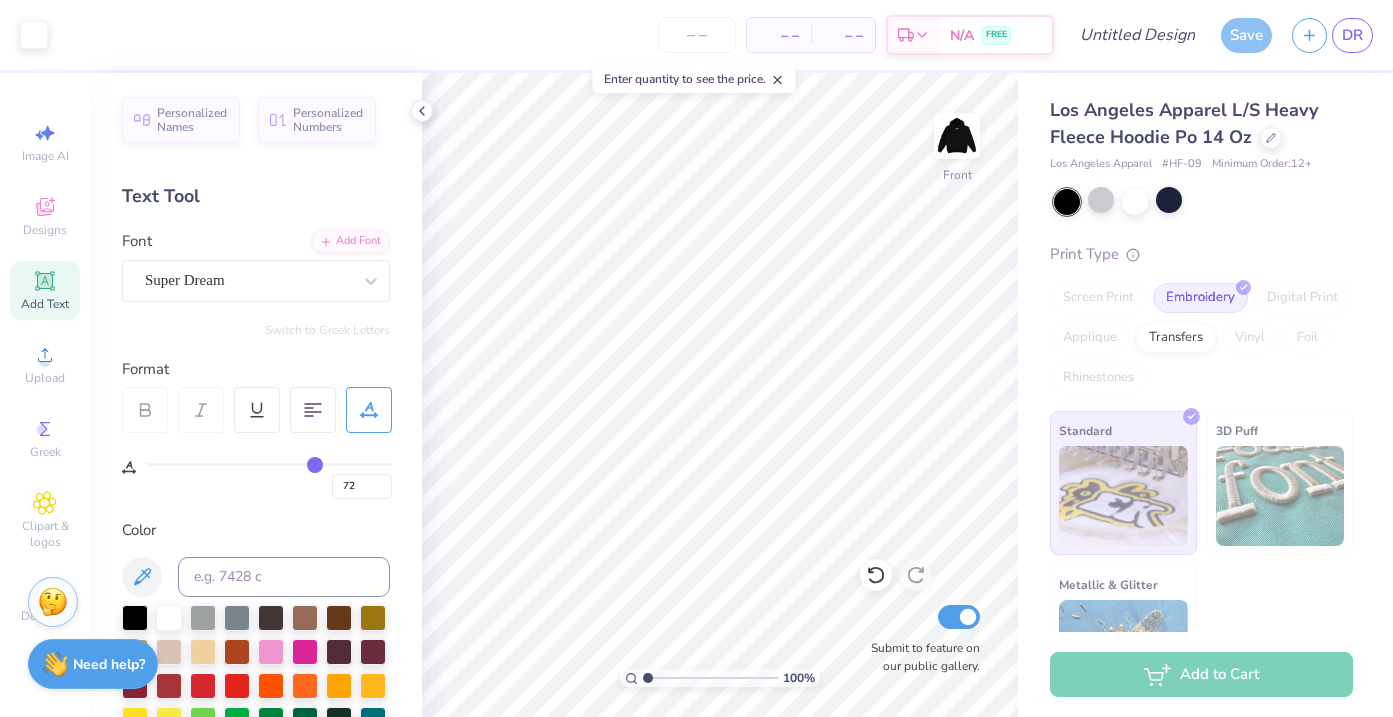 type on "70" 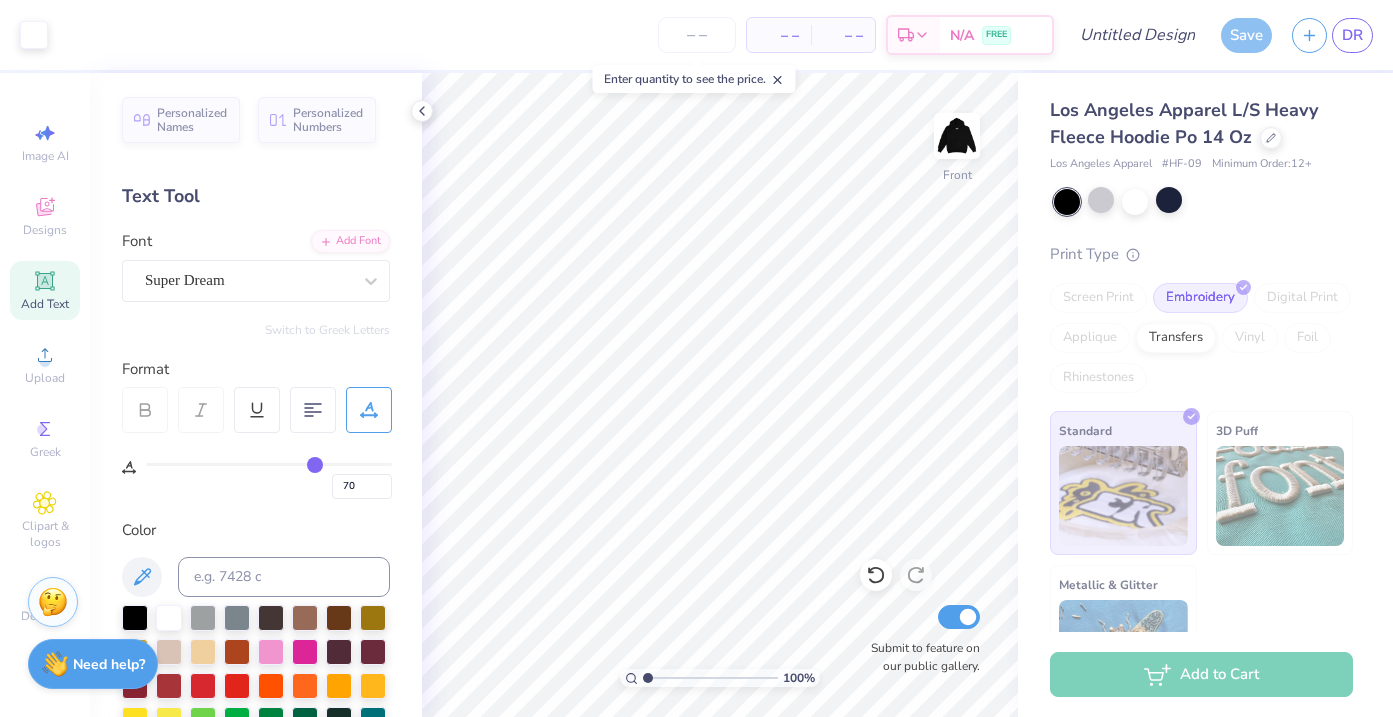 type on "67" 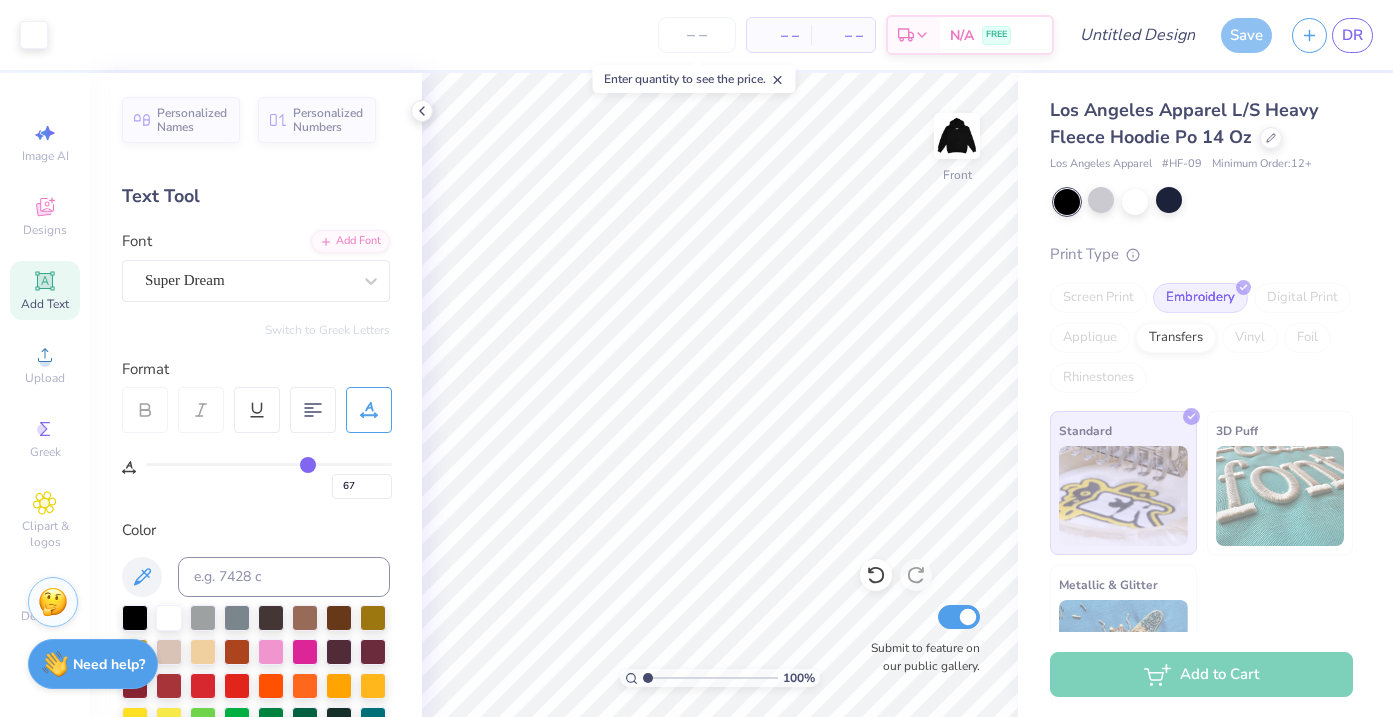 type on "65" 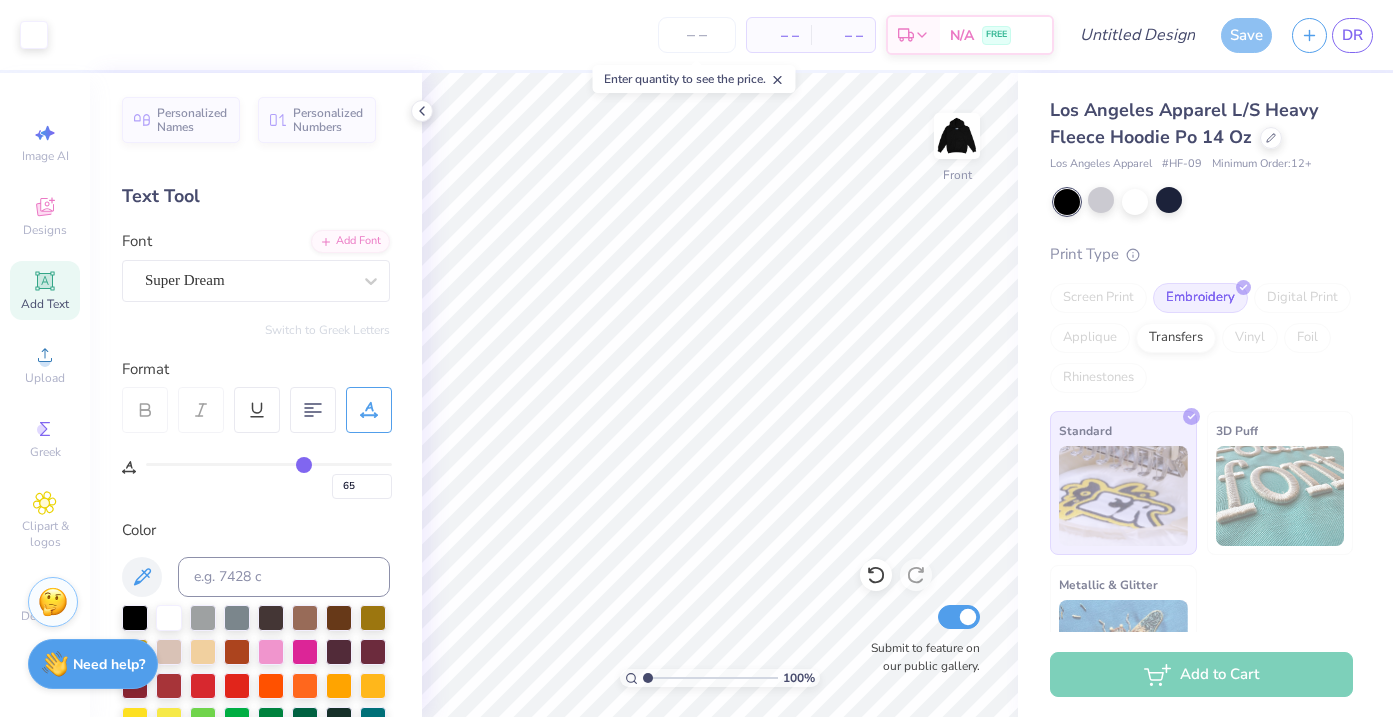 type on "63" 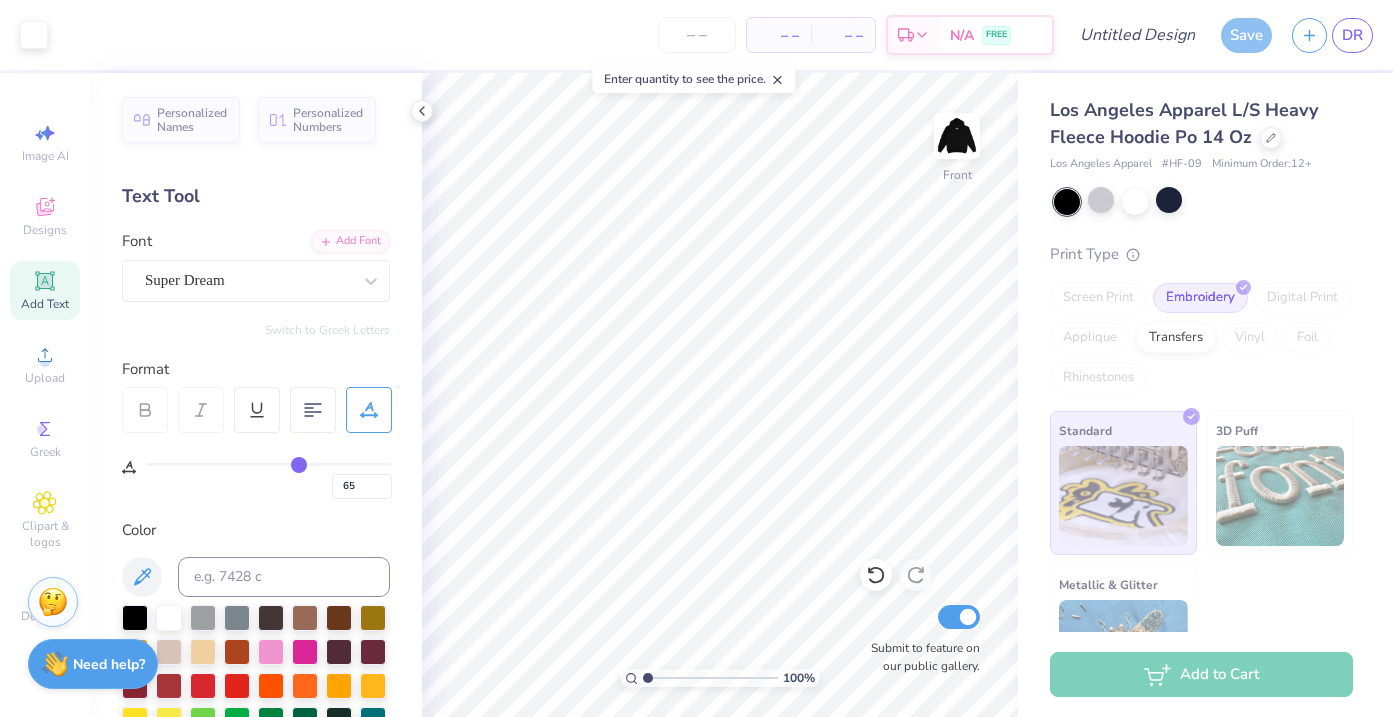 type on "63" 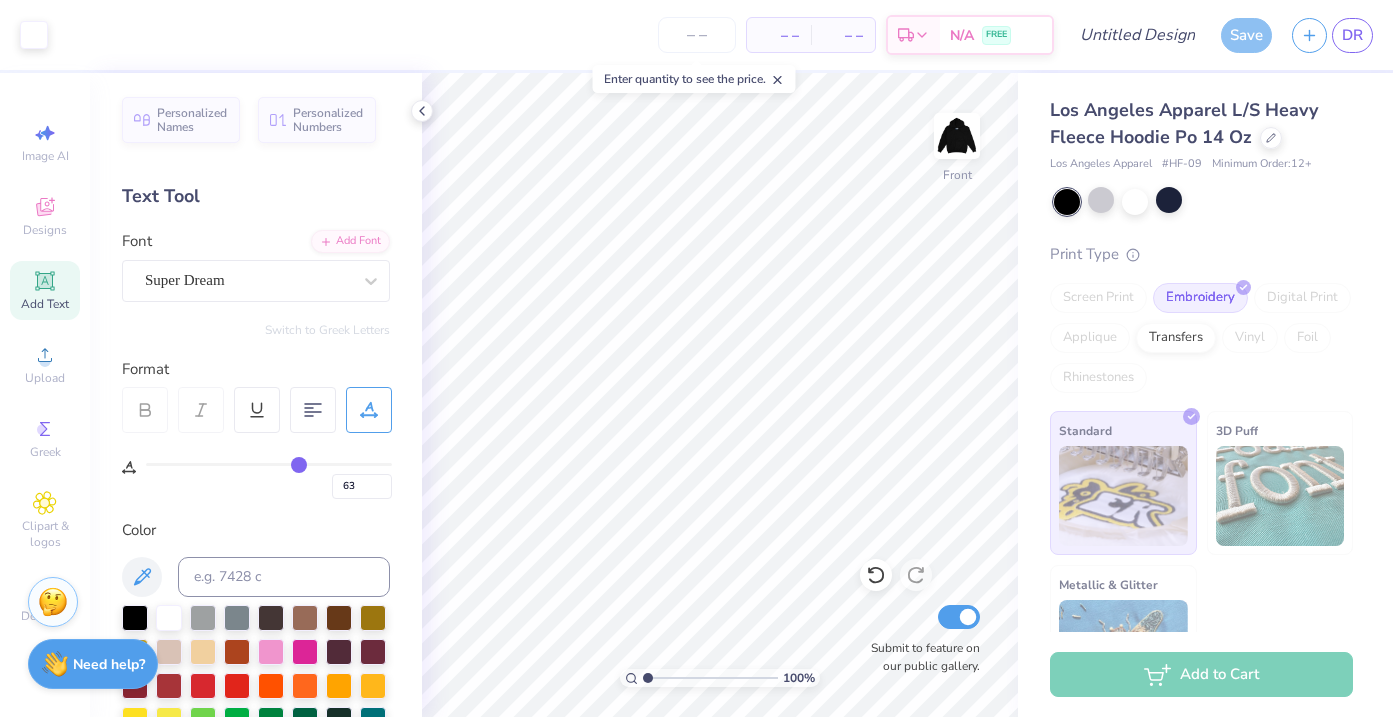 type on "61" 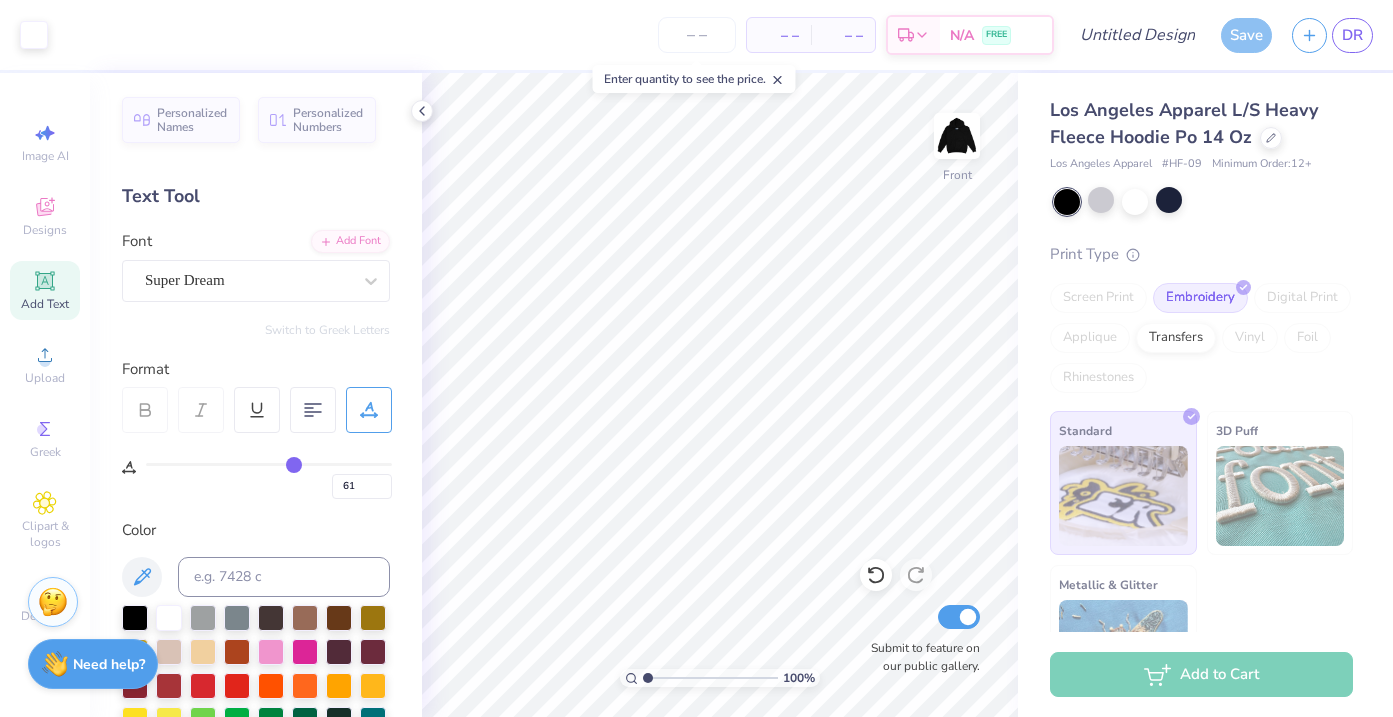 type on "59" 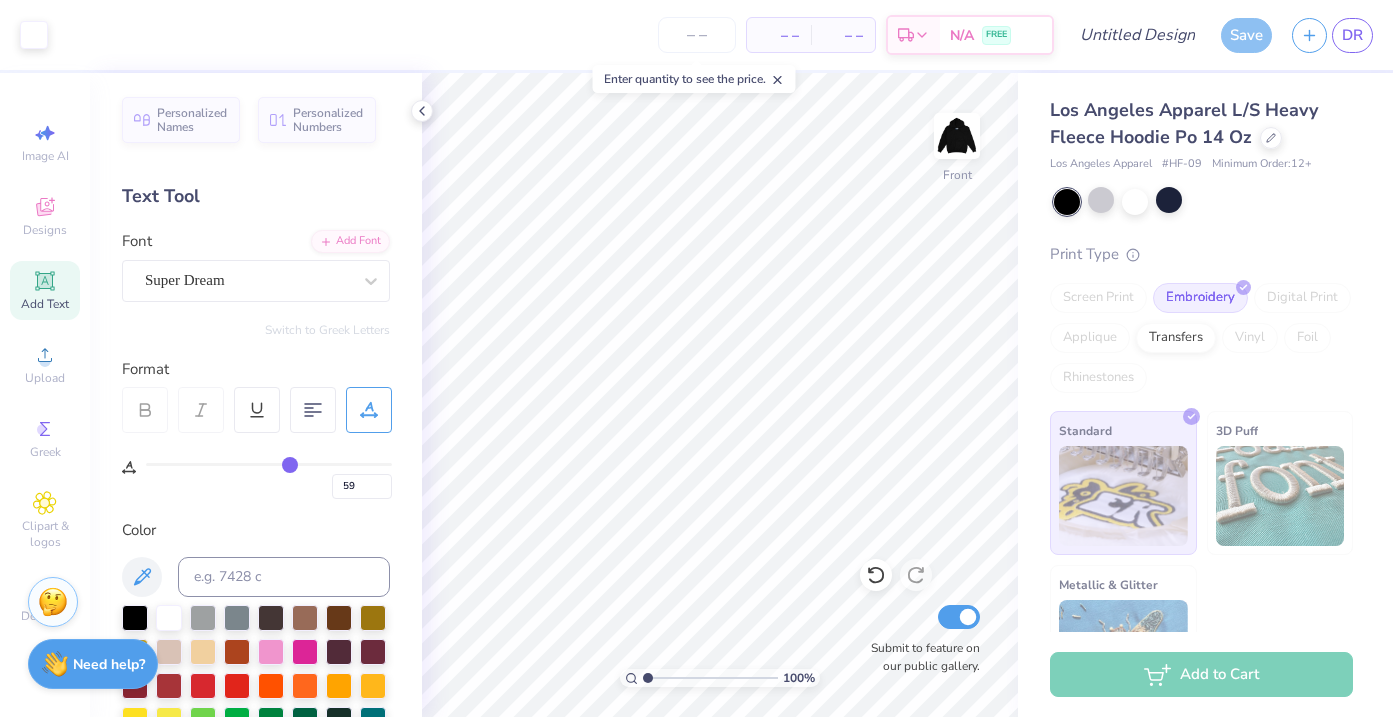 type on "58" 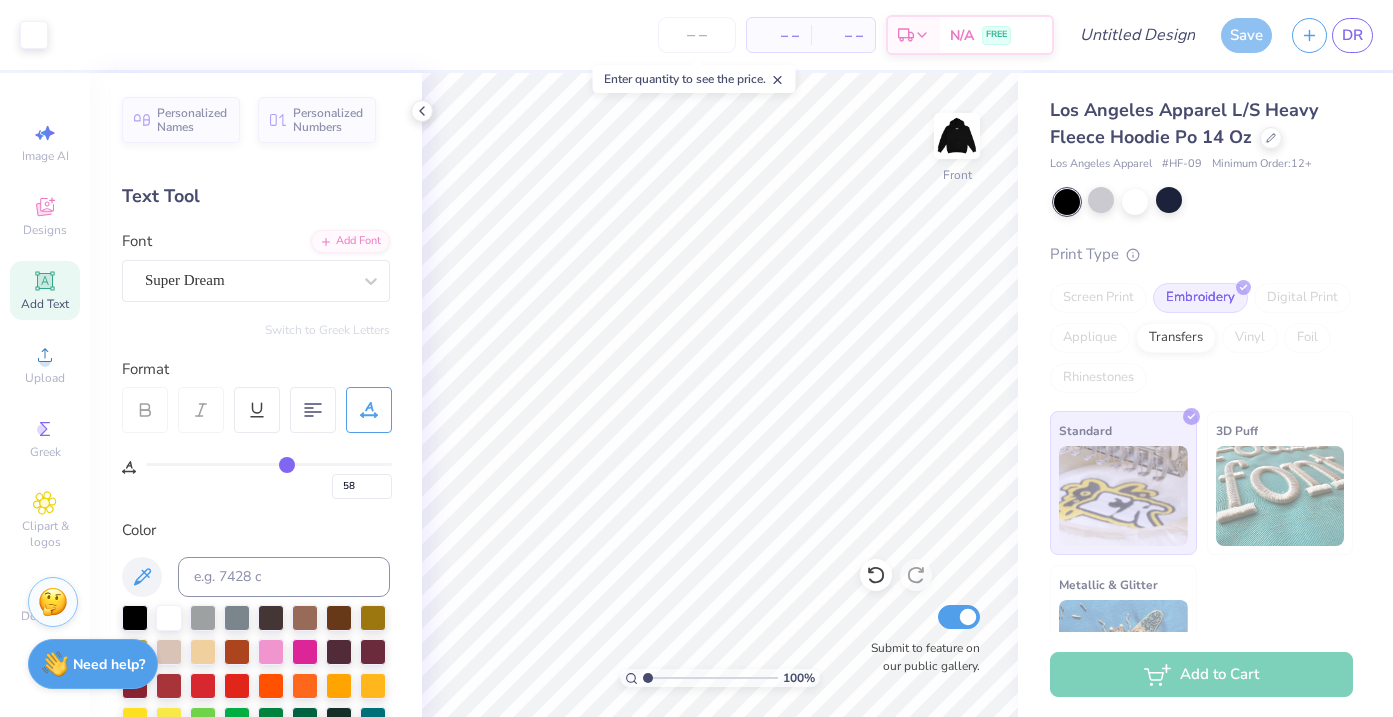 type on "56" 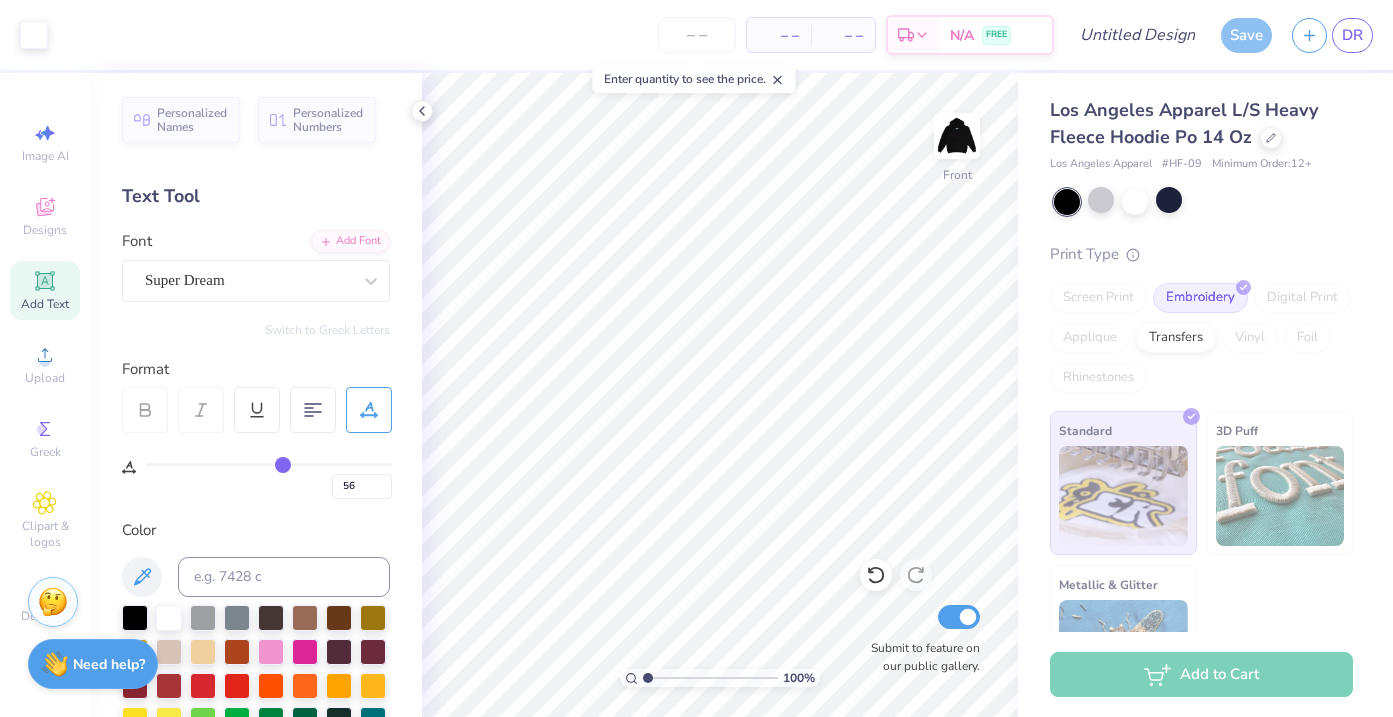 type 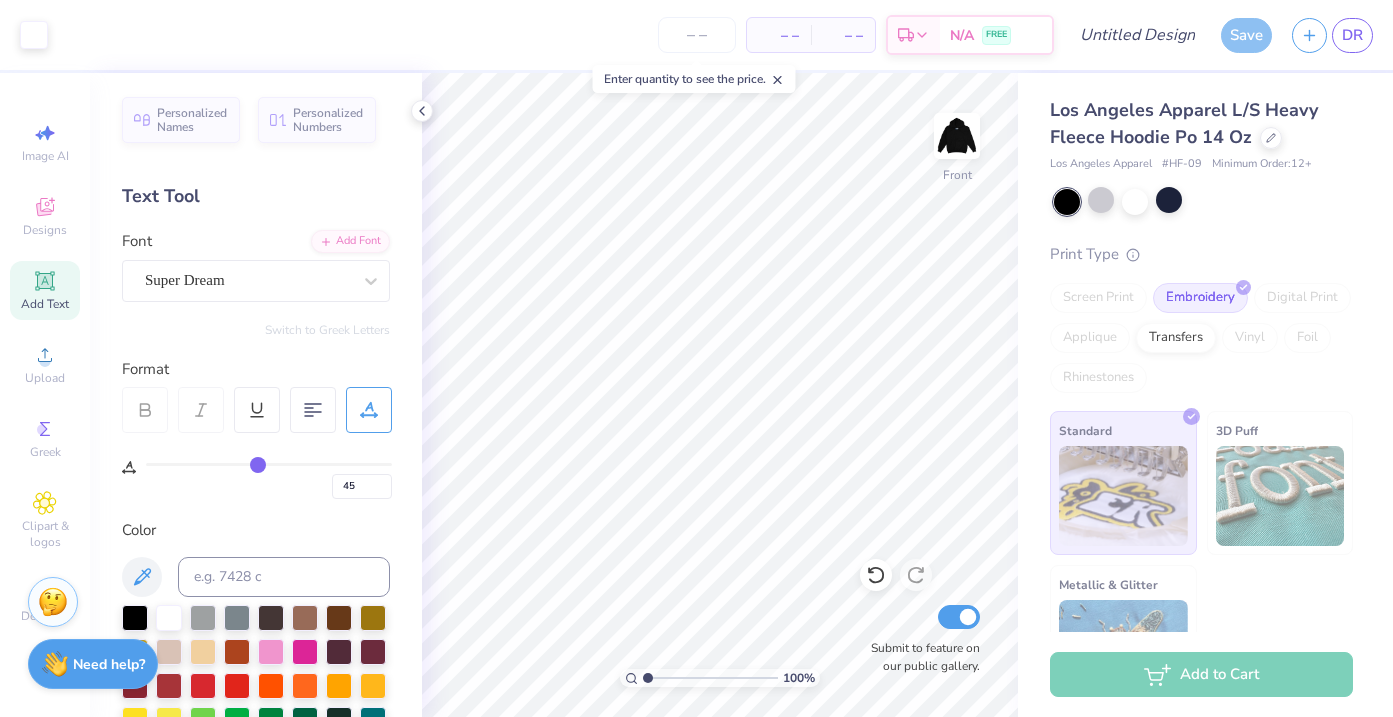 drag, startPoint x: 372, startPoint y: 461, endPoint x: 257, endPoint y: 472, distance: 115.52489 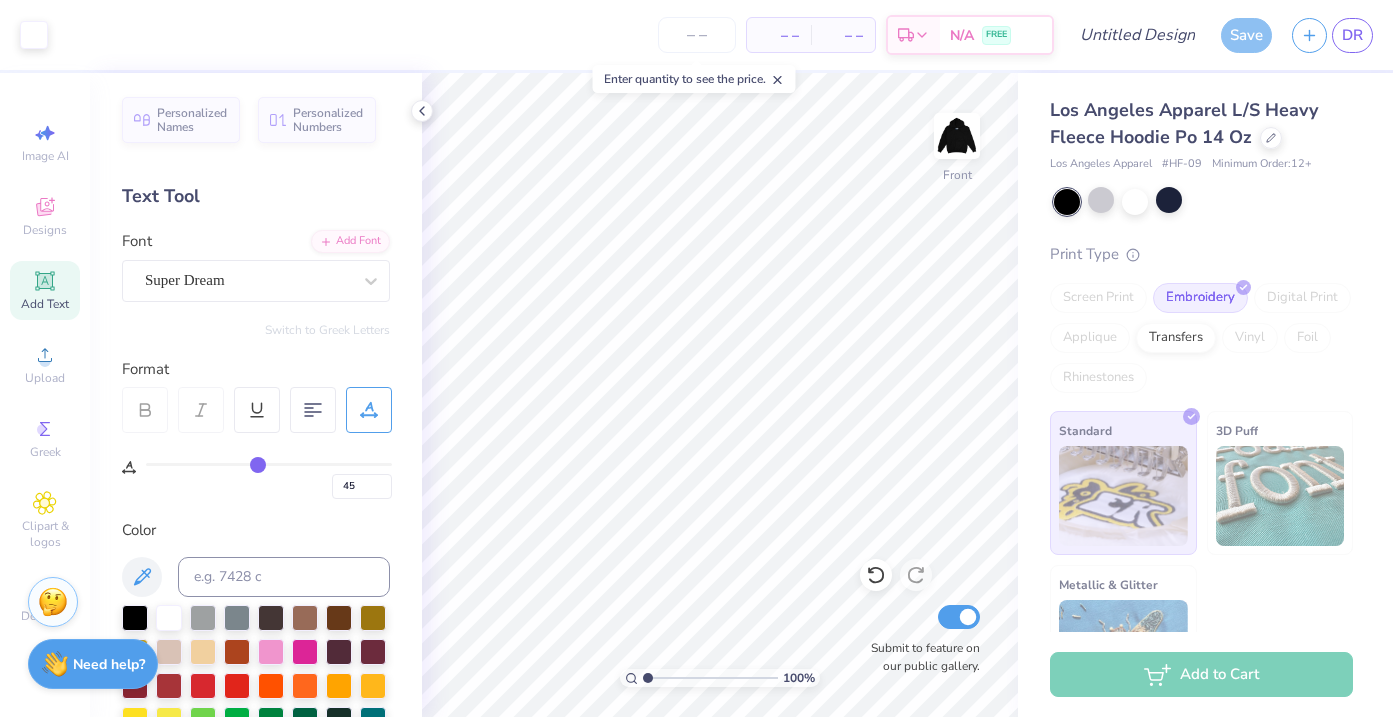 drag, startPoint x: 257, startPoint y: 472, endPoint x: 204, endPoint y: 477, distance: 53.235325 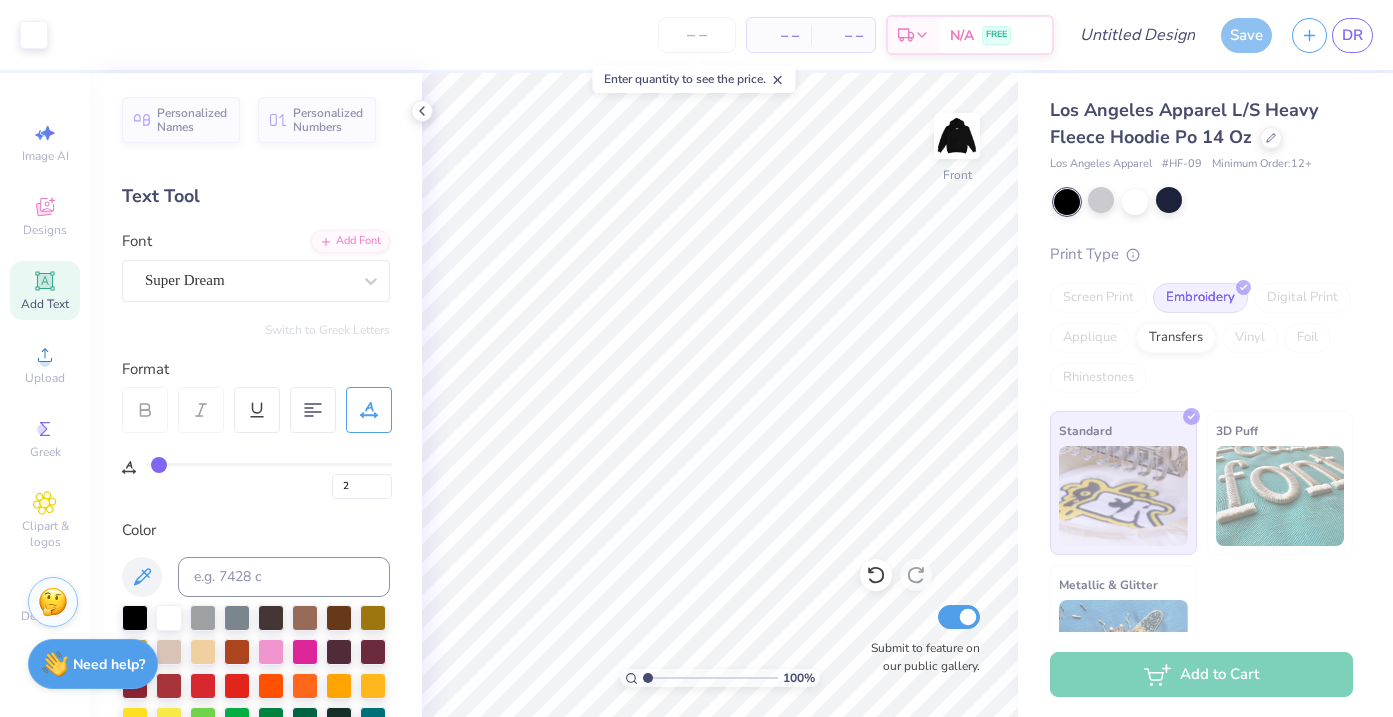 drag, startPoint x: 252, startPoint y: 464, endPoint x: 158, endPoint y: 463, distance: 94.00532 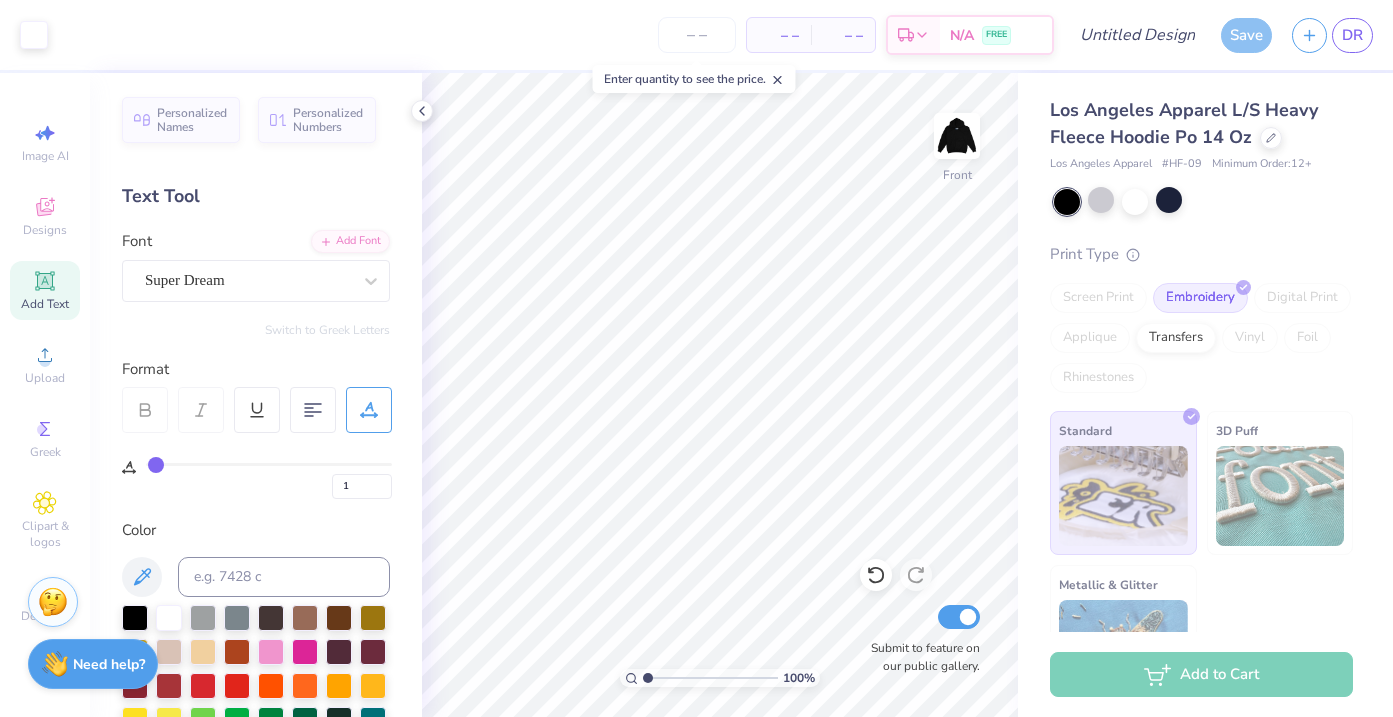 click at bounding box center (269, 464) 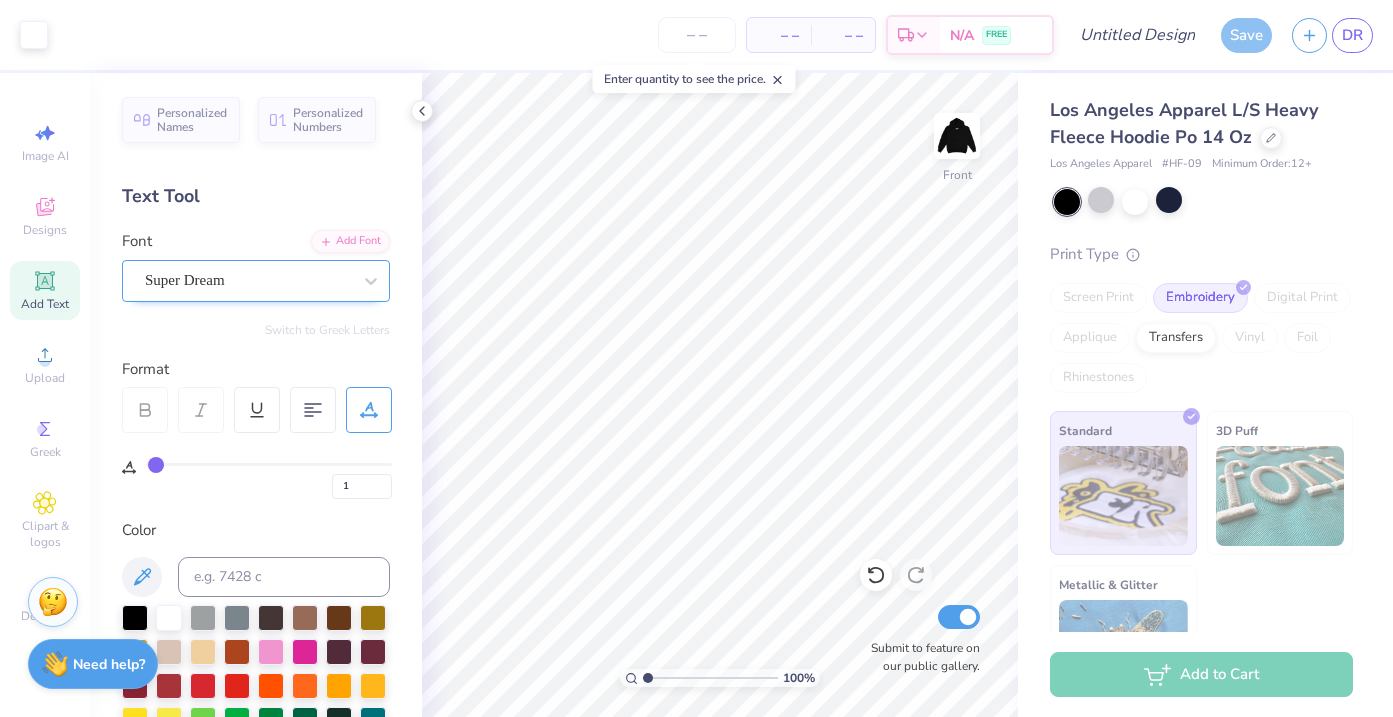 click at bounding box center [248, 280] 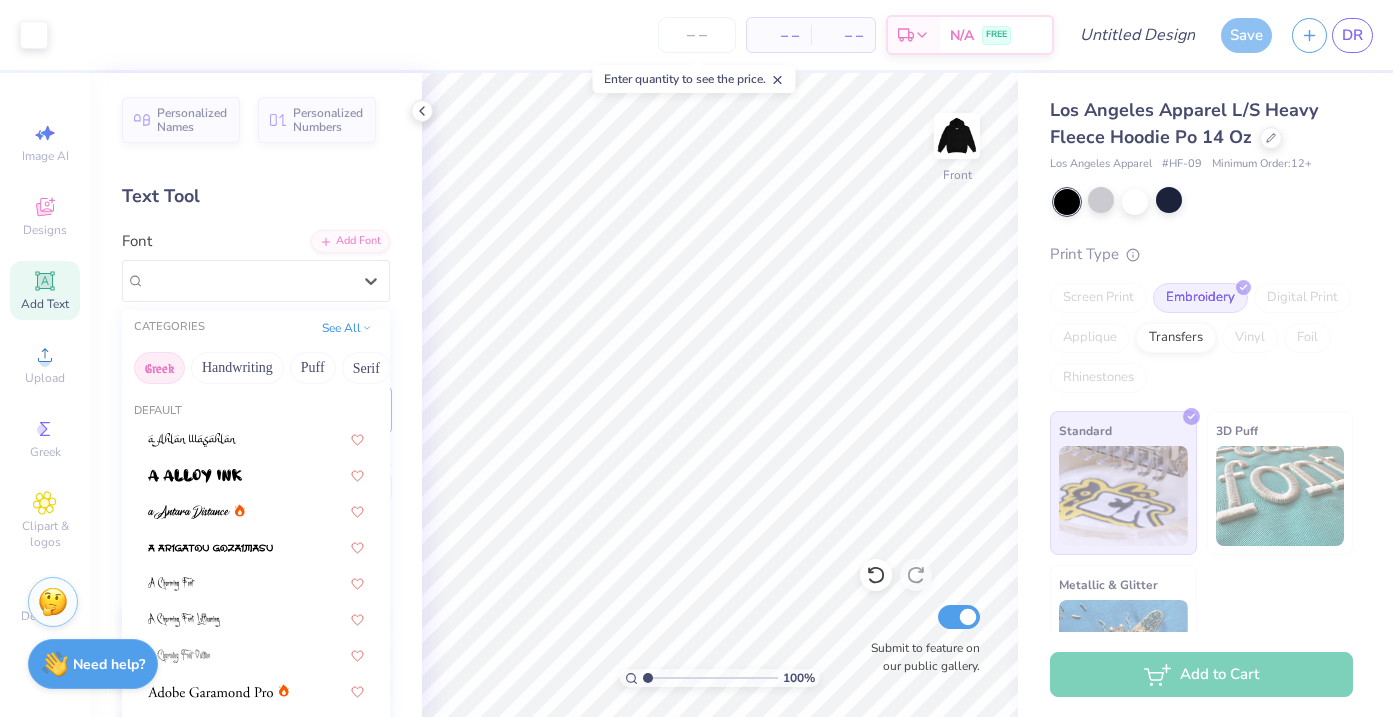 click on "Greek" at bounding box center (159, 368) 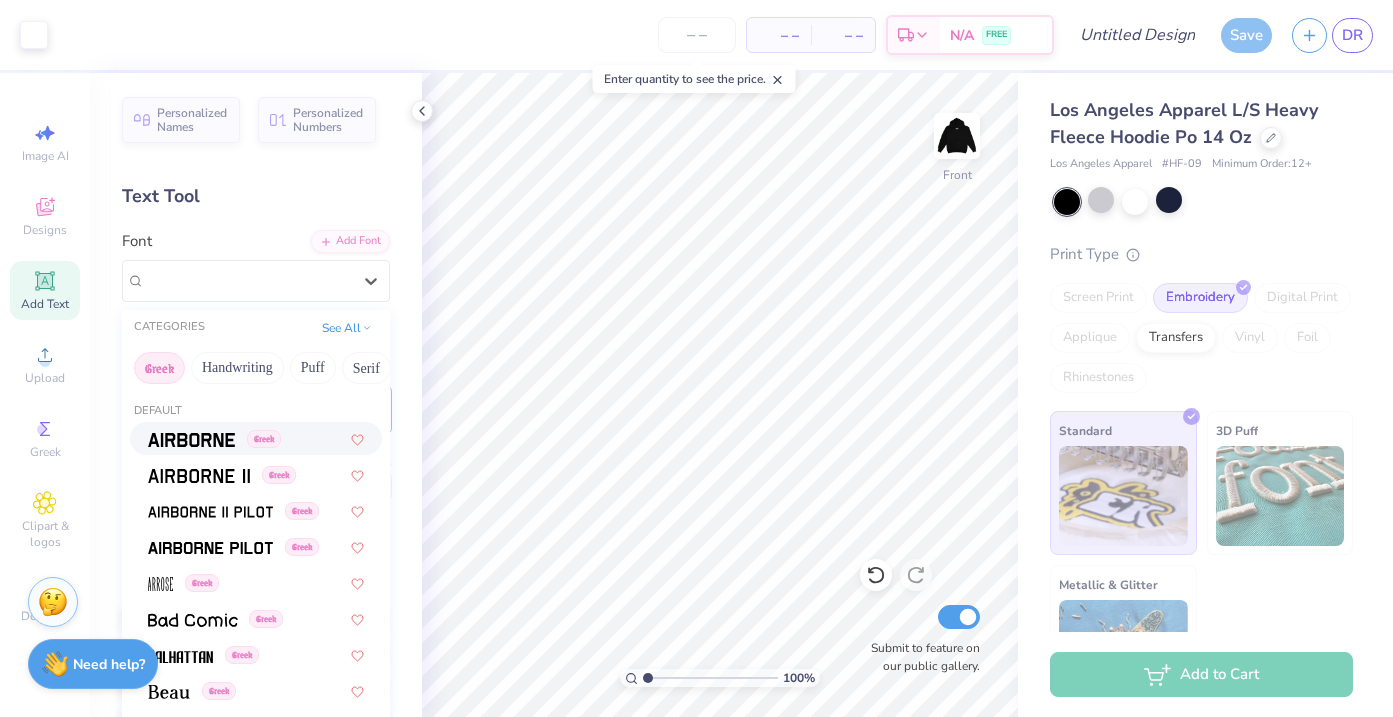 click on "Greek" at bounding box center (256, 438) 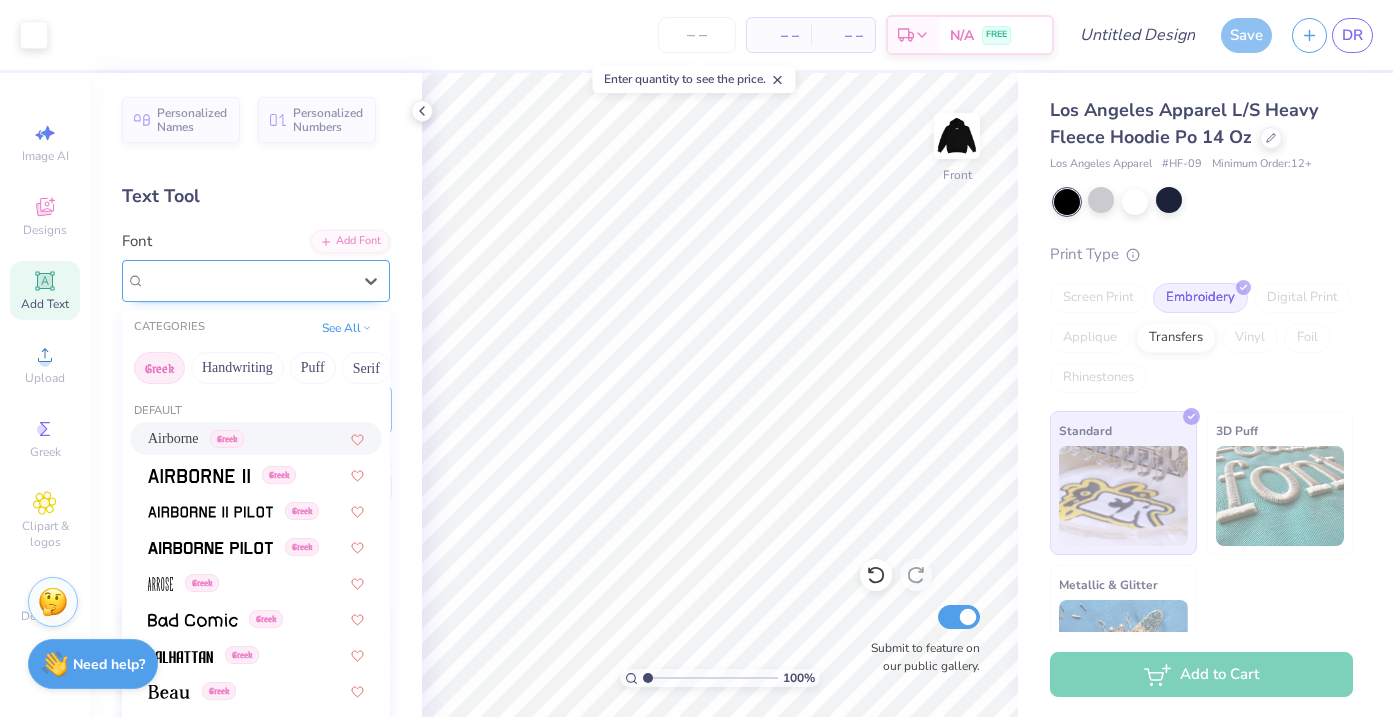 click on "Airborne Greek" at bounding box center [248, 280] 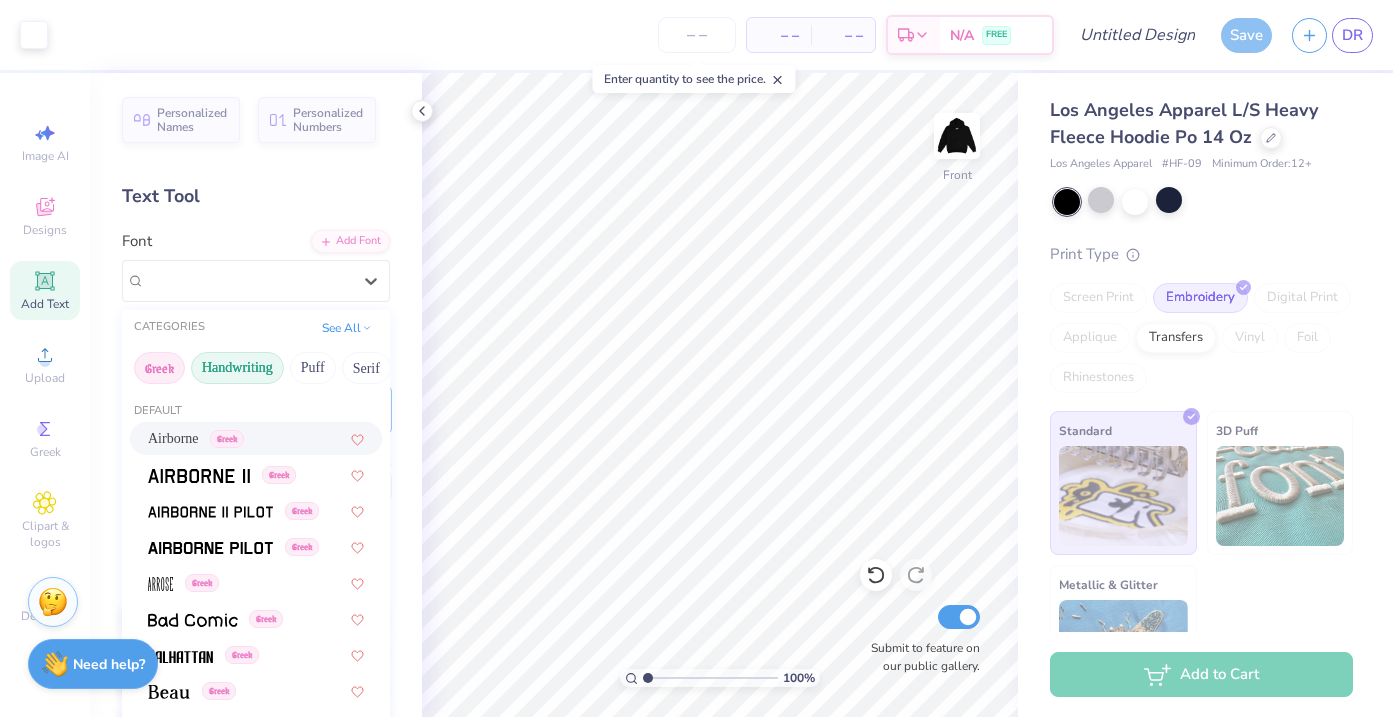 click on "Handwriting" at bounding box center [237, 368] 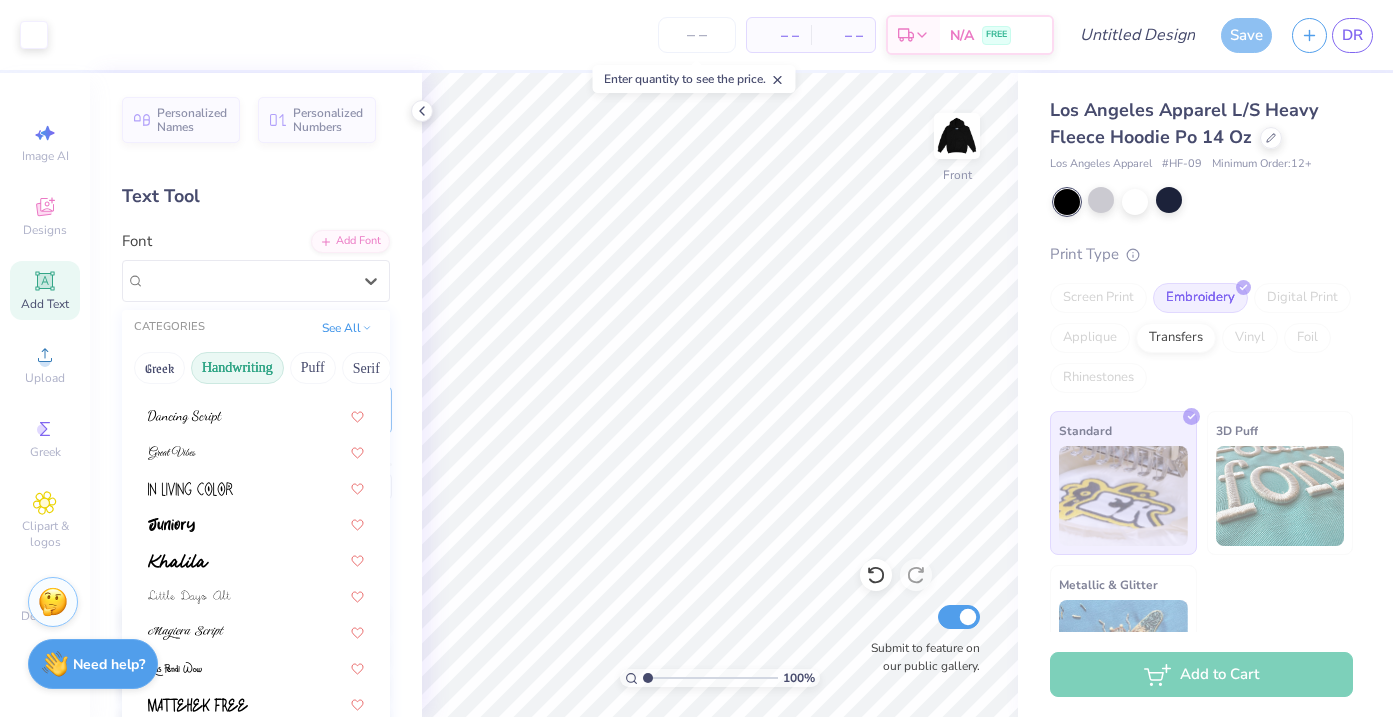 scroll, scrollTop: 292, scrollLeft: 0, axis: vertical 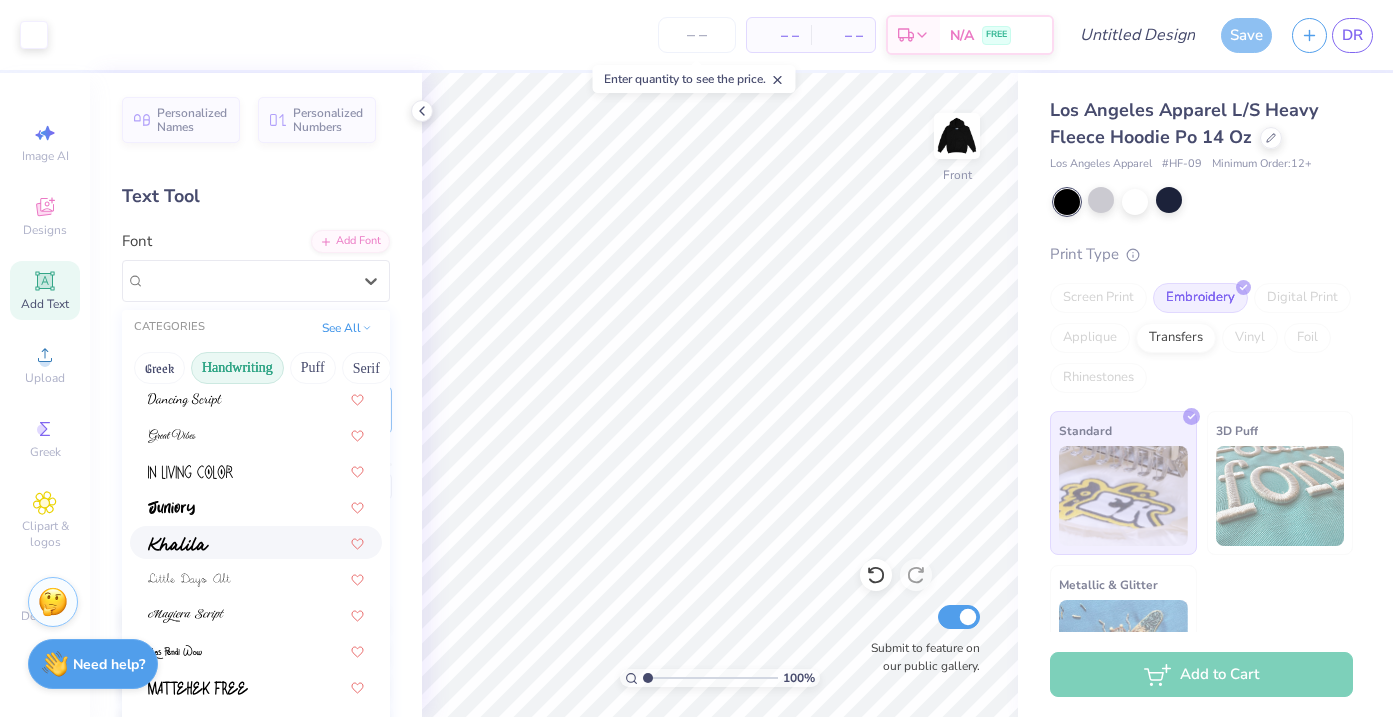 click at bounding box center (256, 542) 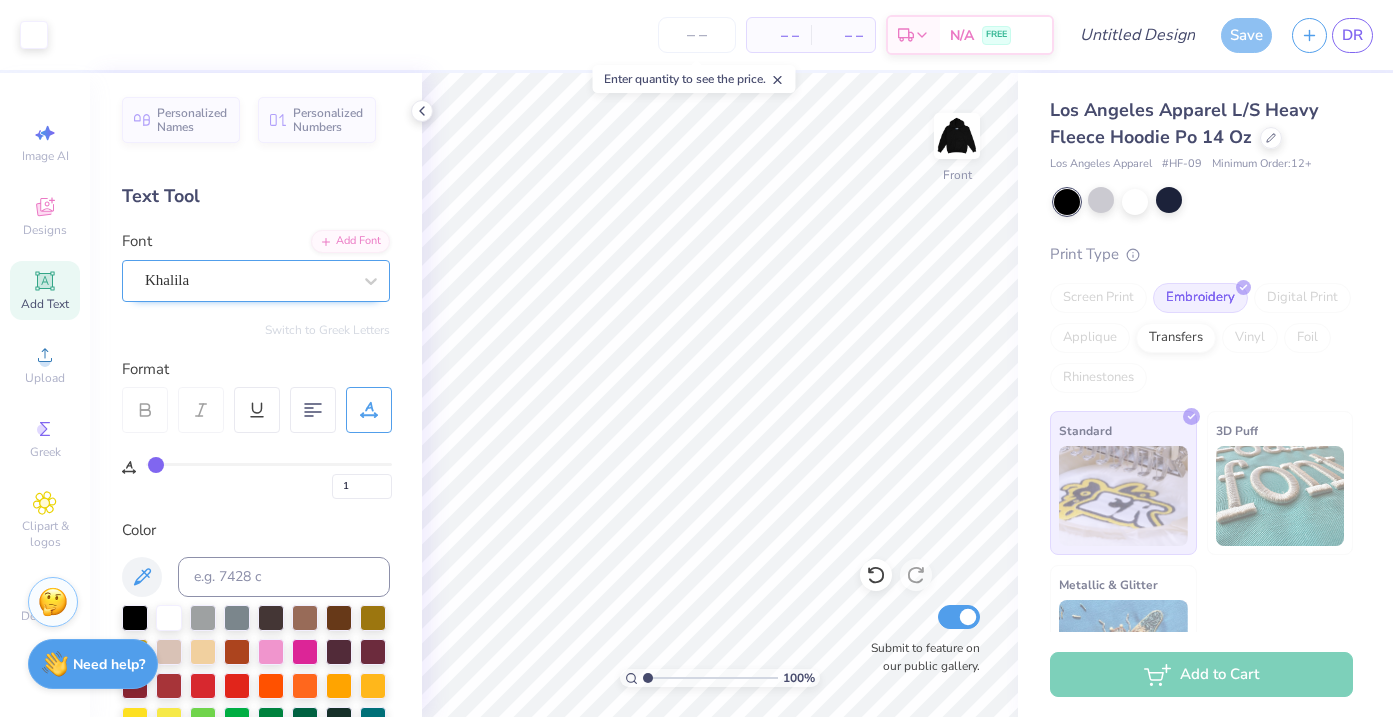 click at bounding box center (248, 280) 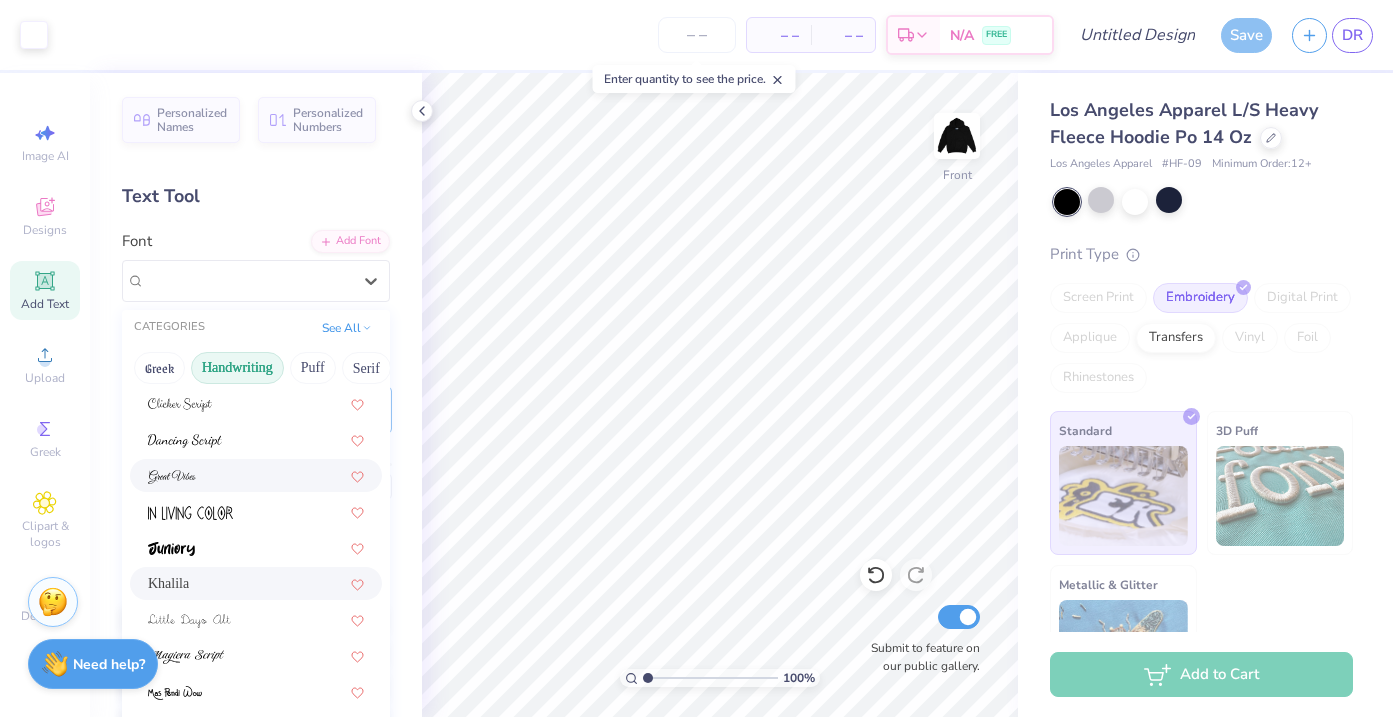 scroll, scrollTop: 454, scrollLeft: 0, axis: vertical 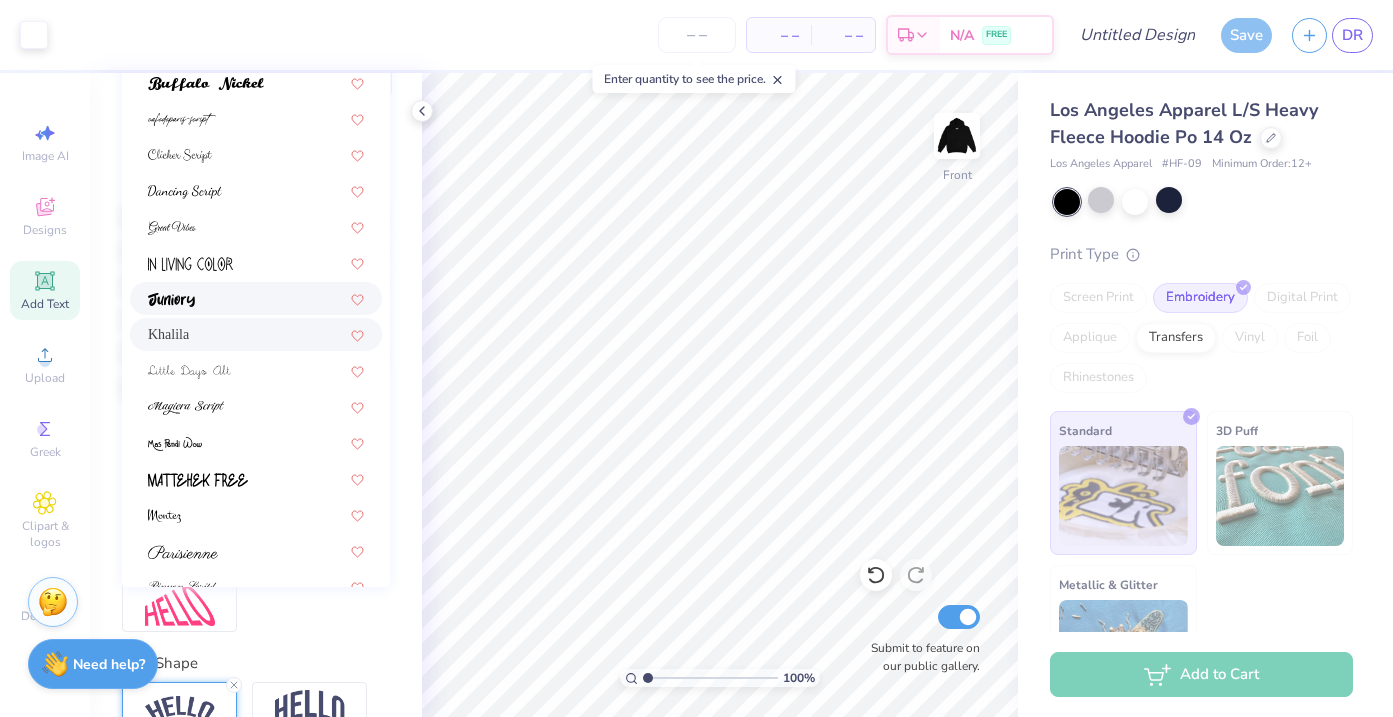 click at bounding box center [256, 298] 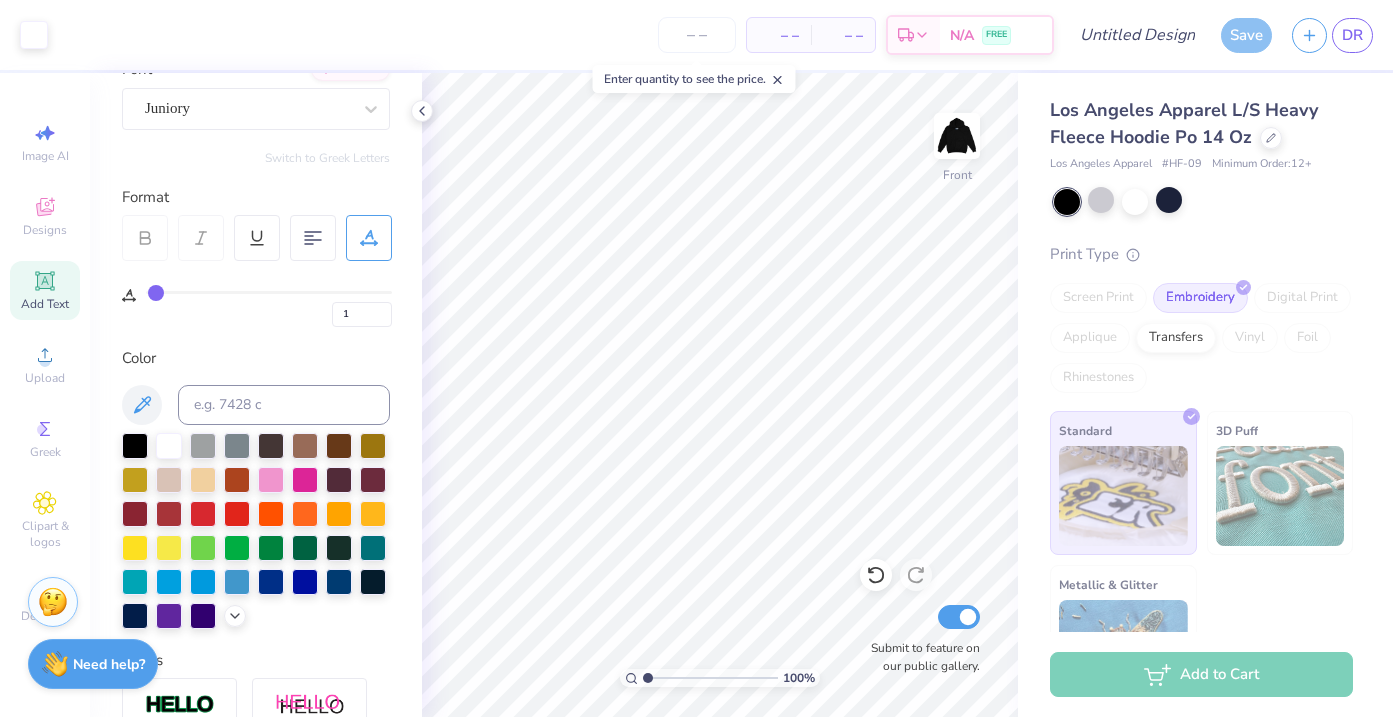 scroll, scrollTop: 150, scrollLeft: 0, axis: vertical 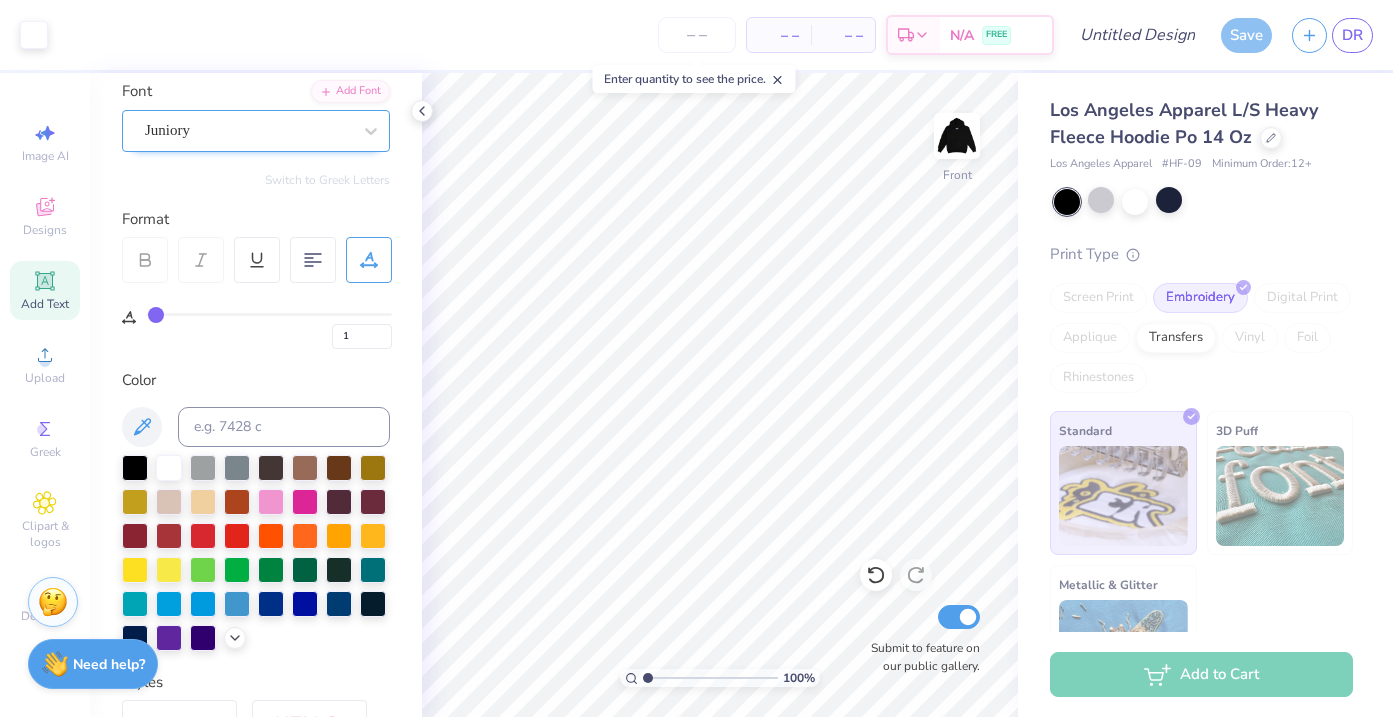 click on "Juniory" at bounding box center [248, 130] 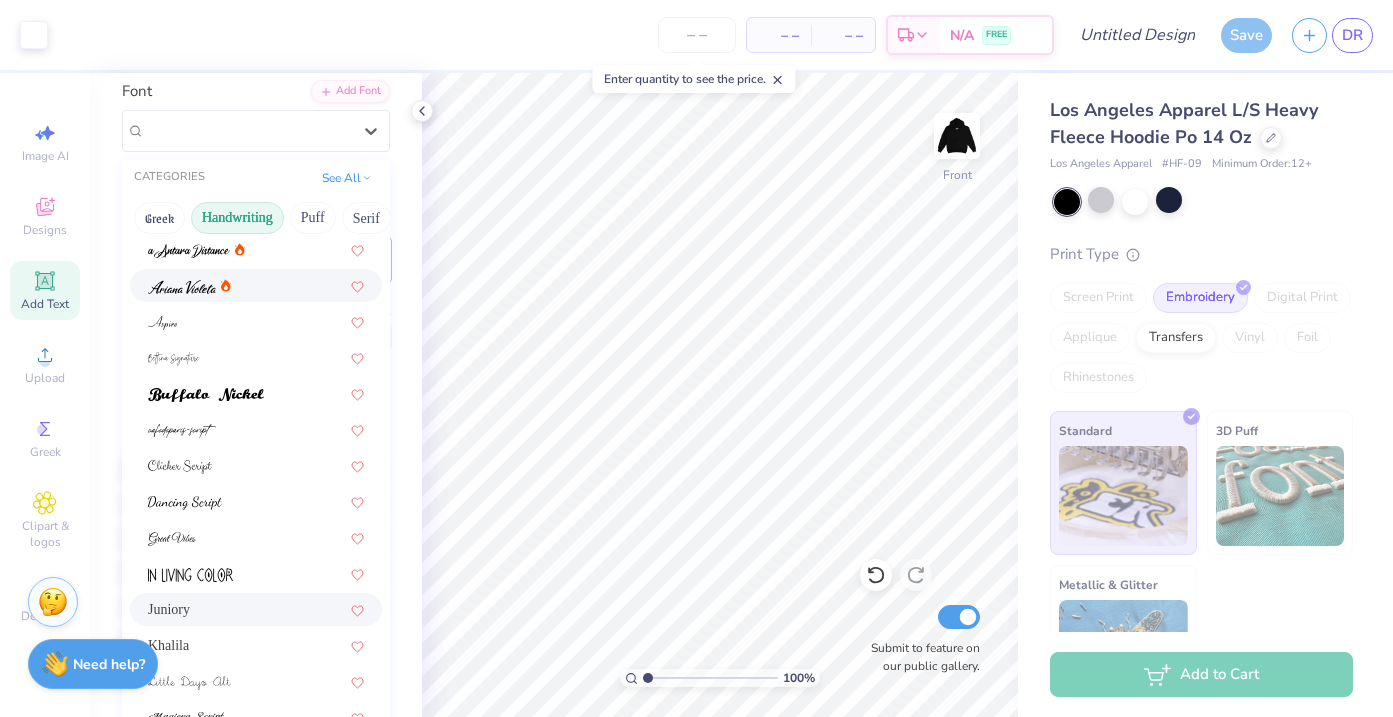 scroll, scrollTop: 57, scrollLeft: 0, axis: vertical 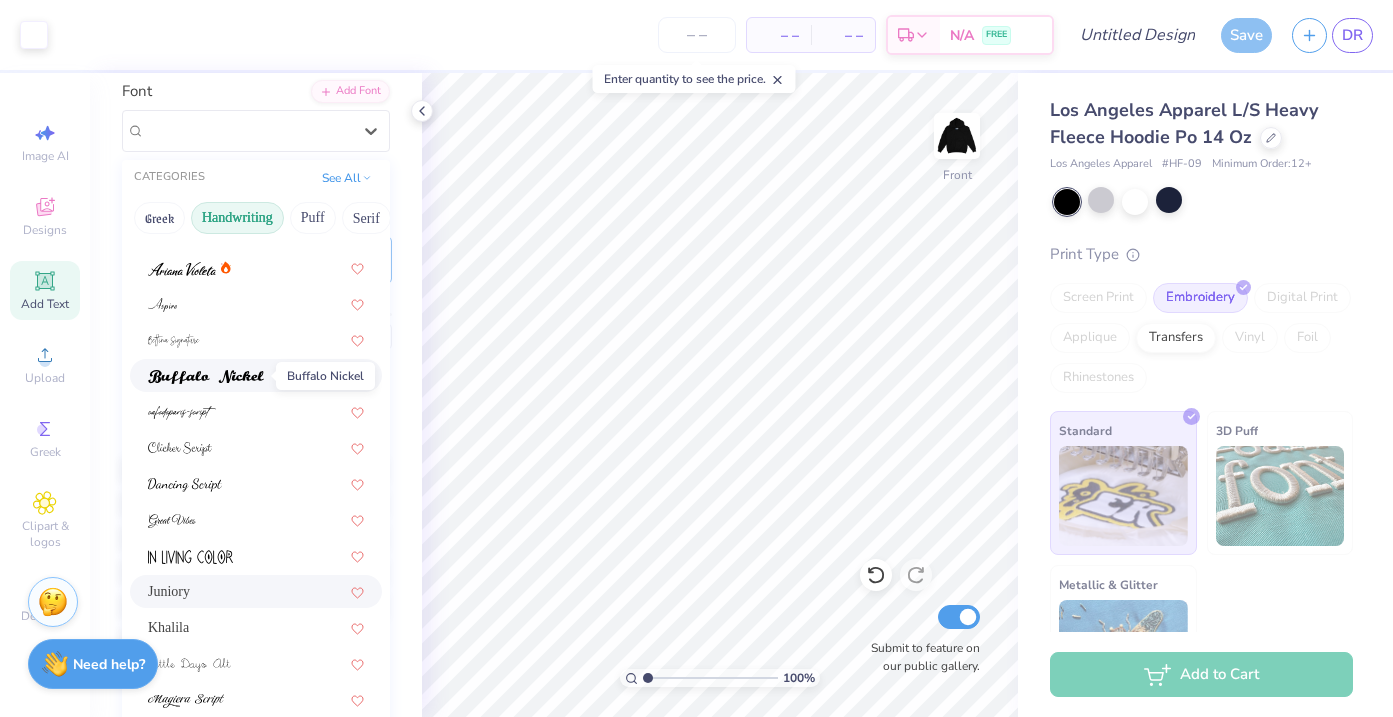 click at bounding box center [206, 377] 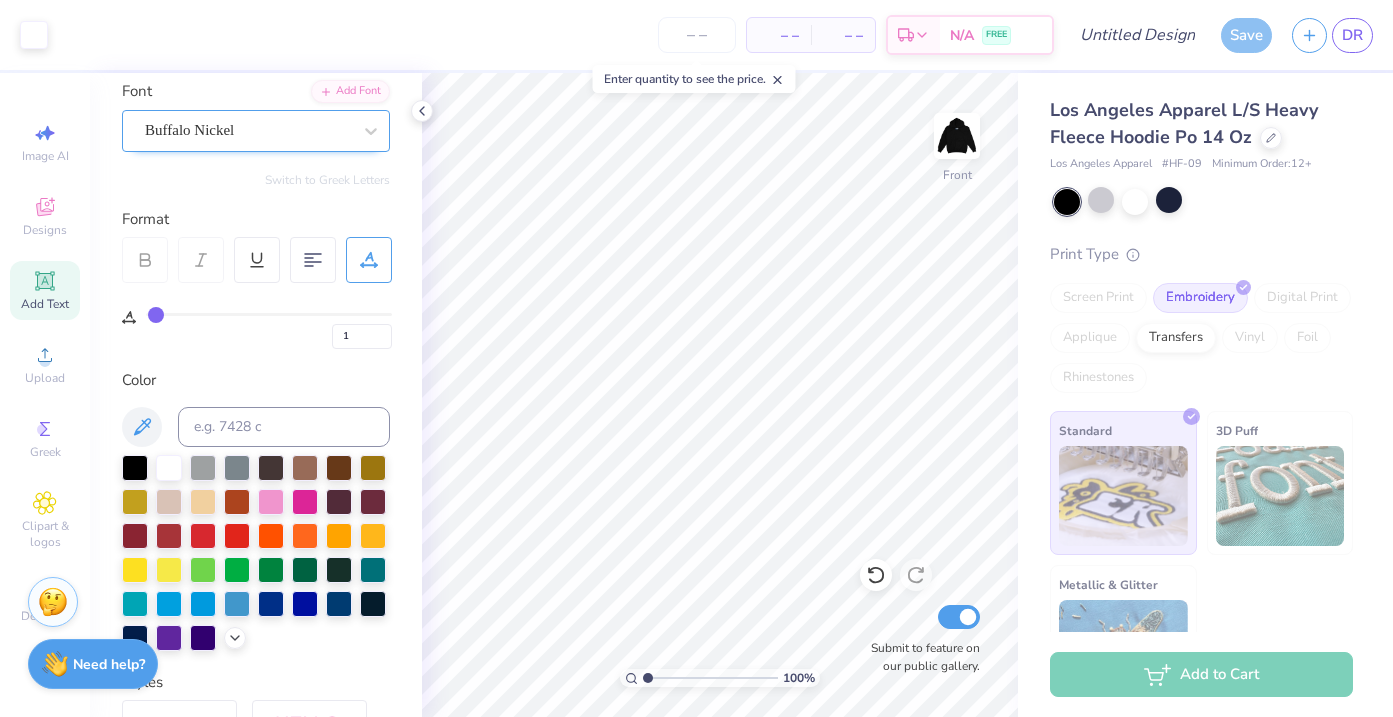 click on "Buffalo Nickel" at bounding box center [248, 130] 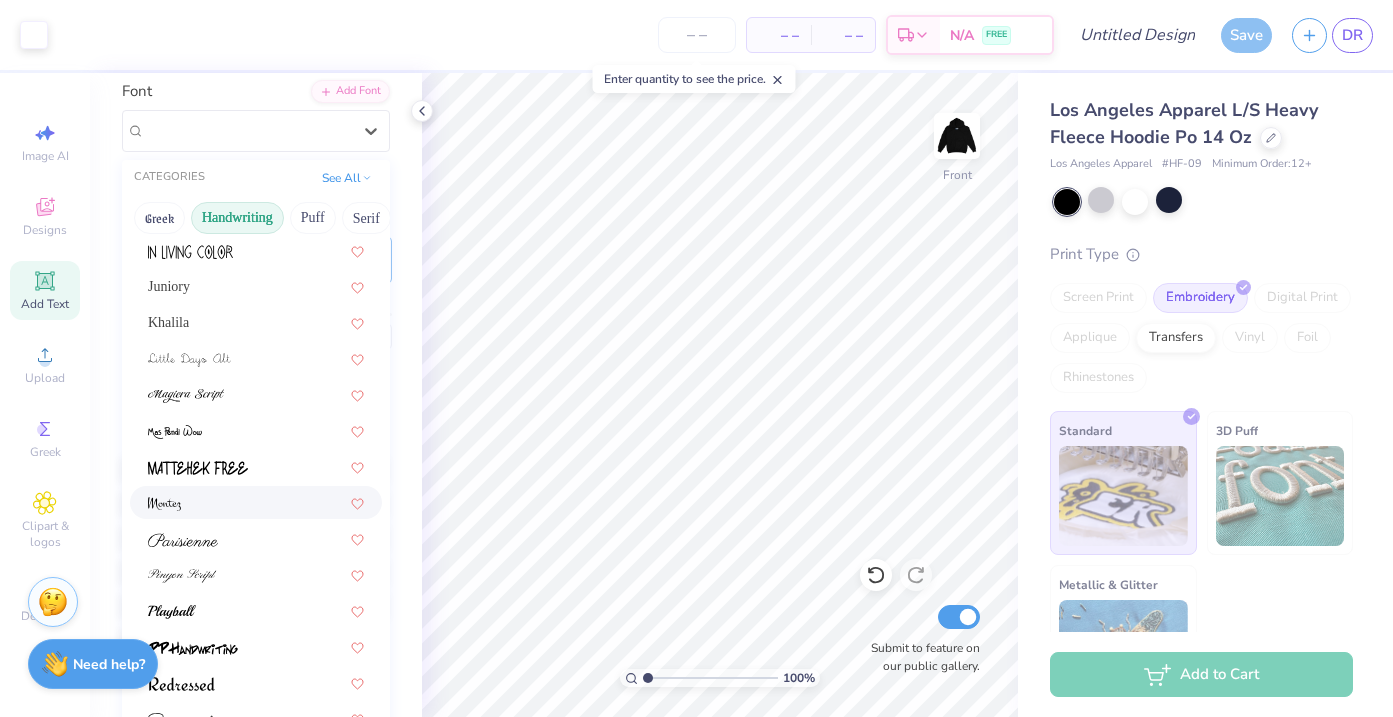 scroll, scrollTop: 454, scrollLeft: 0, axis: vertical 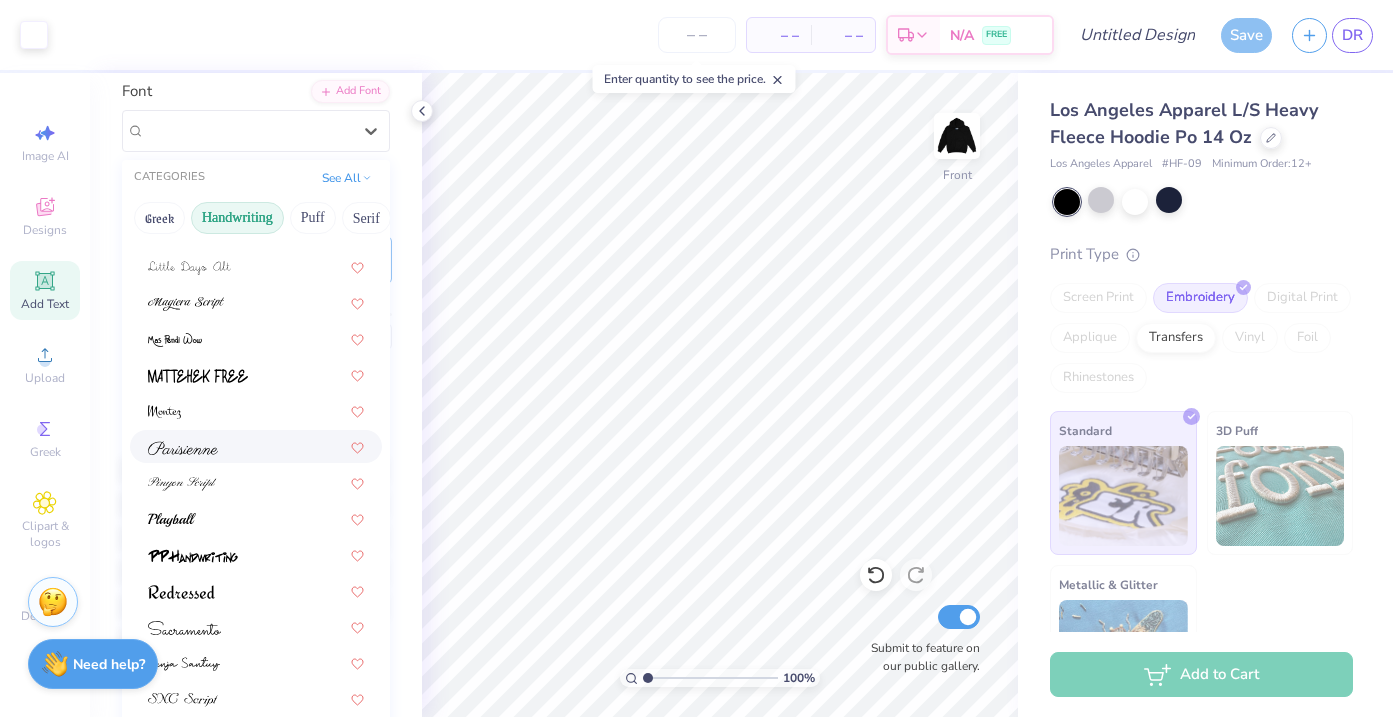 click at bounding box center (256, 446) 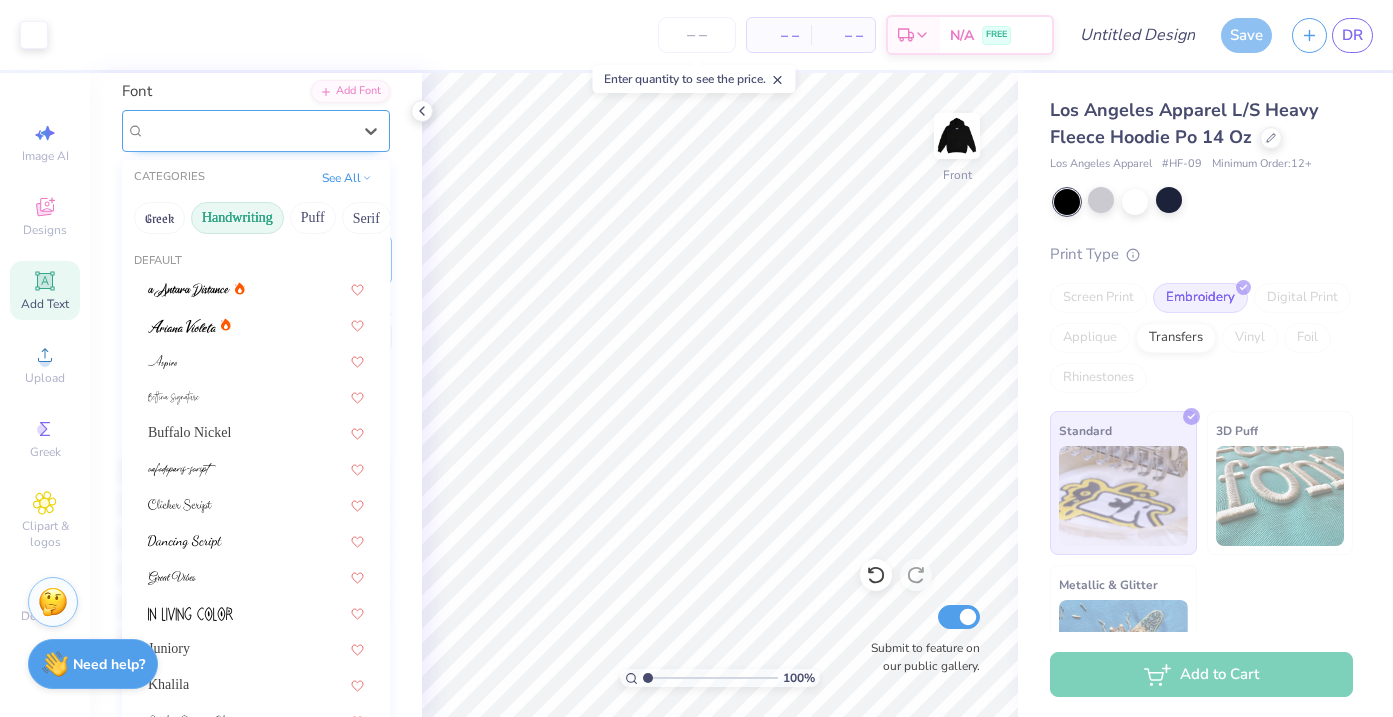 click at bounding box center (248, 130) 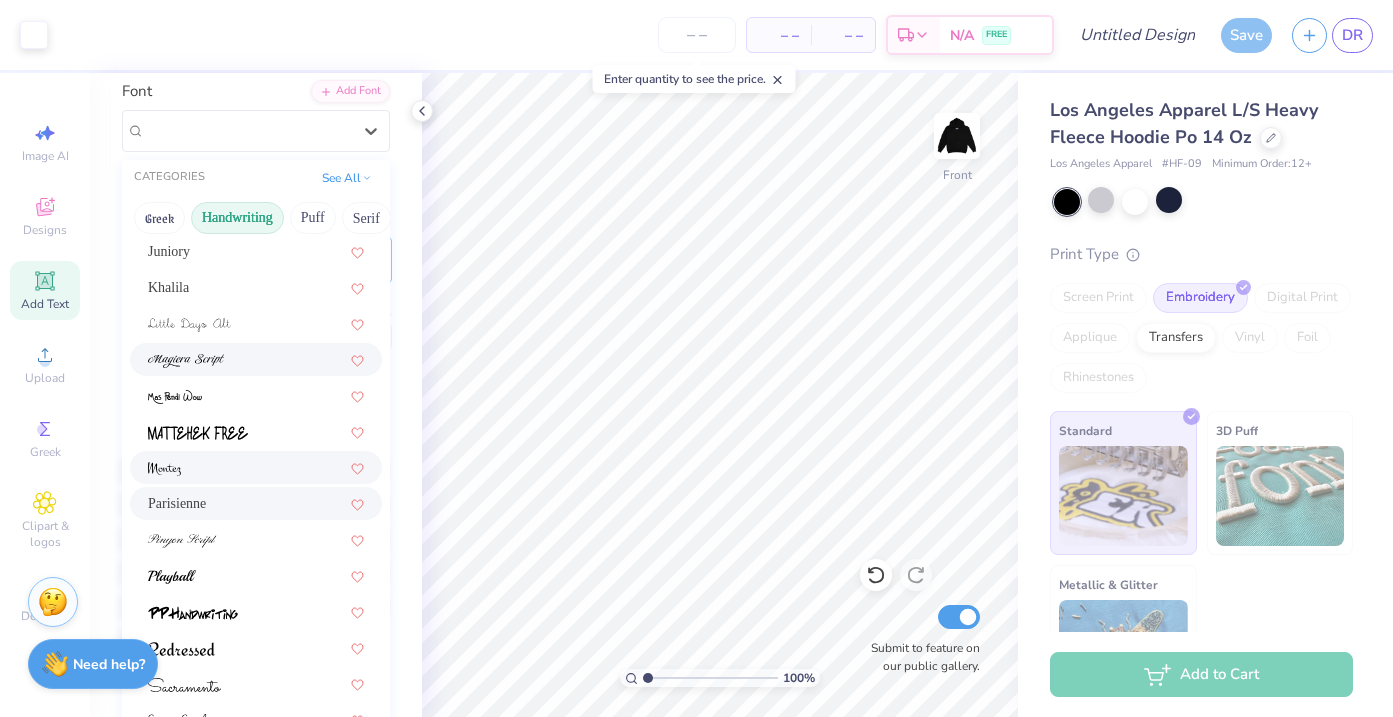 scroll, scrollTop: 398, scrollLeft: 0, axis: vertical 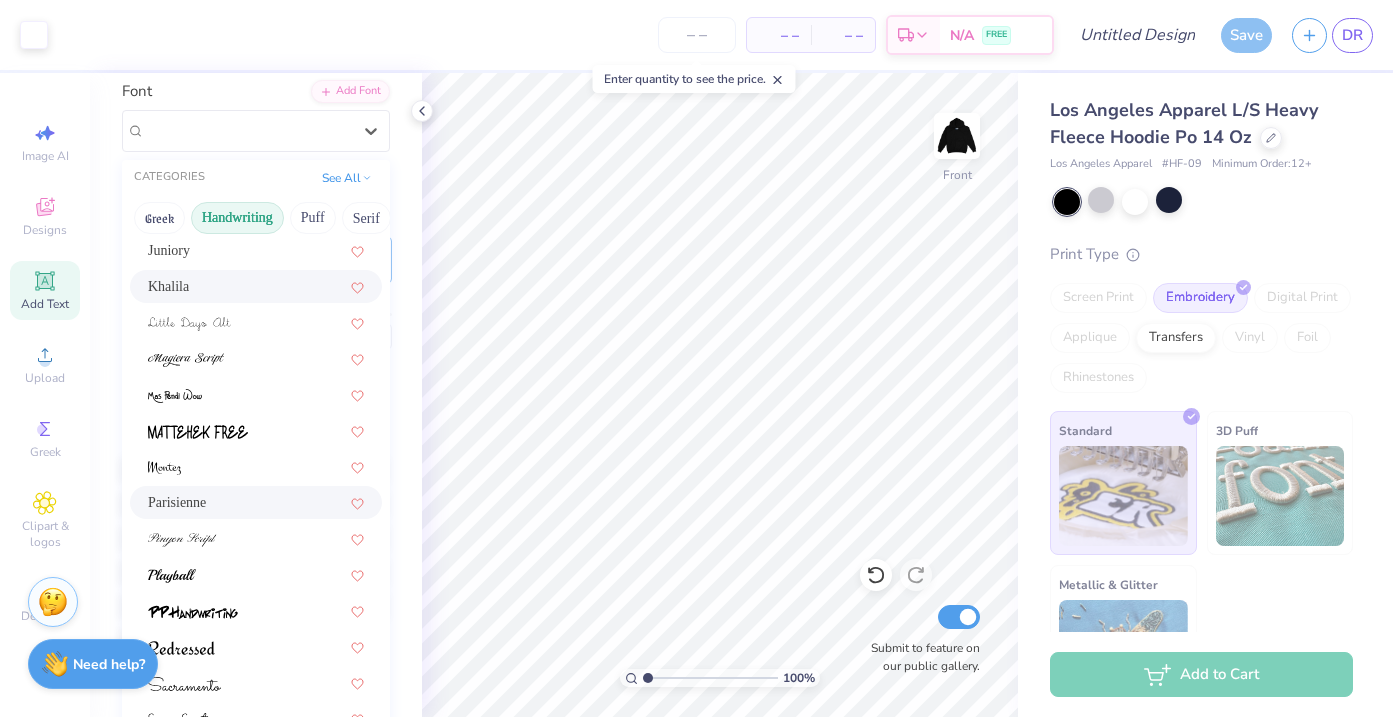 click on "Khalila" at bounding box center (256, 286) 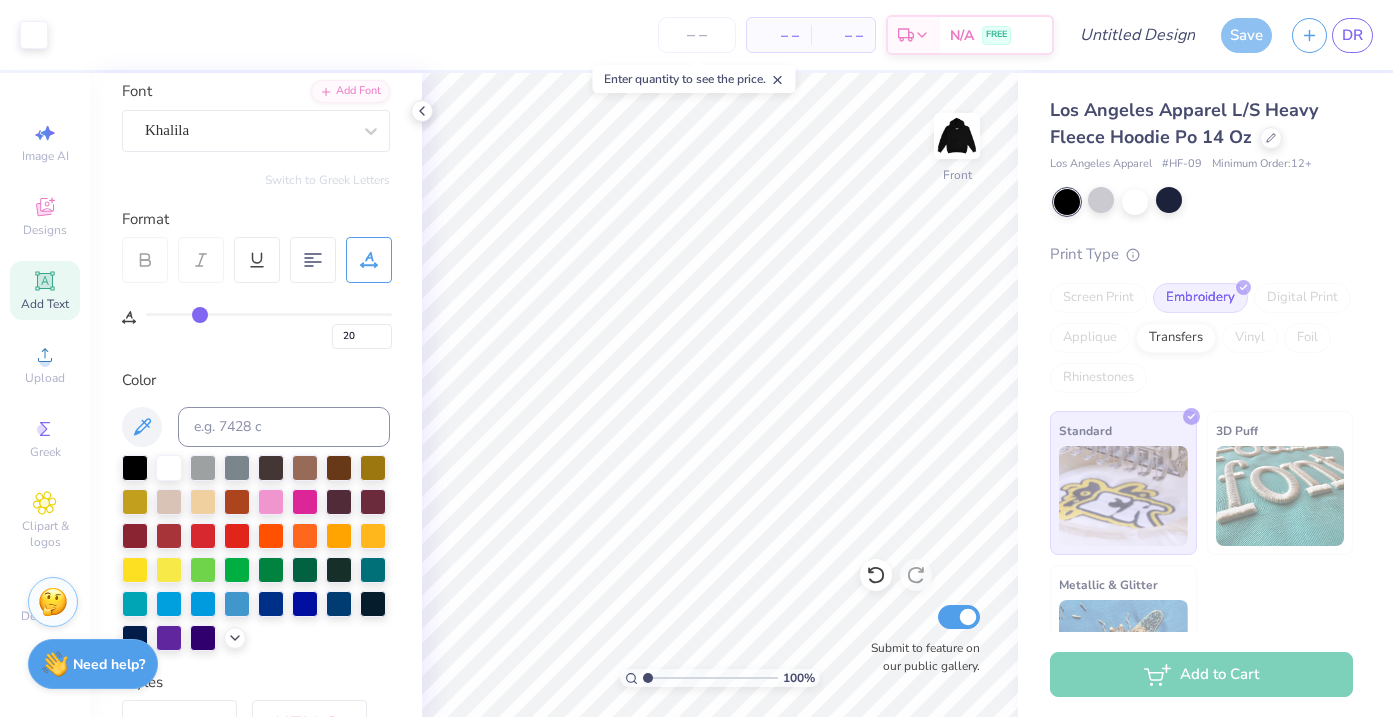 drag, startPoint x: 155, startPoint y: 313, endPoint x: 199, endPoint y: 312, distance: 44.011364 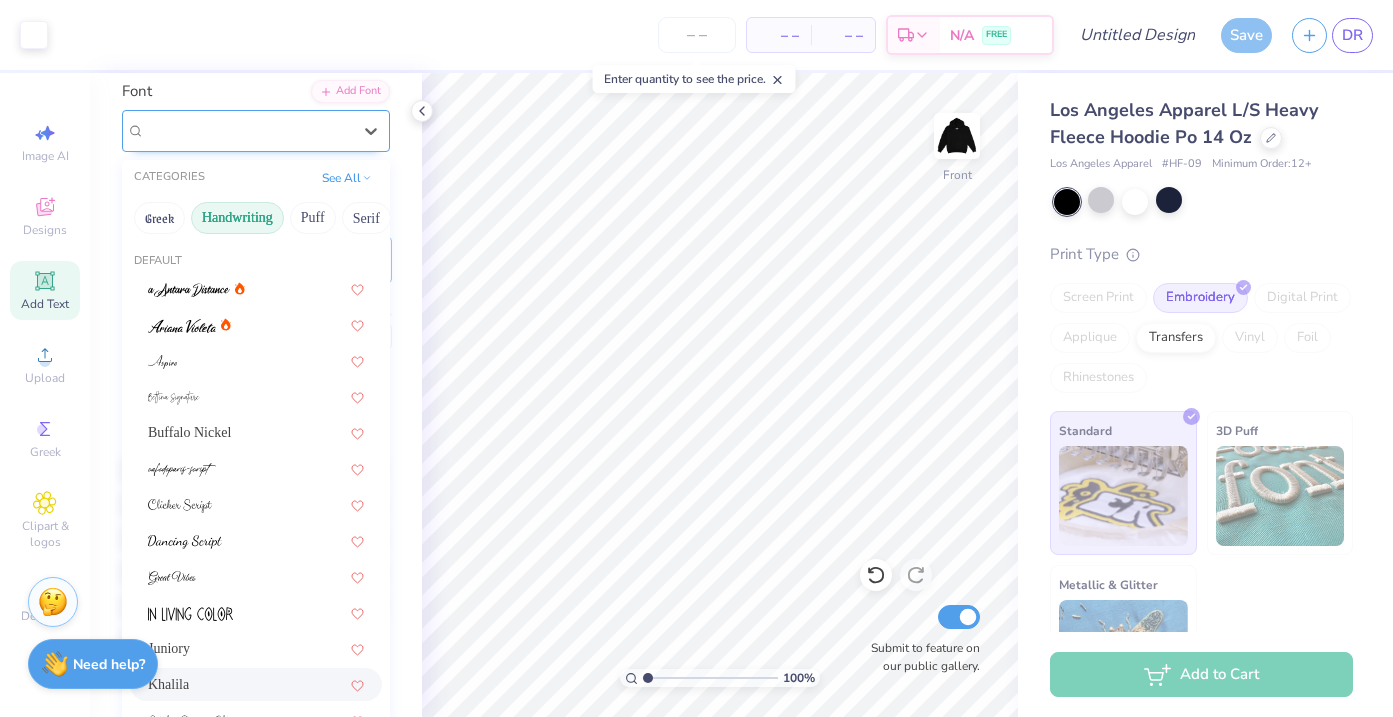 click on "Khalila" at bounding box center (248, 130) 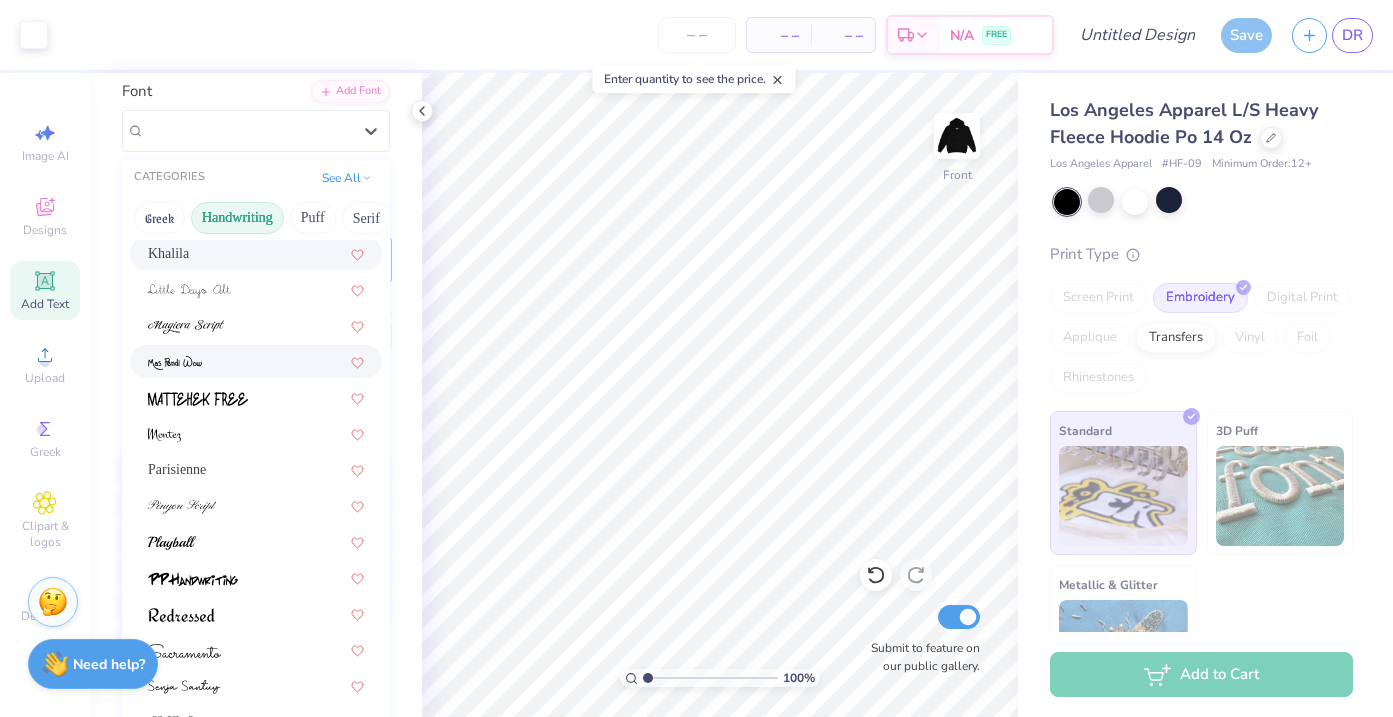 scroll, scrollTop: 454, scrollLeft: 0, axis: vertical 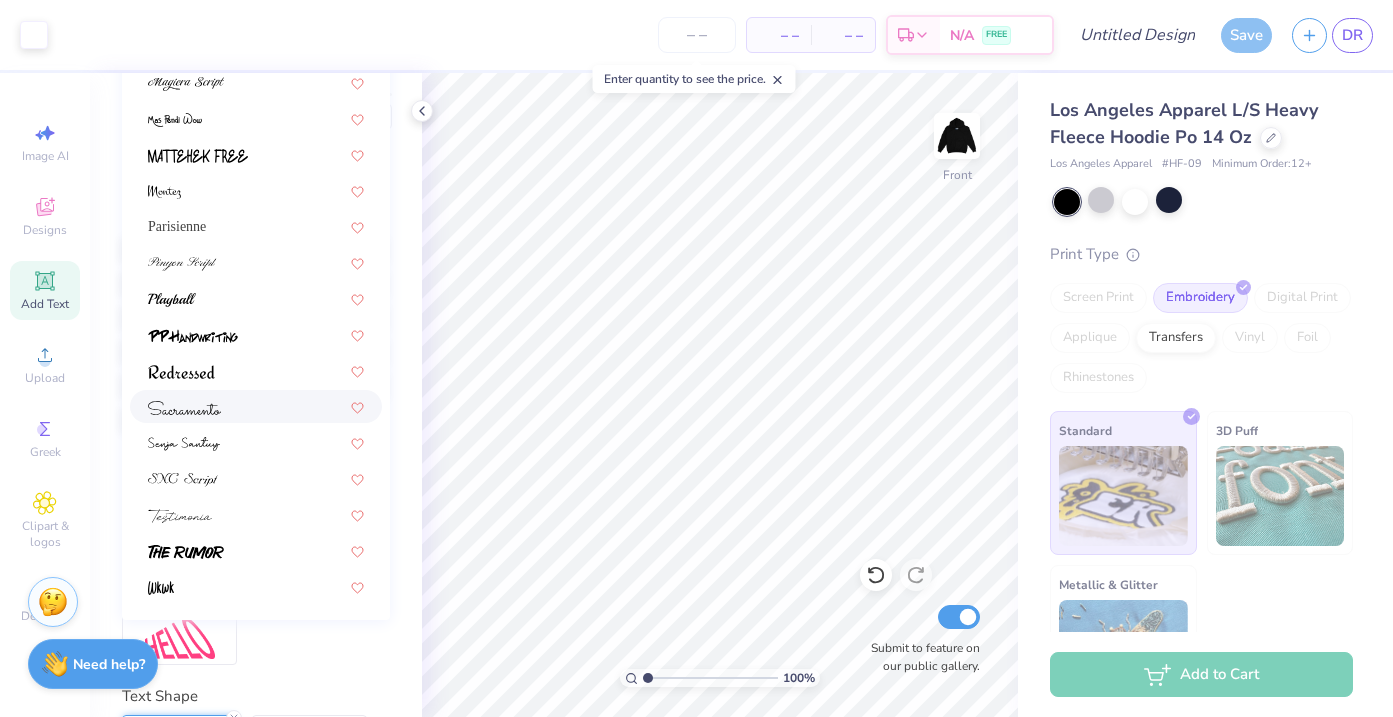 click at bounding box center [256, 406] 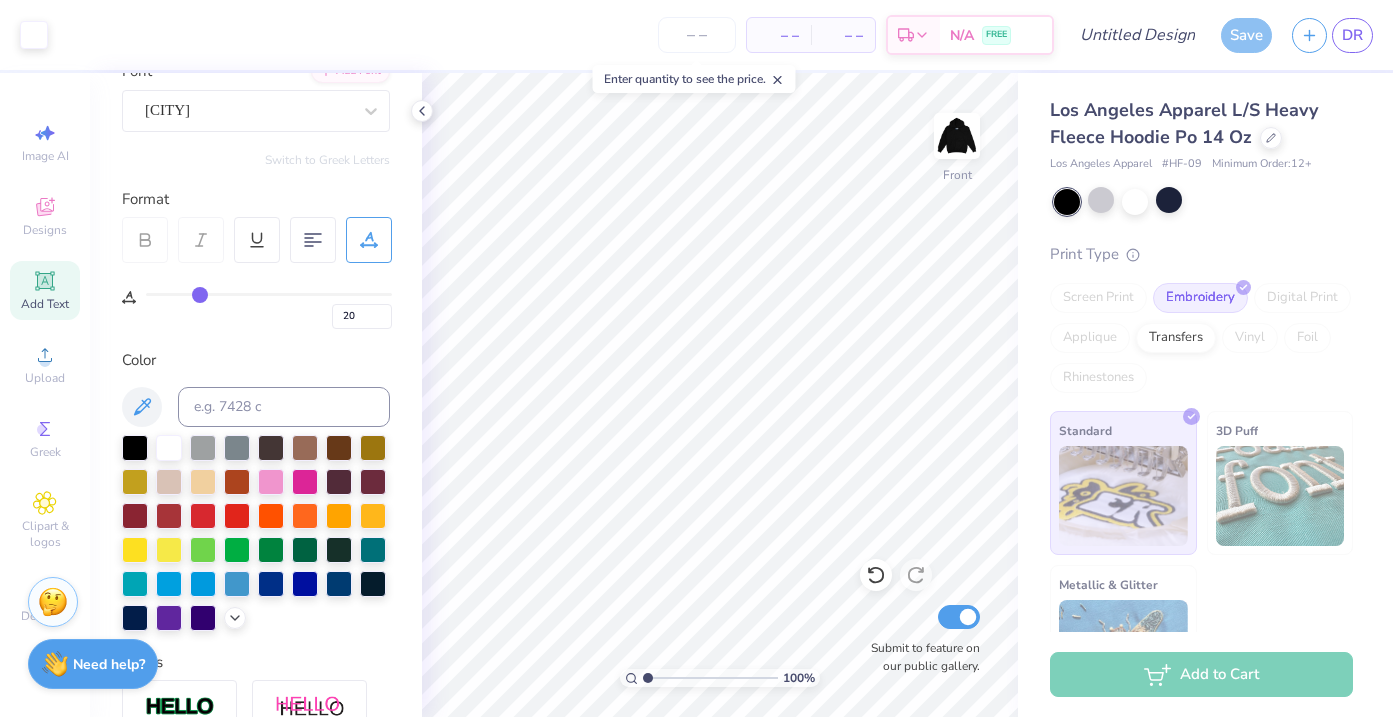 scroll, scrollTop: 157, scrollLeft: 0, axis: vertical 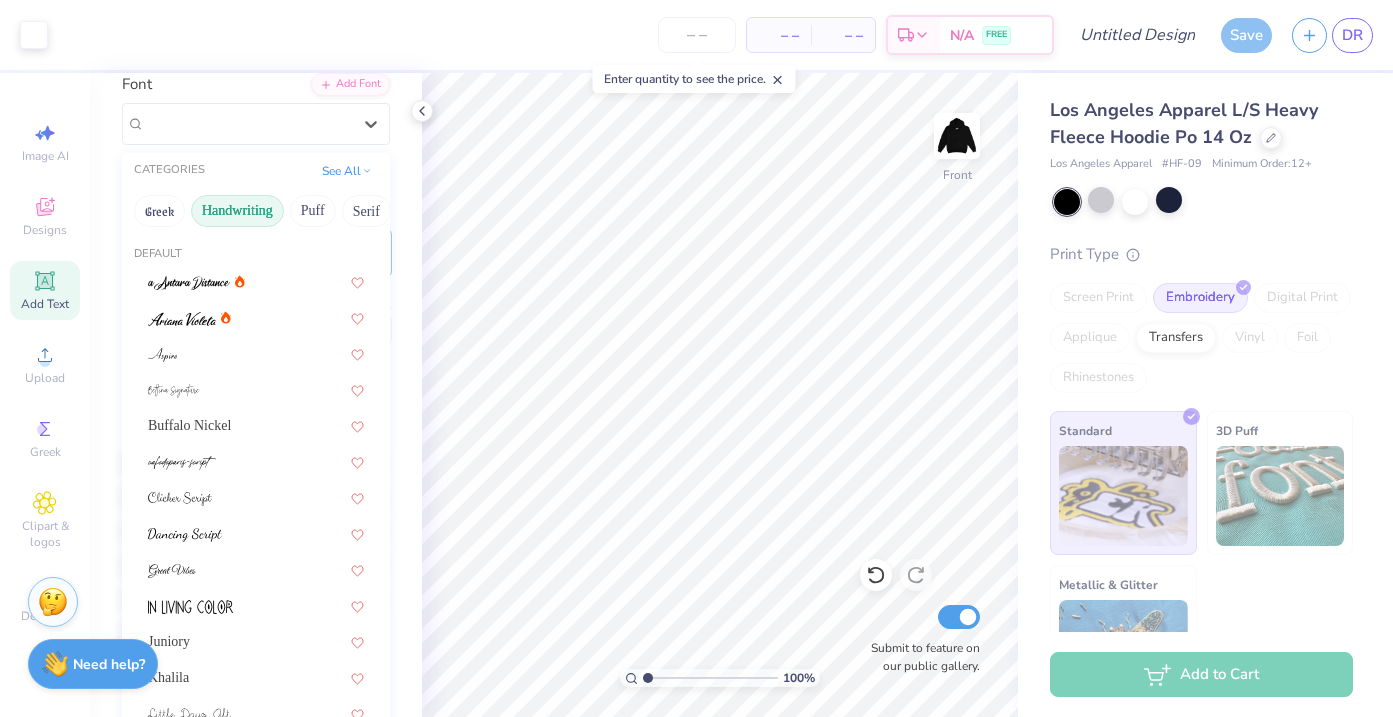 click on "[CITY]" at bounding box center [248, 123] 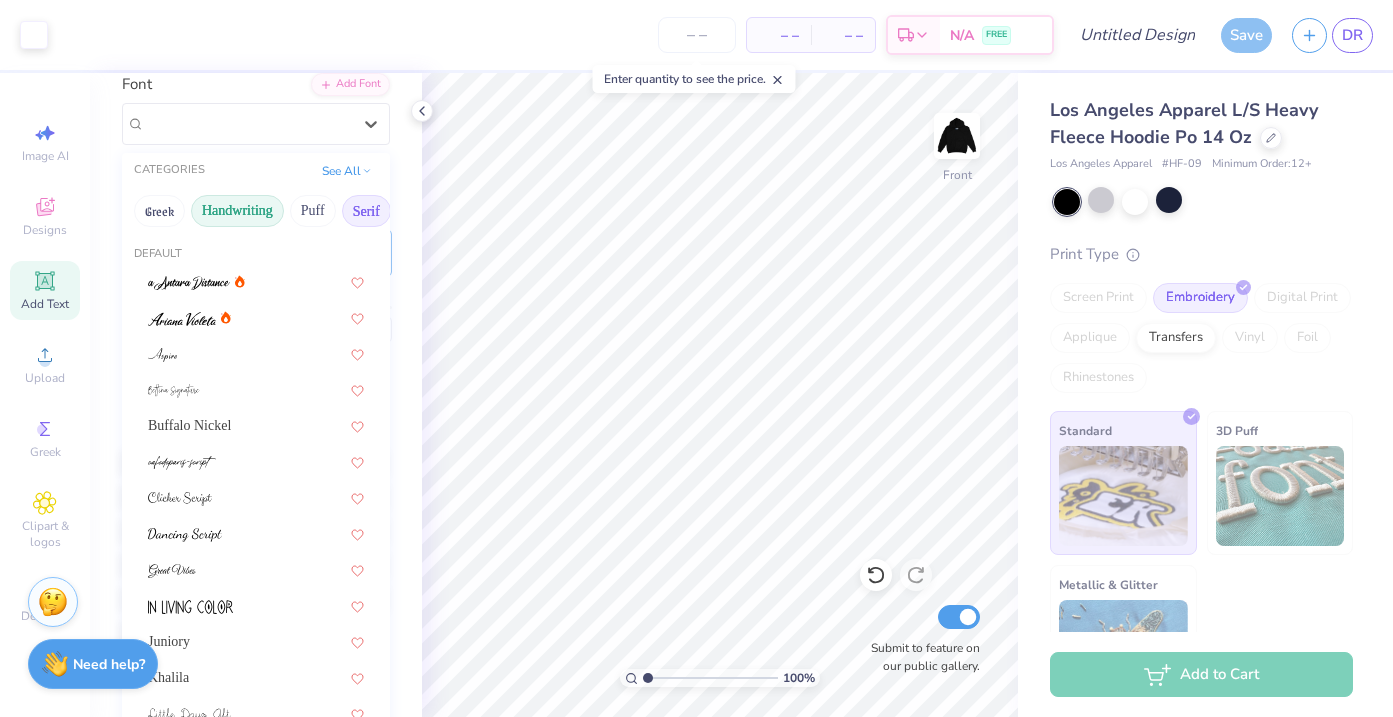 click on "Serif" at bounding box center [366, 211] 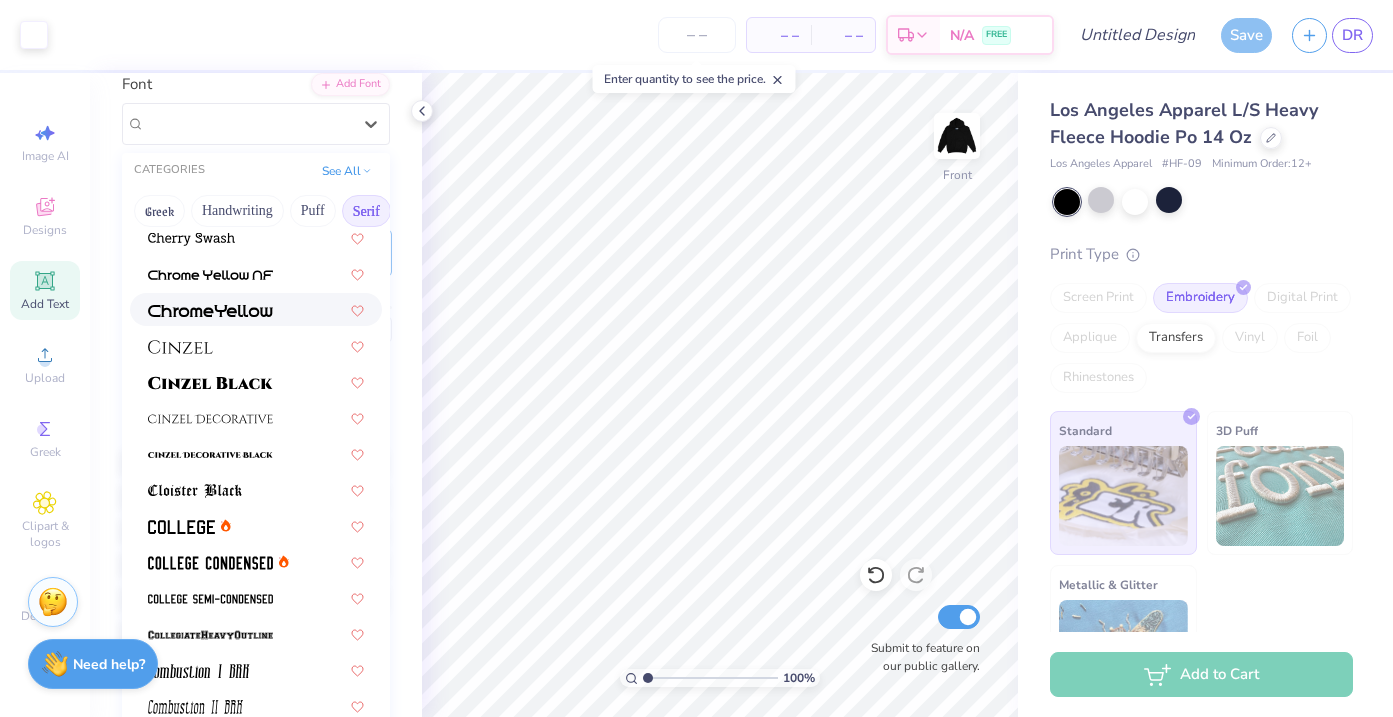 scroll, scrollTop: 299, scrollLeft: 0, axis: vertical 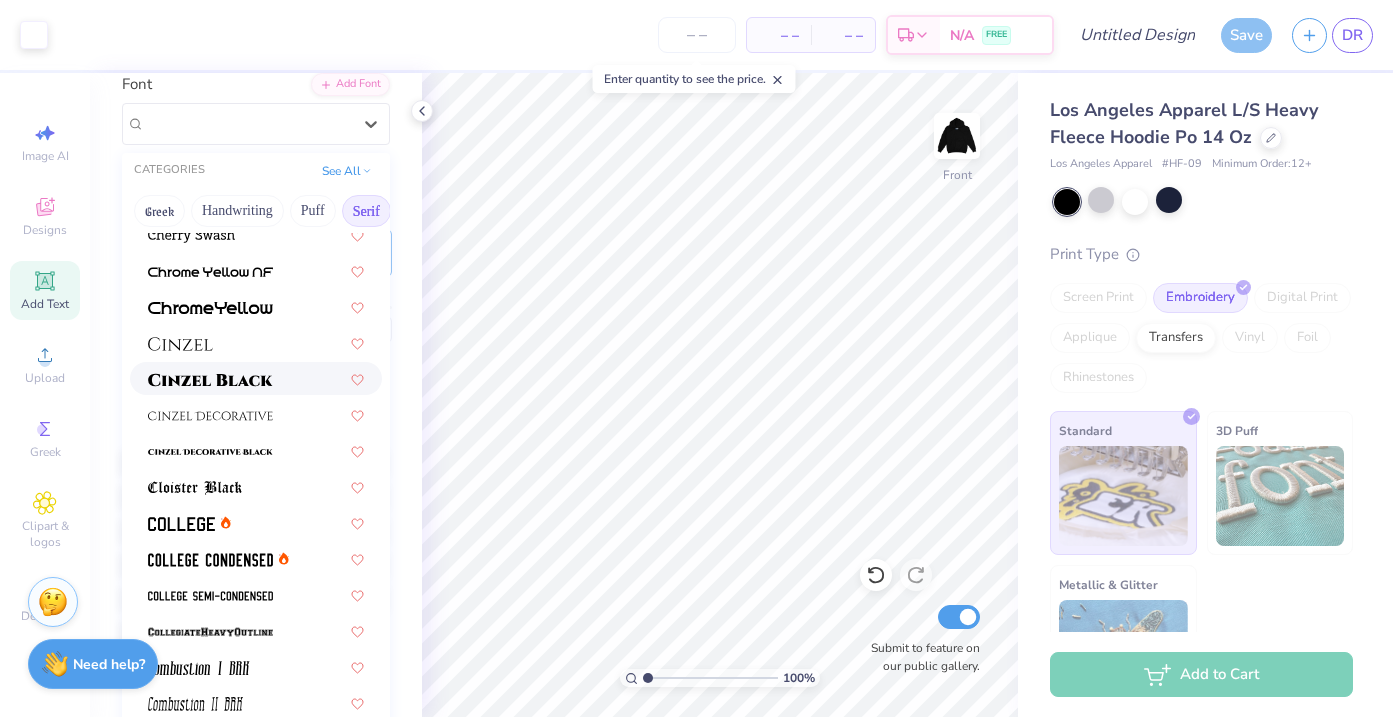 click at bounding box center [210, 380] 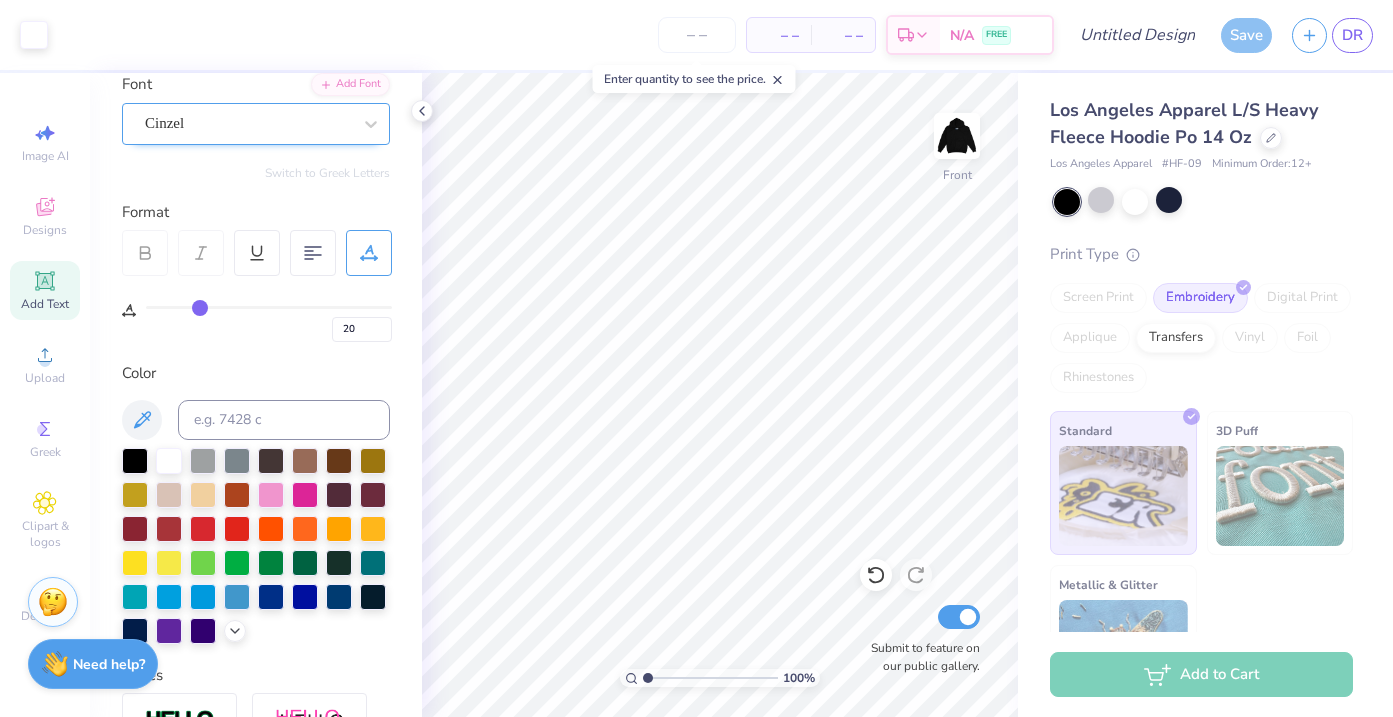 click on "Cinzel" at bounding box center [248, 123] 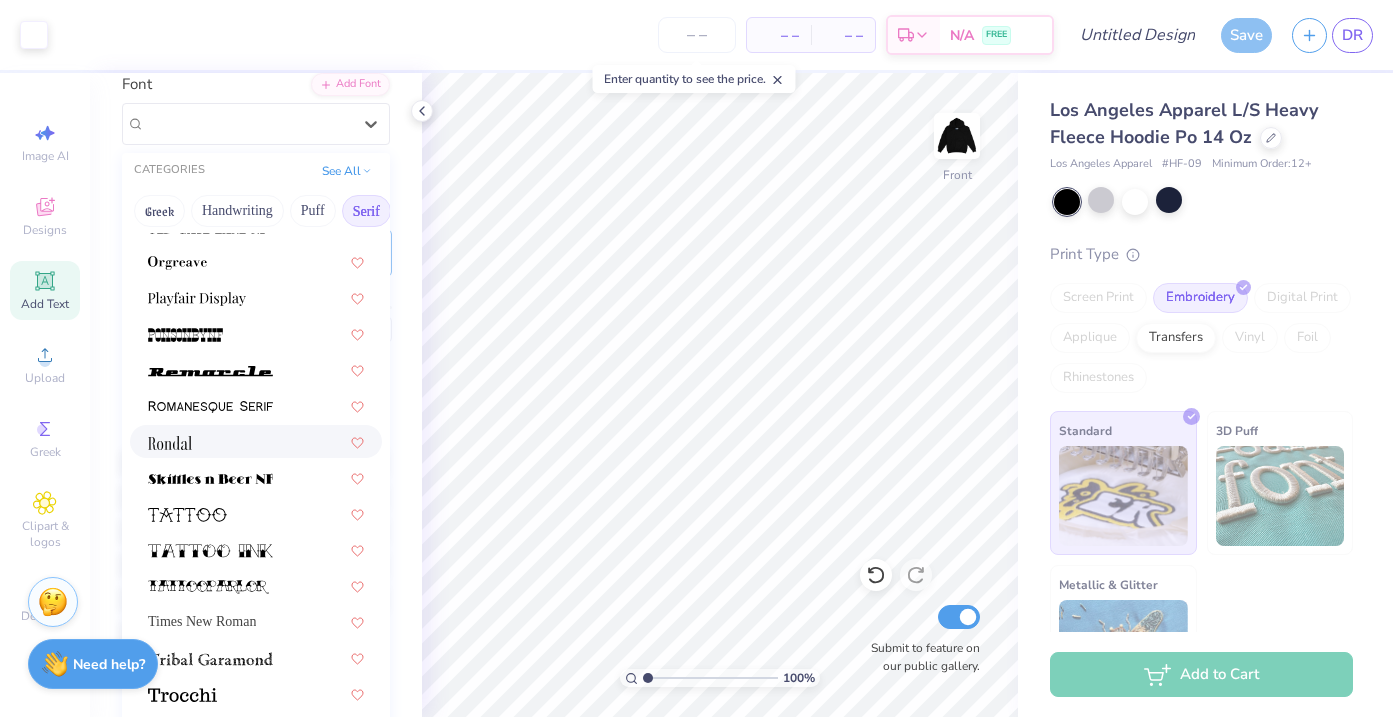 scroll, scrollTop: 2290, scrollLeft: 0, axis: vertical 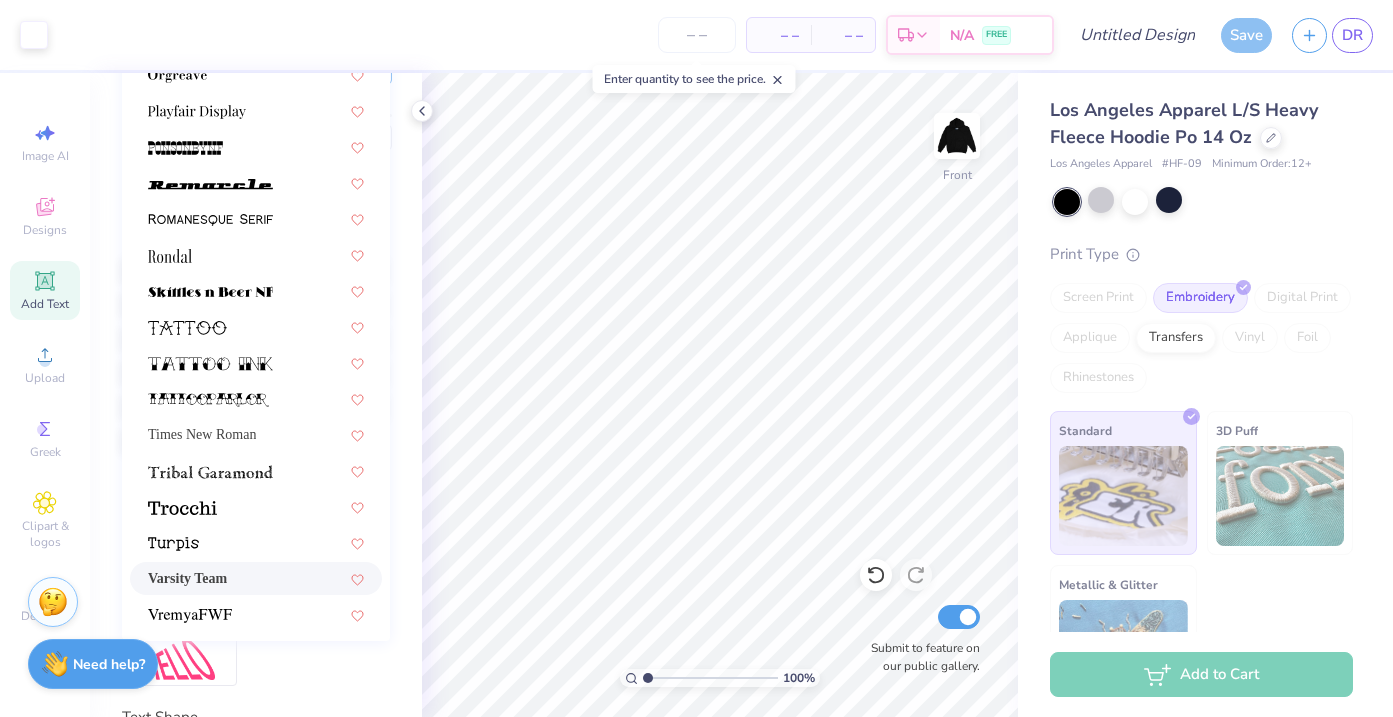click on "Varsity Team" at bounding box center (187, 578) 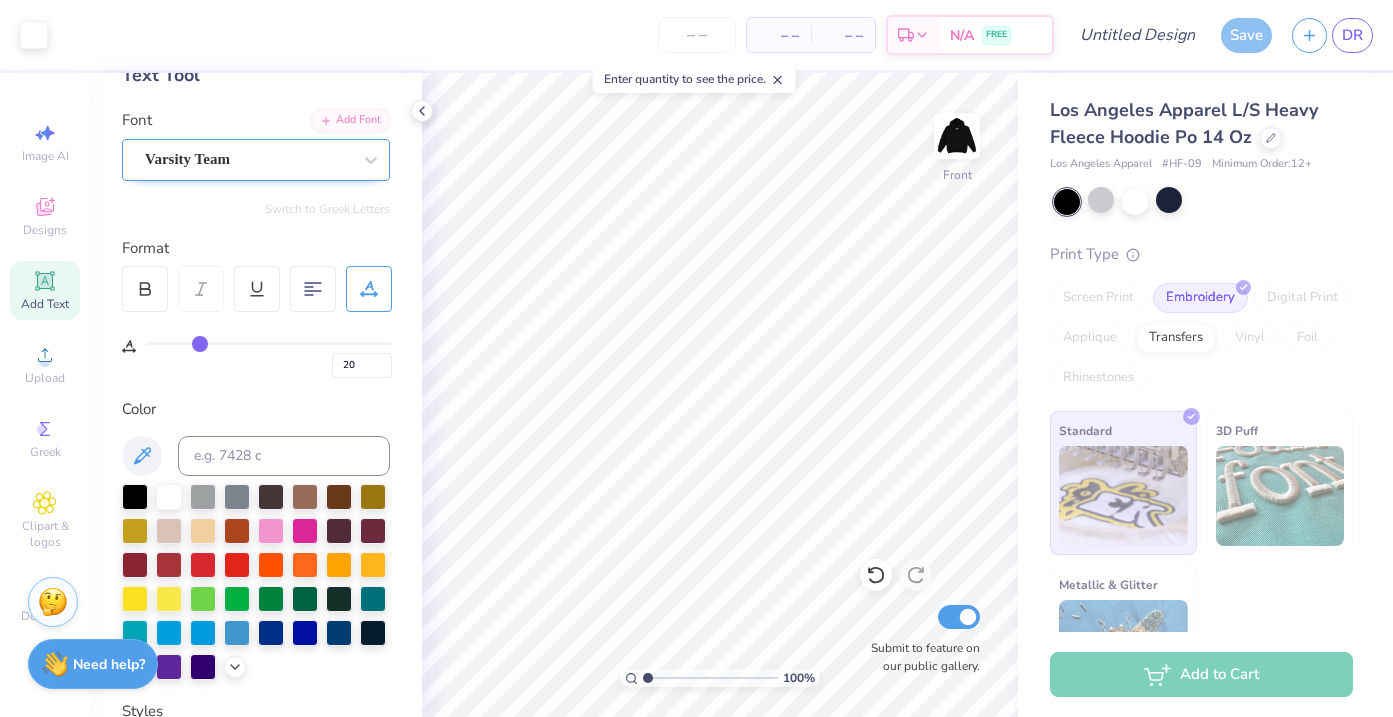 scroll, scrollTop: 114, scrollLeft: 0, axis: vertical 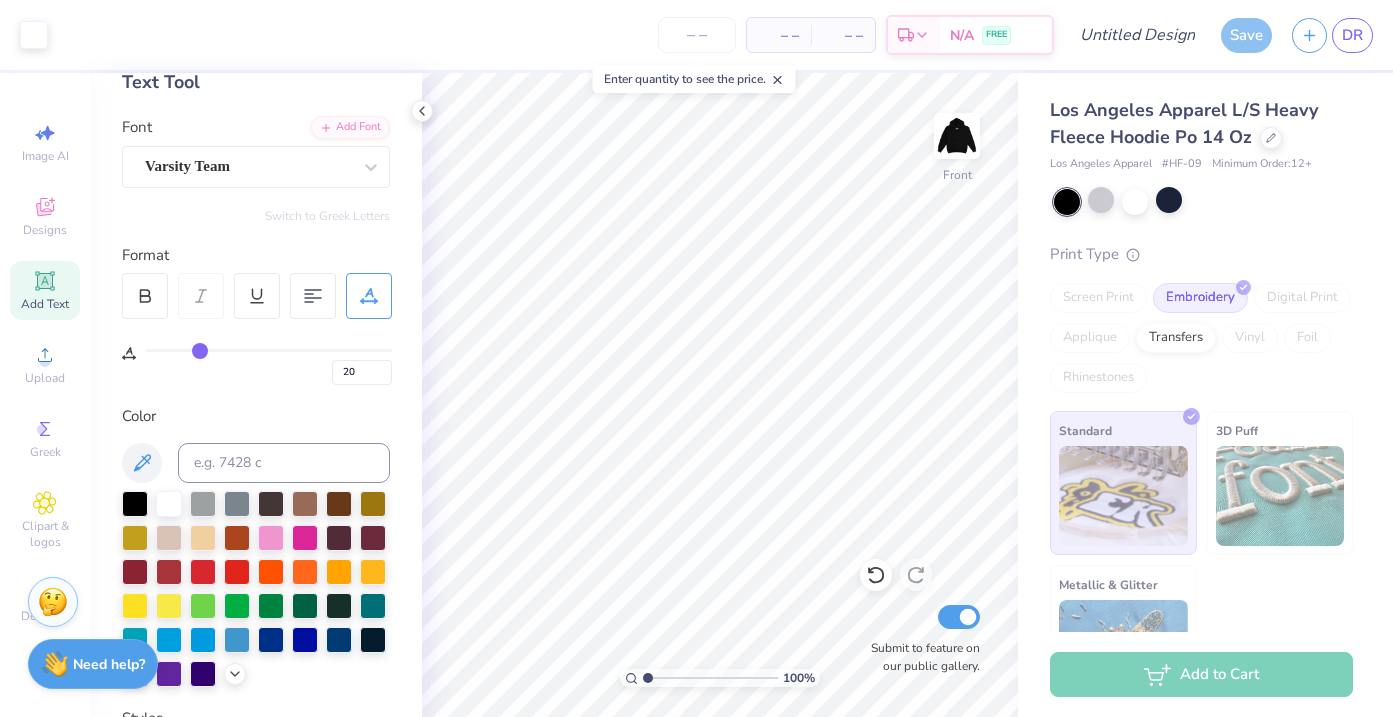 click on "Font Varsity Team" at bounding box center (256, 152) 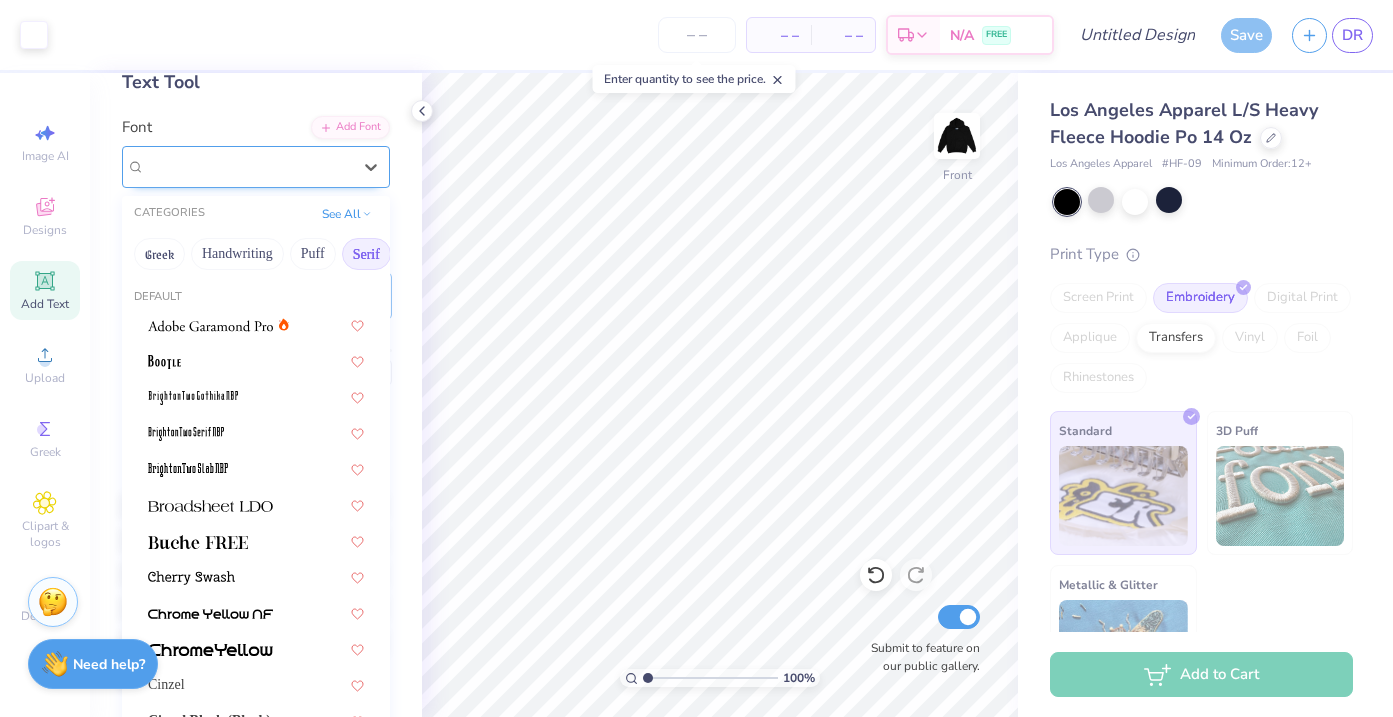 click on "Varsity Team" at bounding box center [248, 166] 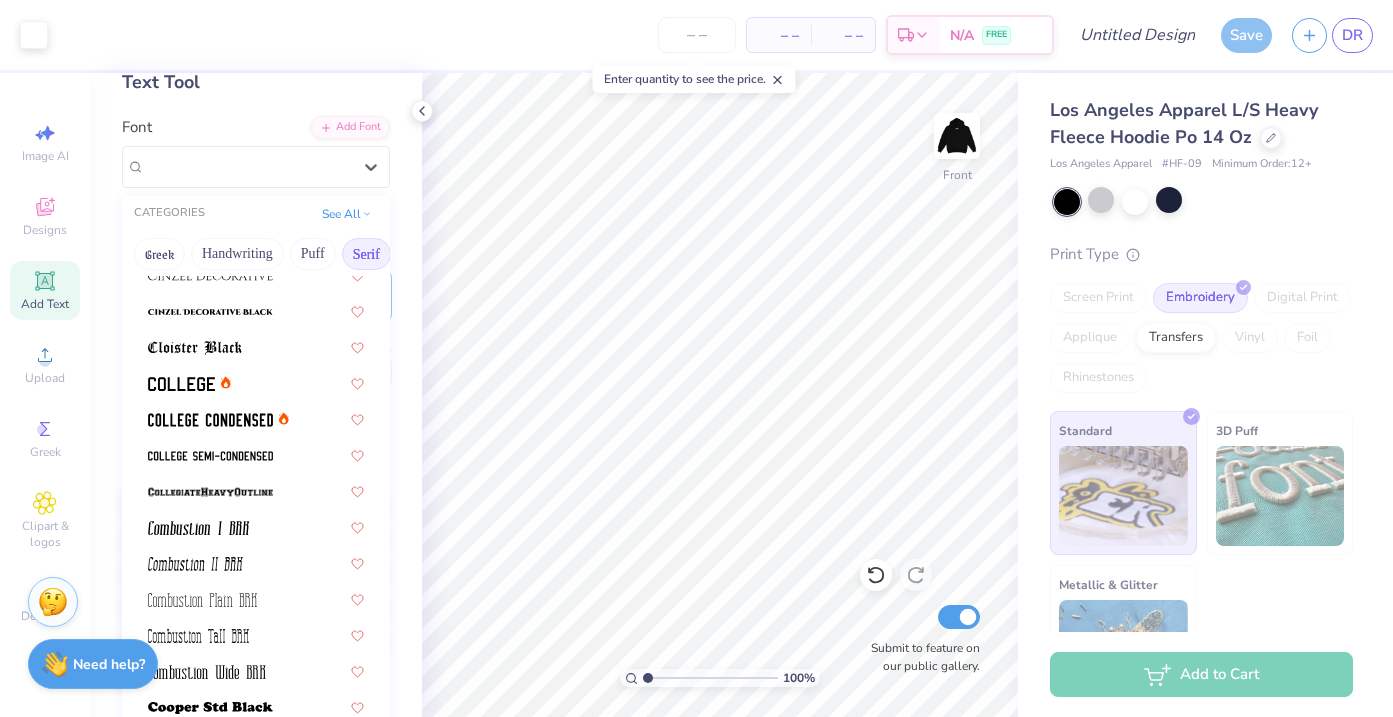 scroll, scrollTop: 490, scrollLeft: 0, axis: vertical 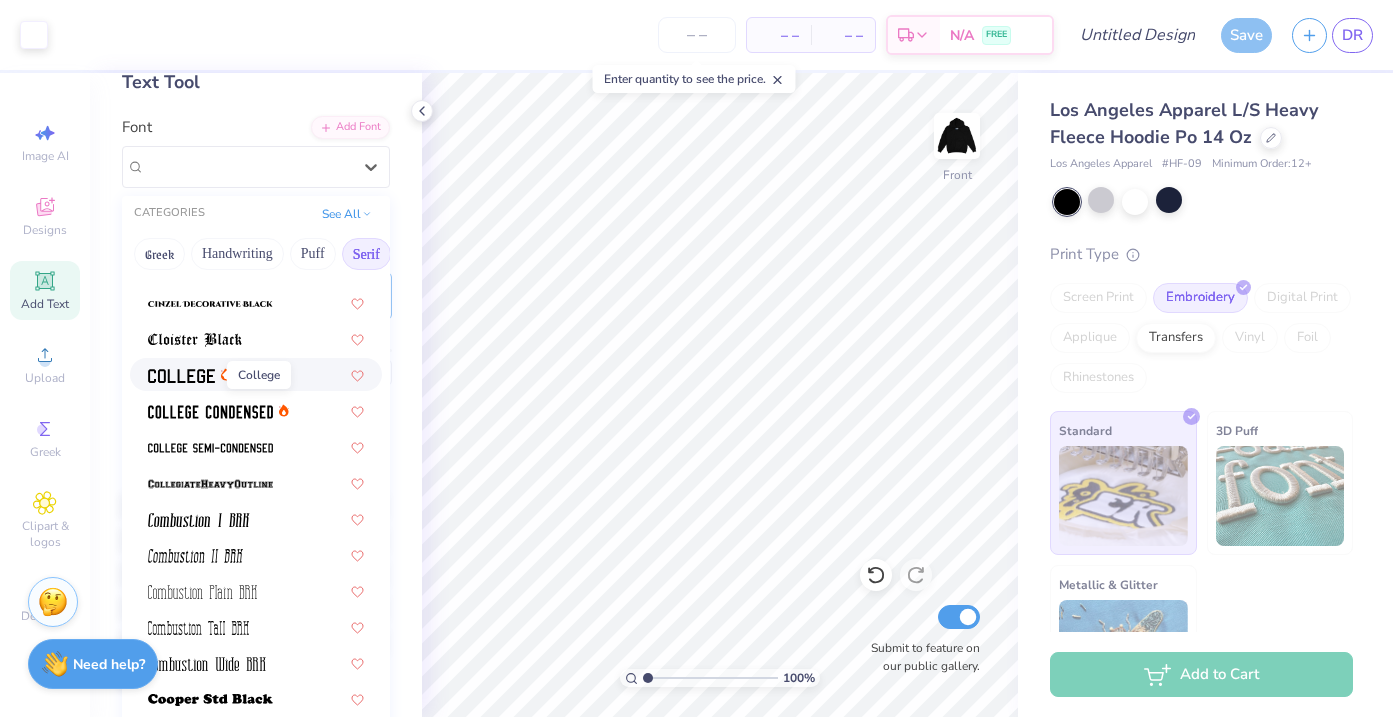 click at bounding box center (181, 374) 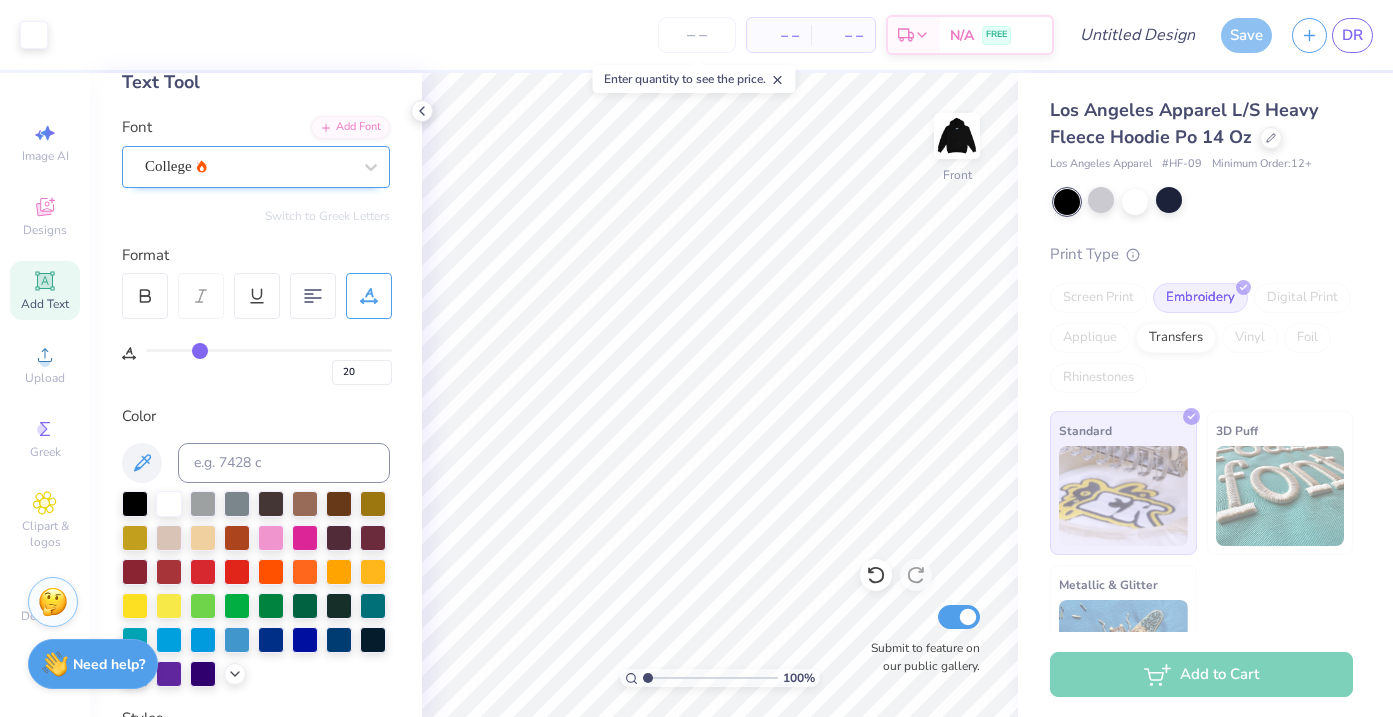click on "College" at bounding box center [248, 166] 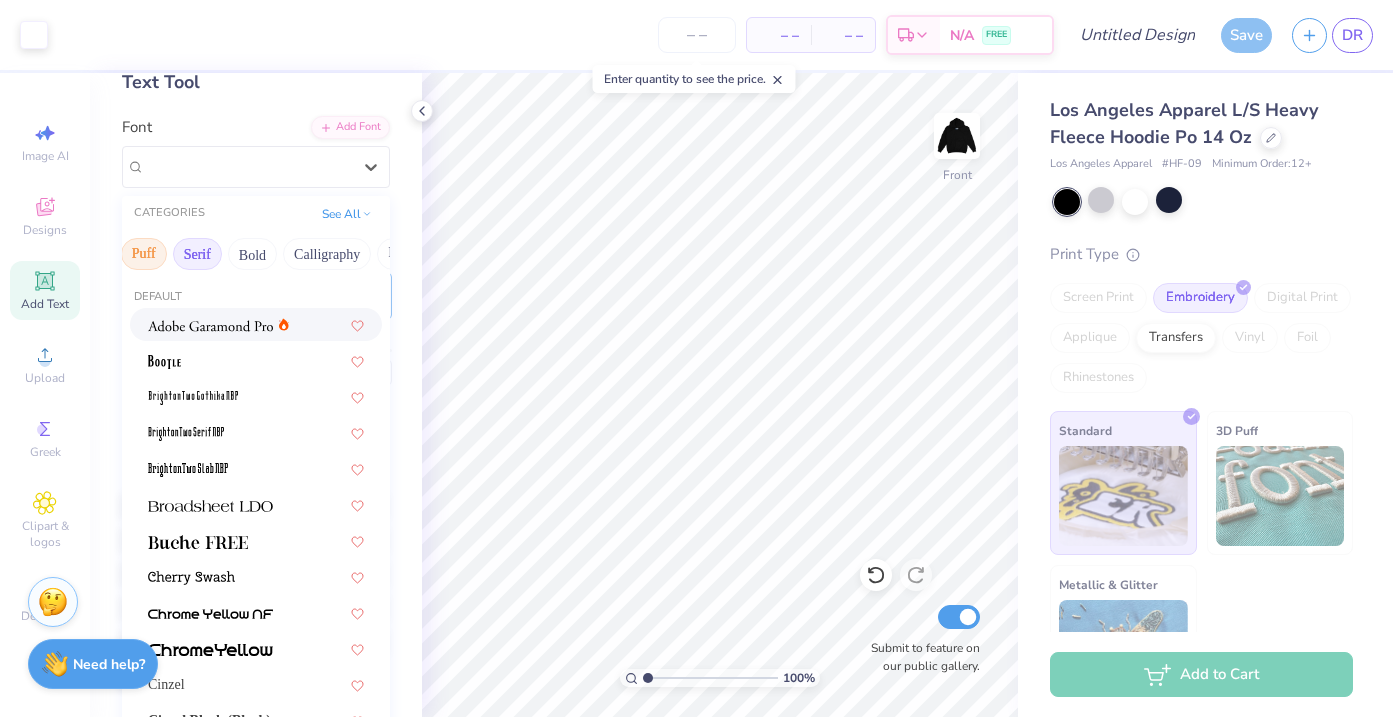 scroll, scrollTop: 0, scrollLeft: 197, axis: horizontal 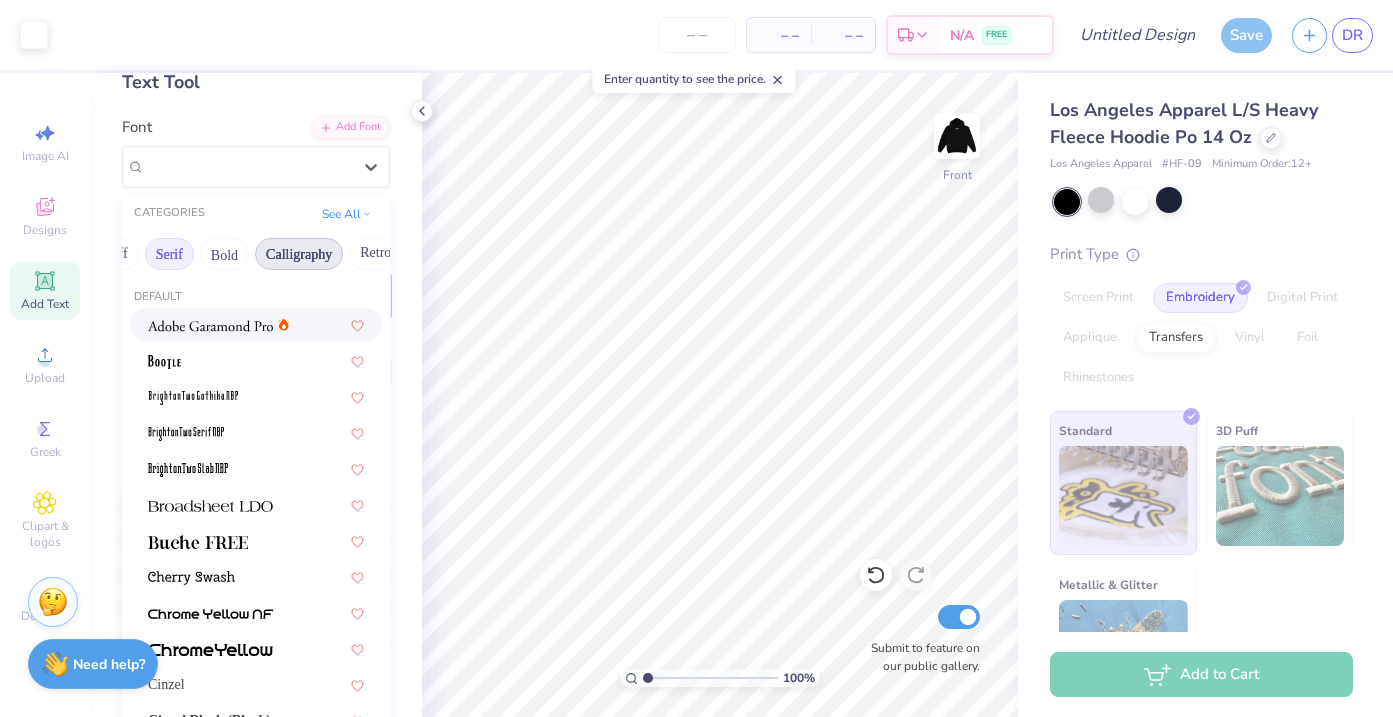 click on "Calligraphy" at bounding box center (299, 254) 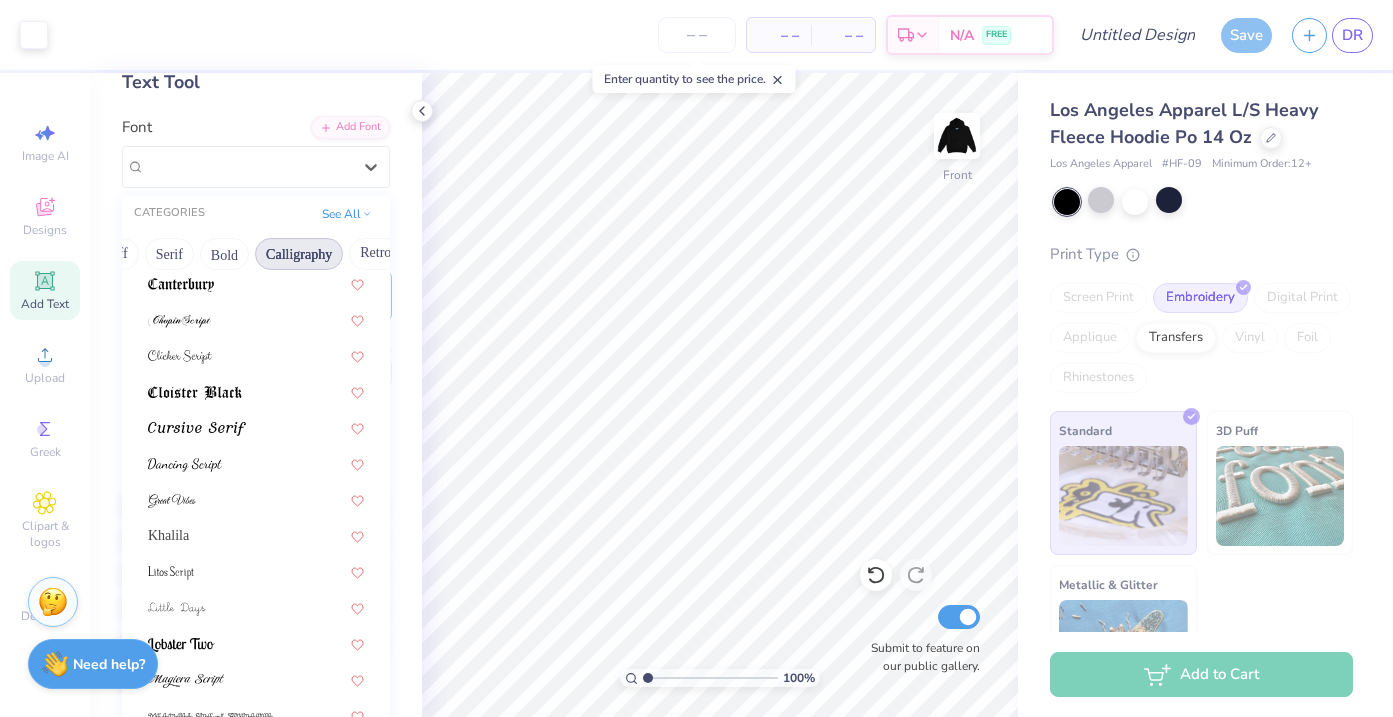 scroll, scrollTop: 348, scrollLeft: 0, axis: vertical 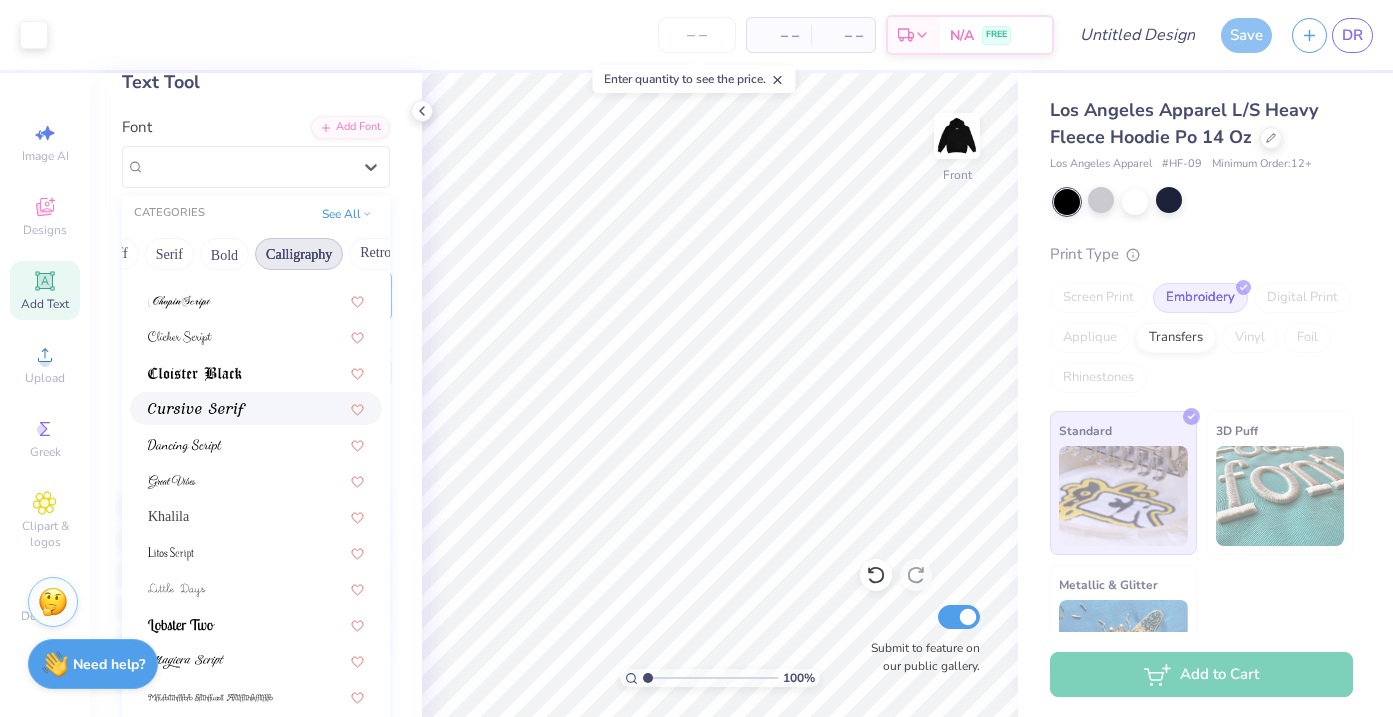 click at bounding box center (197, 408) 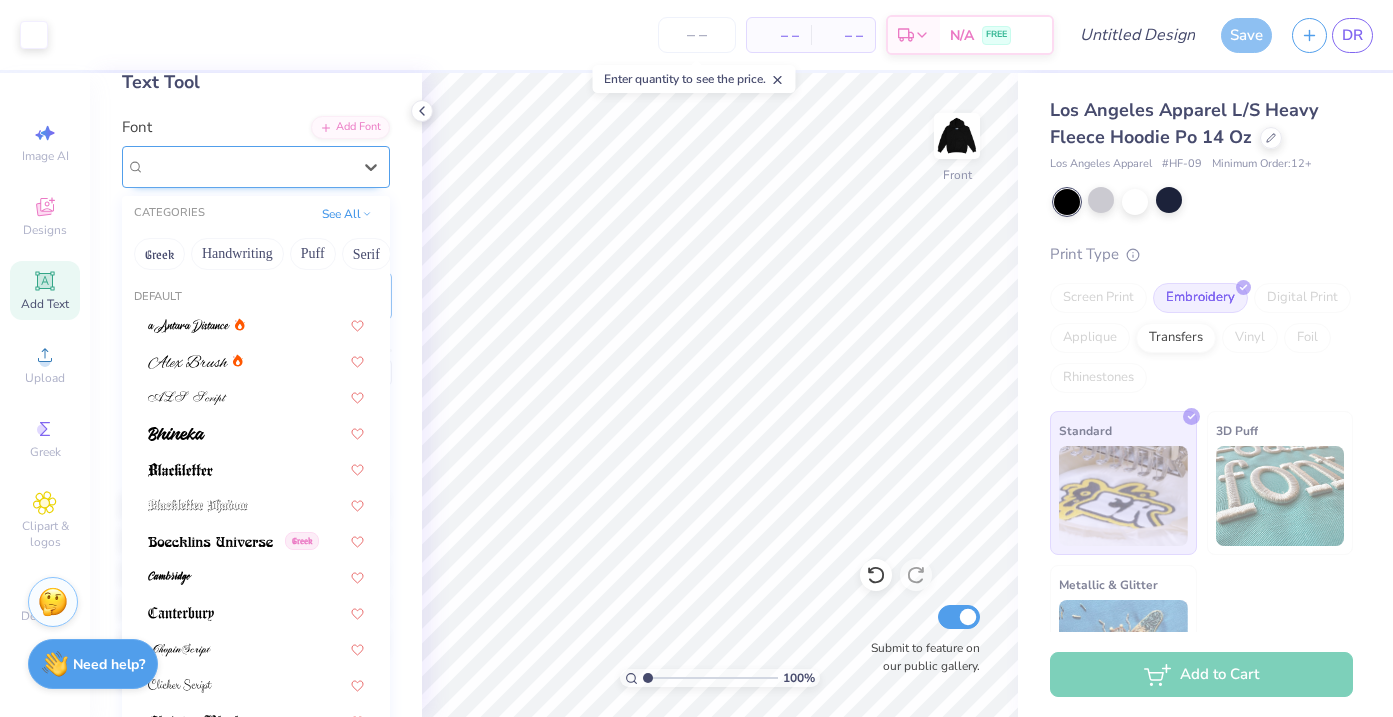click on "Cursive Serif" at bounding box center (248, 166) 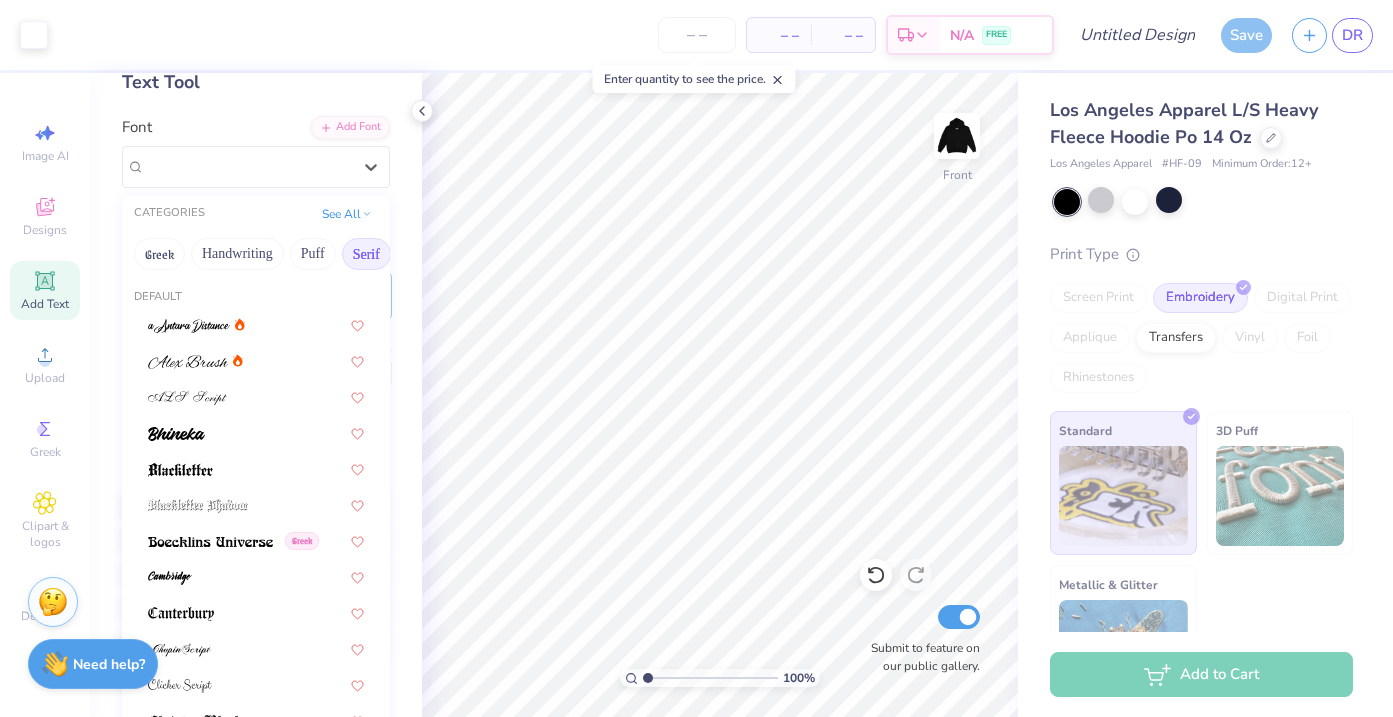 click on "Serif" at bounding box center (366, 254) 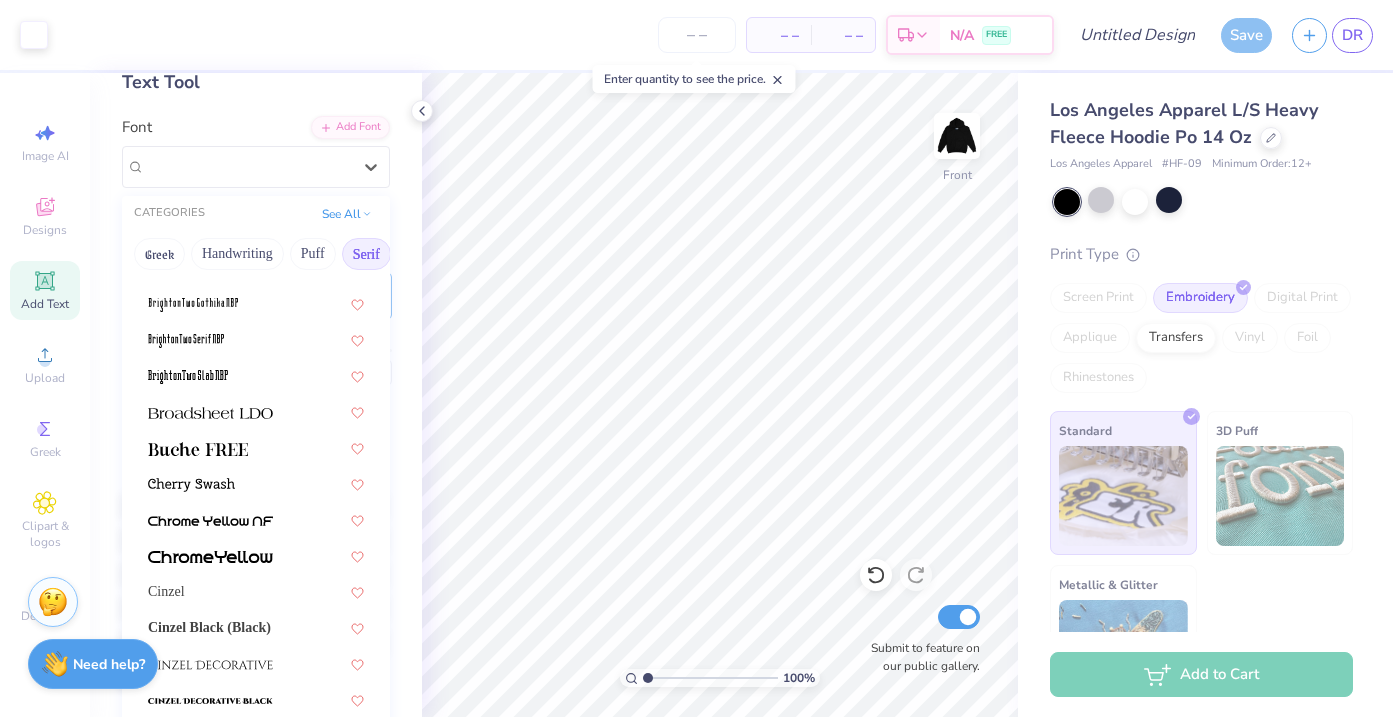 scroll, scrollTop: 0, scrollLeft: 0, axis: both 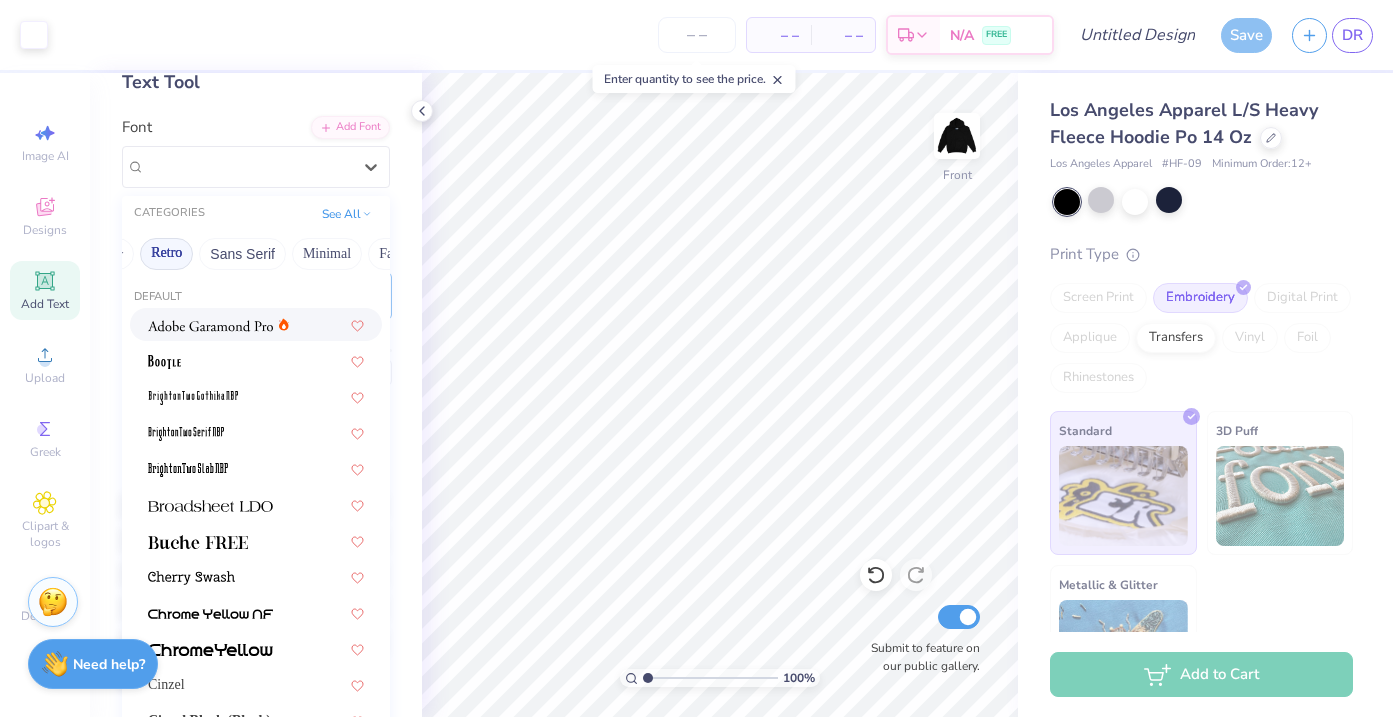 click on "Retro" at bounding box center [166, 254] 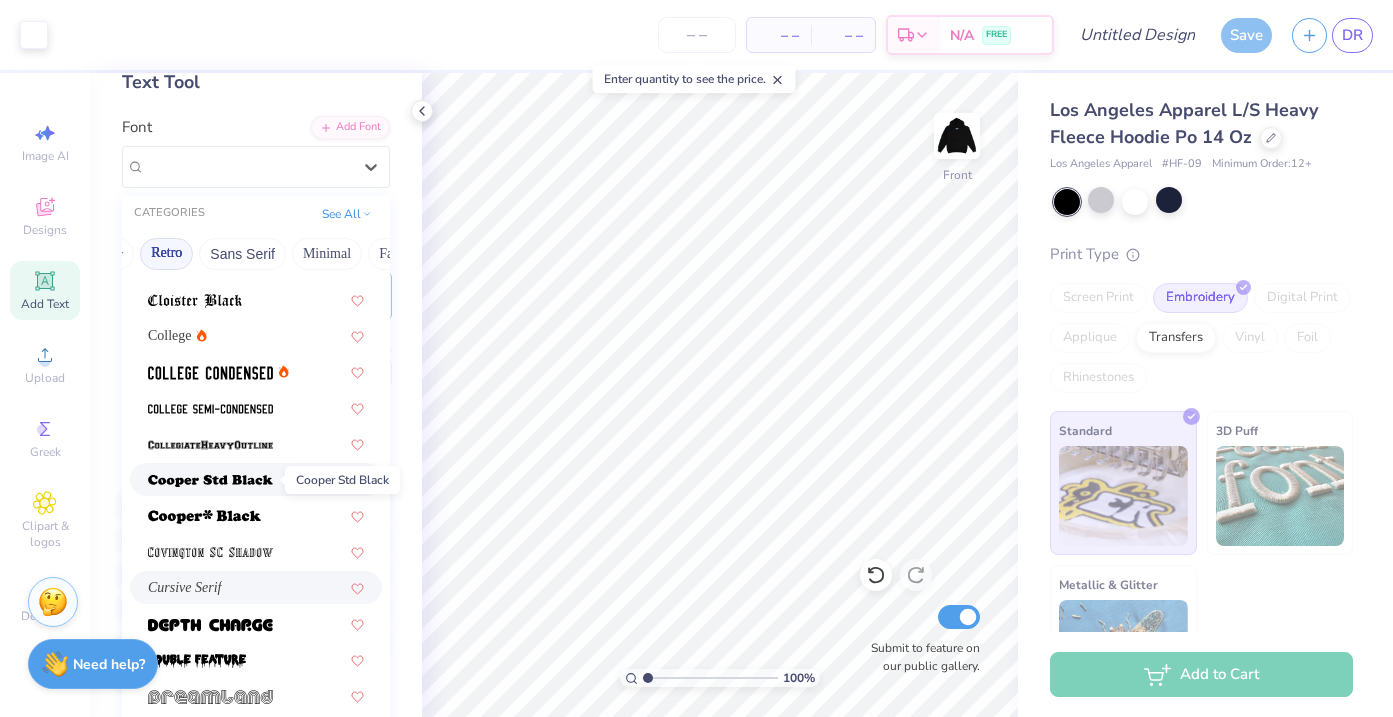 scroll, scrollTop: 819, scrollLeft: 0, axis: vertical 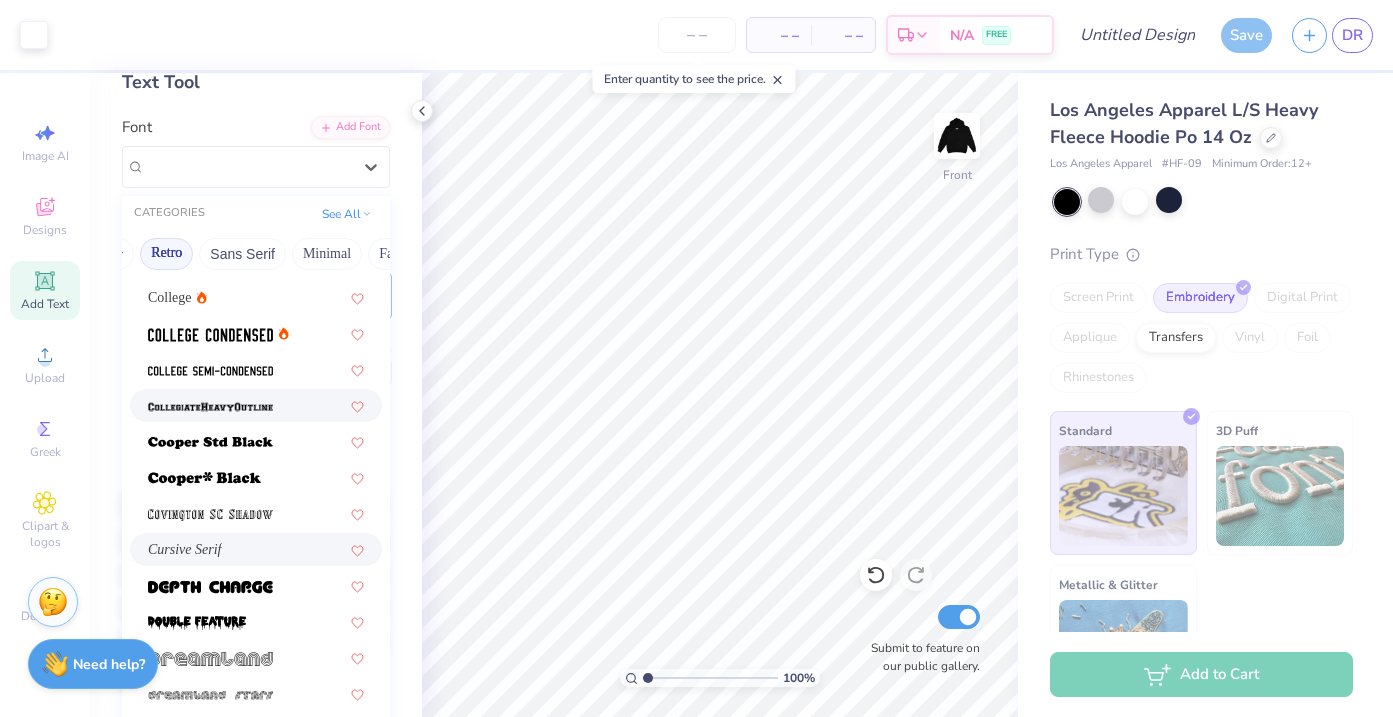 click at bounding box center [210, 407] 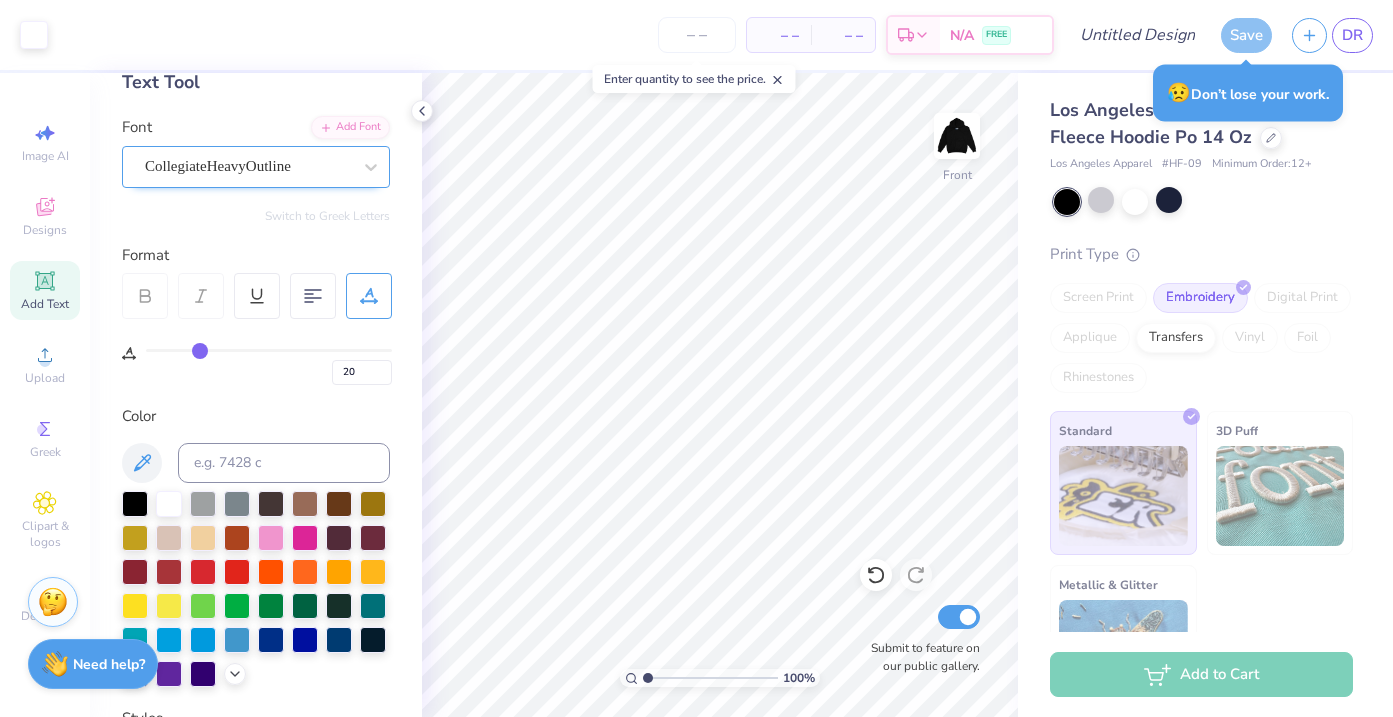 click on "CollegiateHeavyOutline" at bounding box center [256, 167] 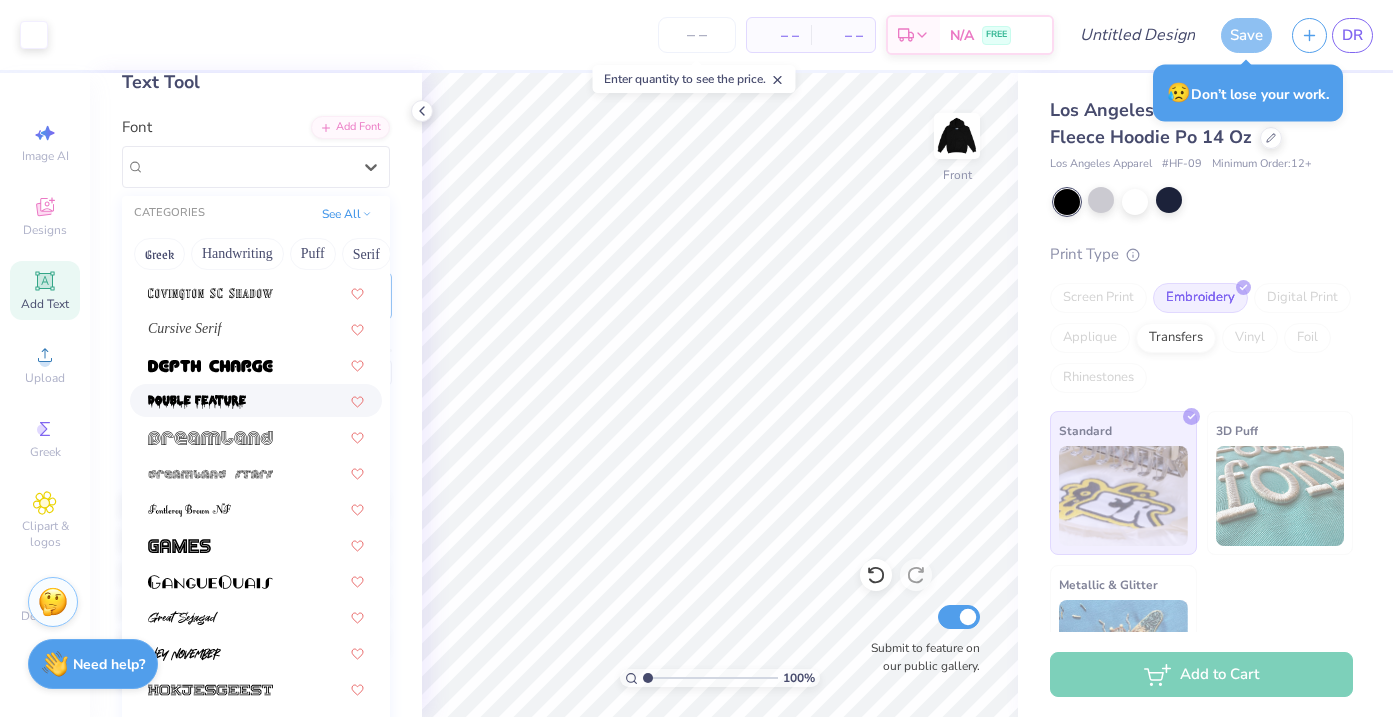 scroll, scrollTop: 1041, scrollLeft: 0, axis: vertical 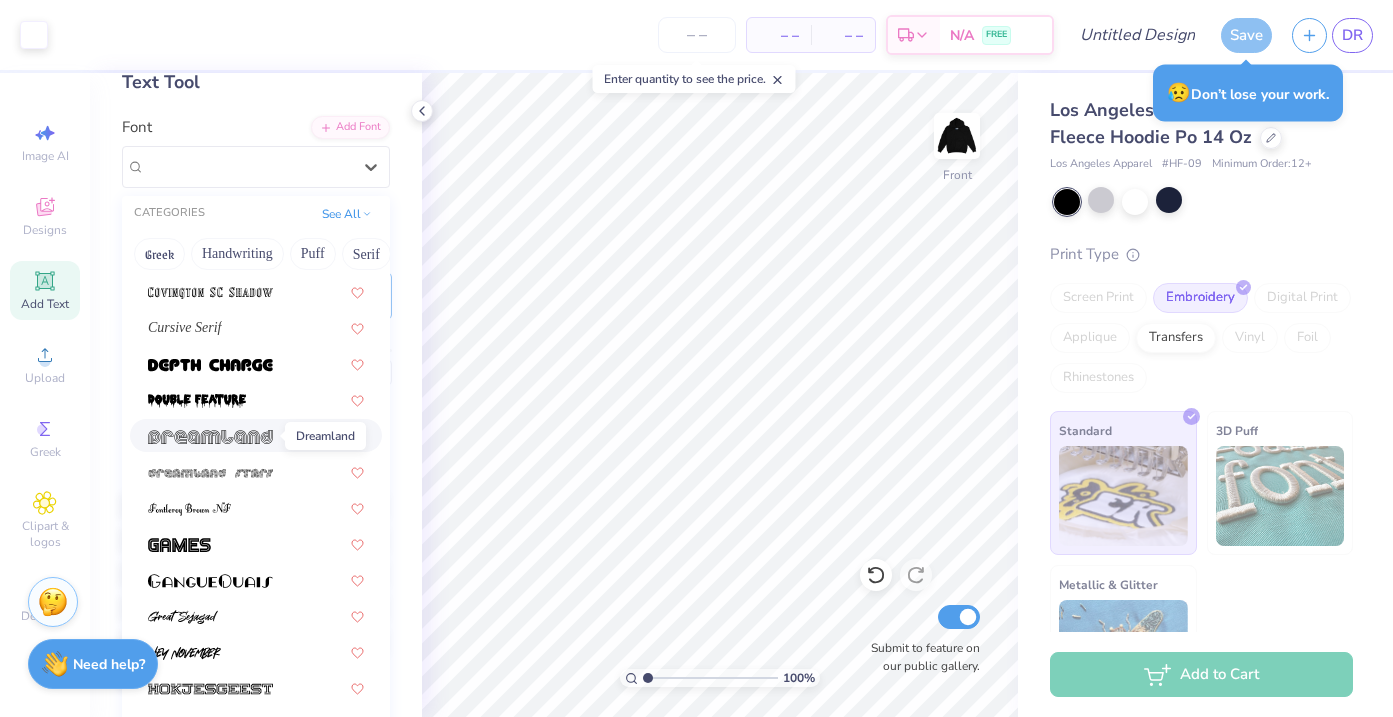 click at bounding box center (210, 435) 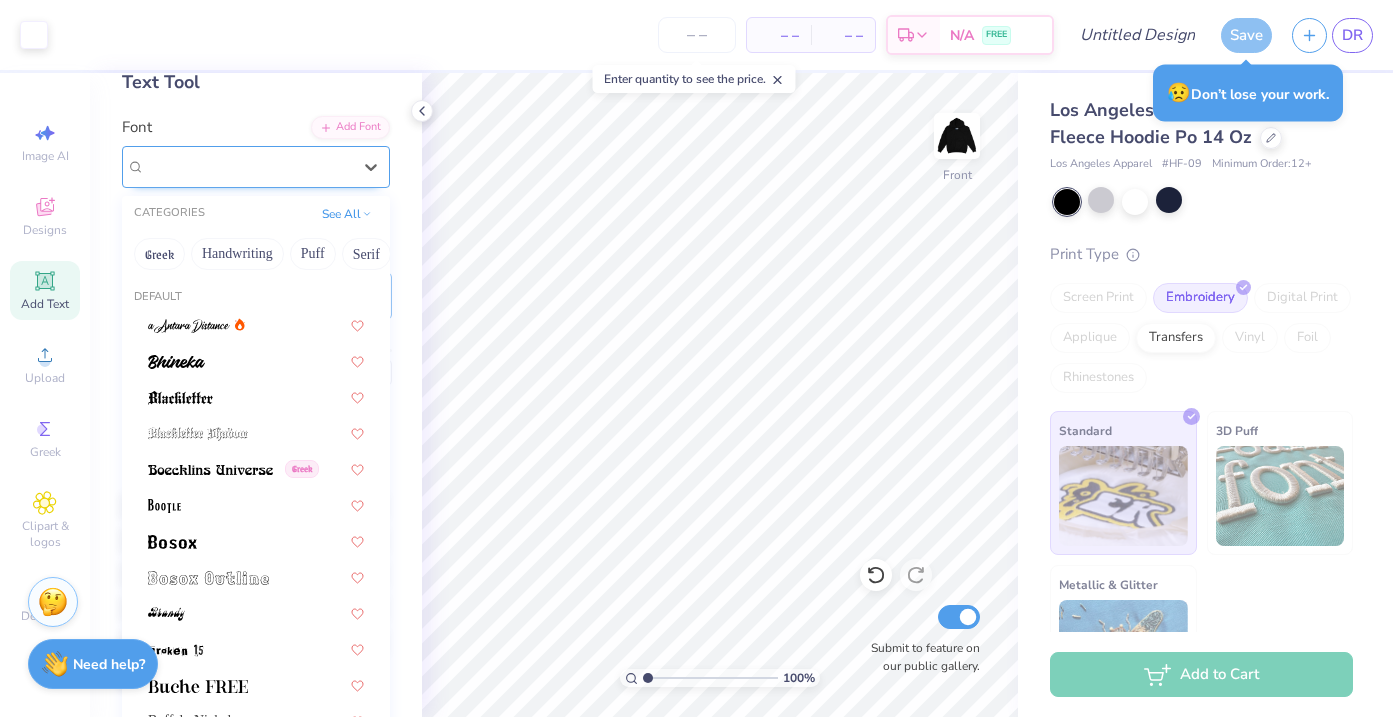 click on "Dreamland" at bounding box center [248, 166] 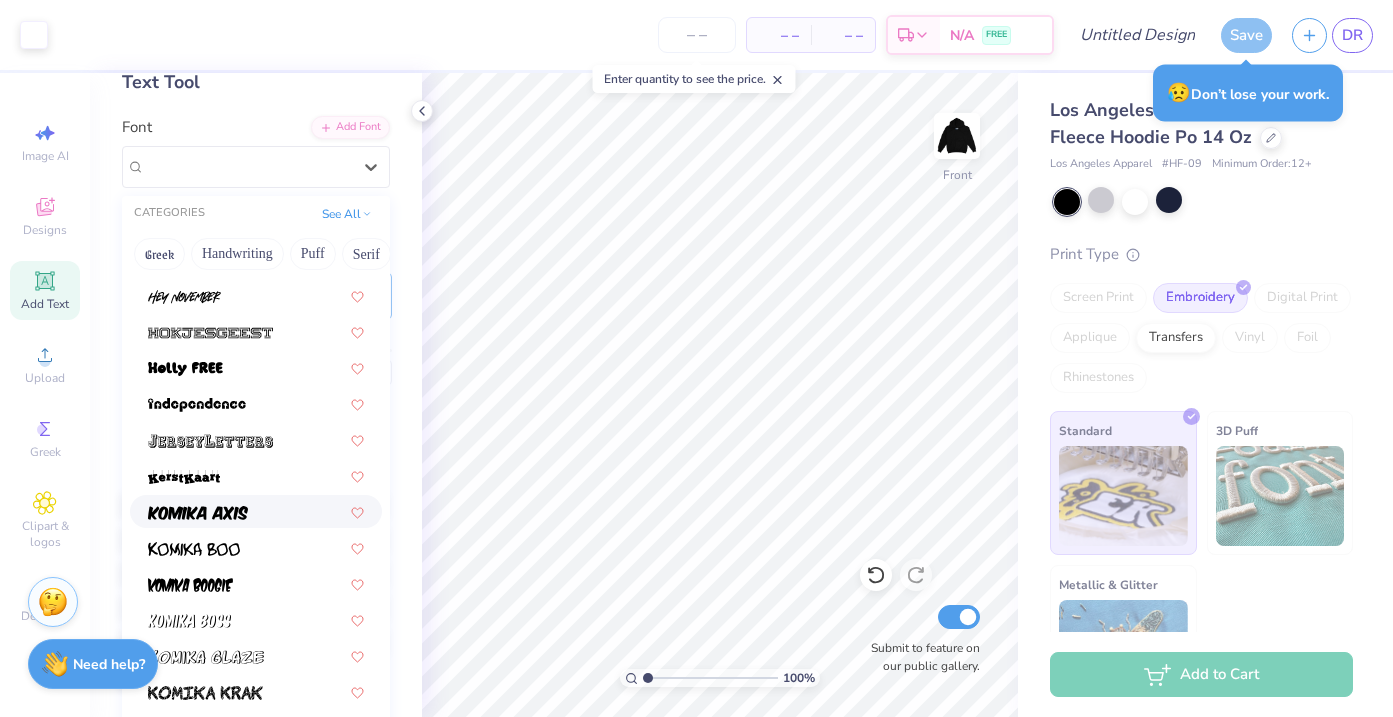 scroll, scrollTop: 1483, scrollLeft: 0, axis: vertical 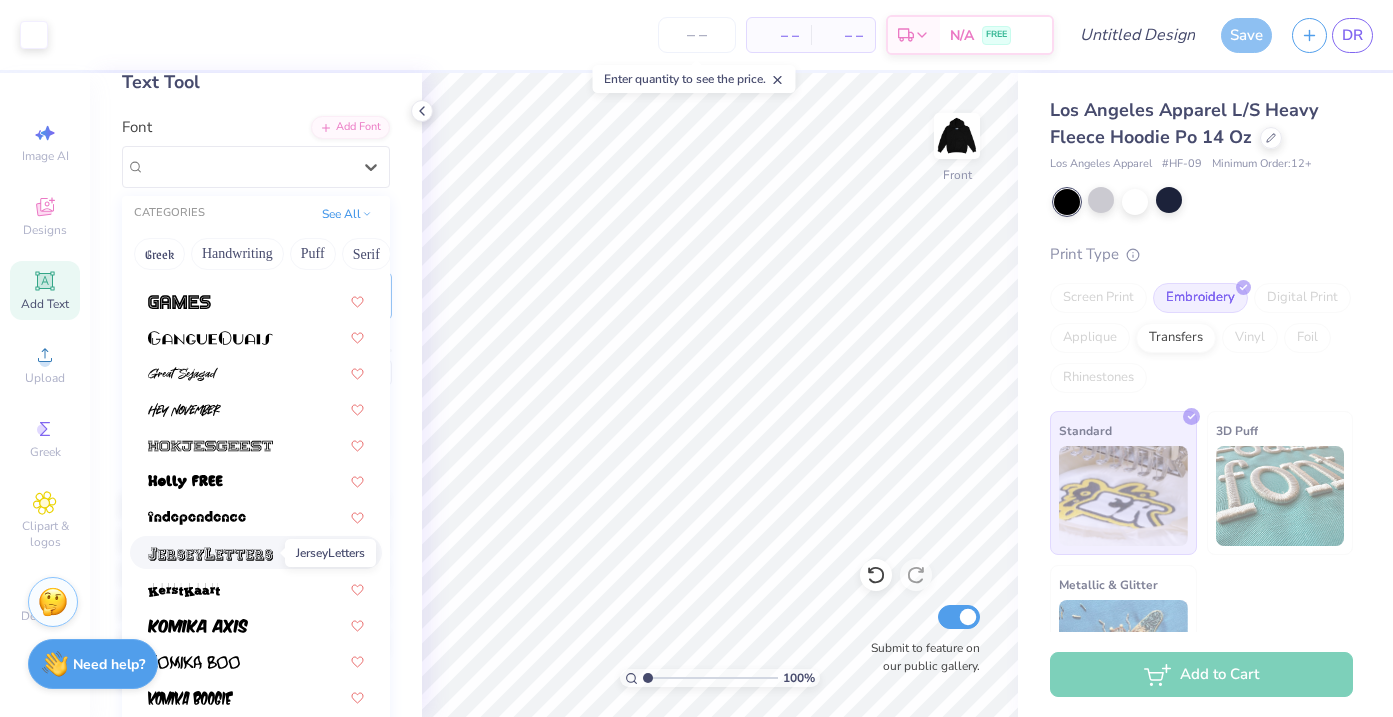 click at bounding box center (210, 554) 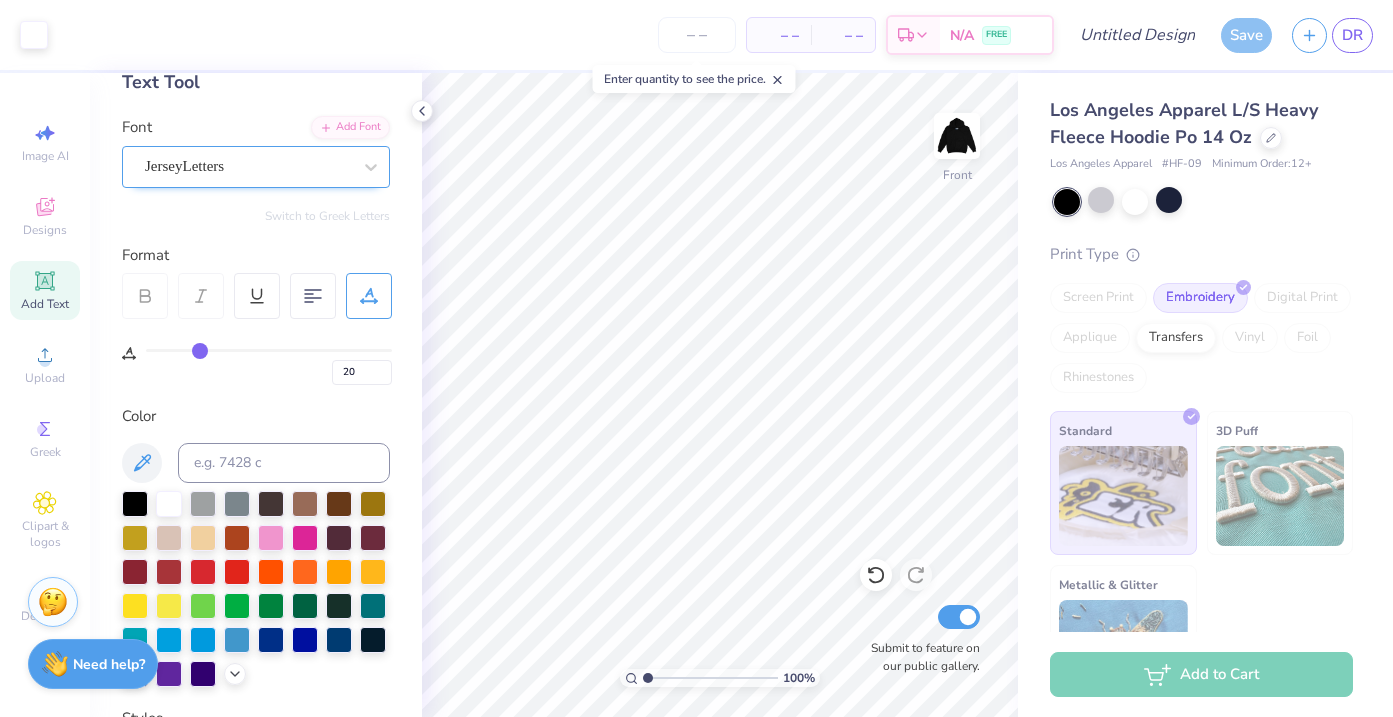 click on "JerseyLetters" at bounding box center [248, 166] 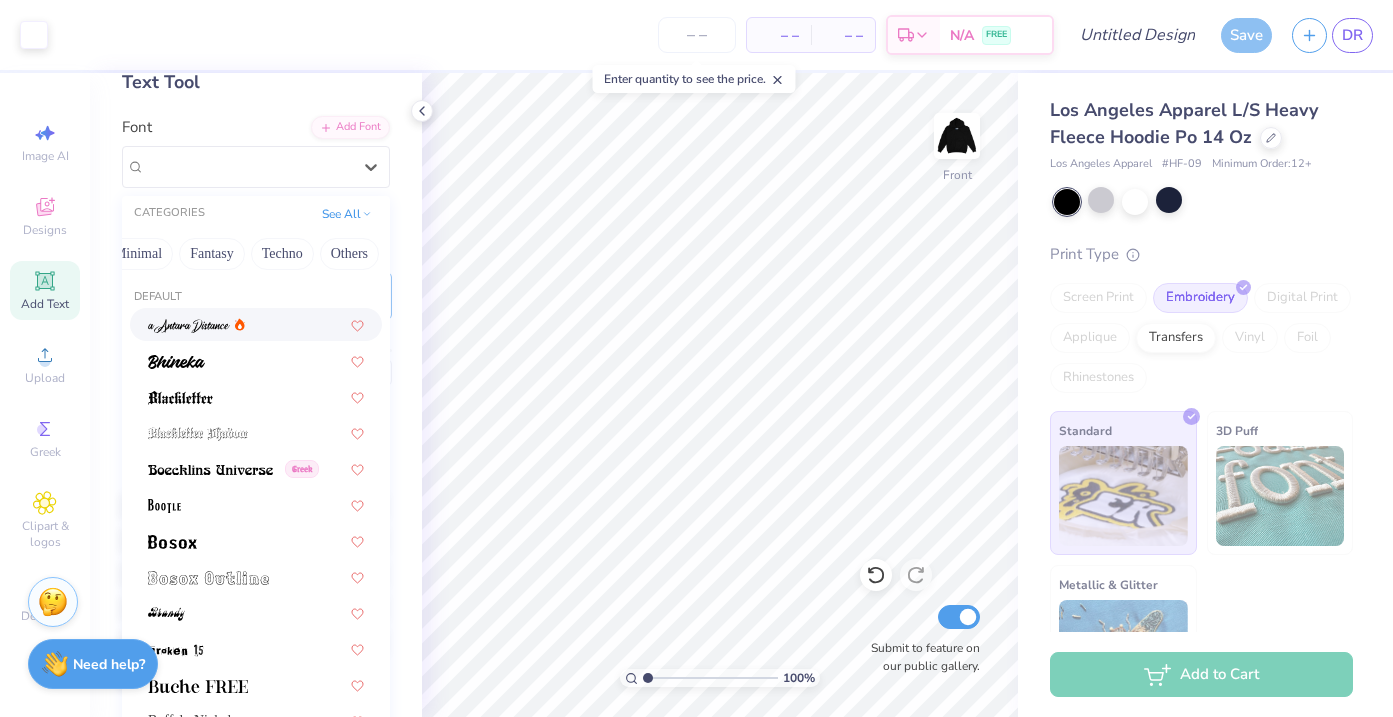 scroll, scrollTop: 0, scrollLeft: 600, axis: horizontal 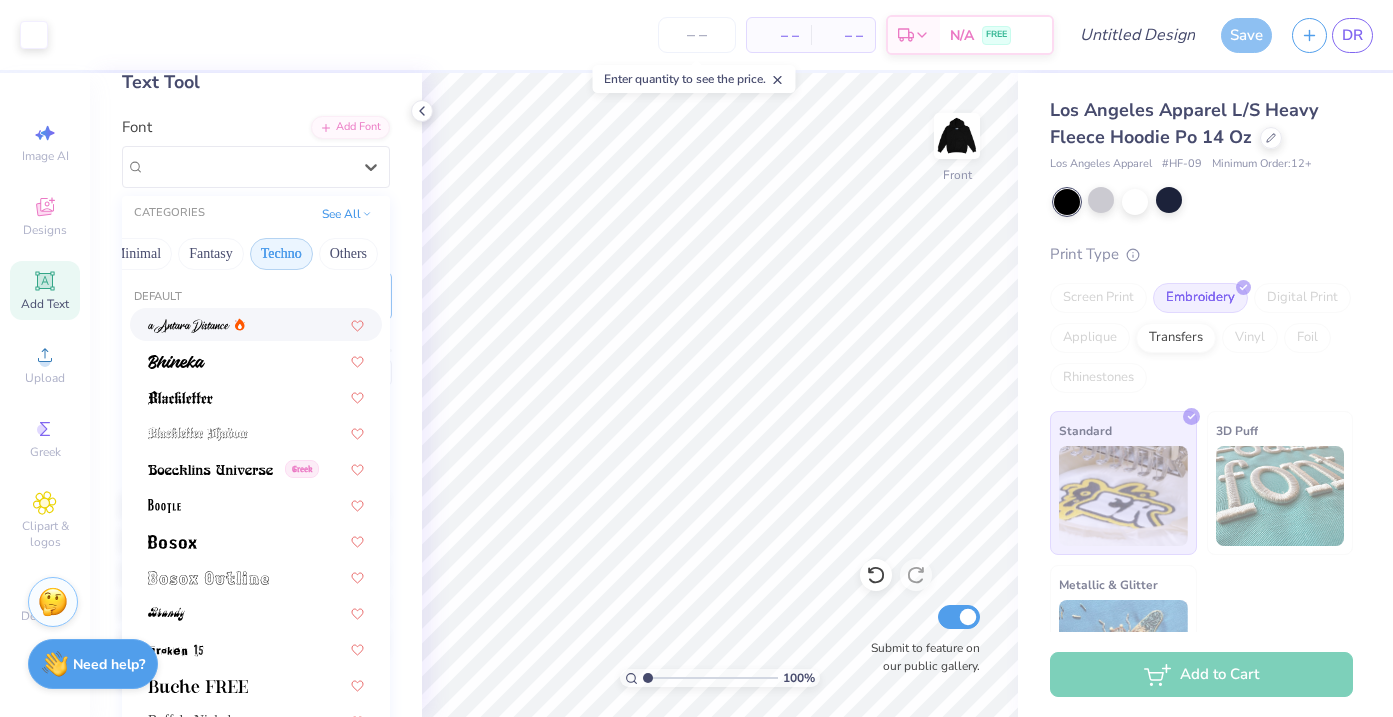 click on "Techno" at bounding box center (281, 254) 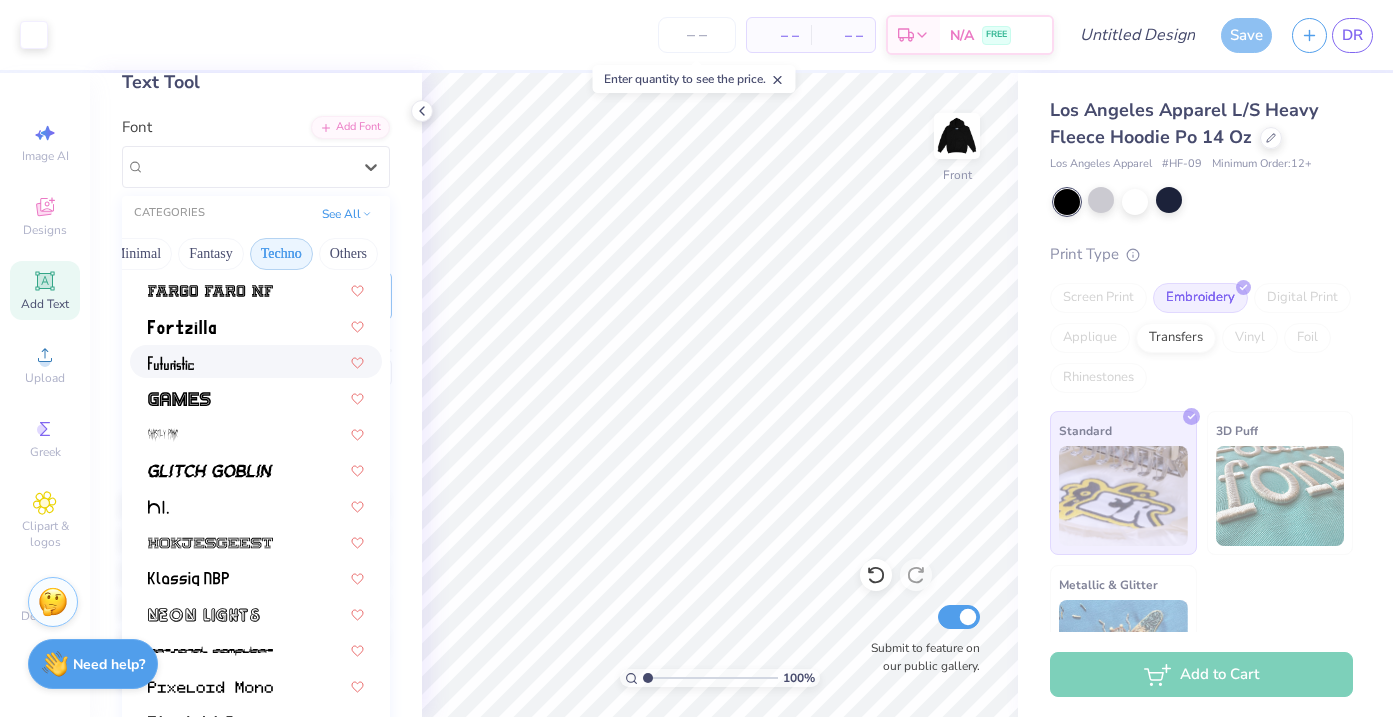 scroll, scrollTop: 330, scrollLeft: 0, axis: vertical 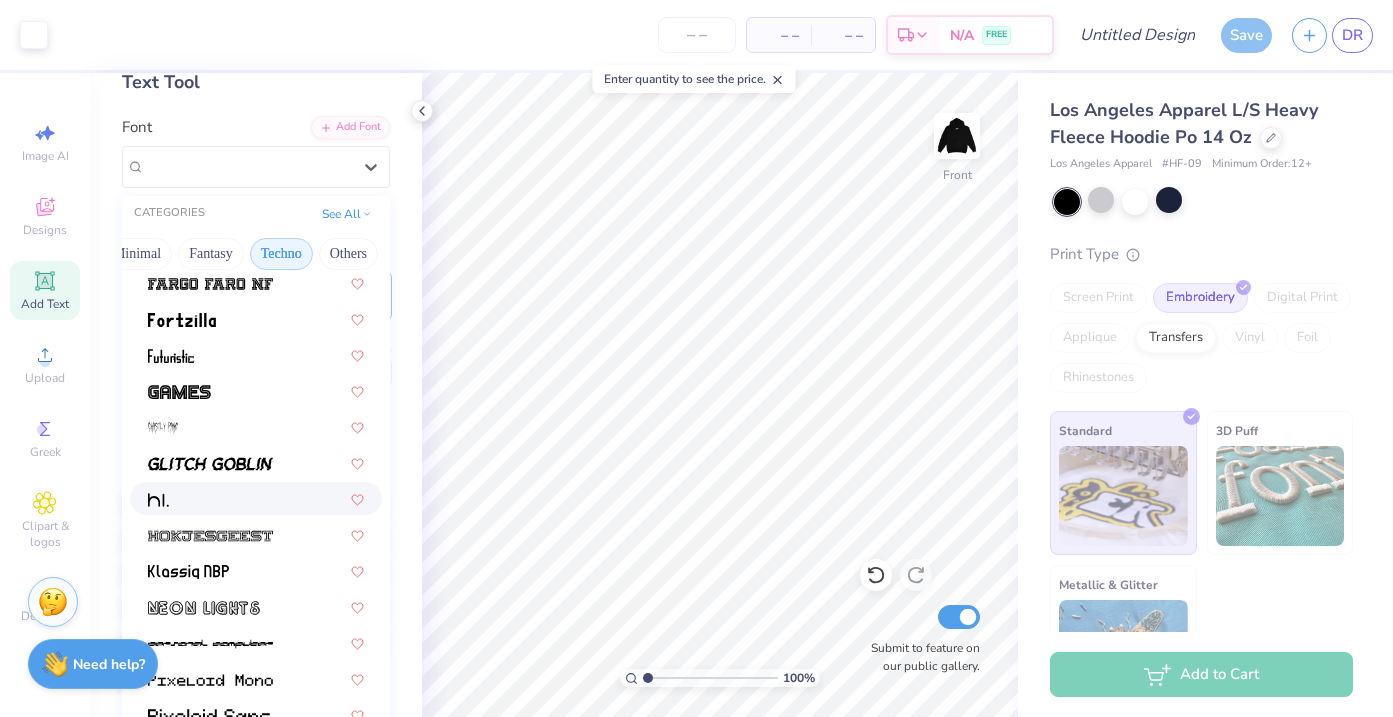click at bounding box center [256, 498] 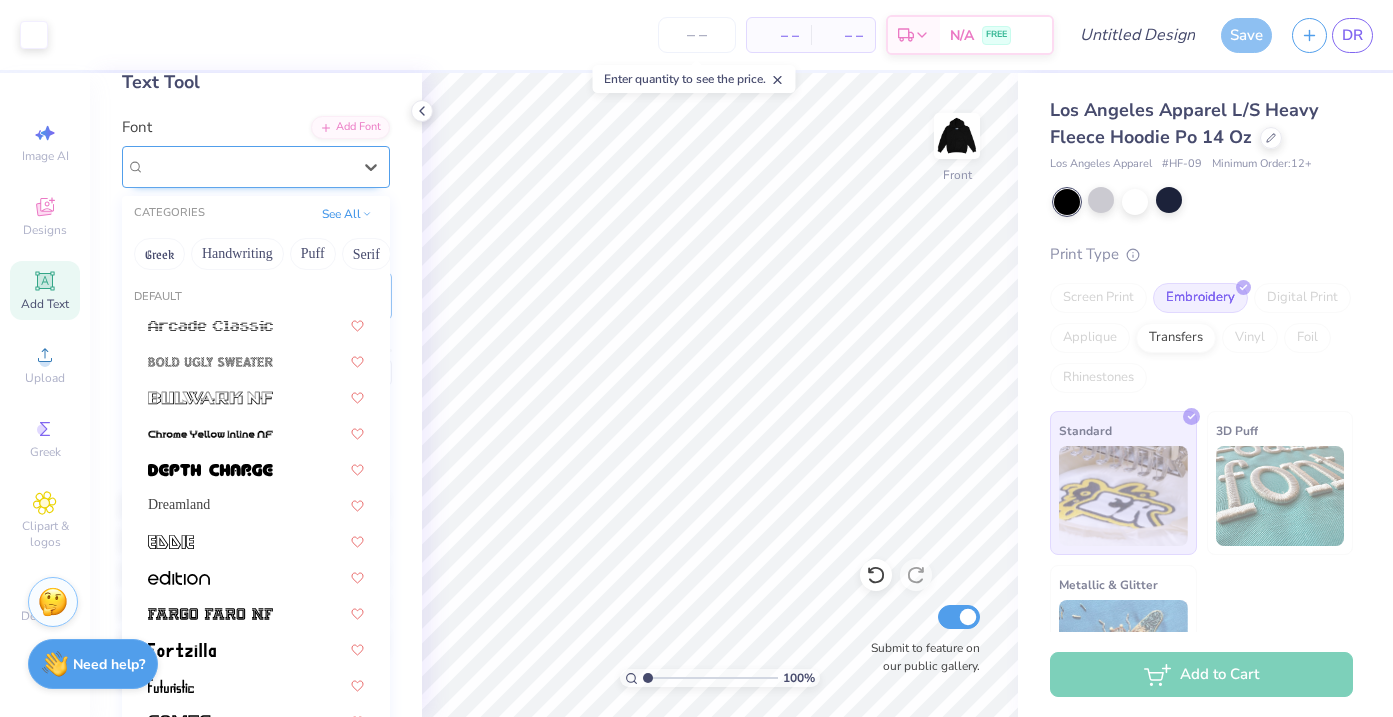 click on "Hi." at bounding box center [248, 166] 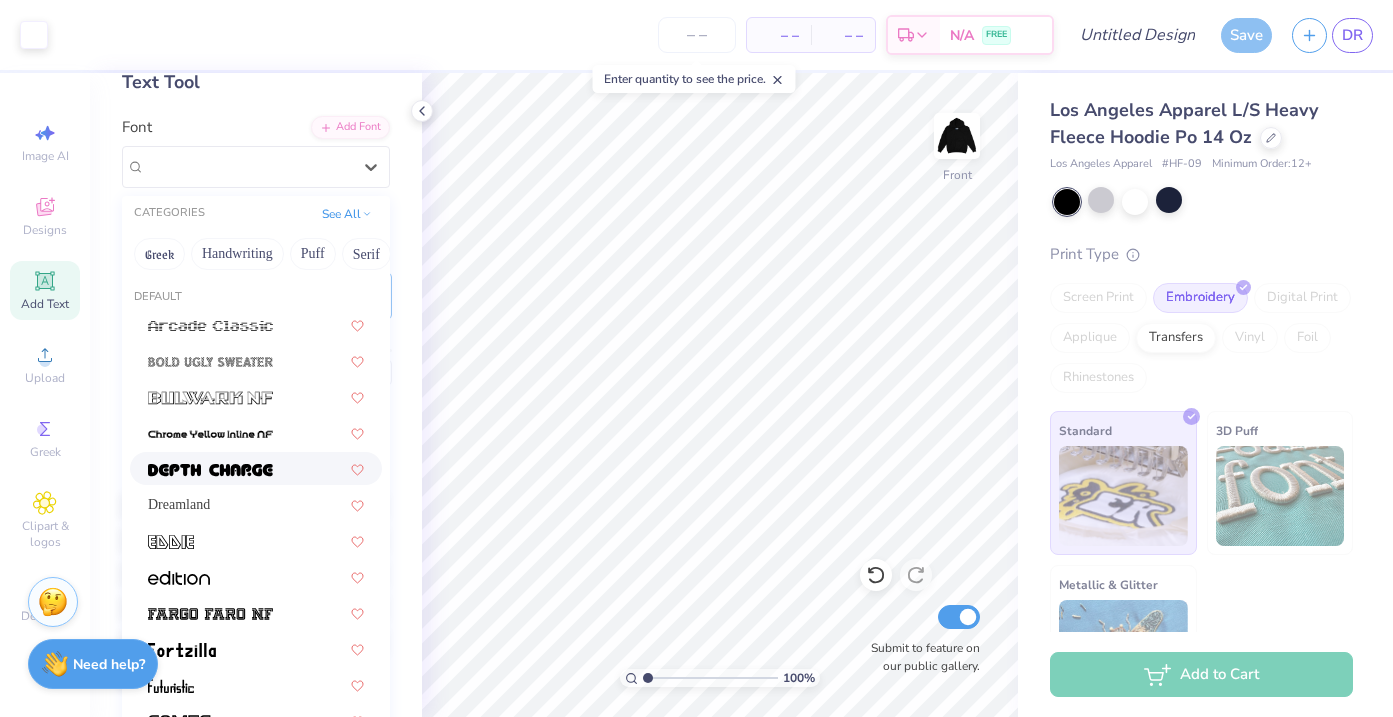scroll, scrollTop: 346, scrollLeft: 0, axis: vertical 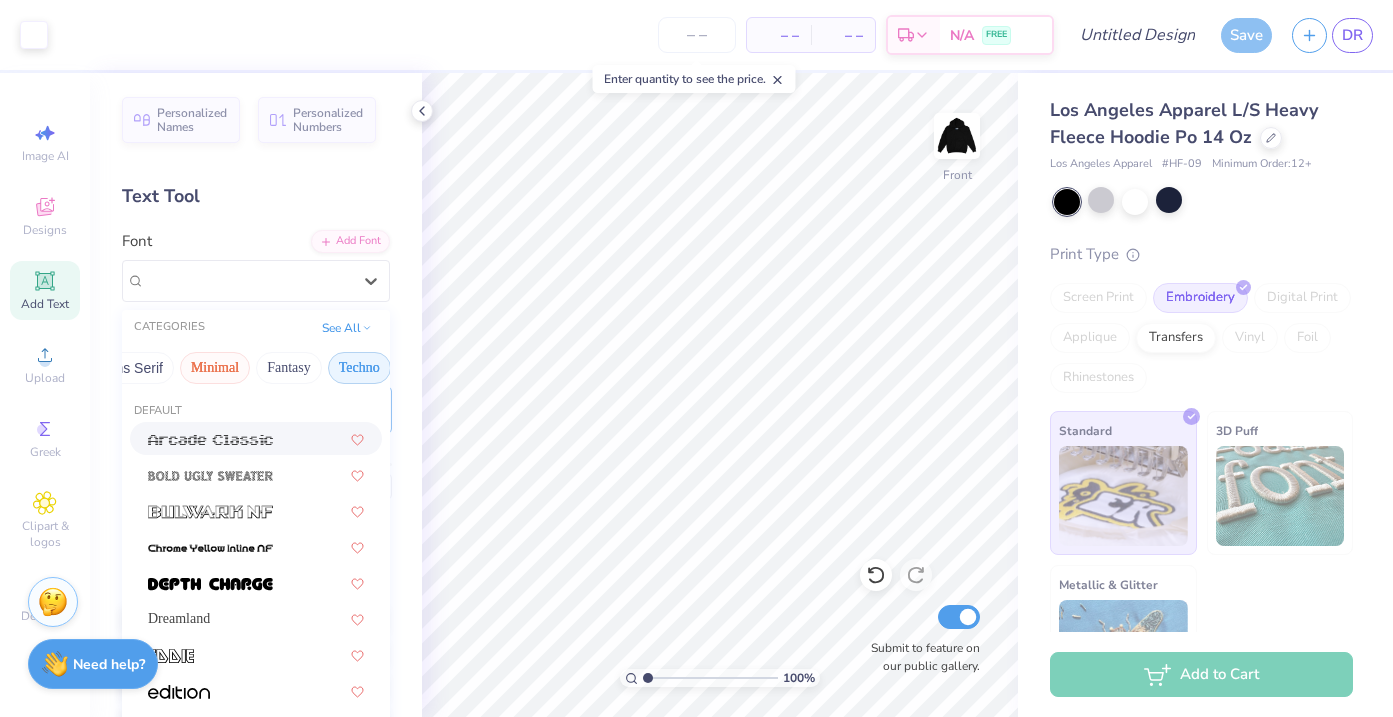 click on "Minimal" at bounding box center (215, 368) 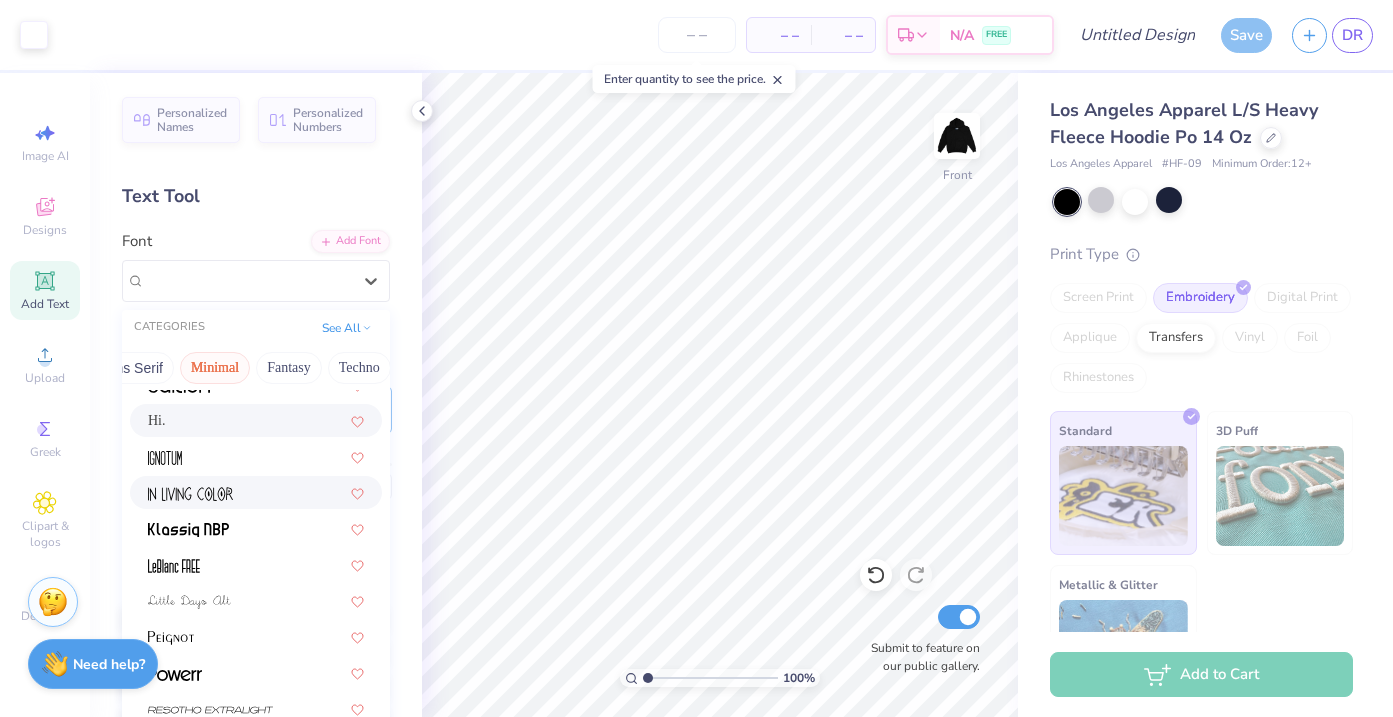 scroll, scrollTop: 382, scrollLeft: 0, axis: vertical 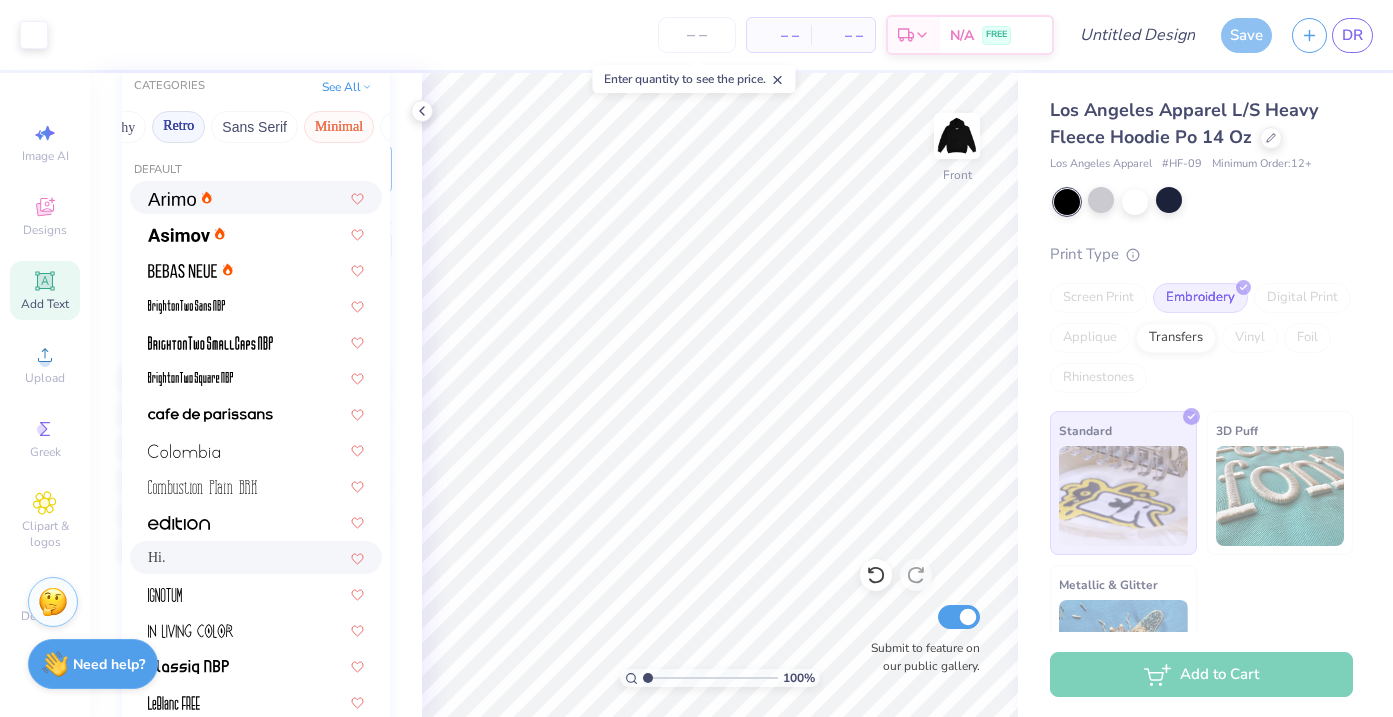 click on "Retro" at bounding box center (178, 127) 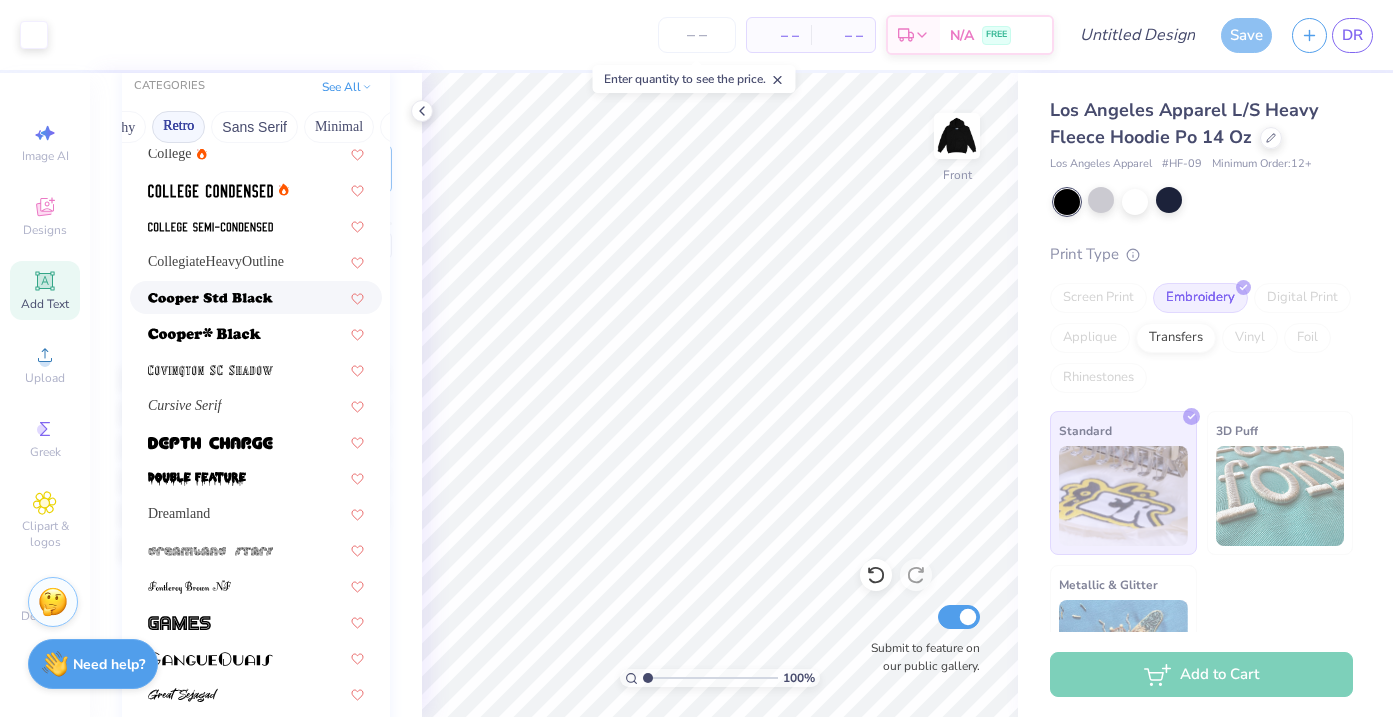scroll, scrollTop: 837, scrollLeft: 0, axis: vertical 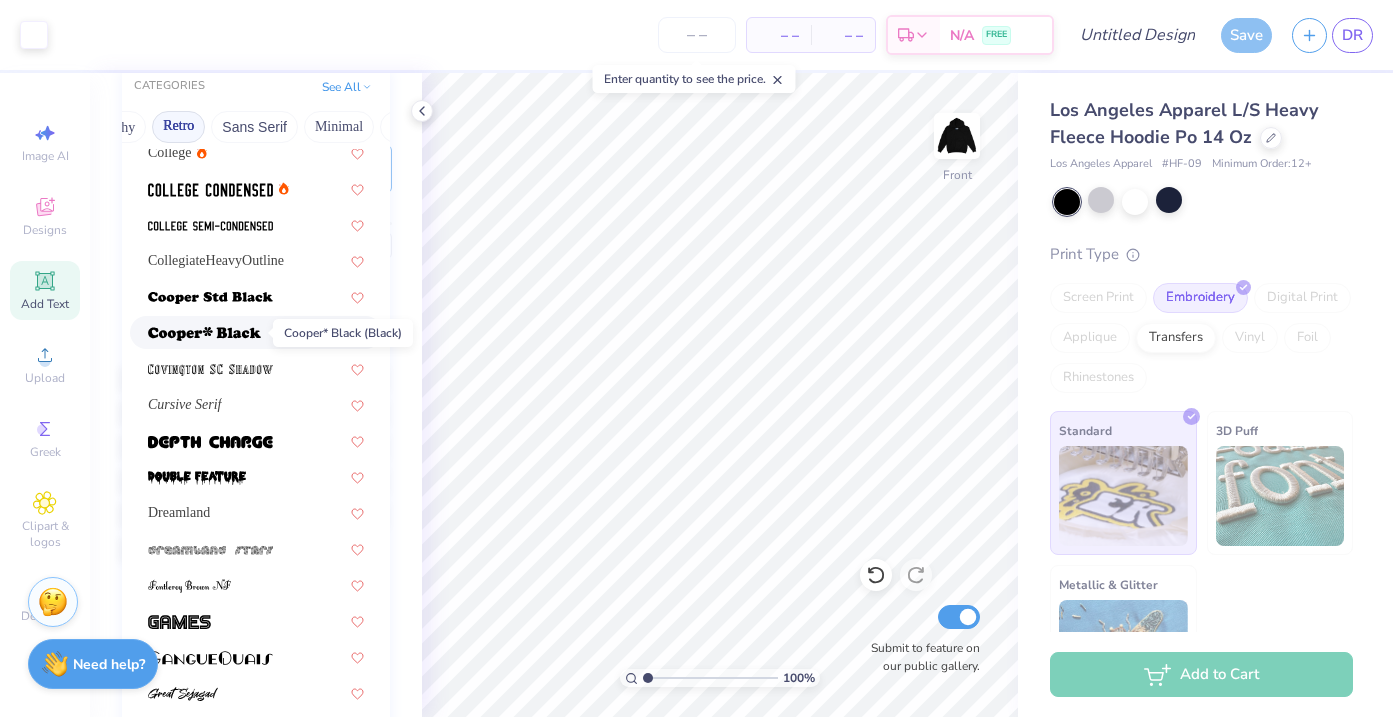 click at bounding box center [204, 334] 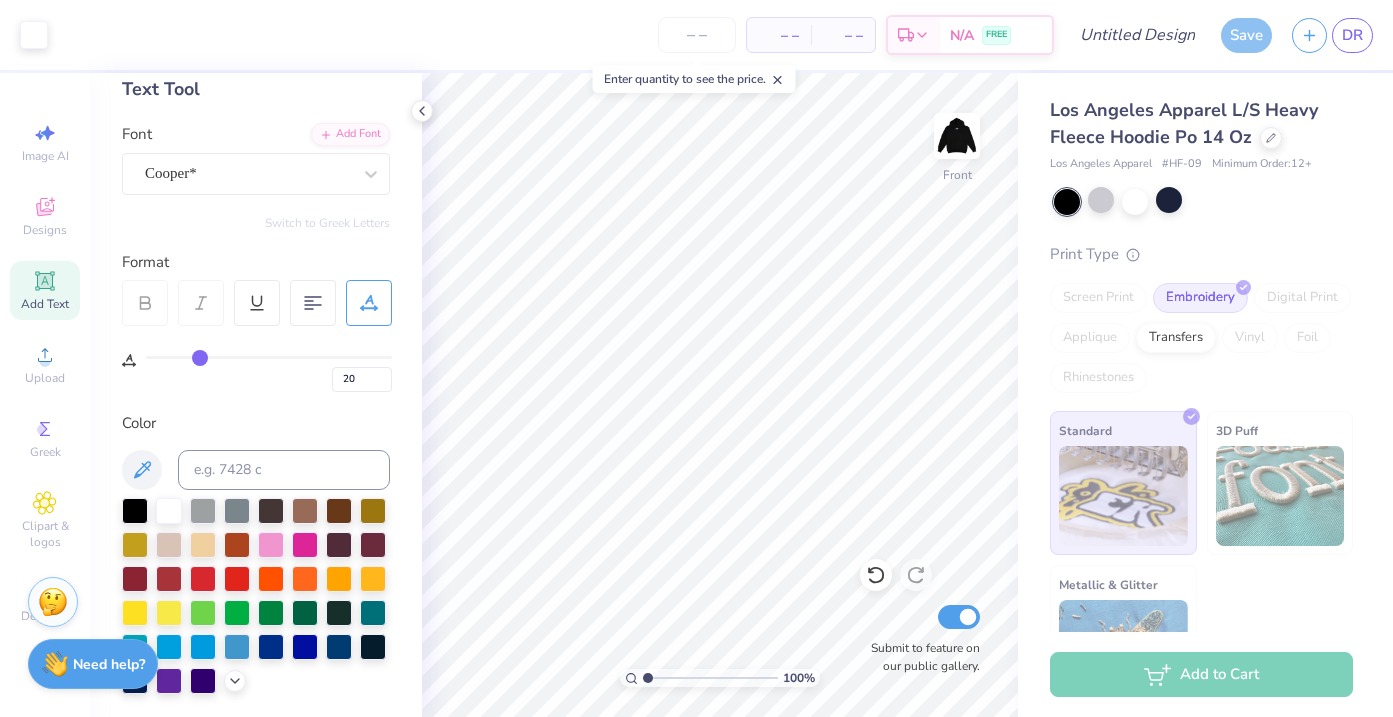 scroll, scrollTop: 60, scrollLeft: 0, axis: vertical 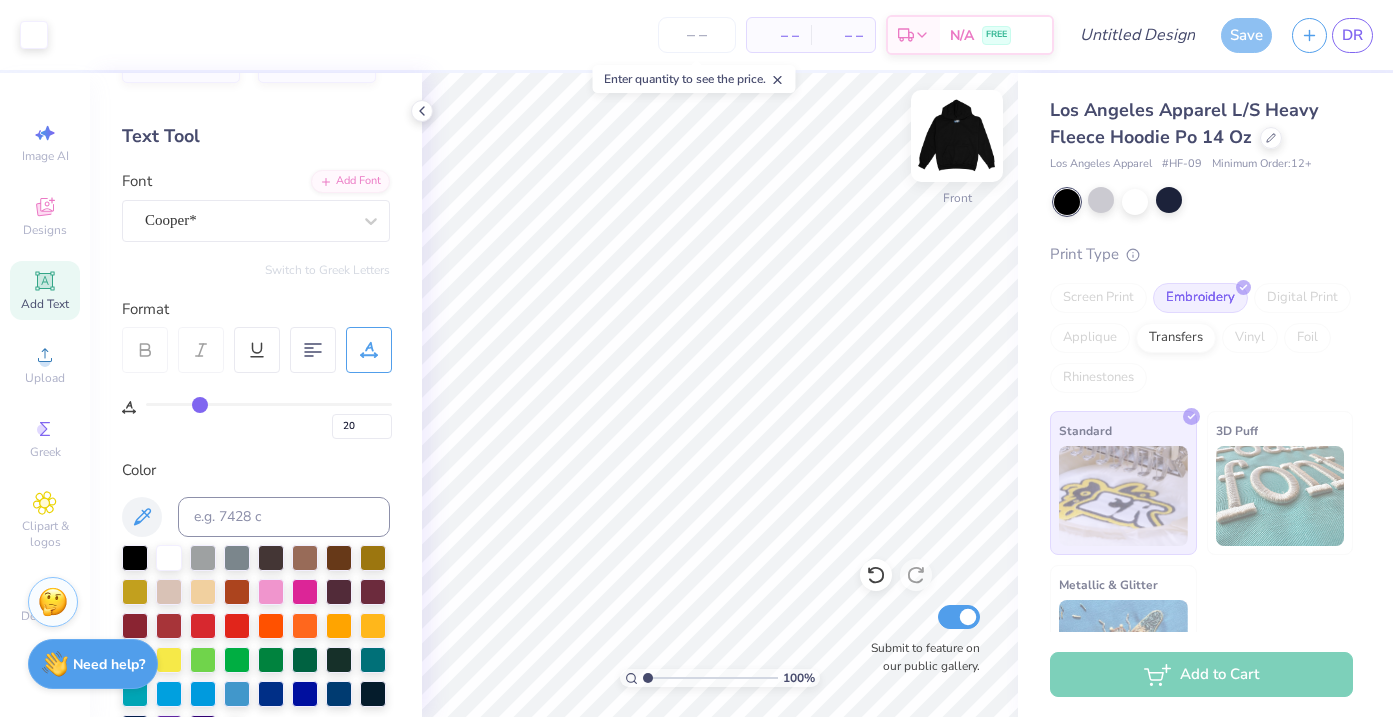 click at bounding box center [957, 136] 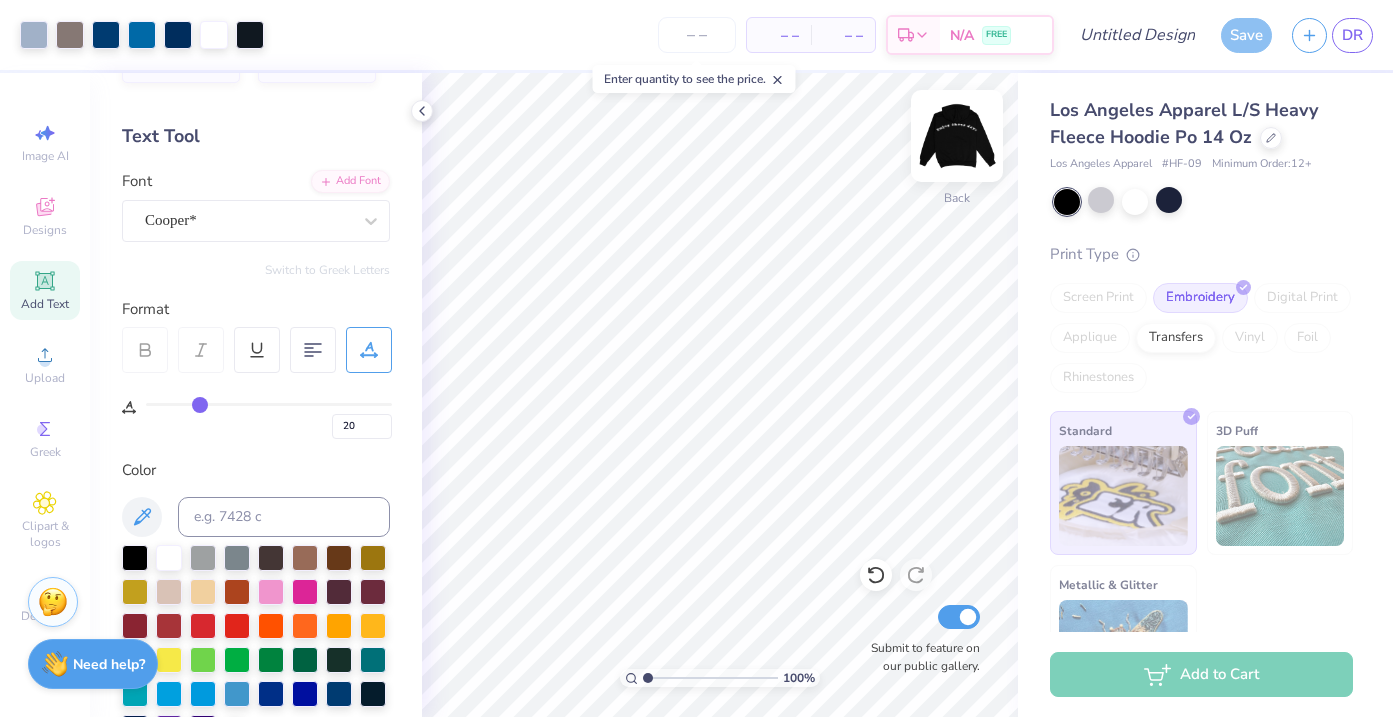 click at bounding box center [957, 136] 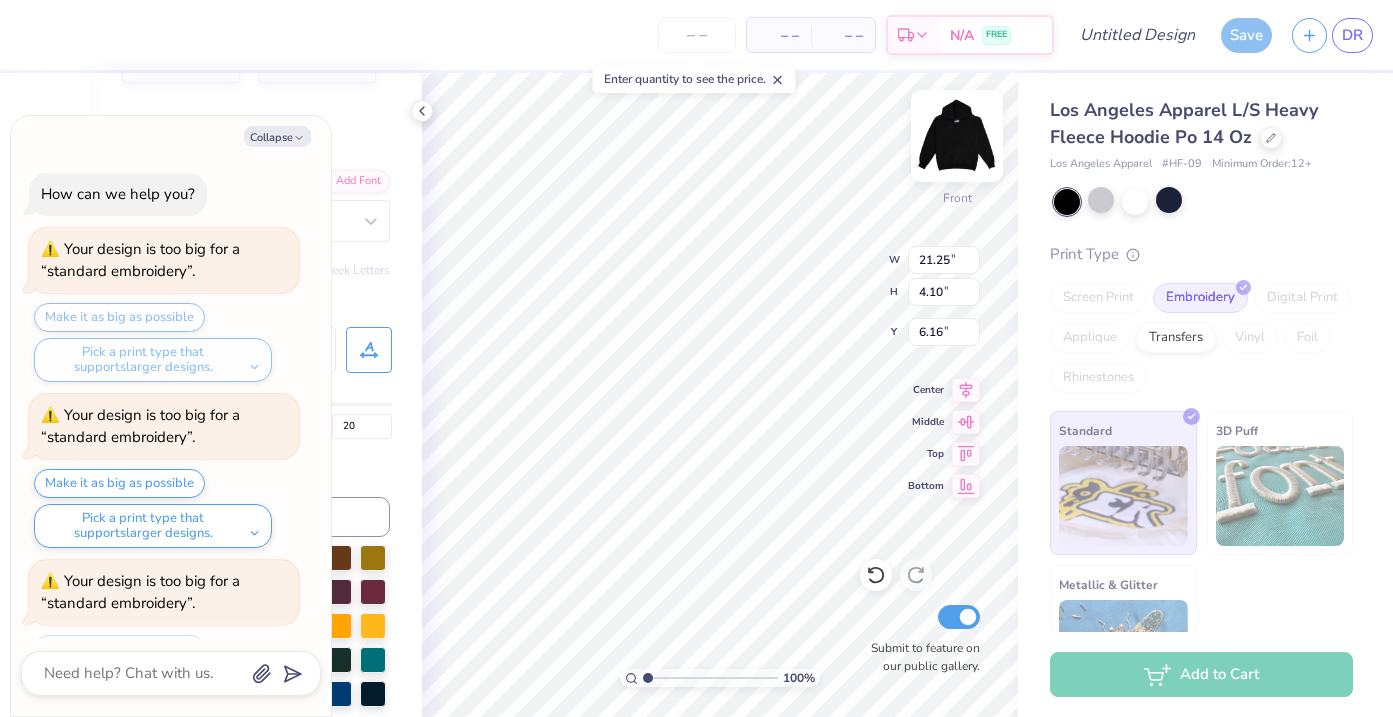 scroll, scrollTop: 918, scrollLeft: 0, axis: vertical 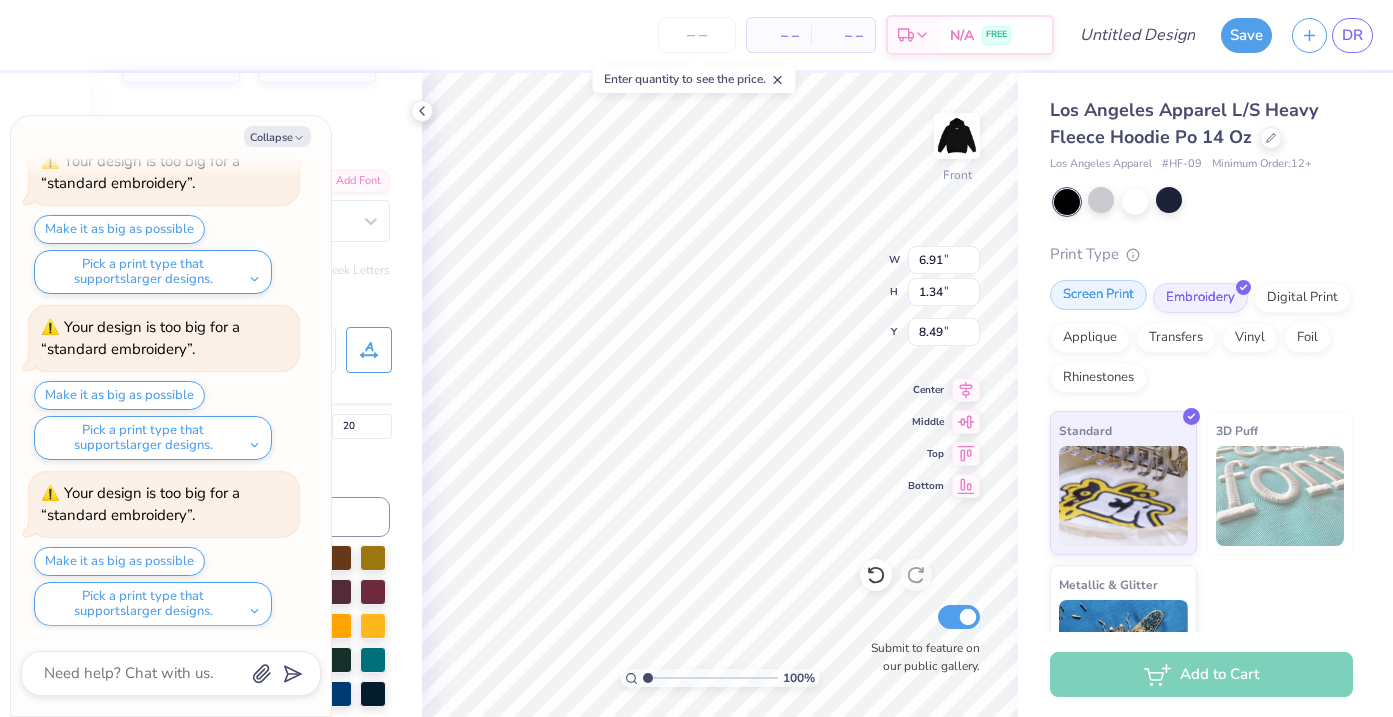 click on "Screen Print" at bounding box center [1098, 295] 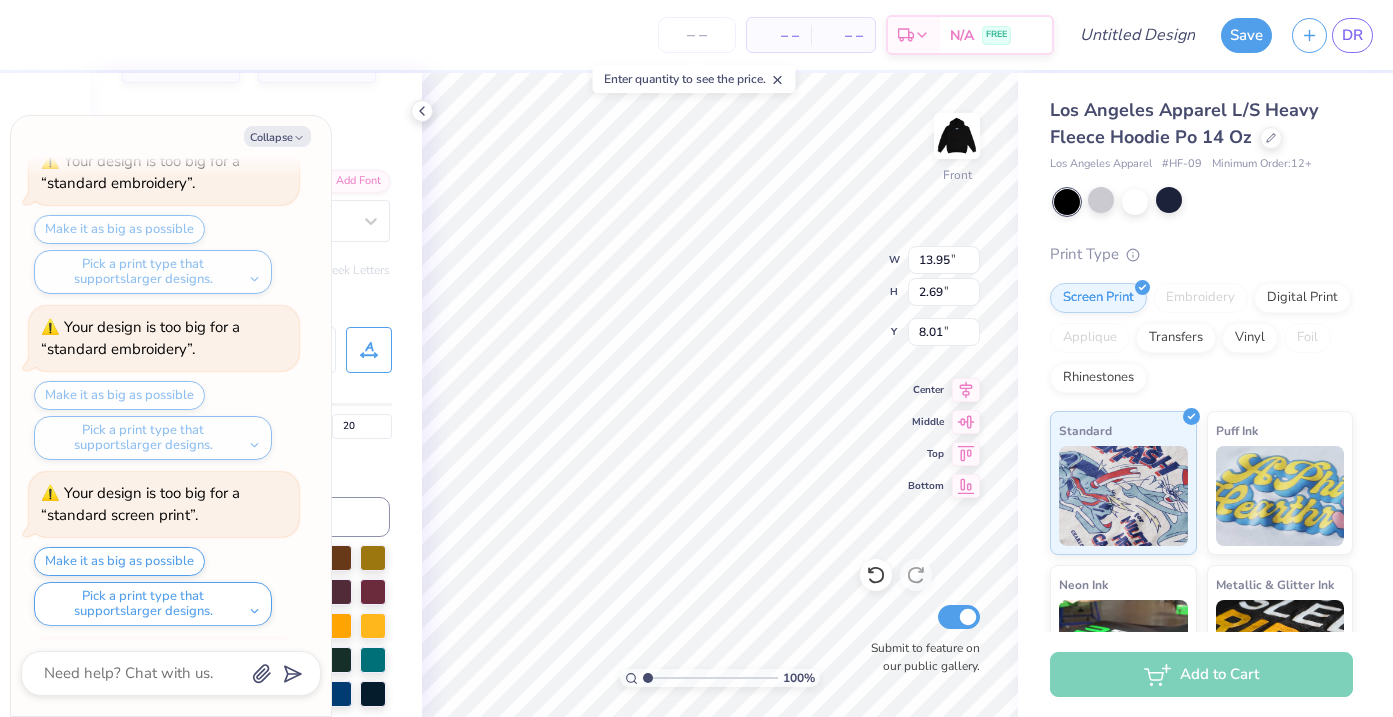 scroll, scrollTop: 1250, scrollLeft: 0, axis: vertical 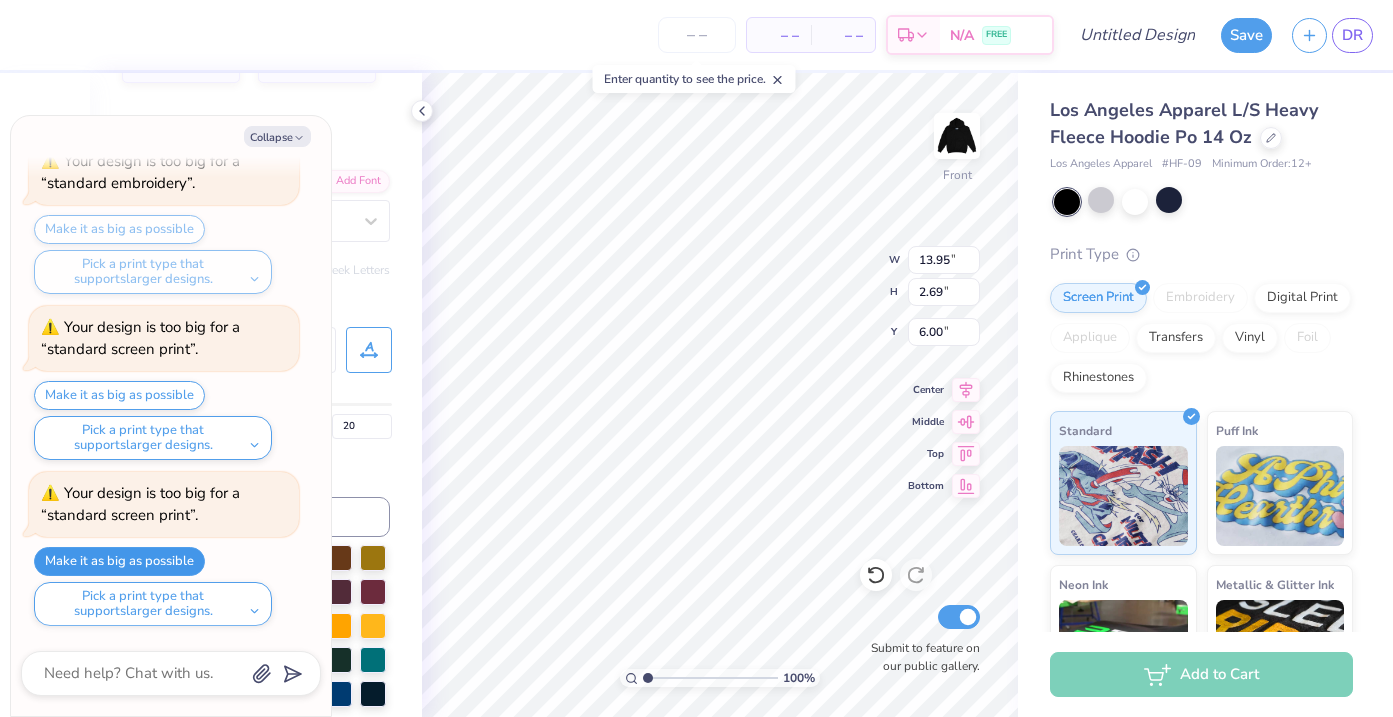 click on "Make it as big as possible" at bounding box center [119, 561] 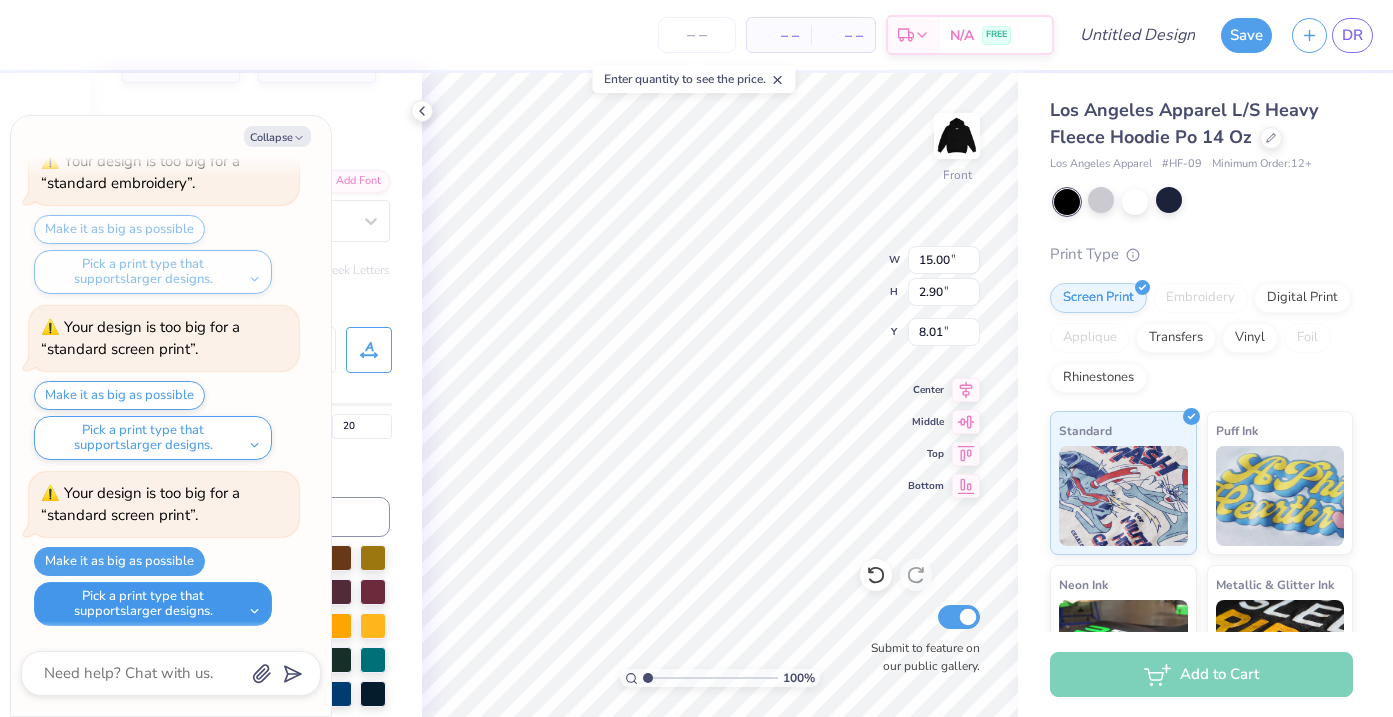 click on "Pick a print type that supports  larger   designs." at bounding box center [153, 604] 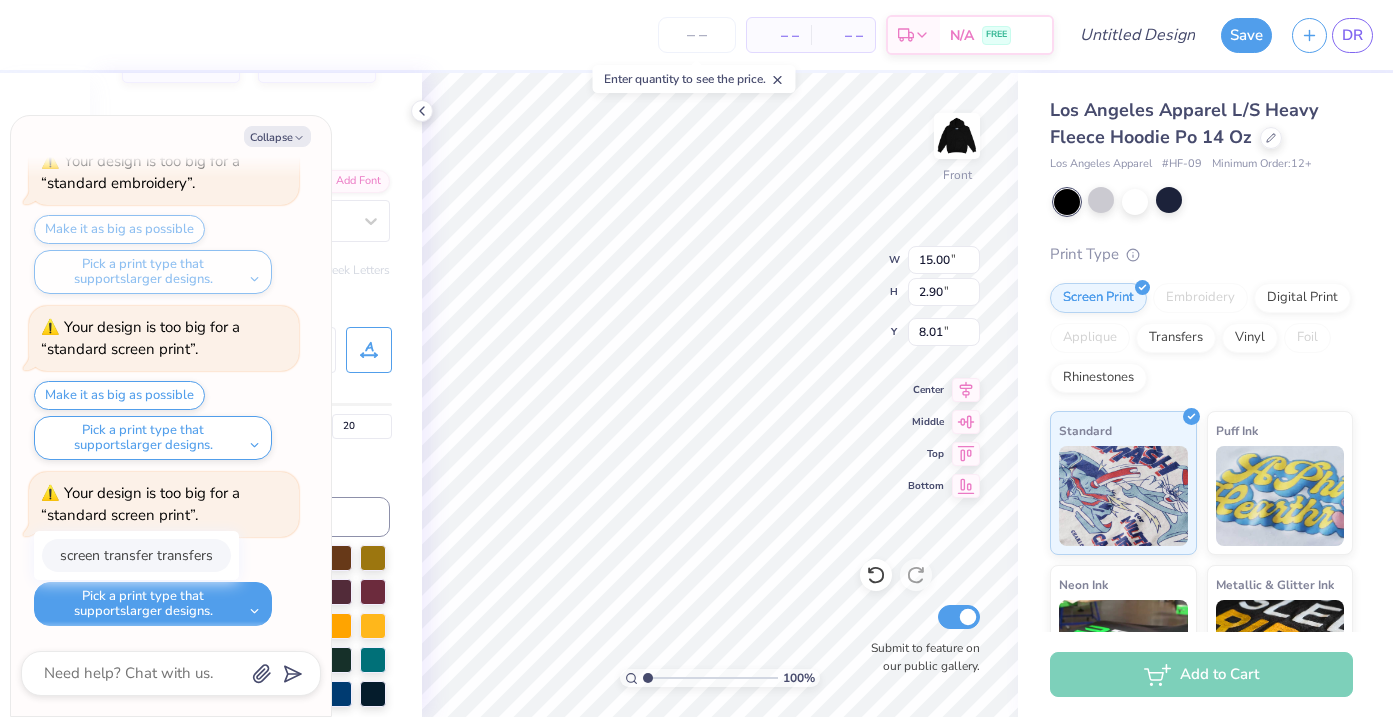click on "screen transfer transfers" at bounding box center [136, 555] 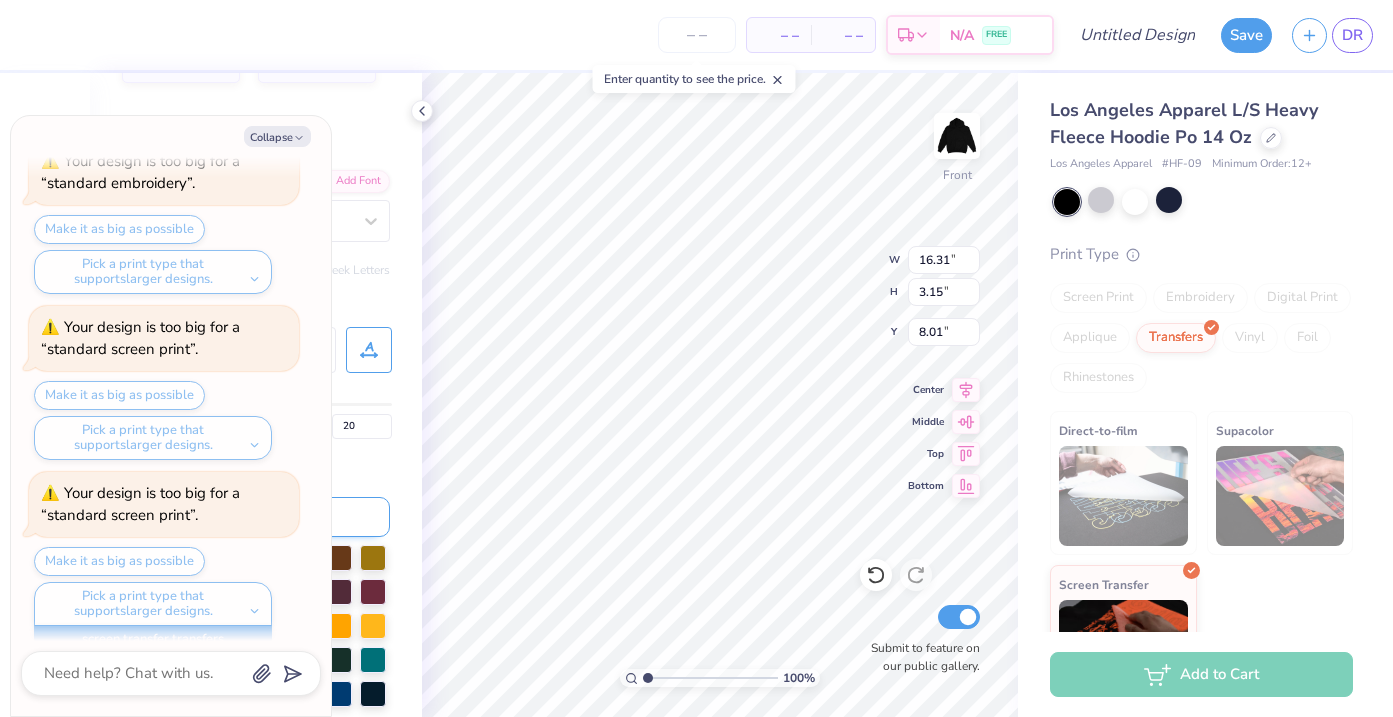 scroll, scrollTop: 1433, scrollLeft: 0, axis: vertical 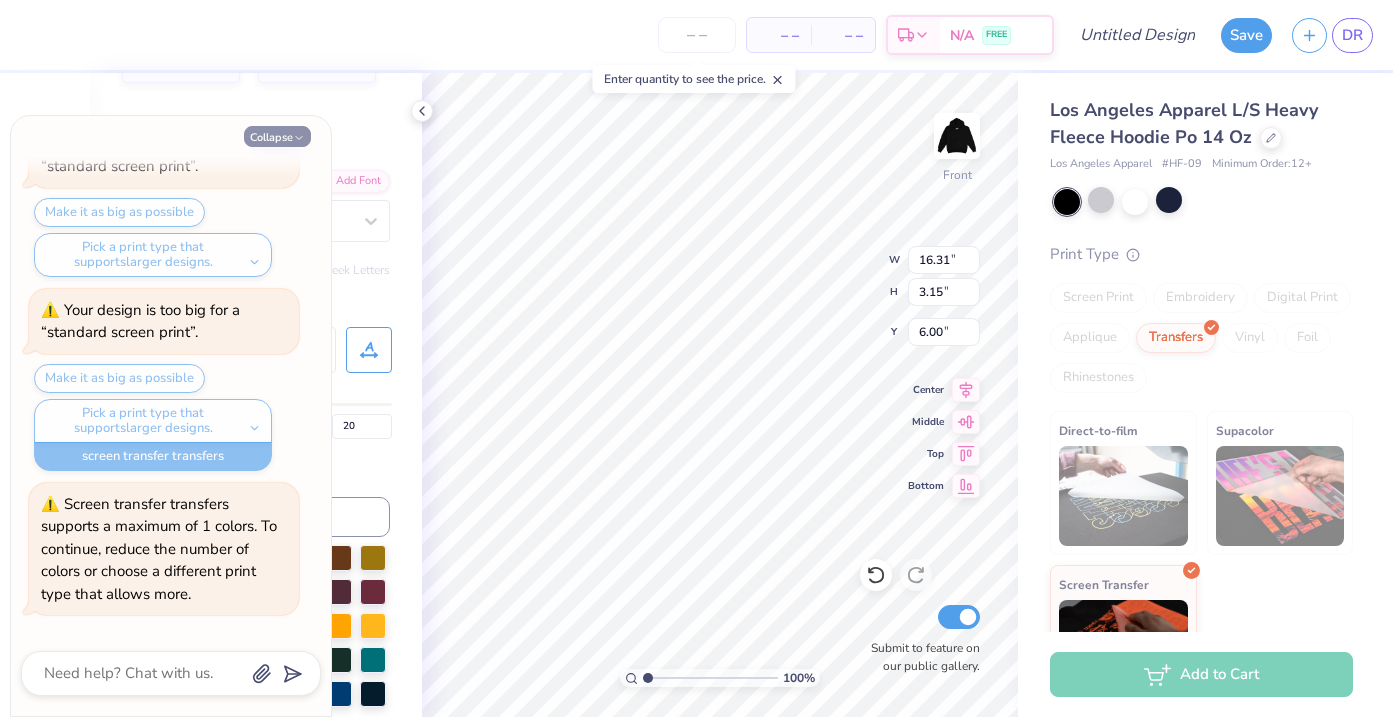 click on "Collapse" at bounding box center (277, 136) 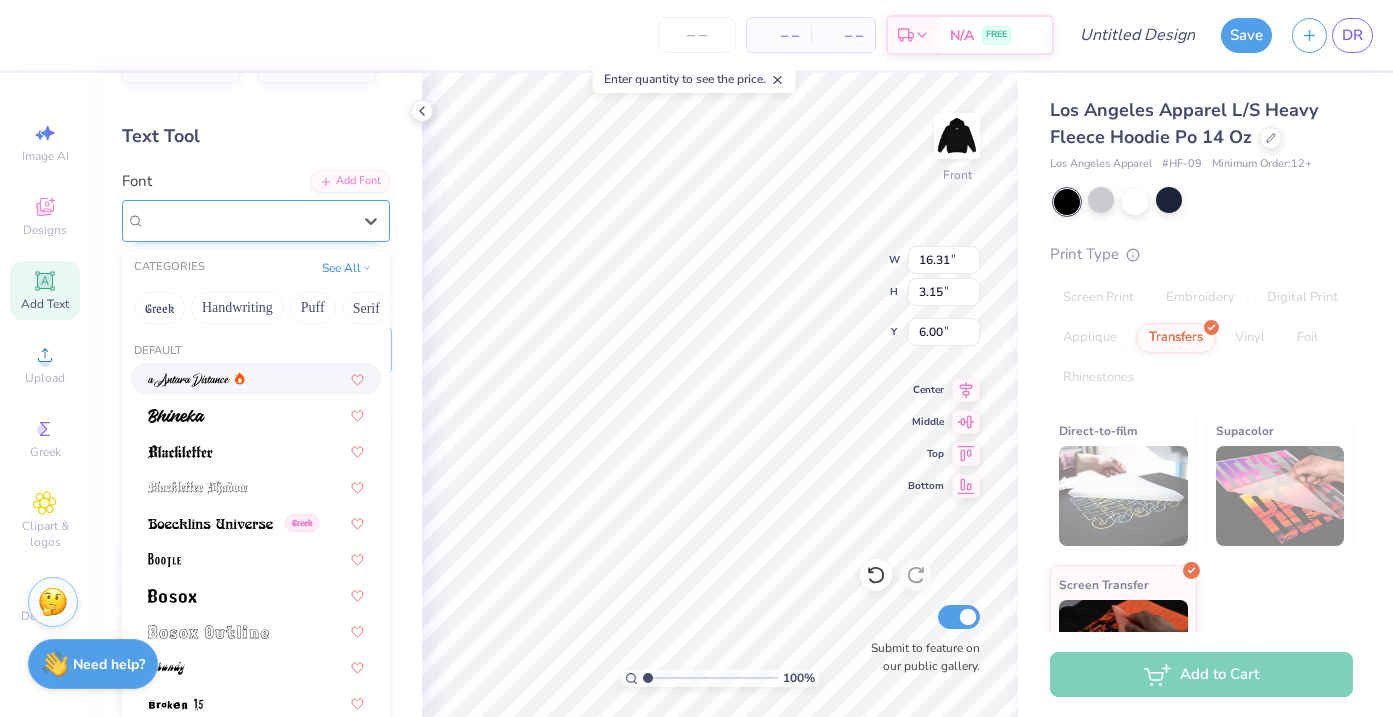 click at bounding box center (248, 220) 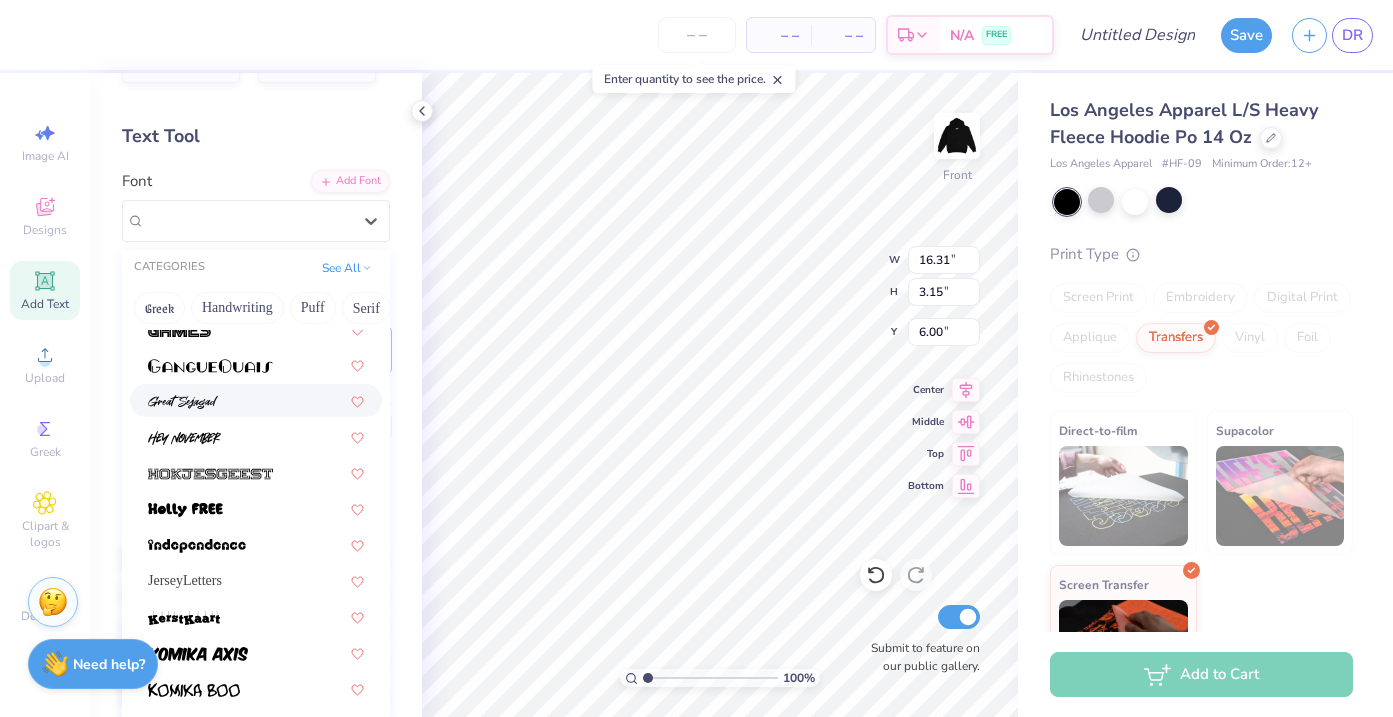scroll, scrollTop: 1325, scrollLeft: 0, axis: vertical 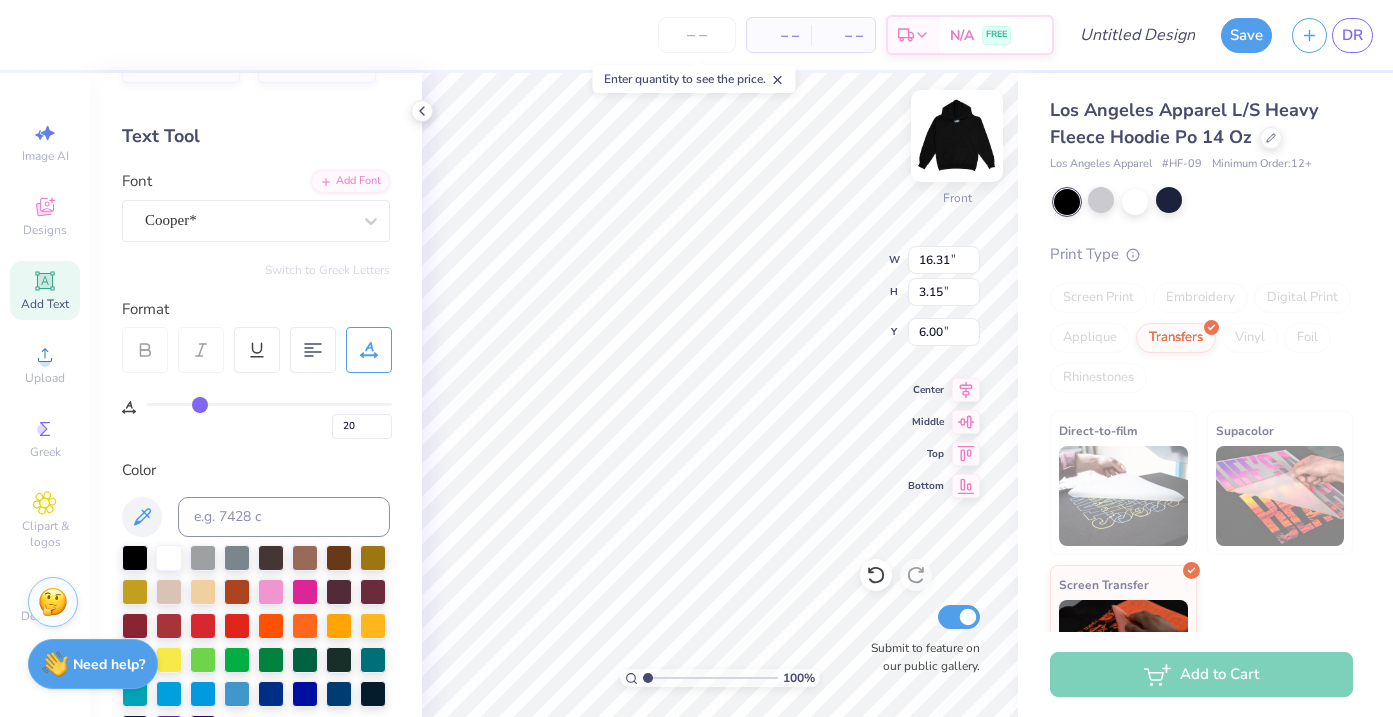 click at bounding box center (957, 136) 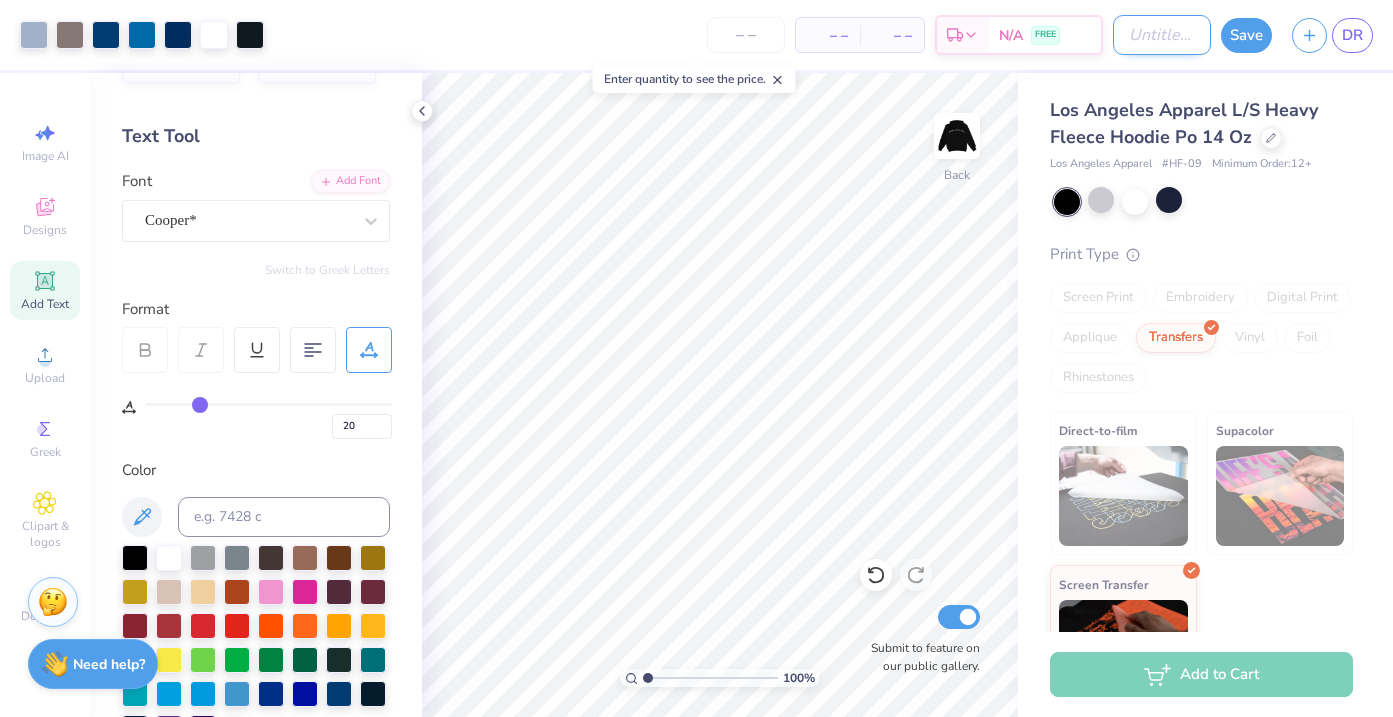 click on "Design Title" at bounding box center (1162, 35) 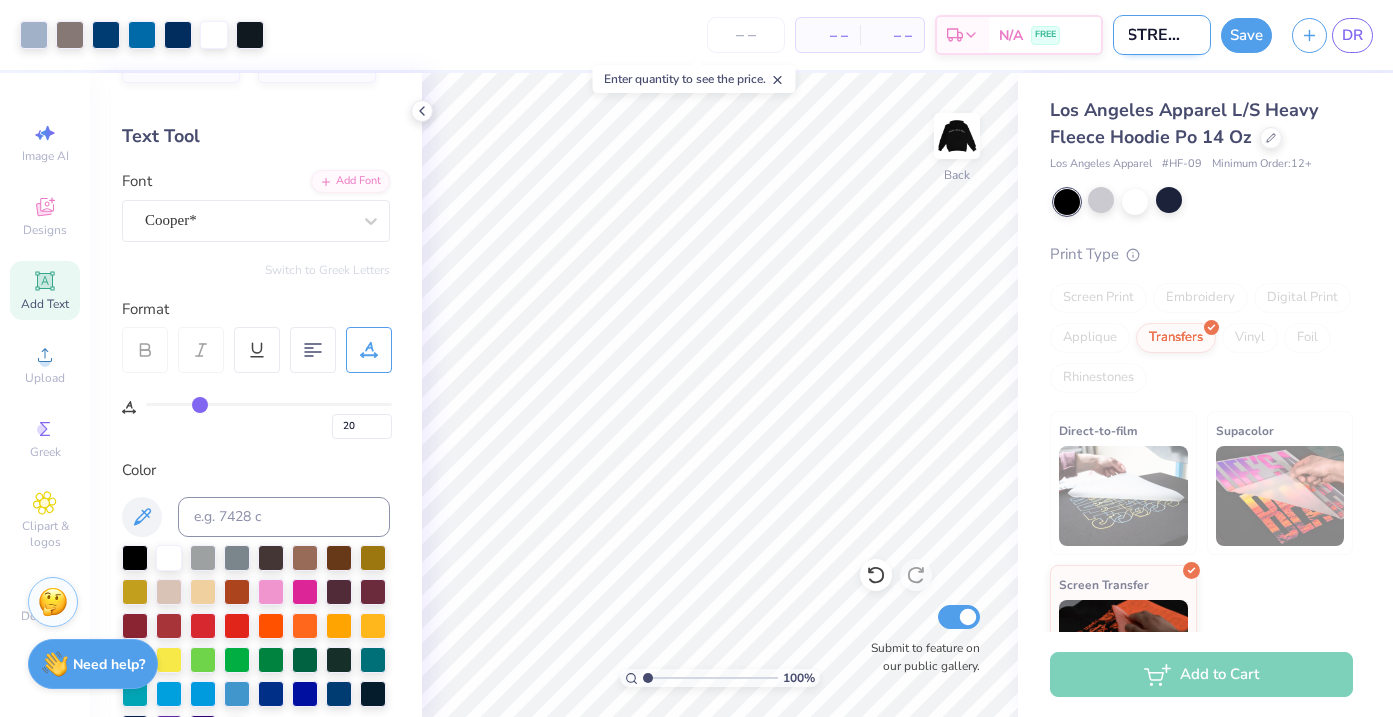 scroll, scrollTop: 0, scrollLeft: 78, axis: horizontal 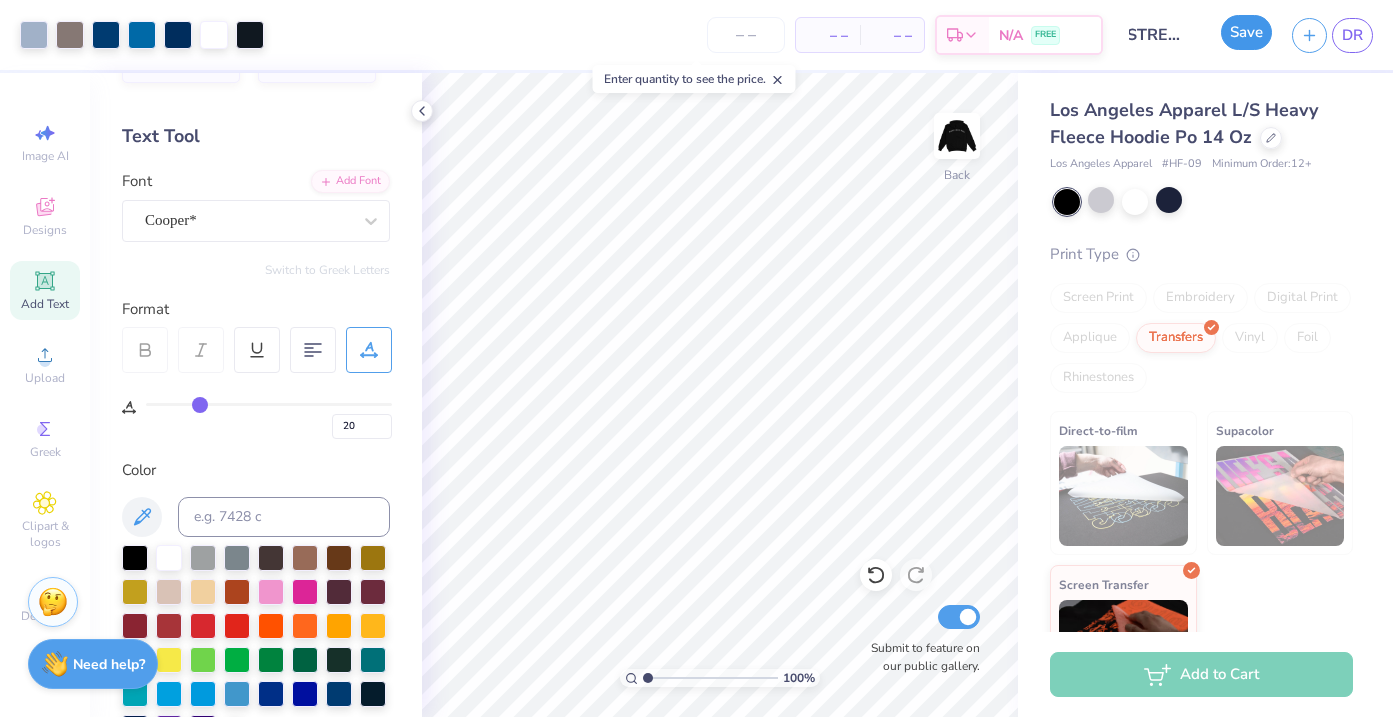 click on "Save" at bounding box center [1246, 32] 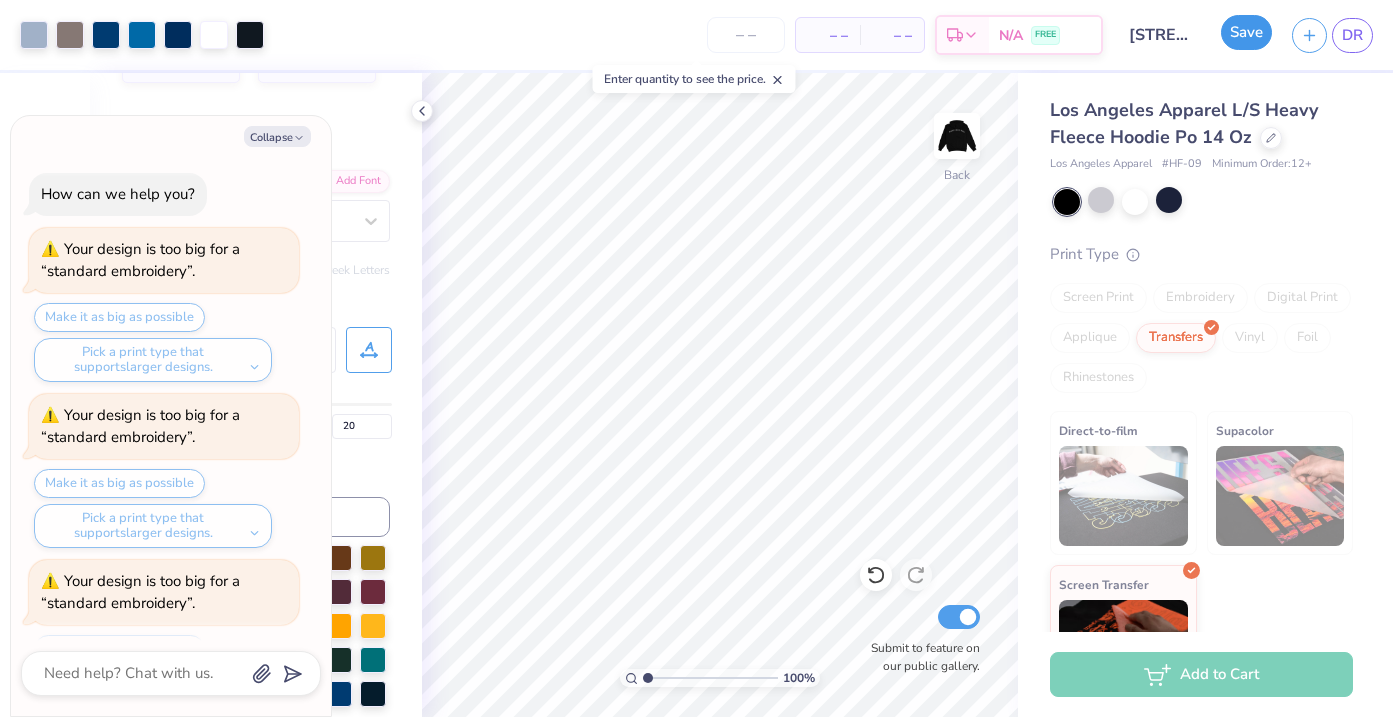 scroll, scrollTop: 1587, scrollLeft: 0, axis: vertical 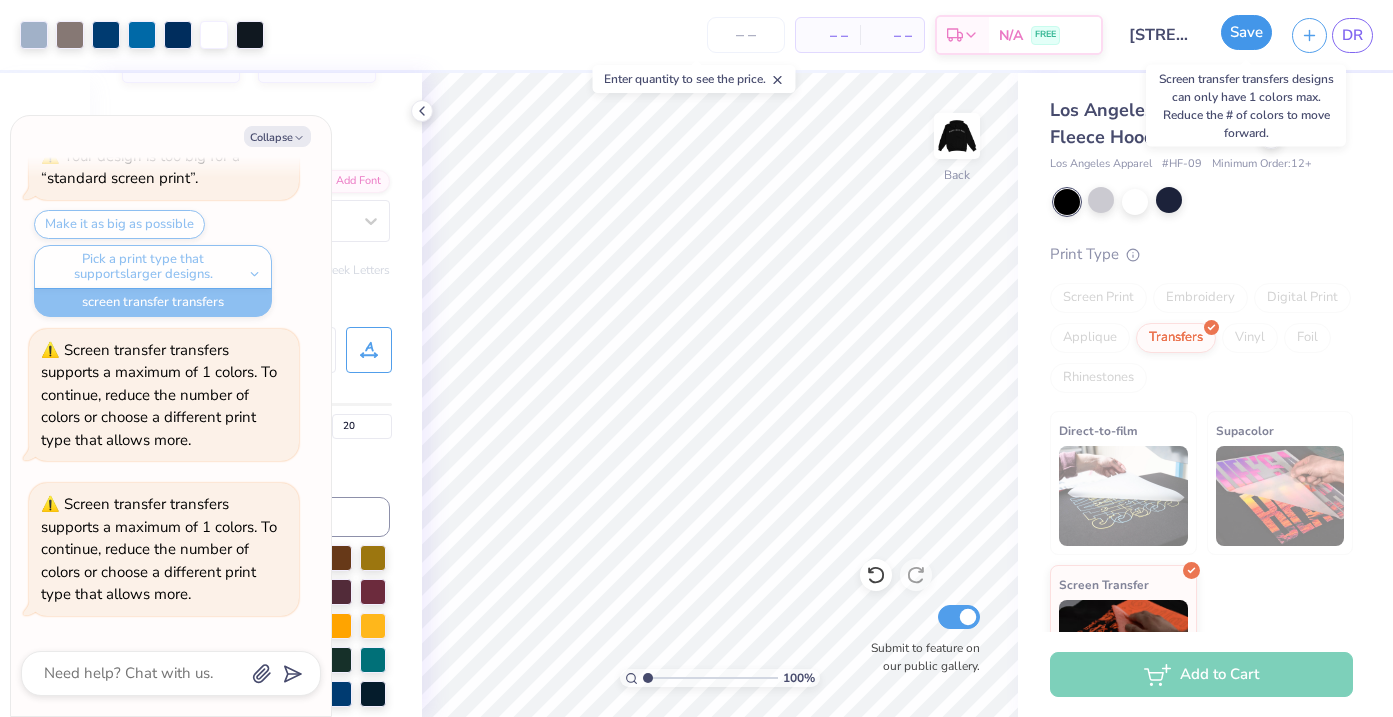 click on "Save" at bounding box center [1246, 32] 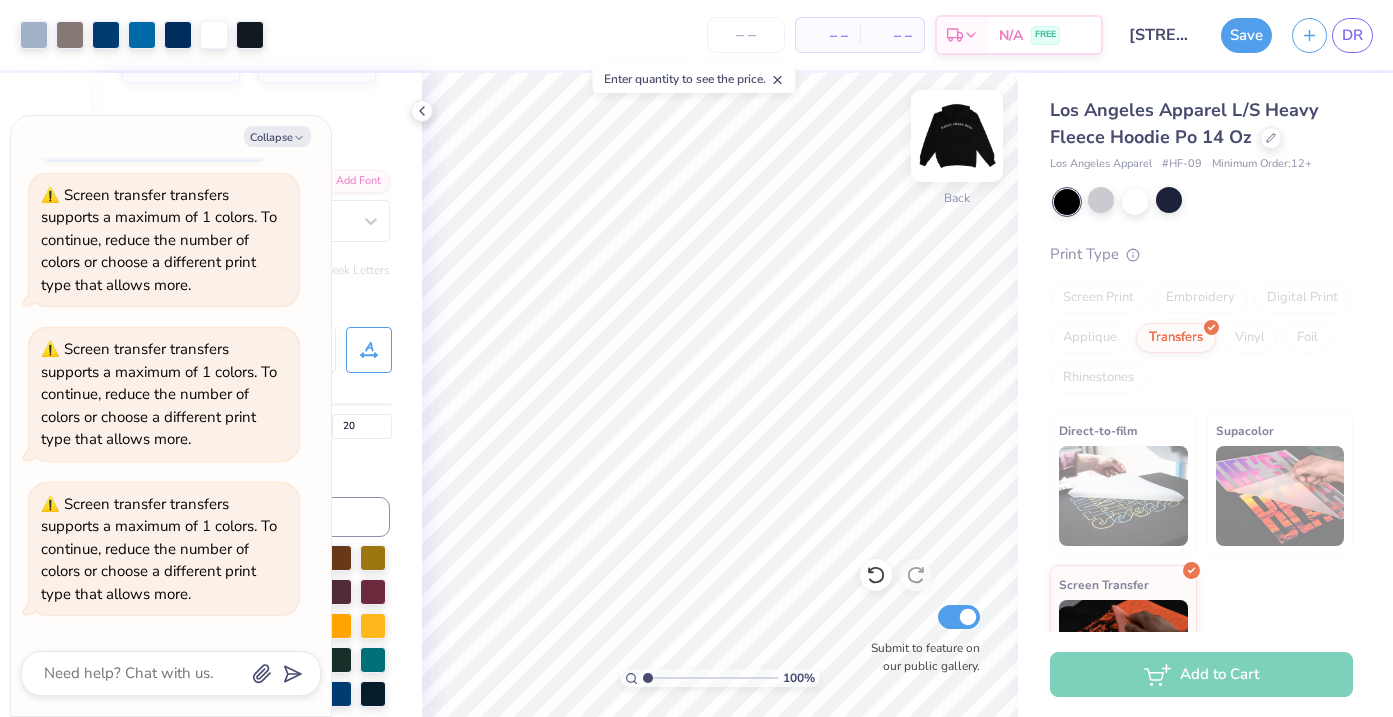 click at bounding box center [957, 136] 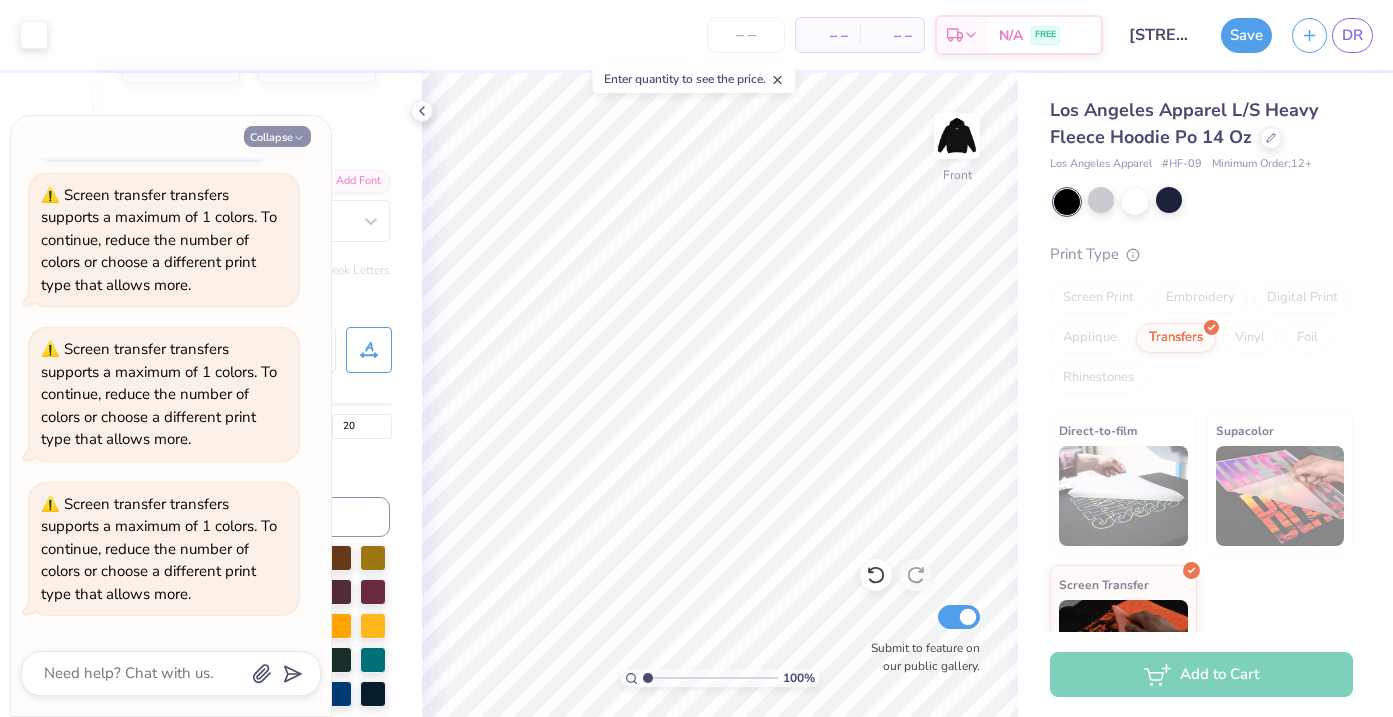 click on "Collapse" at bounding box center [277, 136] 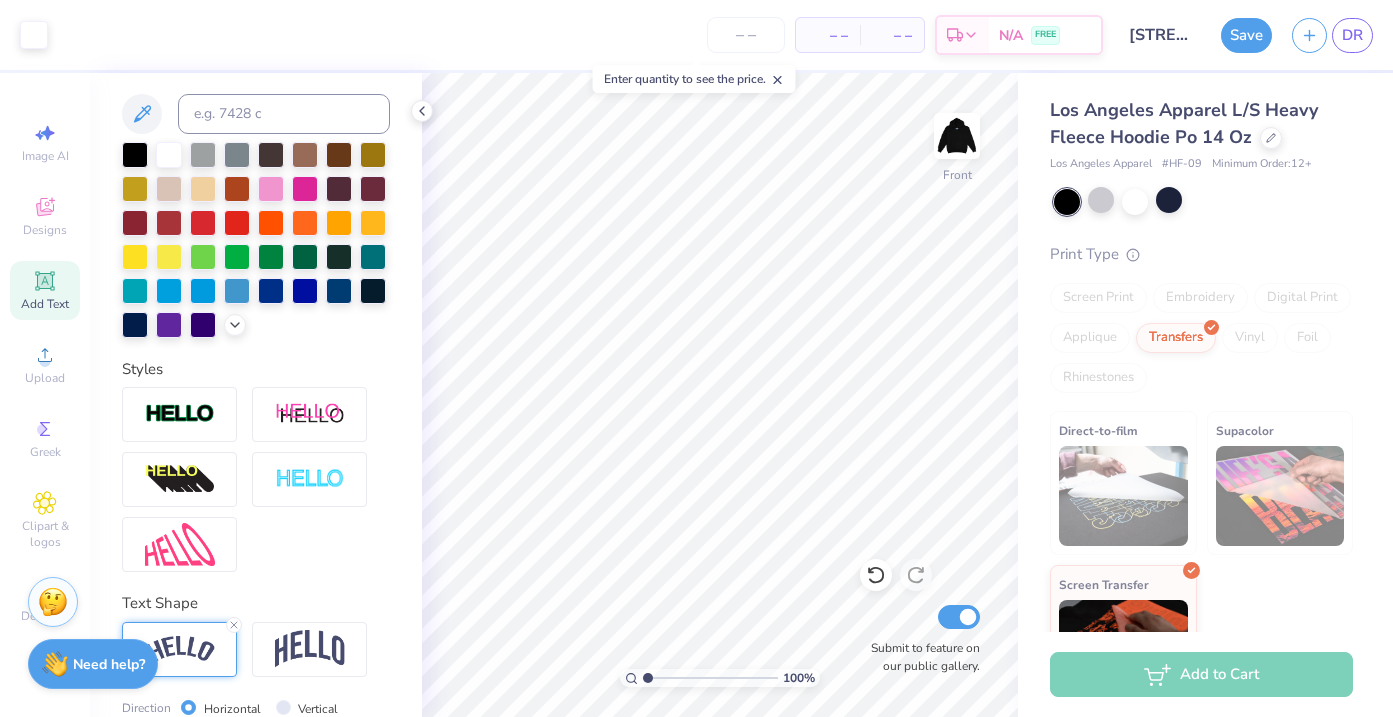 scroll, scrollTop: 628, scrollLeft: 0, axis: vertical 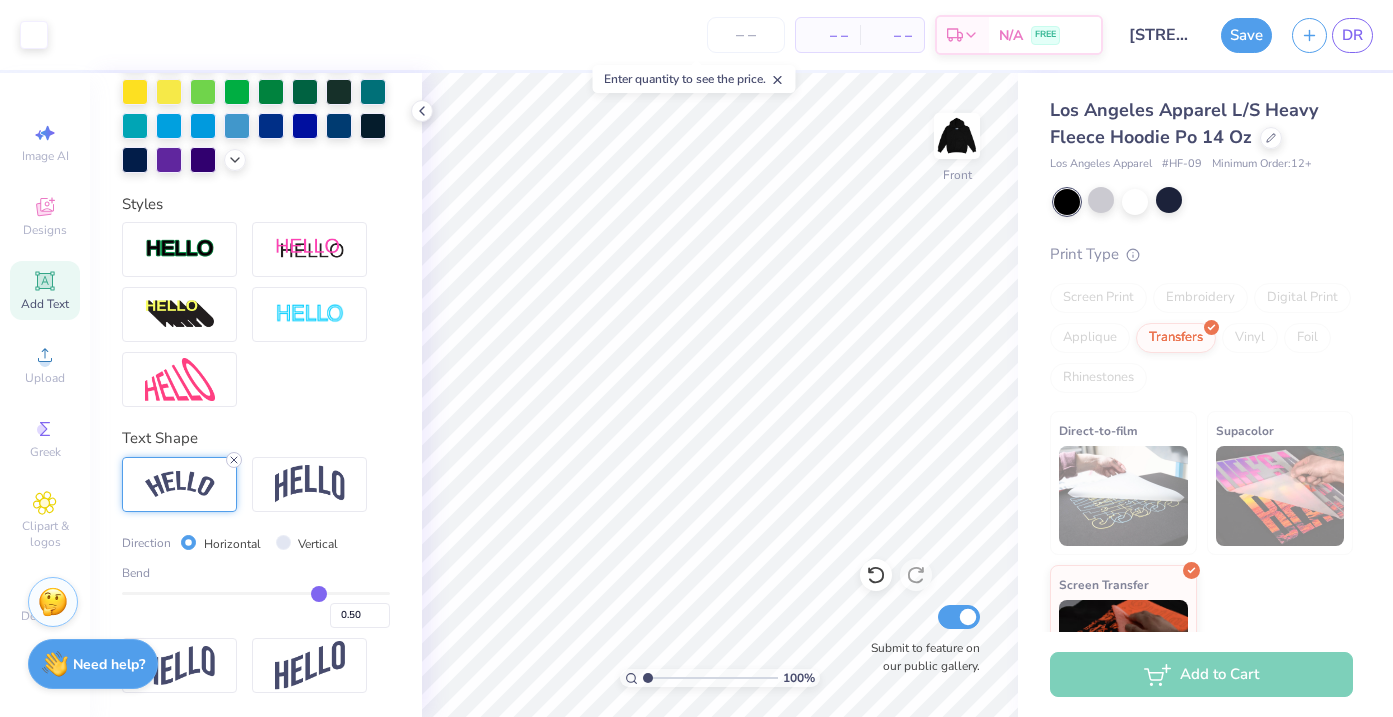 click 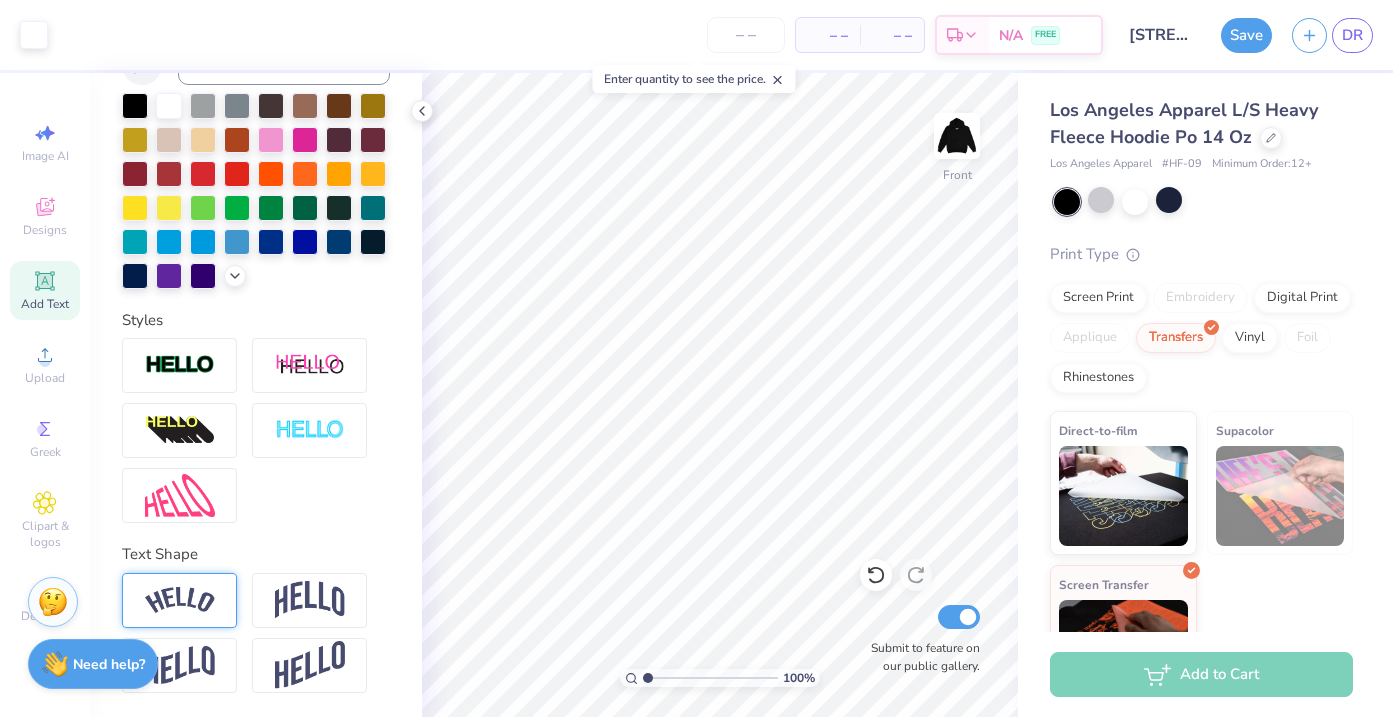 scroll, scrollTop: 511, scrollLeft: 0, axis: vertical 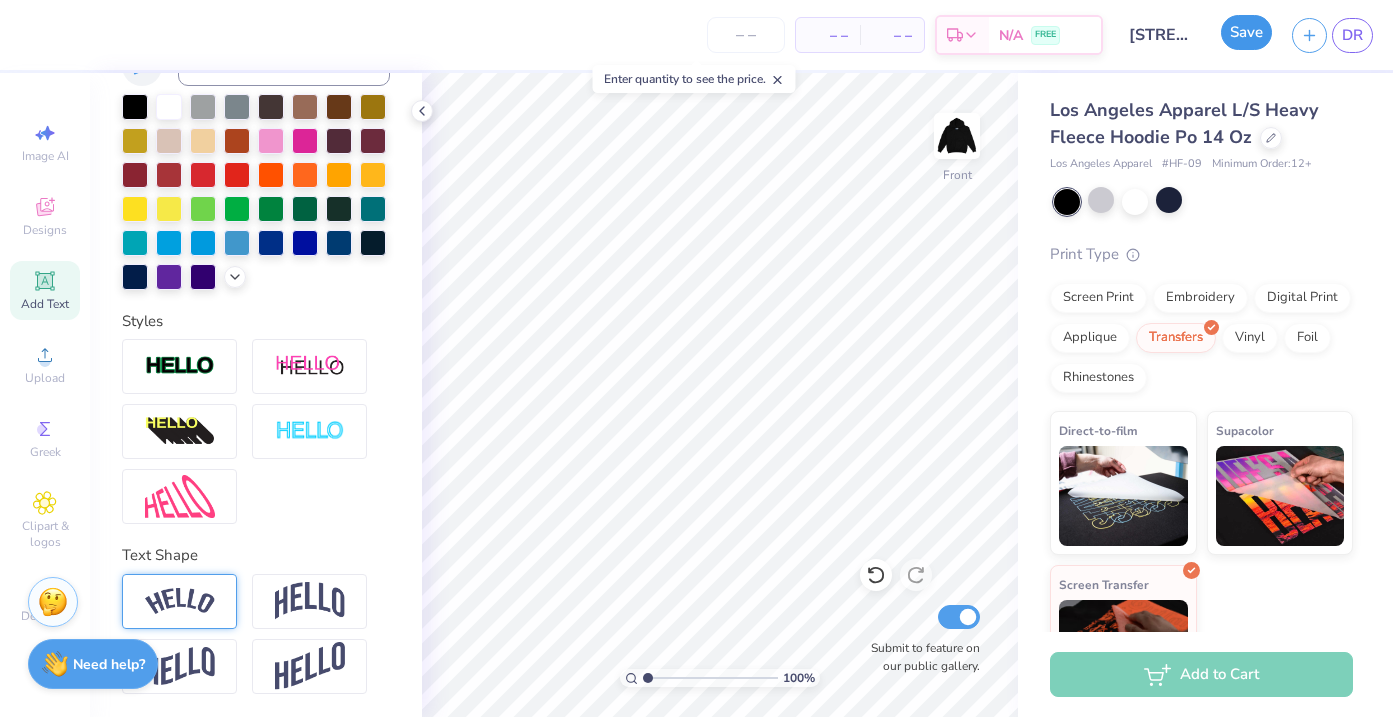 click on "Save" at bounding box center (1246, 32) 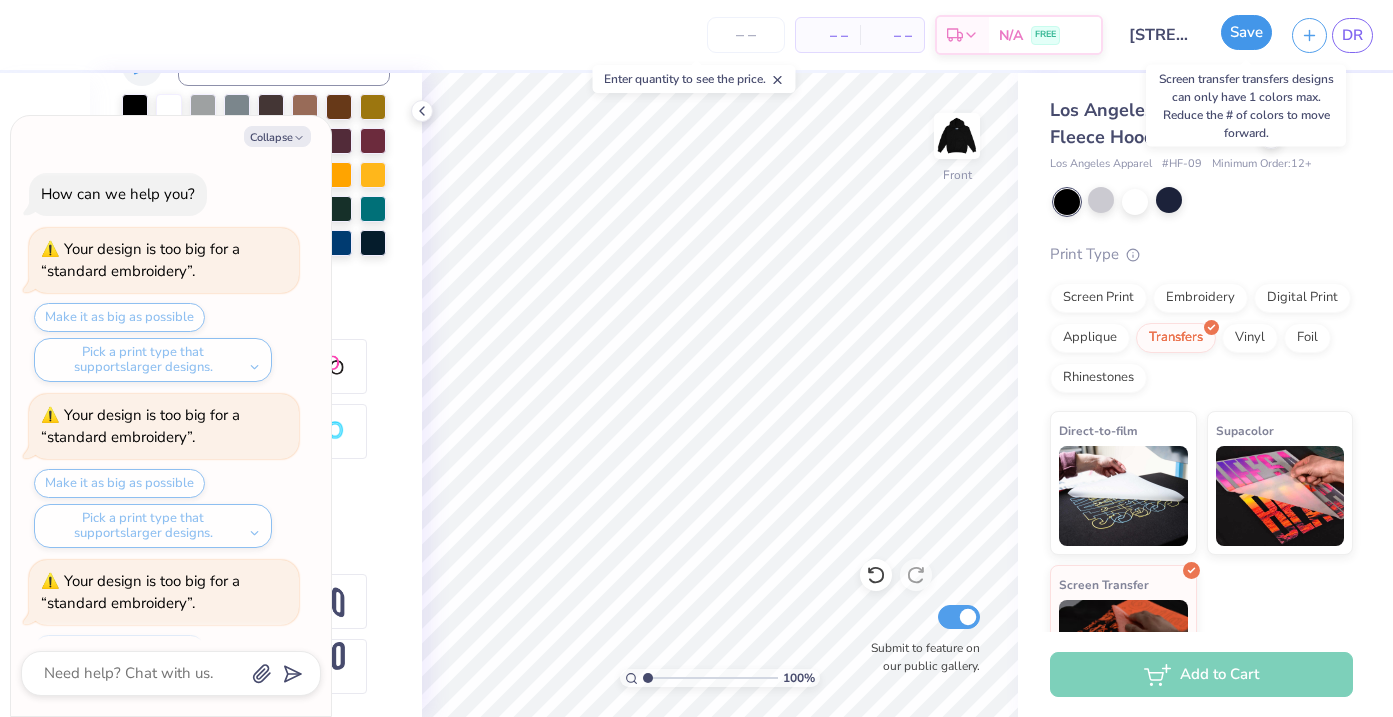 scroll, scrollTop: 2072, scrollLeft: 0, axis: vertical 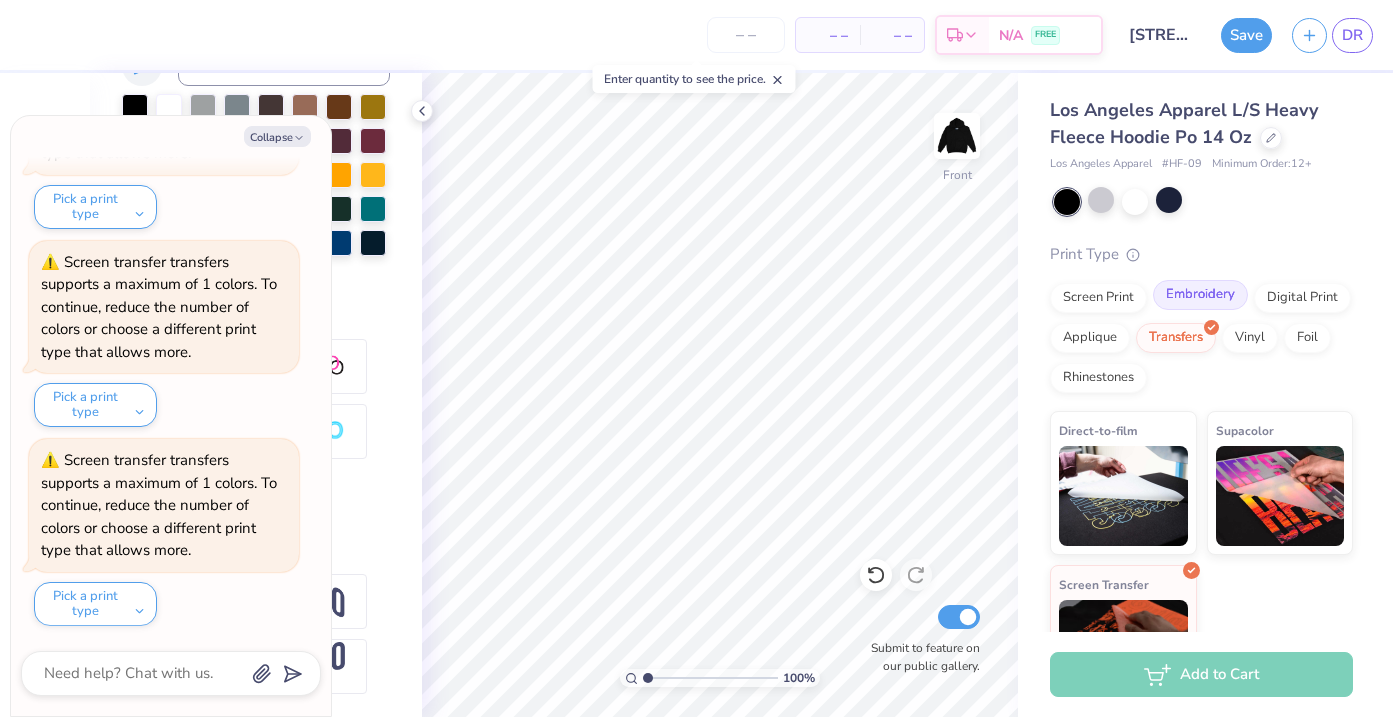 click on "Embroidery" at bounding box center (1200, 295) 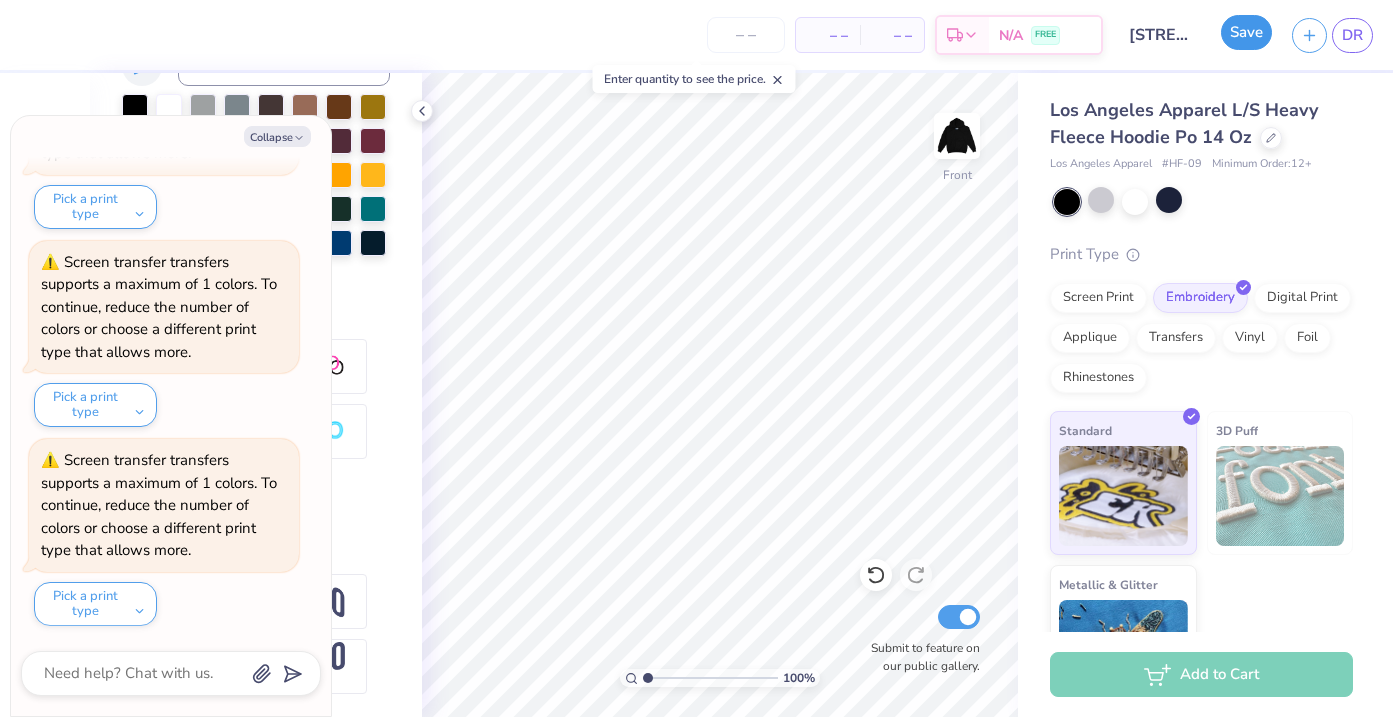 click on "Save" at bounding box center (1246, 32) 